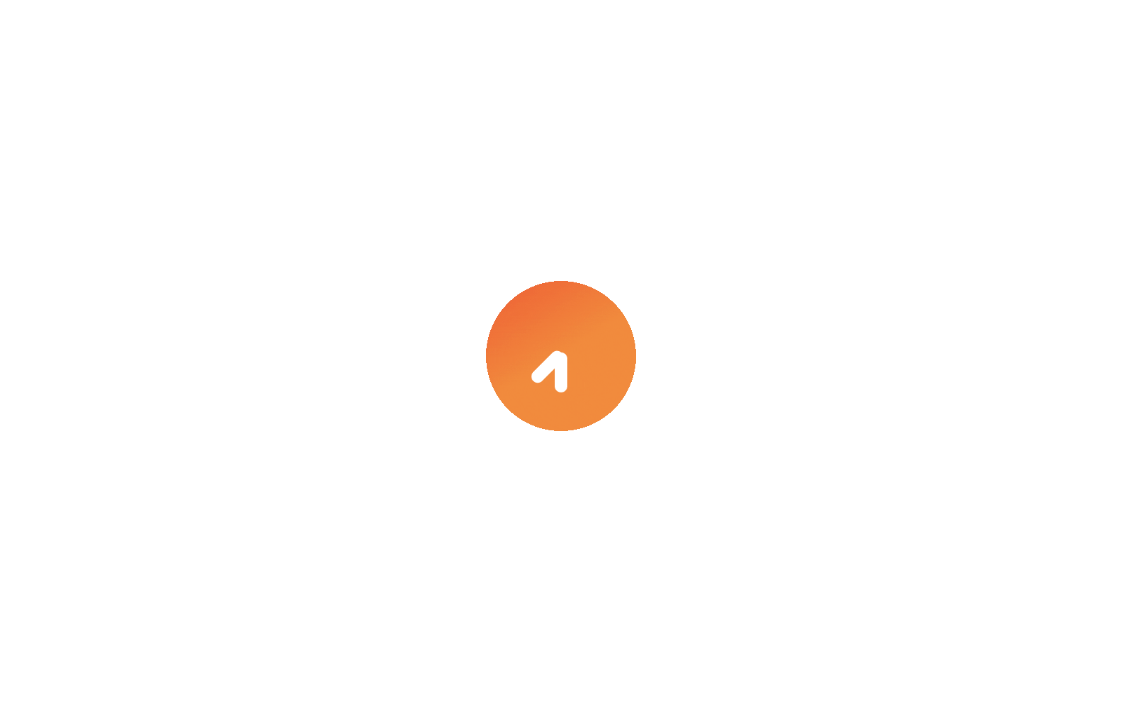 scroll, scrollTop: 0, scrollLeft: 0, axis: both 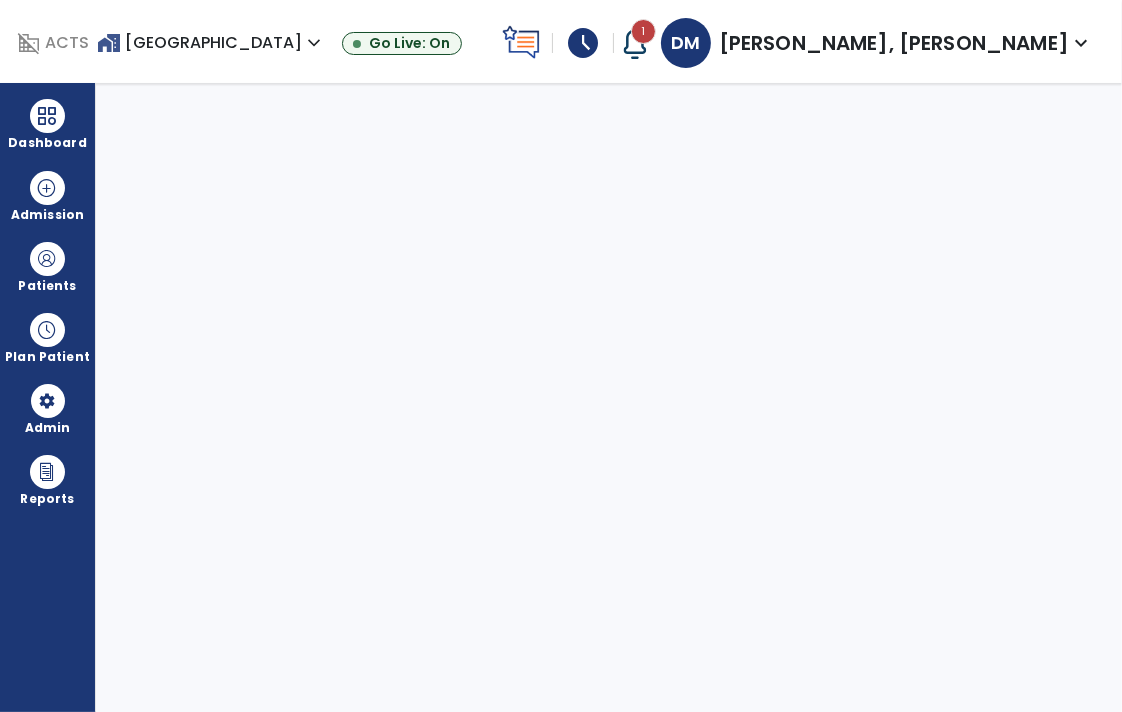 select on "****" 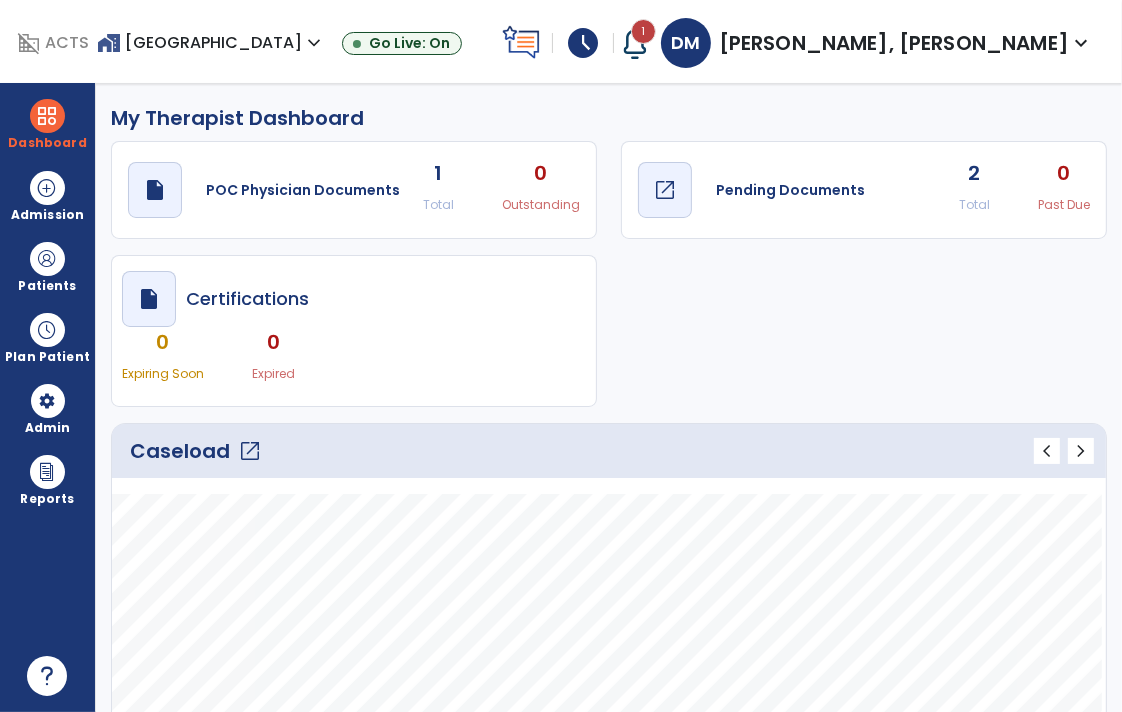 click on "Pending Documents" 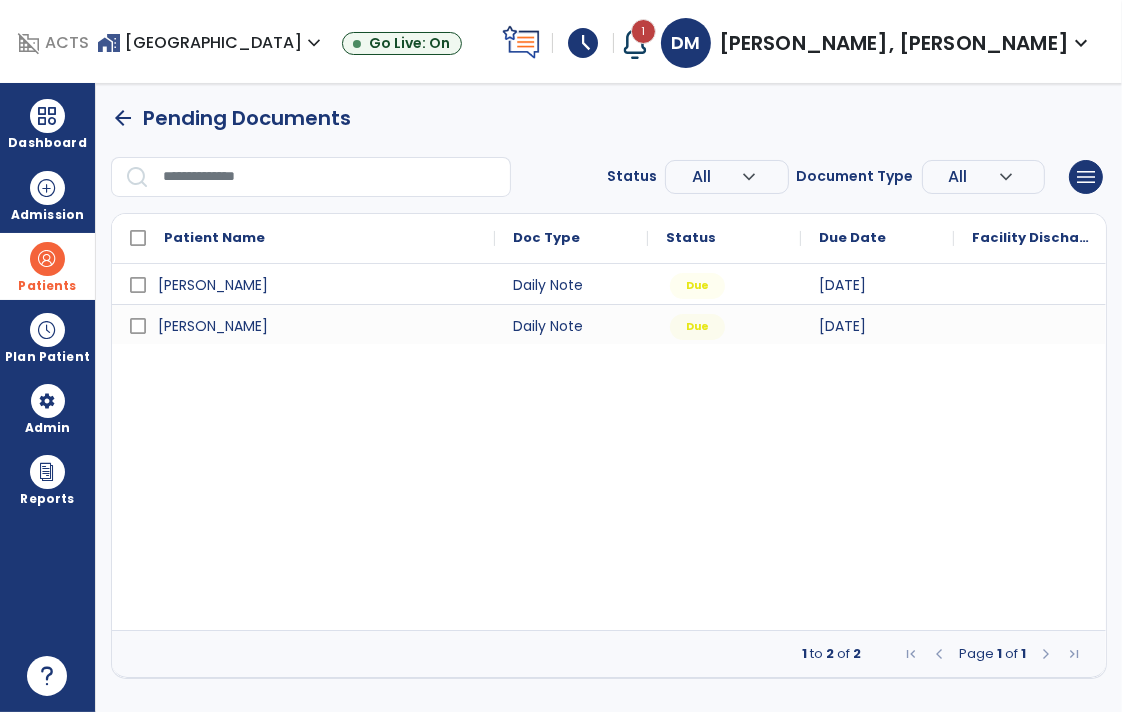 click on "Patients" at bounding box center [47, 286] 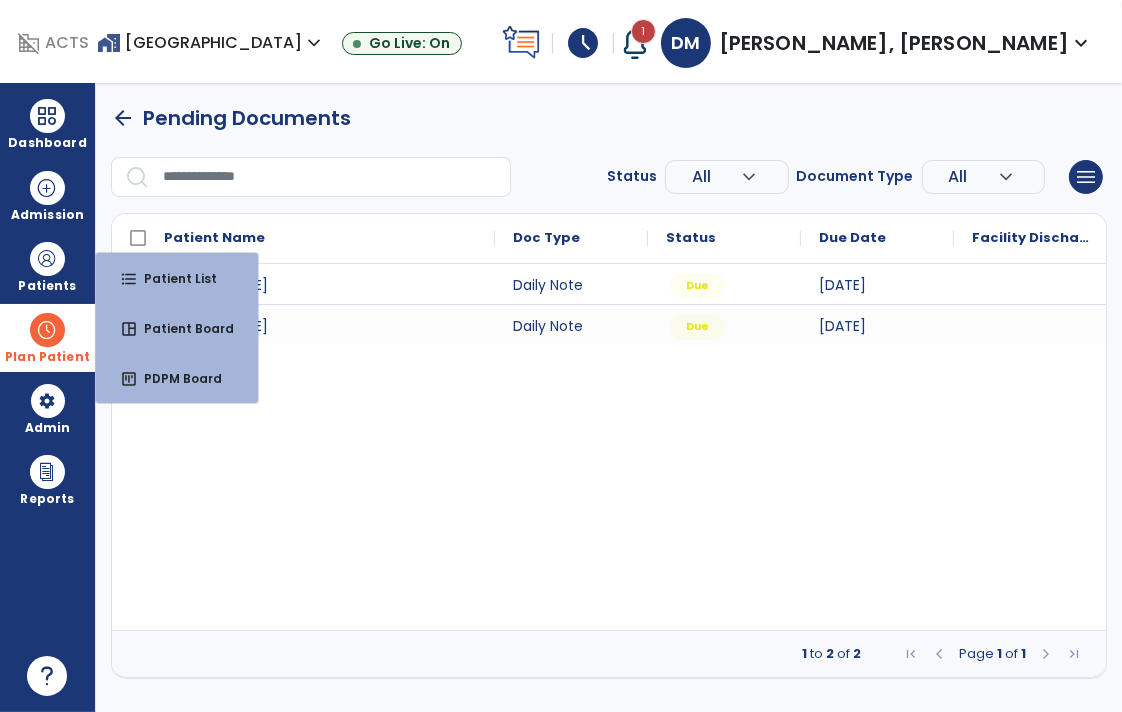 click at bounding box center (47, 330) 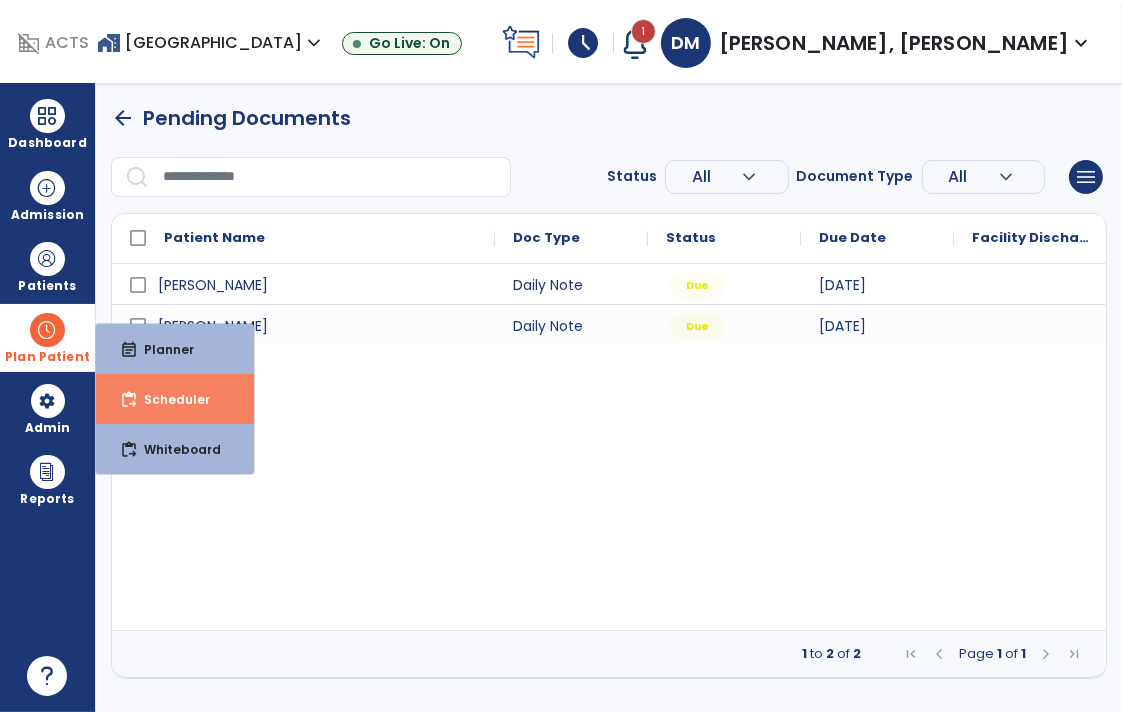 click on "Scheduler" at bounding box center [169, 399] 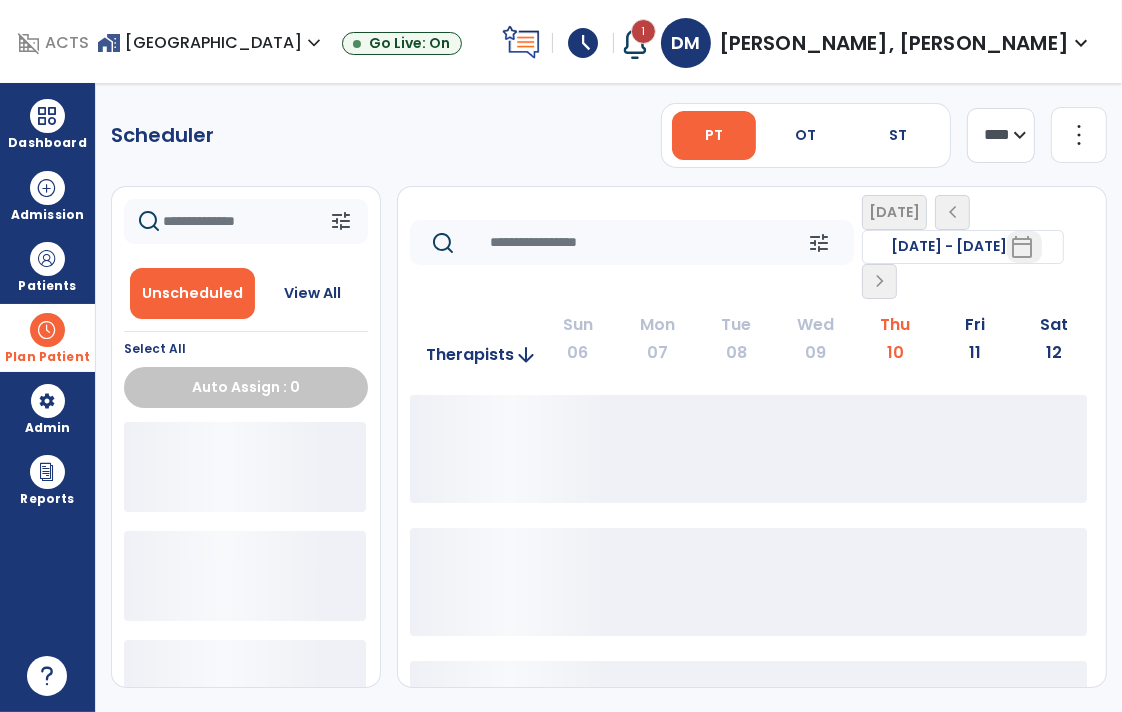 click 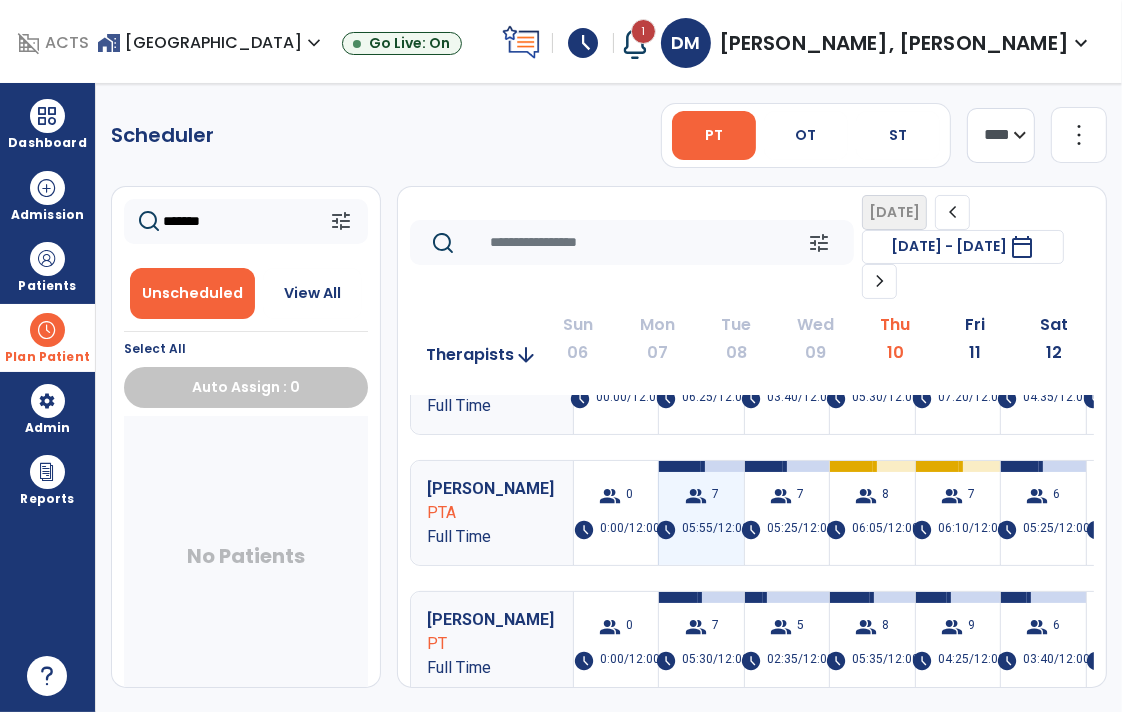 scroll, scrollTop: 0, scrollLeft: 0, axis: both 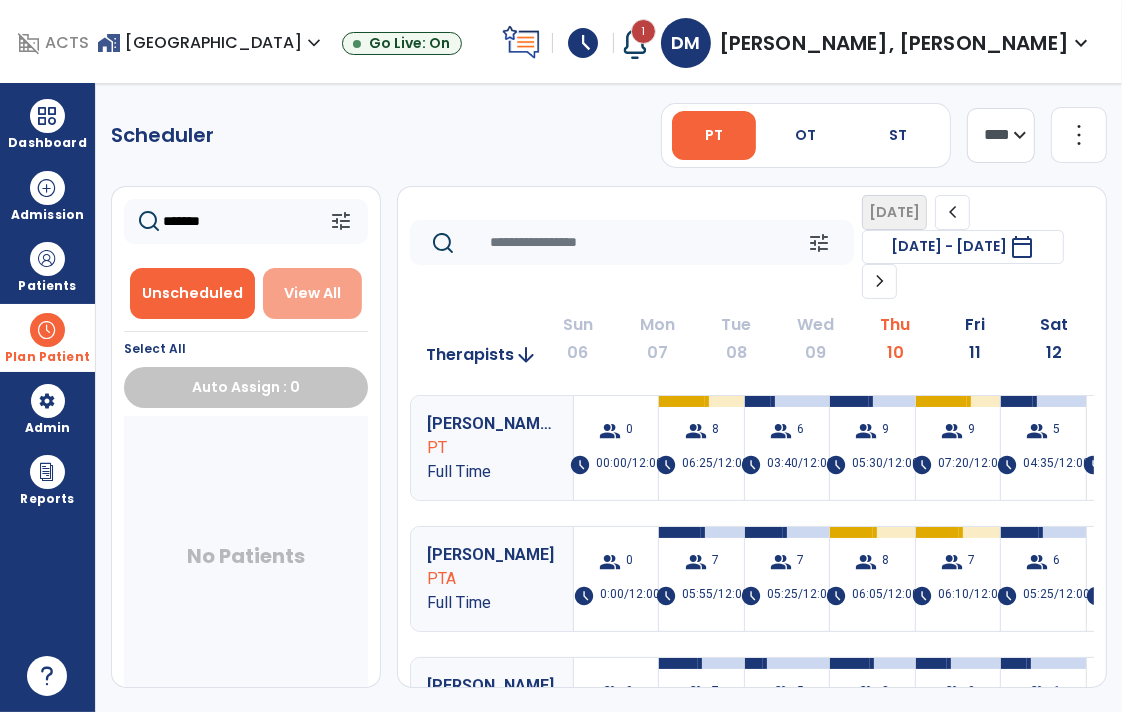 click on "View All" at bounding box center [312, 293] 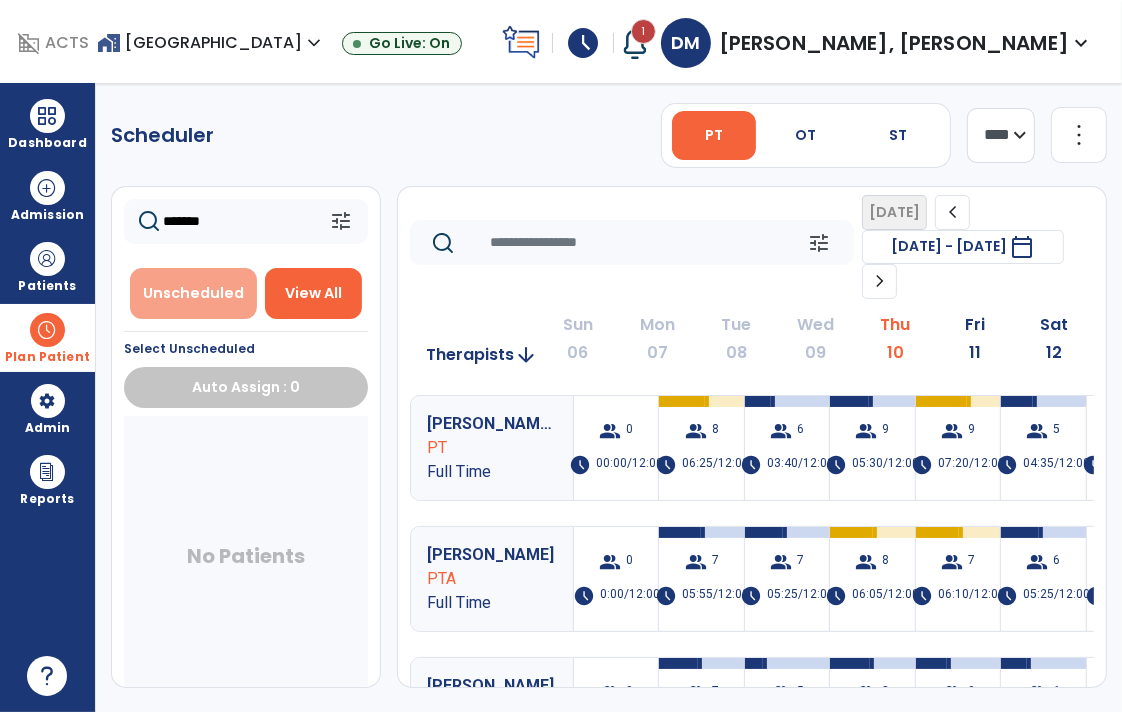 click on "Unscheduled" at bounding box center [193, 293] 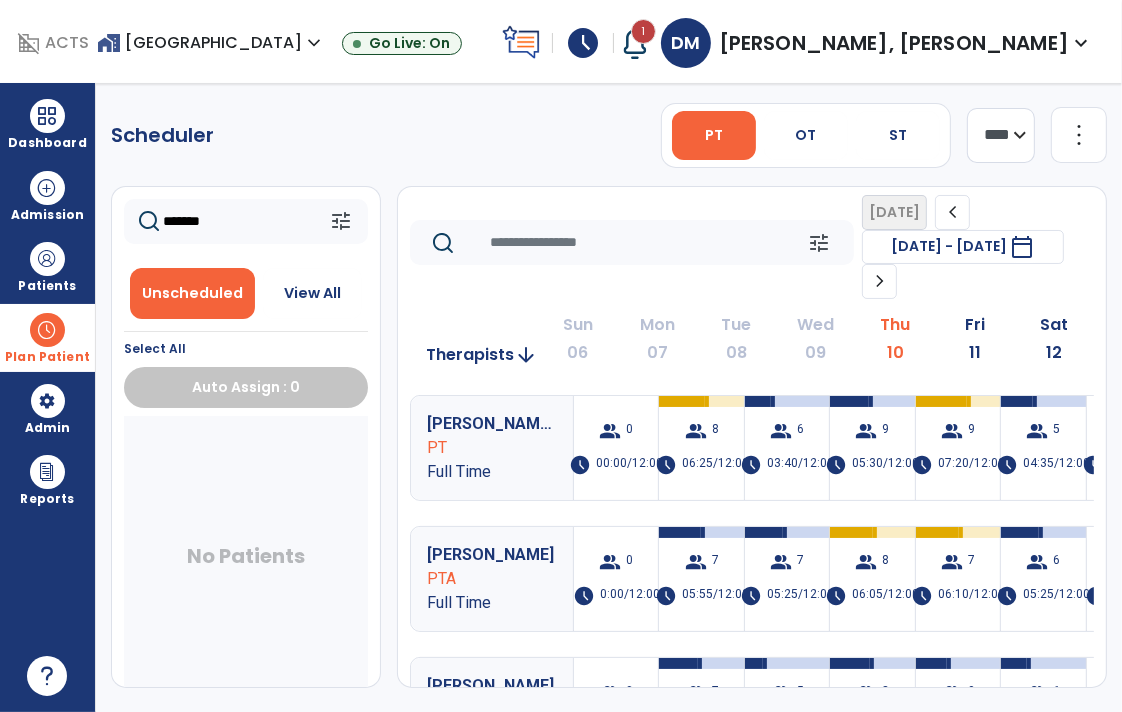 click on "*******" 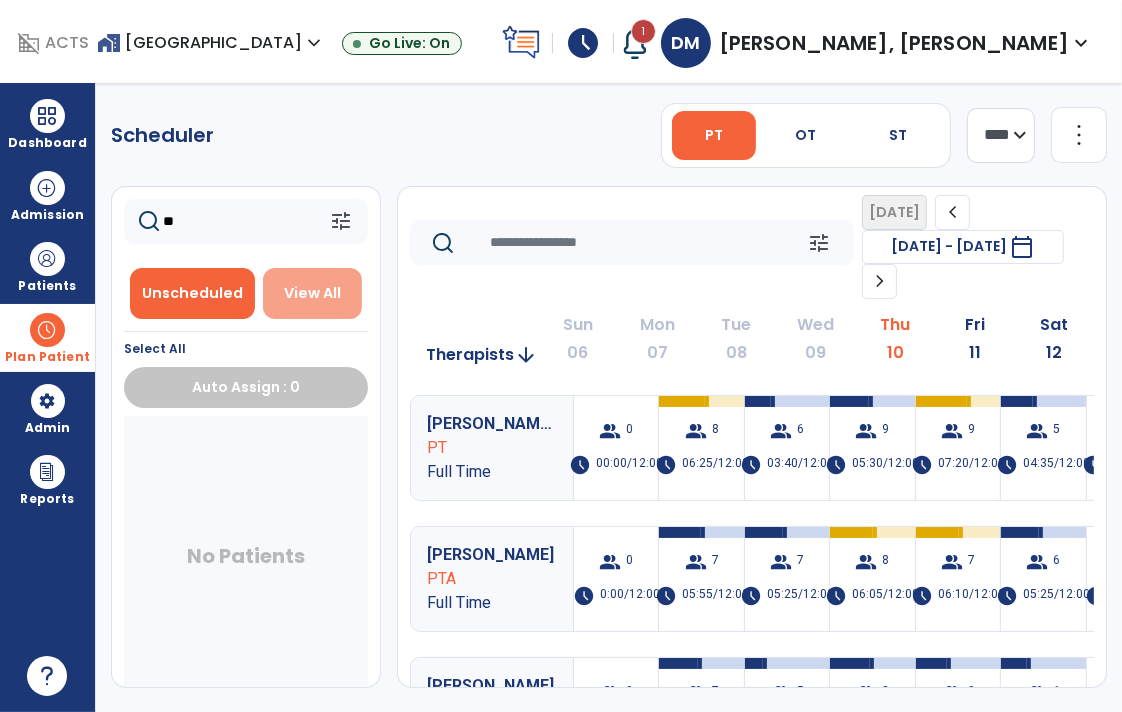 type on "**" 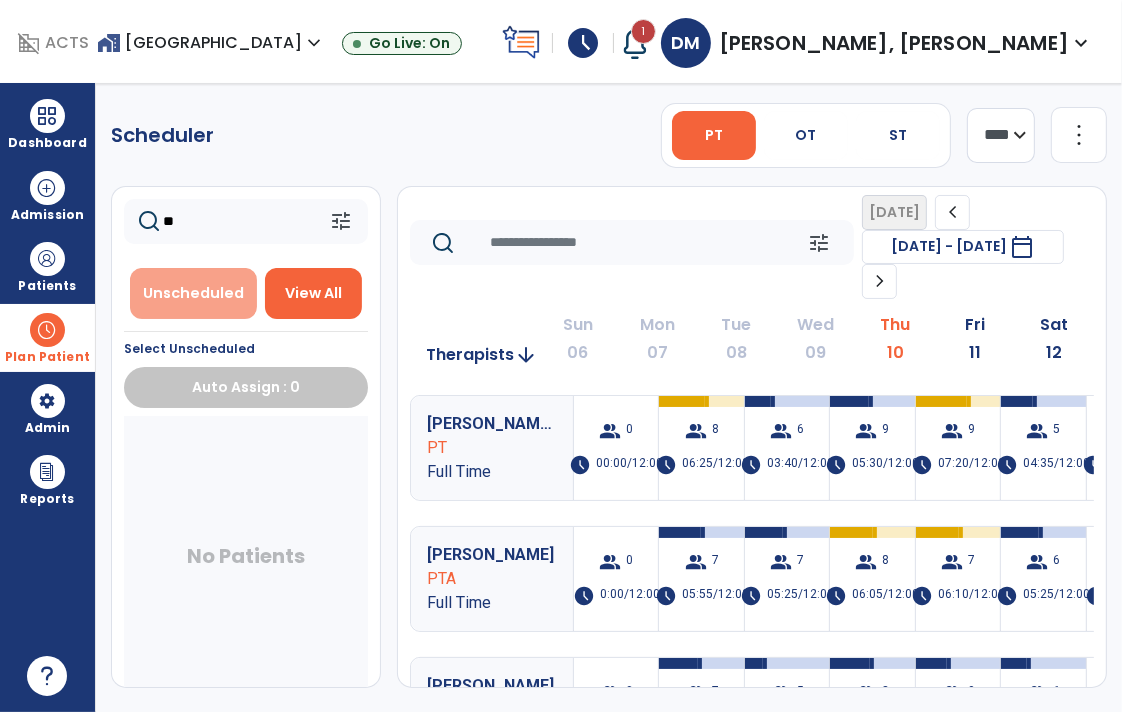 click on "Unscheduled" at bounding box center [193, 293] 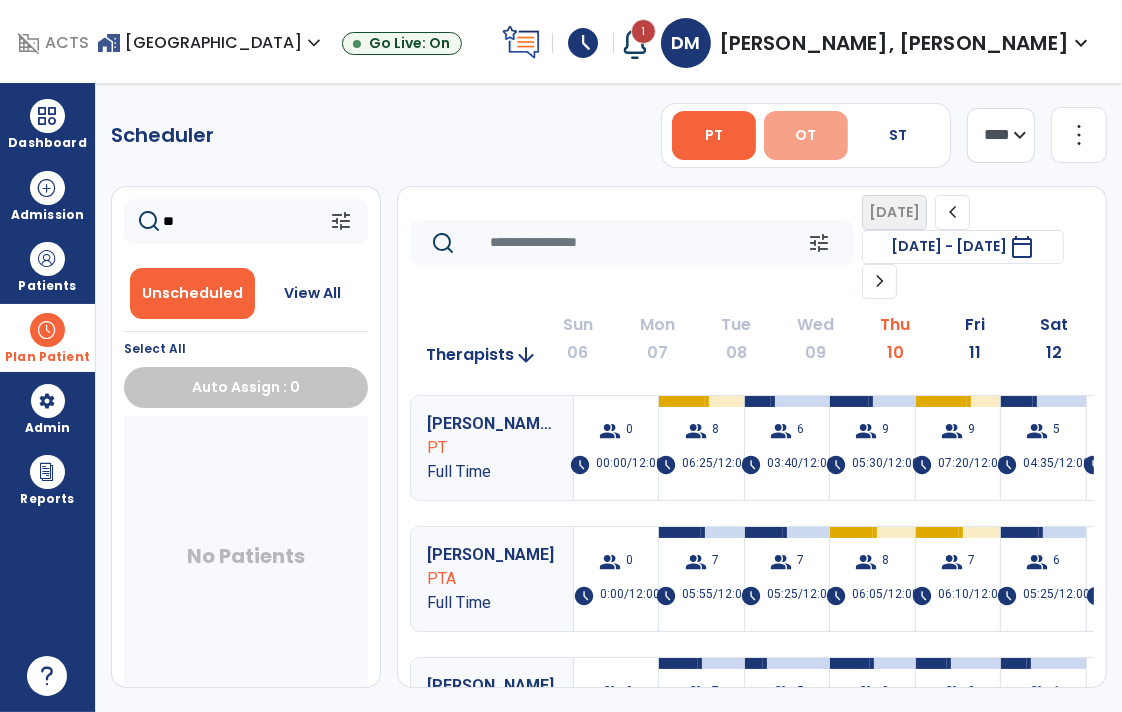 click on "OT" at bounding box center (806, 135) 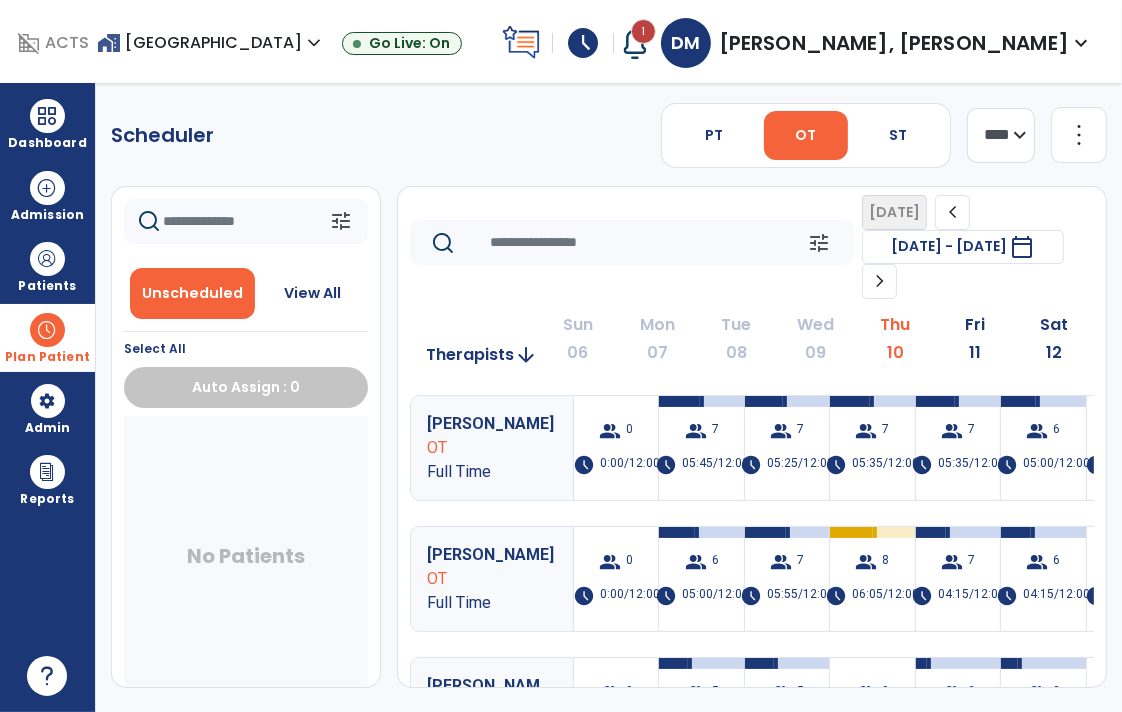 click 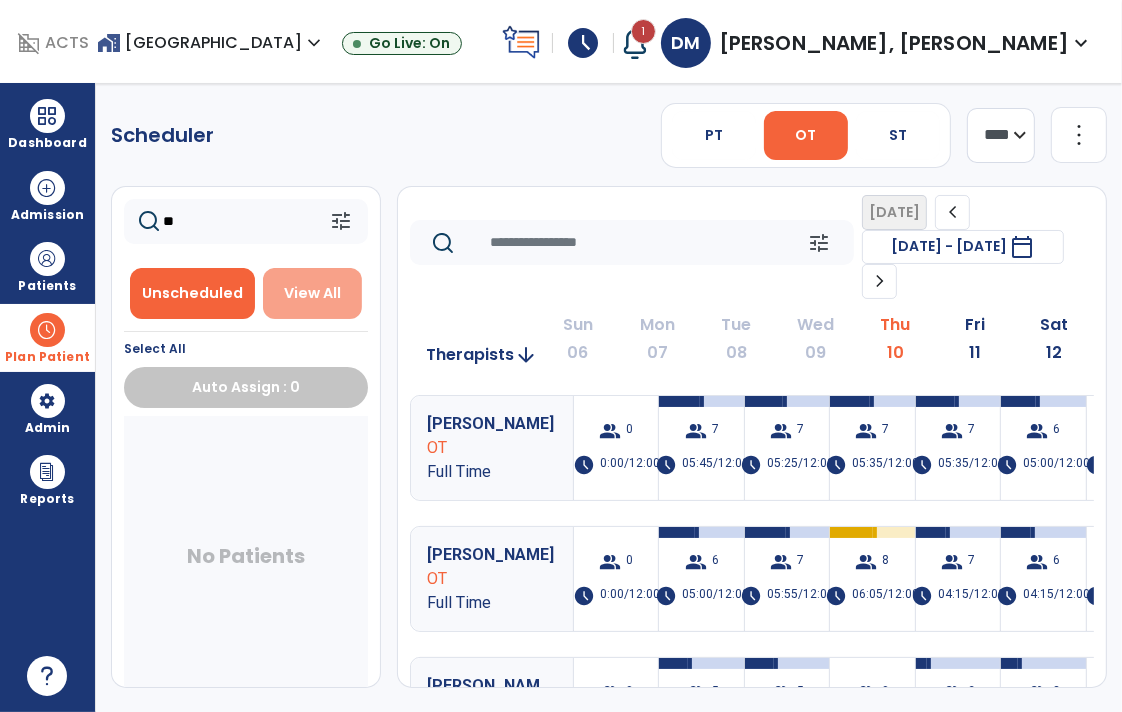 type on "**" 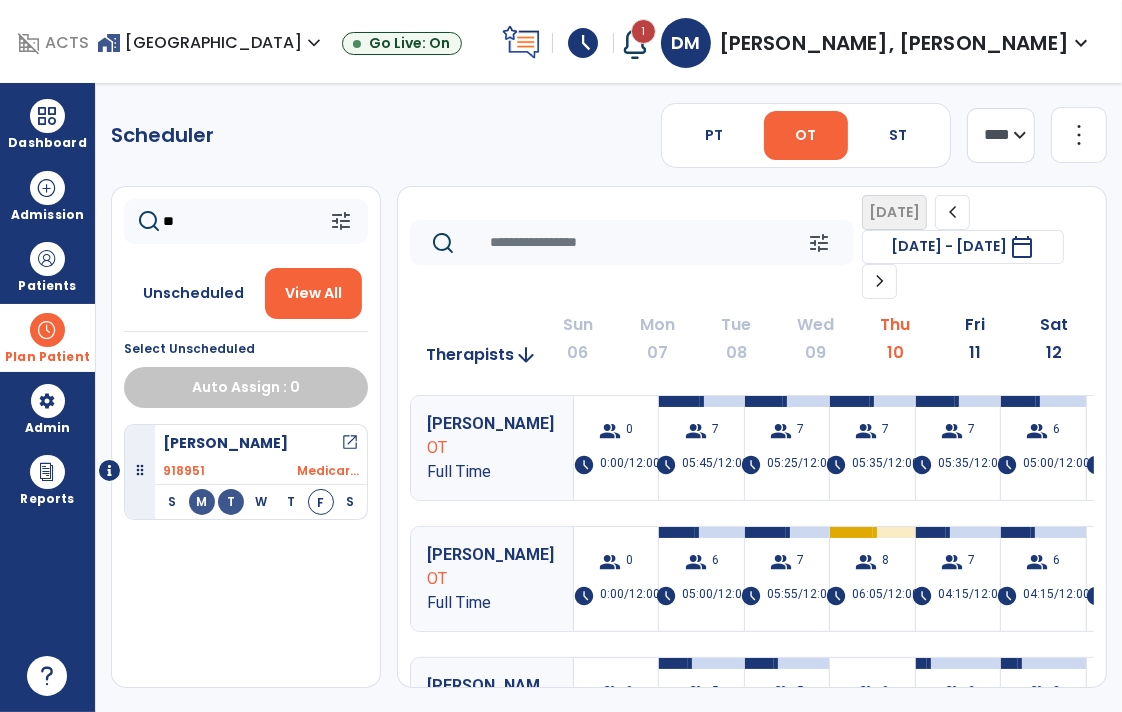 click on "918951 Medicar..." at bounding box center (261, 471) 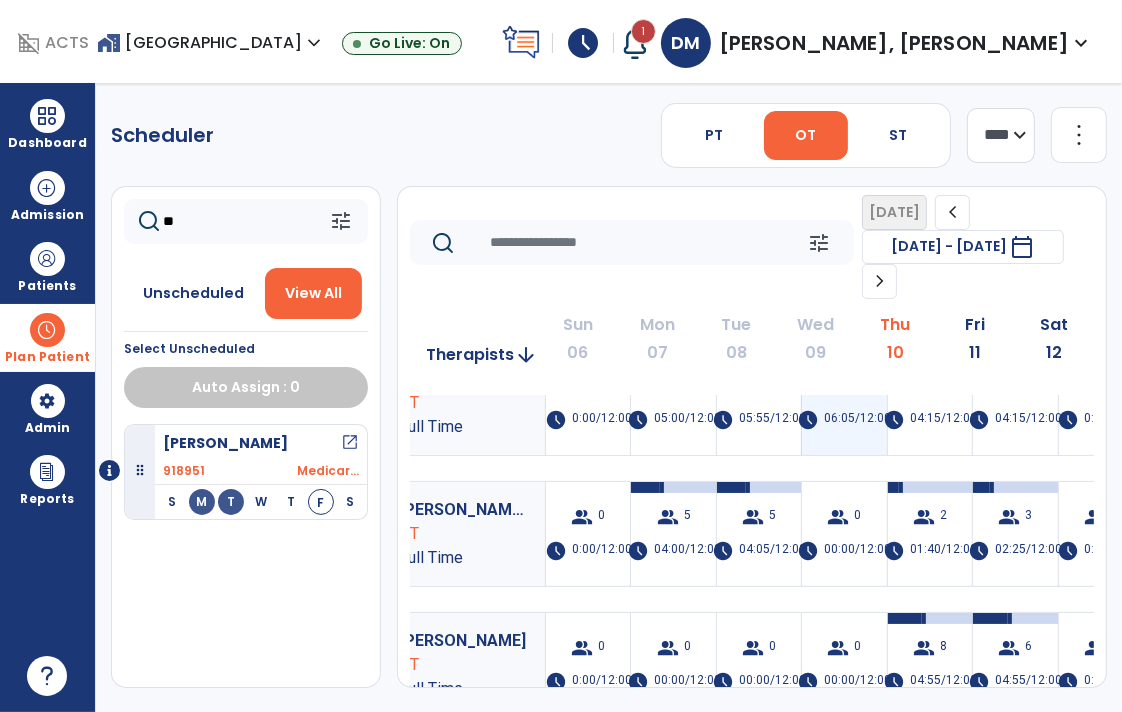 scroll, scrollTop: 176, scrollLeft: 27, axis: both 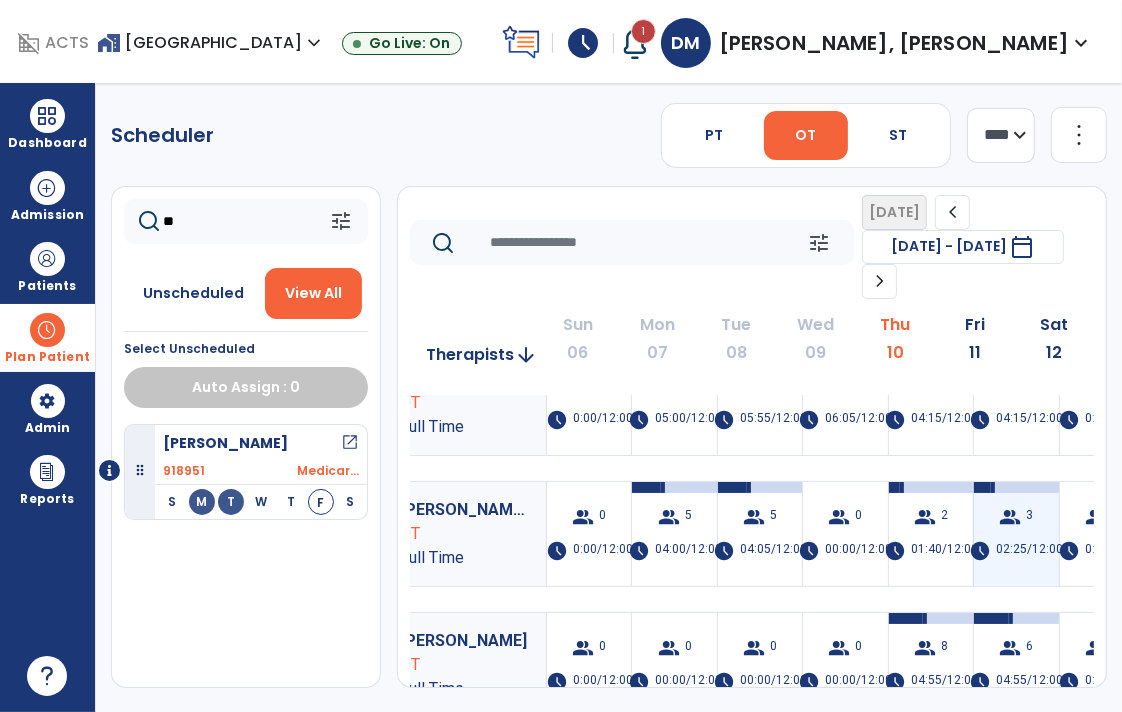 click on "group  3  schedule  02:25/12:00" at bounding box center [1016, 534] 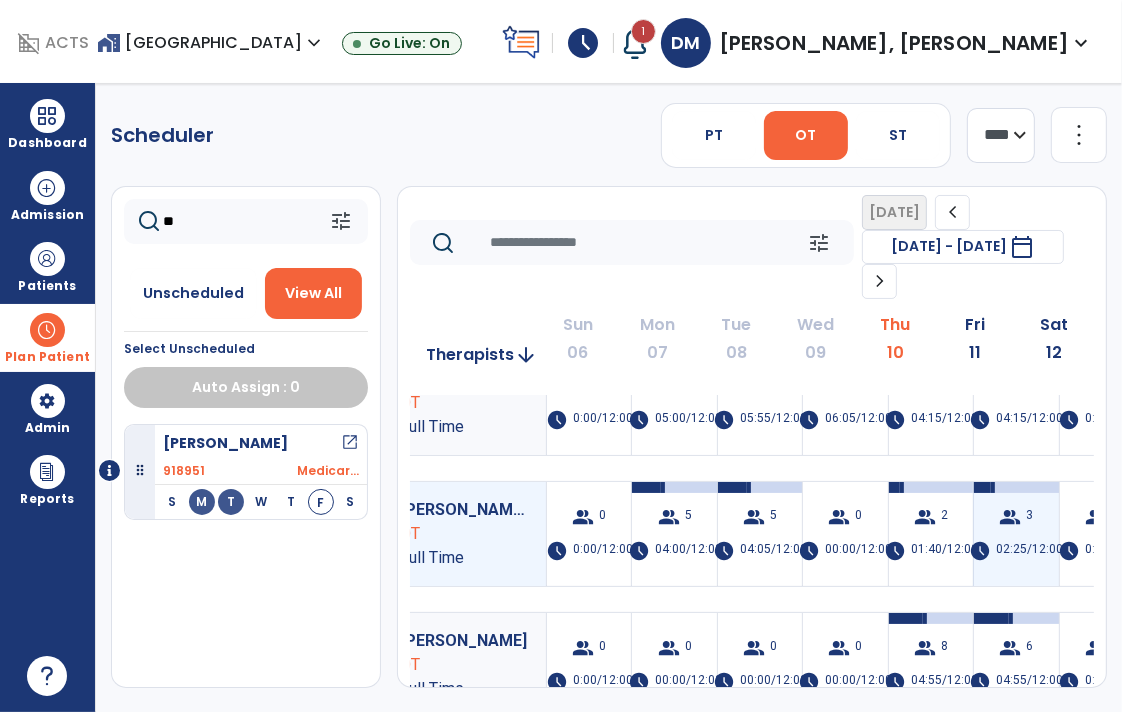 click on "group" at bounding box center (1010, 517) 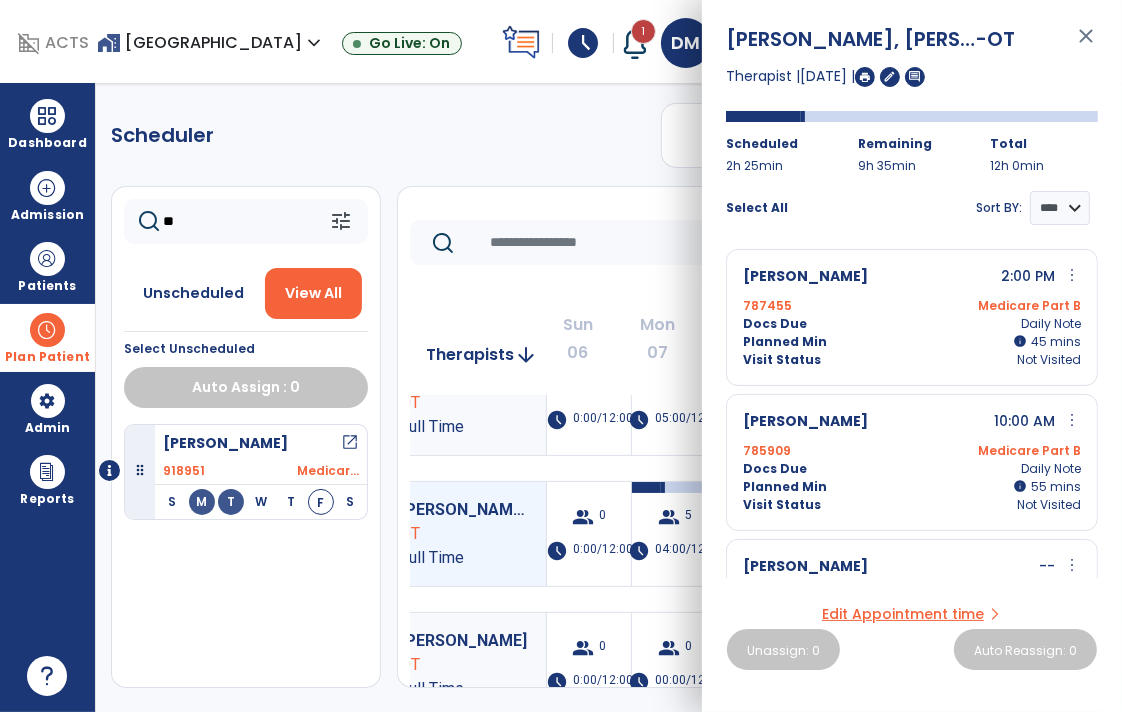 scroll, scrollTop: 94, scrollLeft: 0, axis: vertical 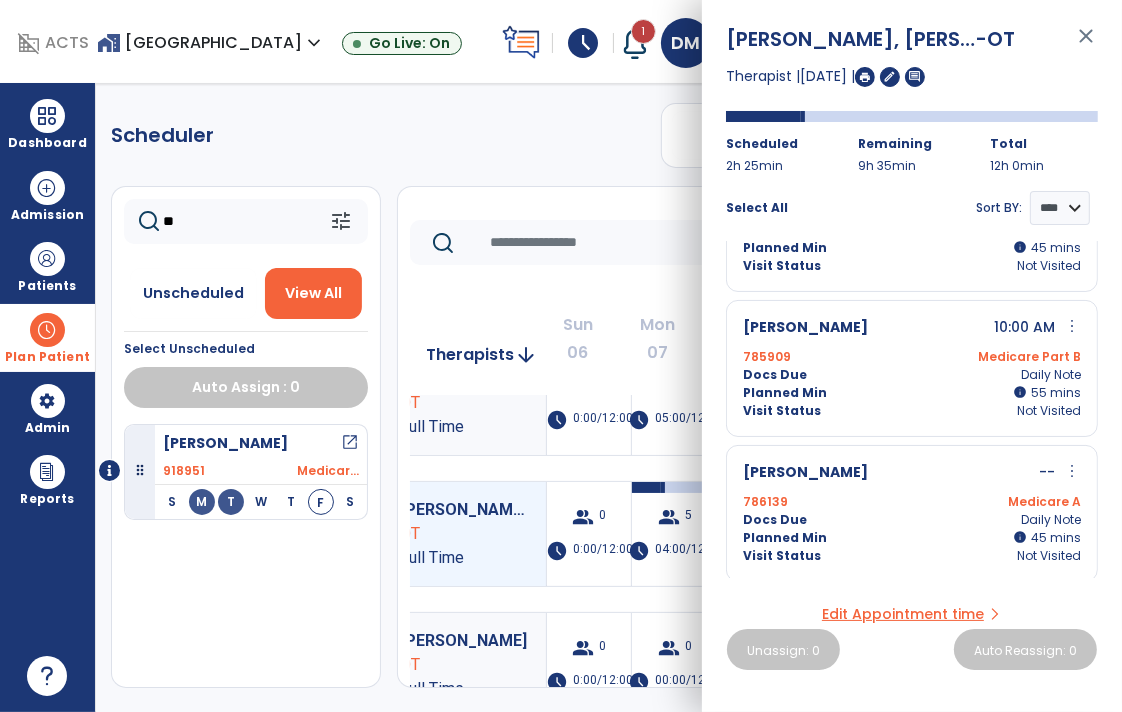click on "[PERSON_NAME]   open_in_new  918951 Medicar...  S M T W T F S" at bounding box center (246, 556) 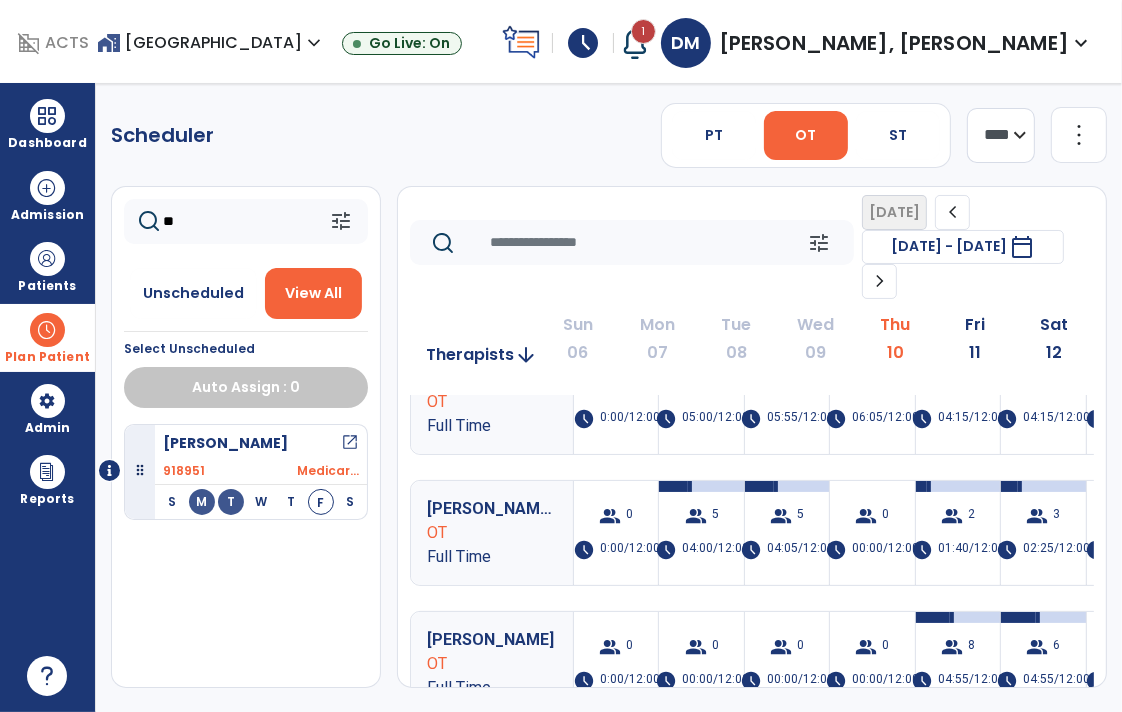 scroll, scrollTop: 178, scrollLeft: 0, axis: vertical 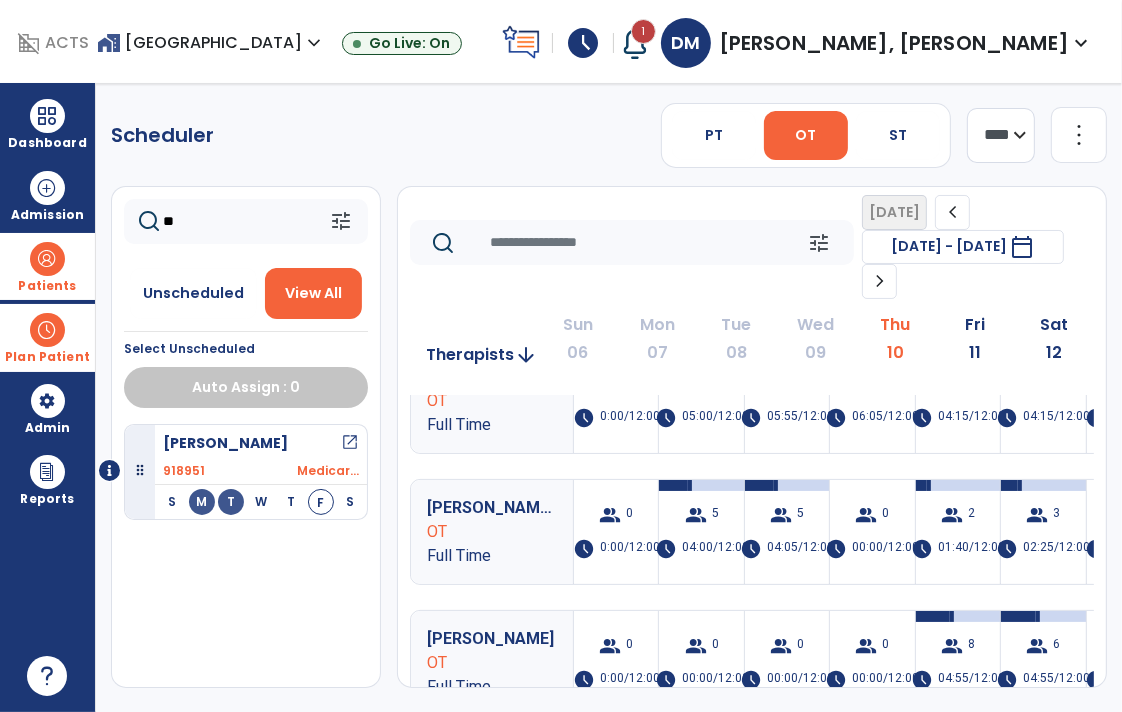 click on "Patients" at bounding box center (47, 266) 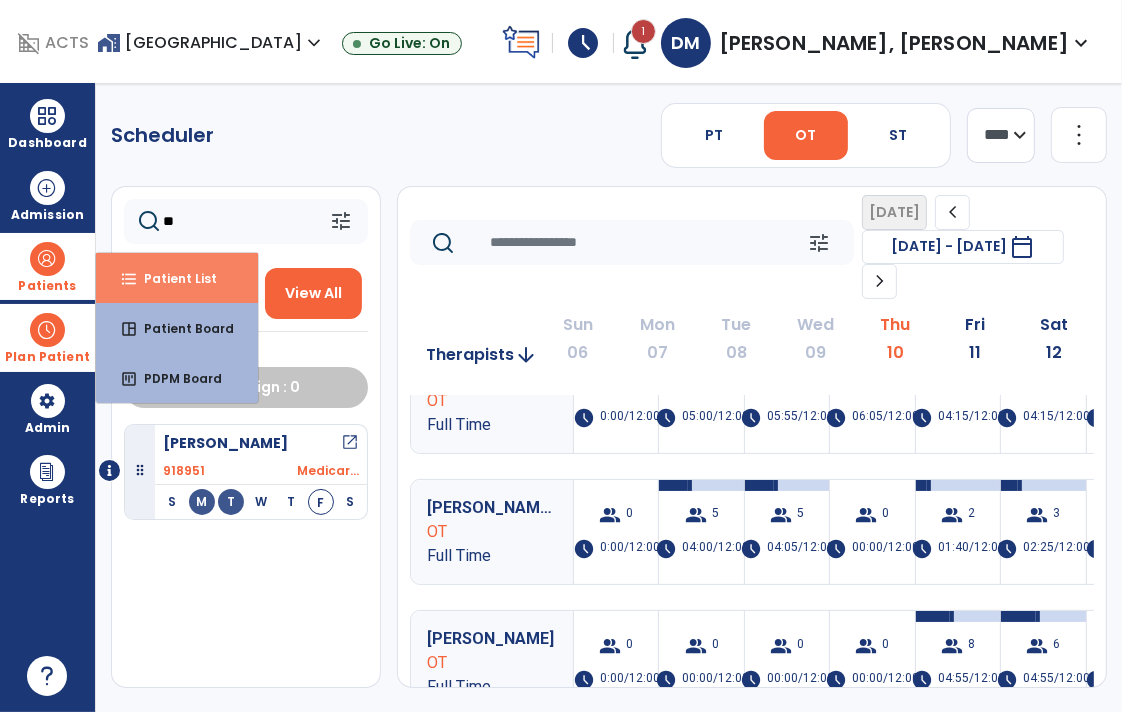 click on "format_list_bulleted" at bounding box center [129, 279] 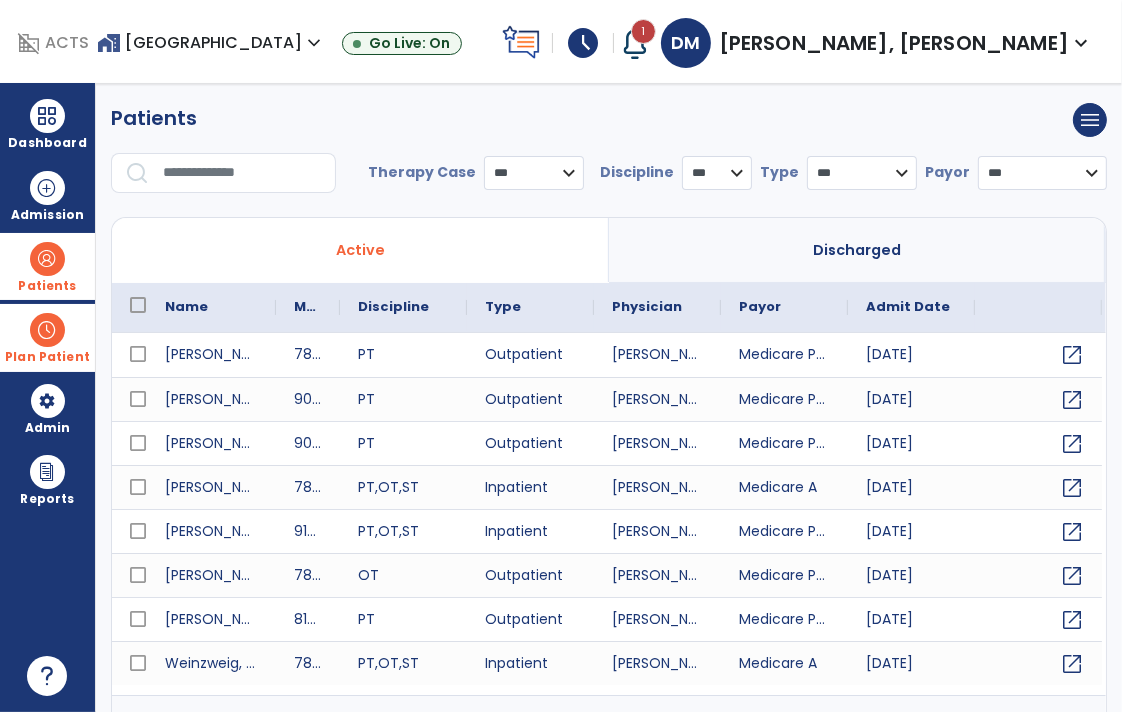 click at bounding box center [242, 173] 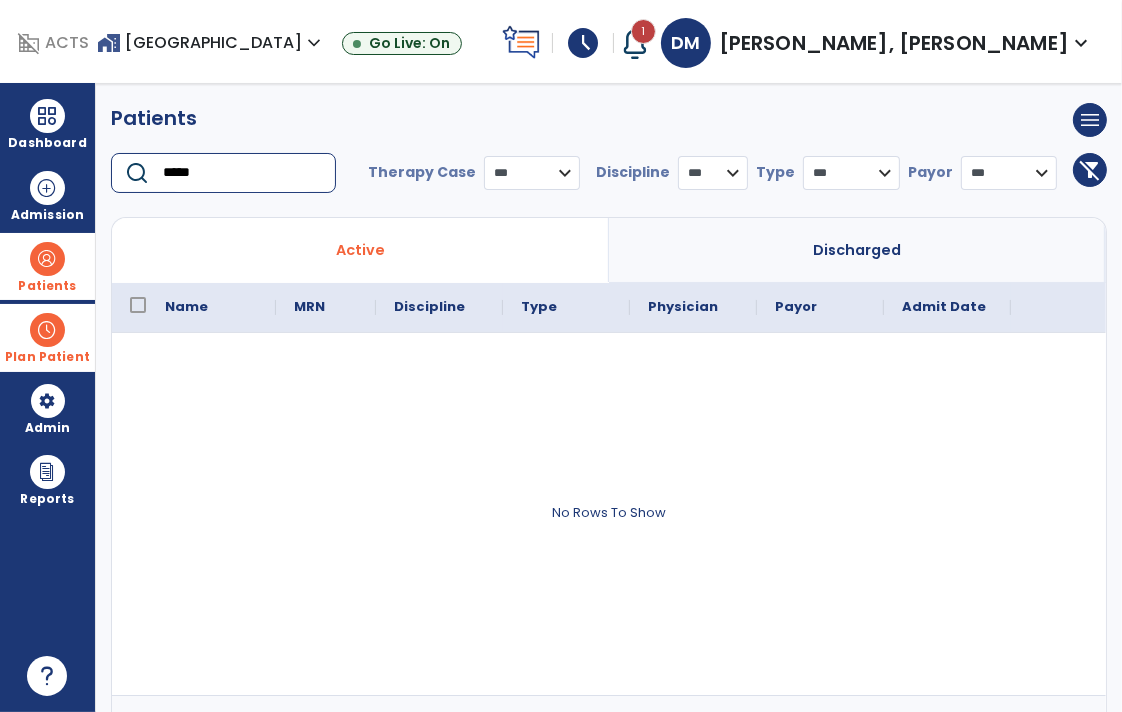 click on "schedule" at bounding box center [583, 43] 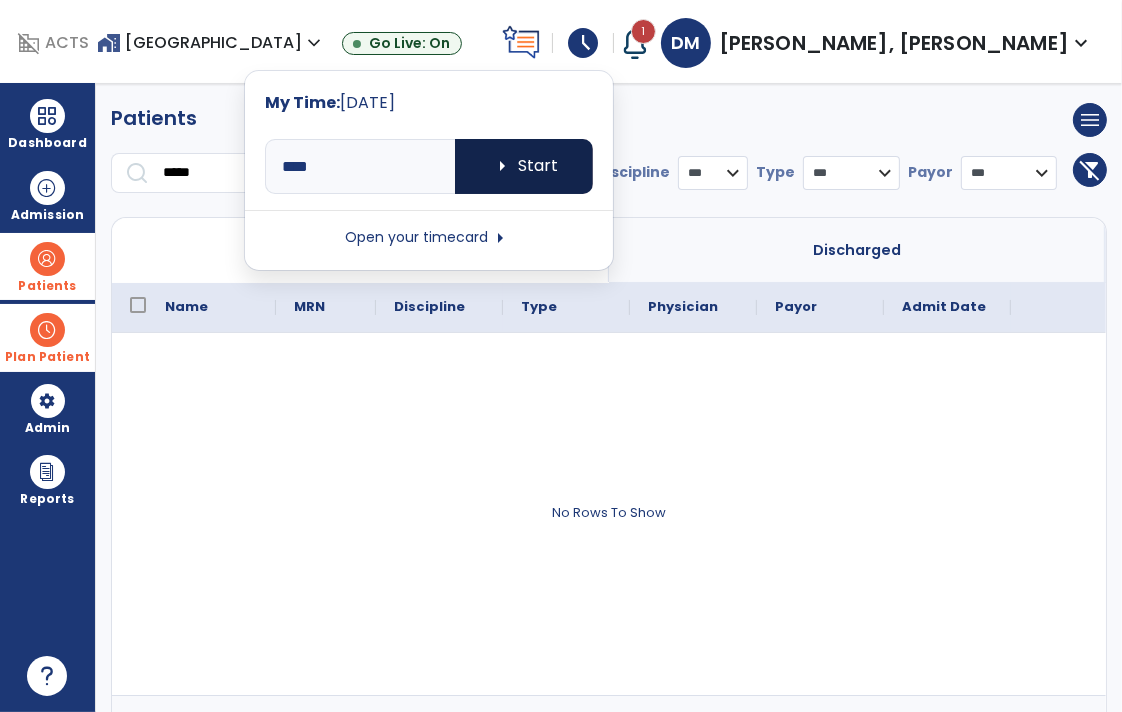 click on "arrow_right" at bounding box center [502, 166] 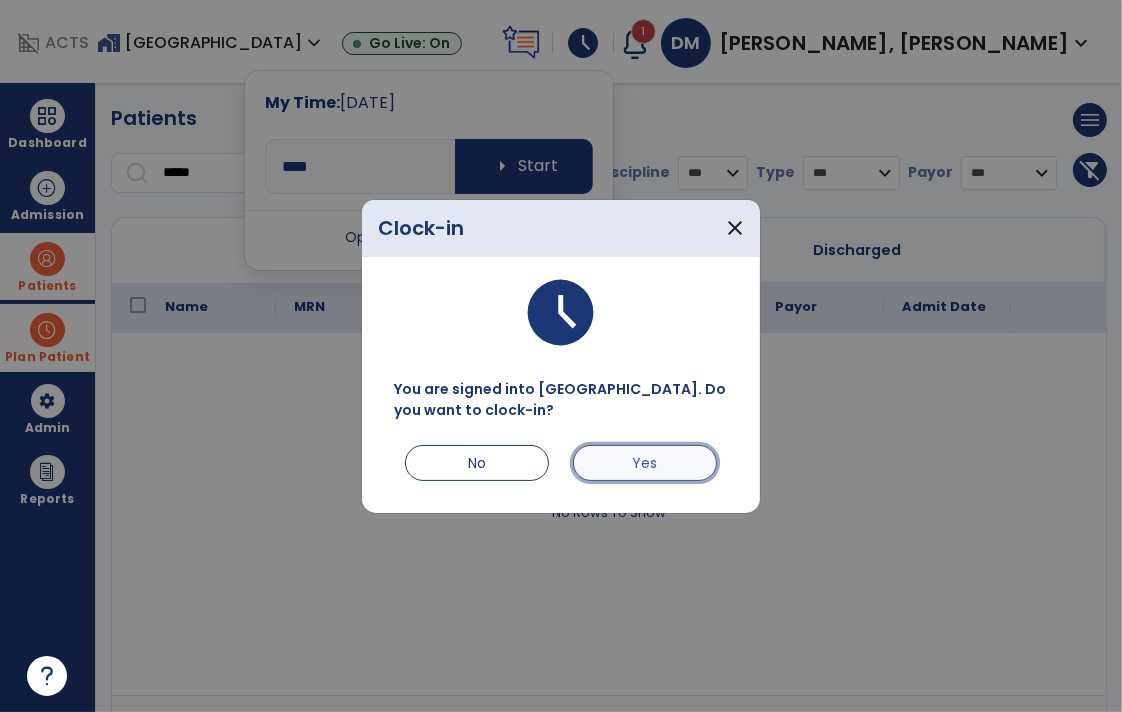 click on "Yes" at bounding box center (645, 463) 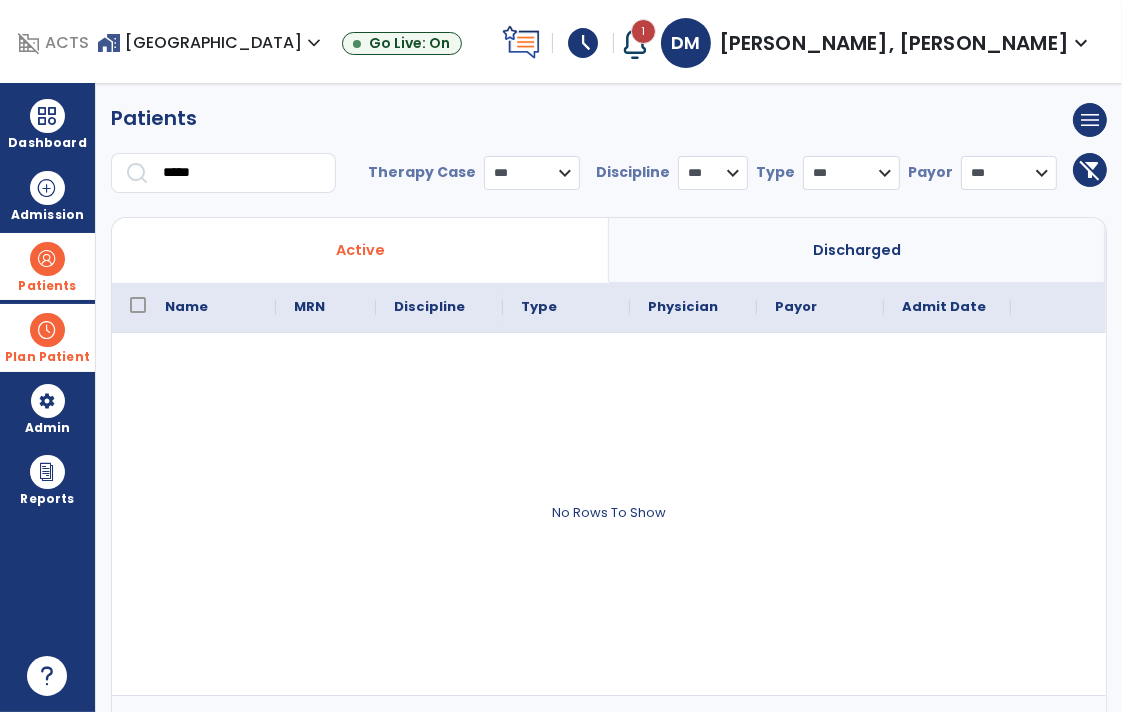 click on "*****" at bounding box center [242, 173] 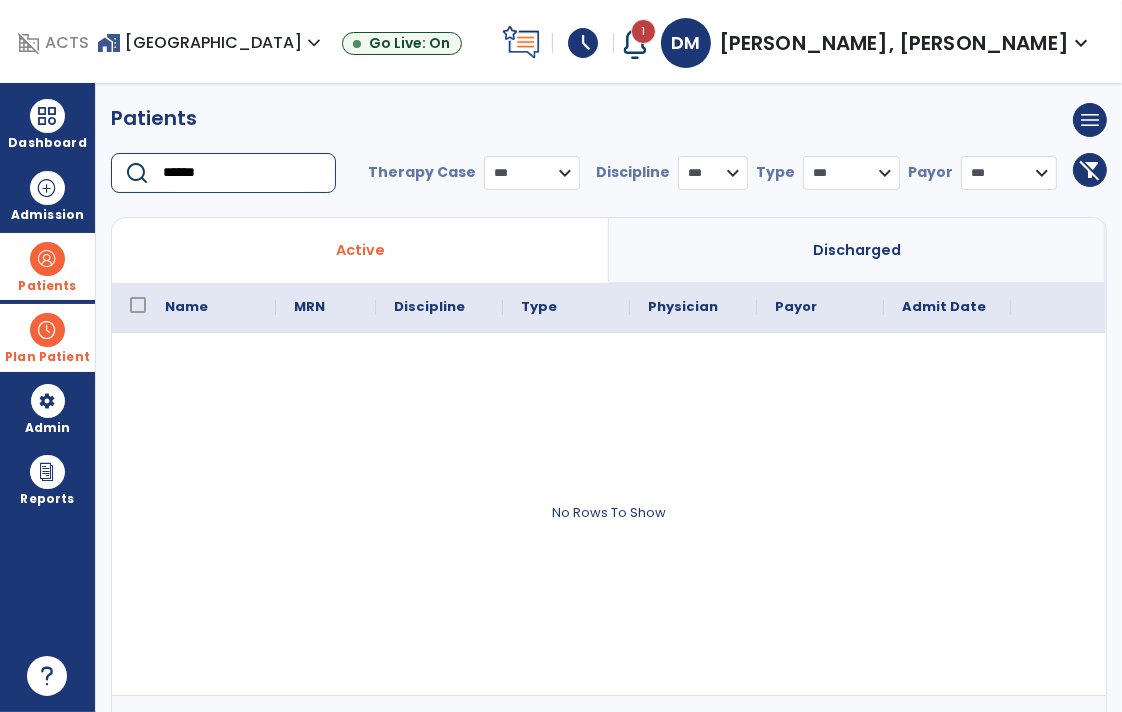 type on "******" 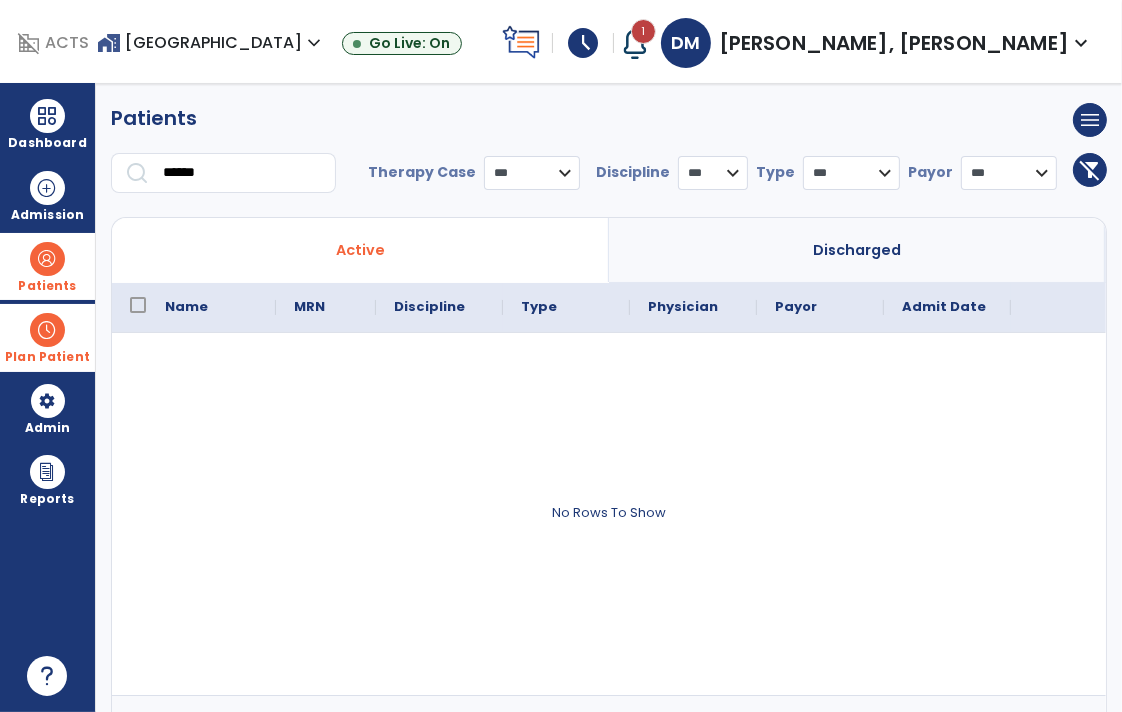 click on "Discharged" at bounding box center [857, 250] 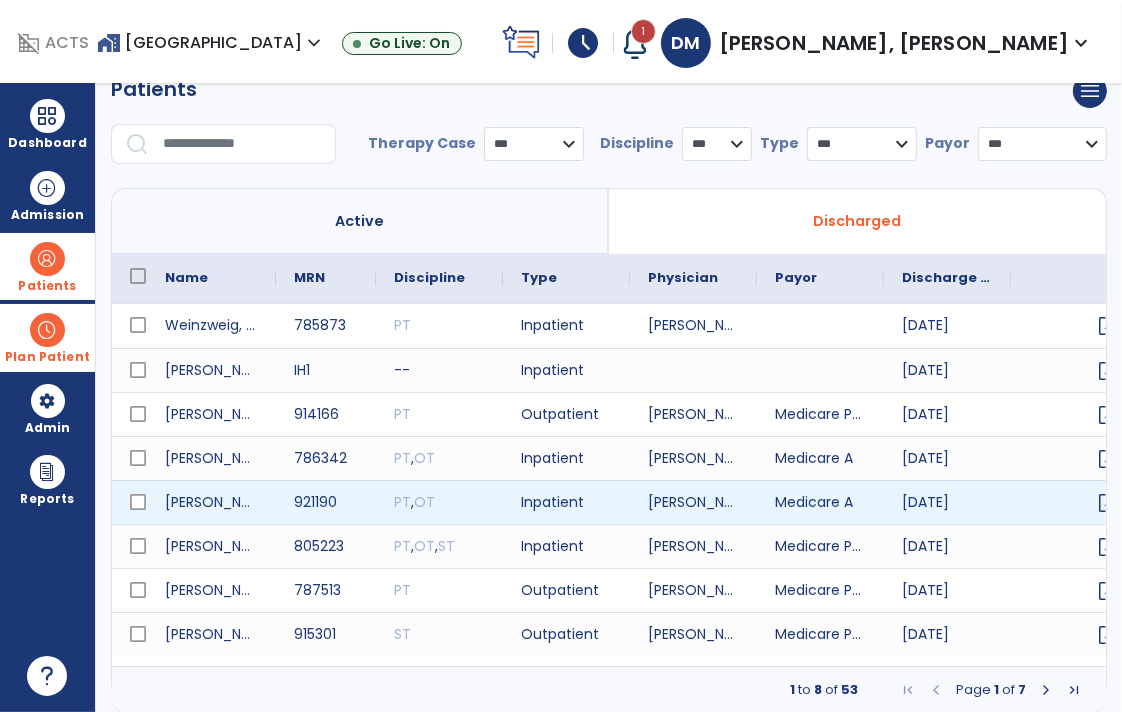 scroll, scrollTop: 0, scrollLeft: 0, axis: both 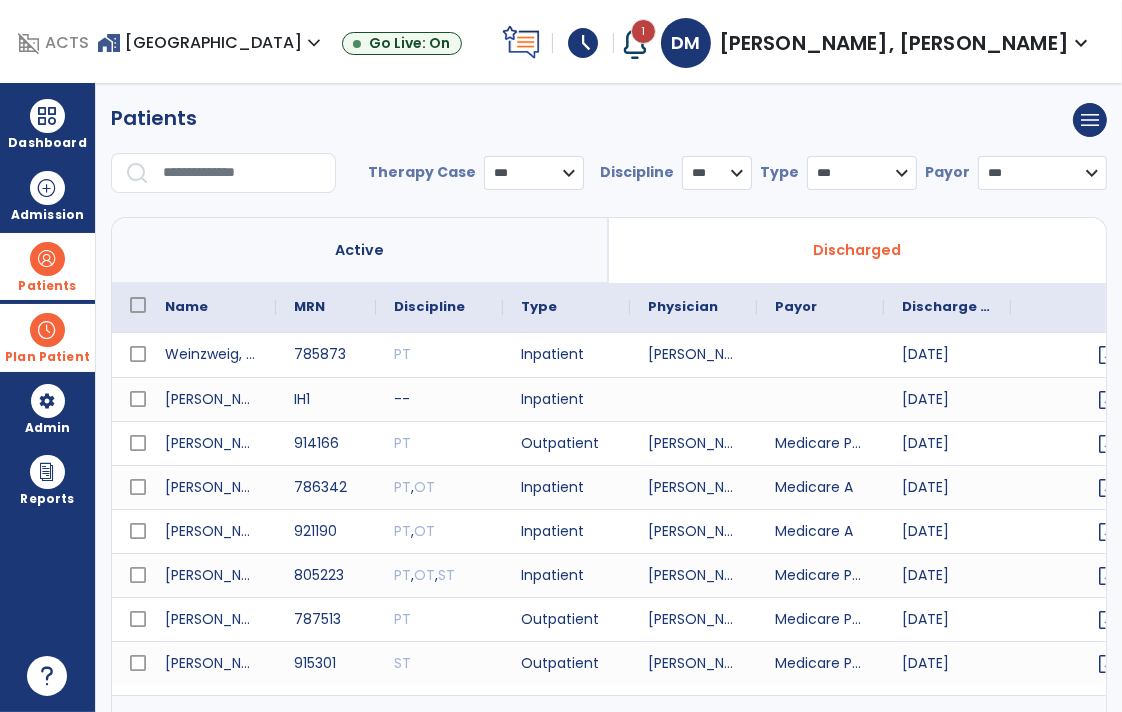 click on "Active" at bounding box center [360, 250] 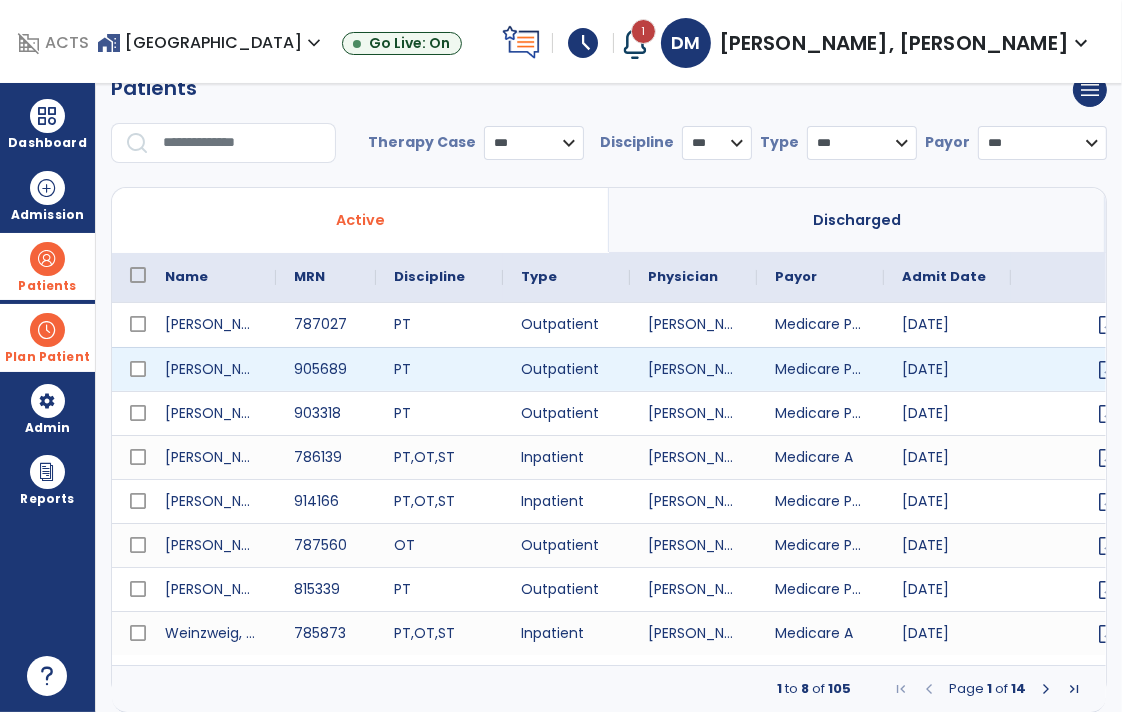 scroll, scrollTop: 0, scrollLeft: 0, axis: both 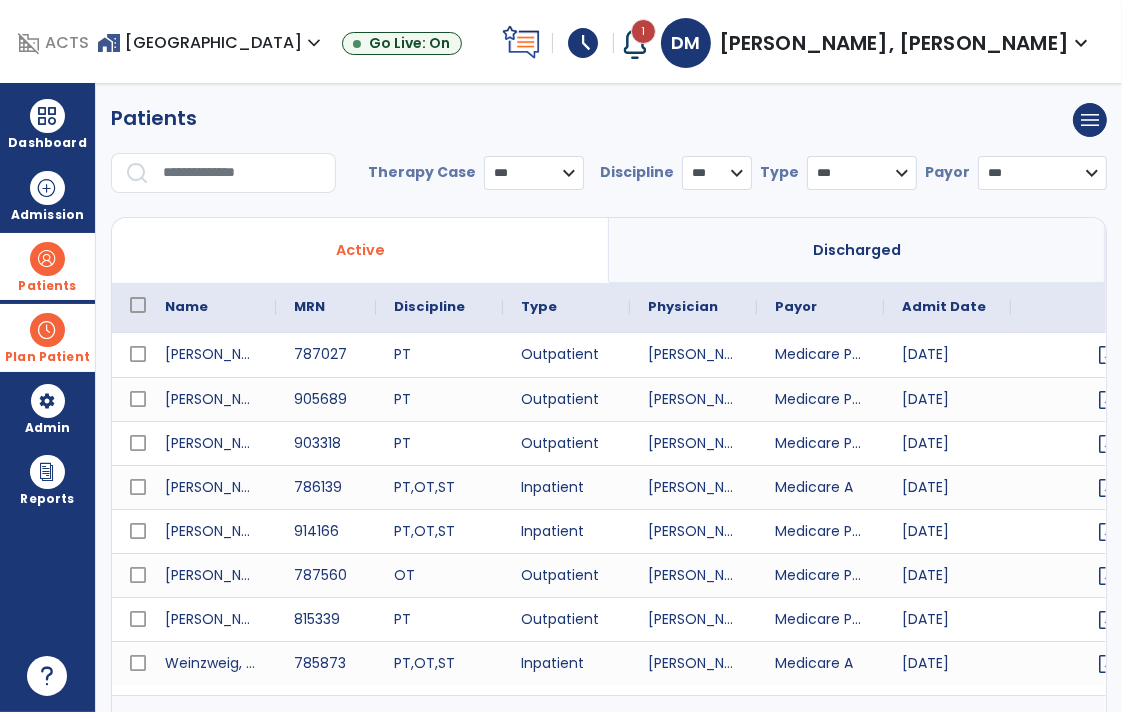 click on "Patients" at bounding box center [47, 266] 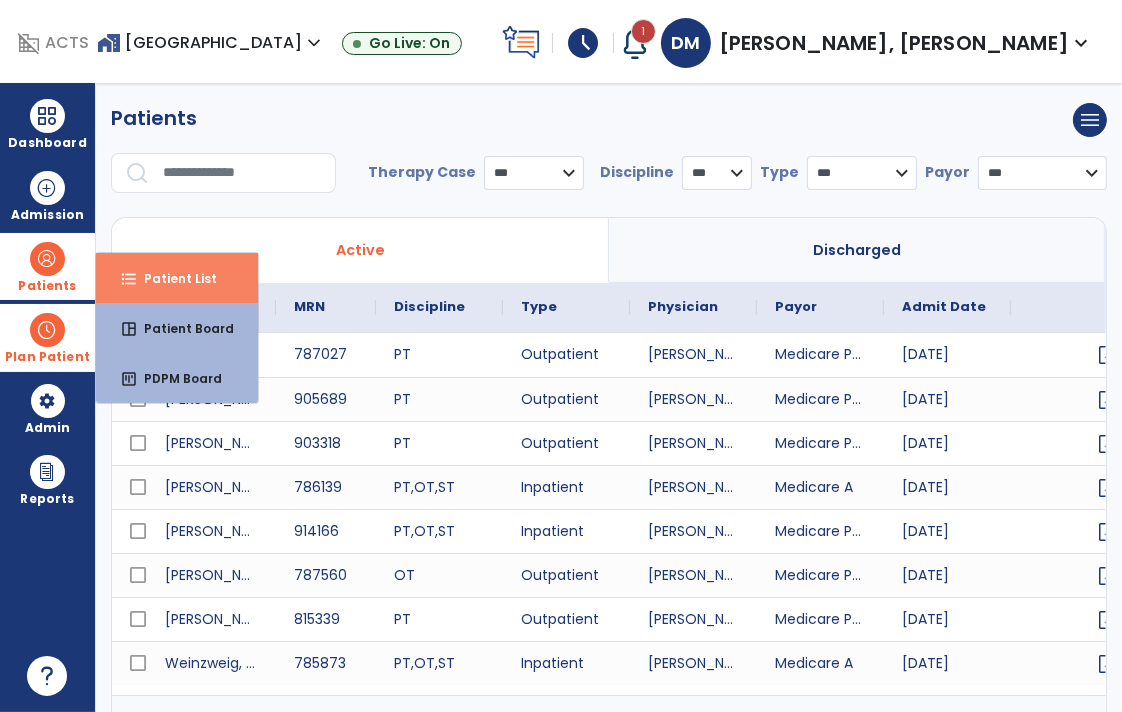 click on "Patient List" at bounding box center (172, 278) 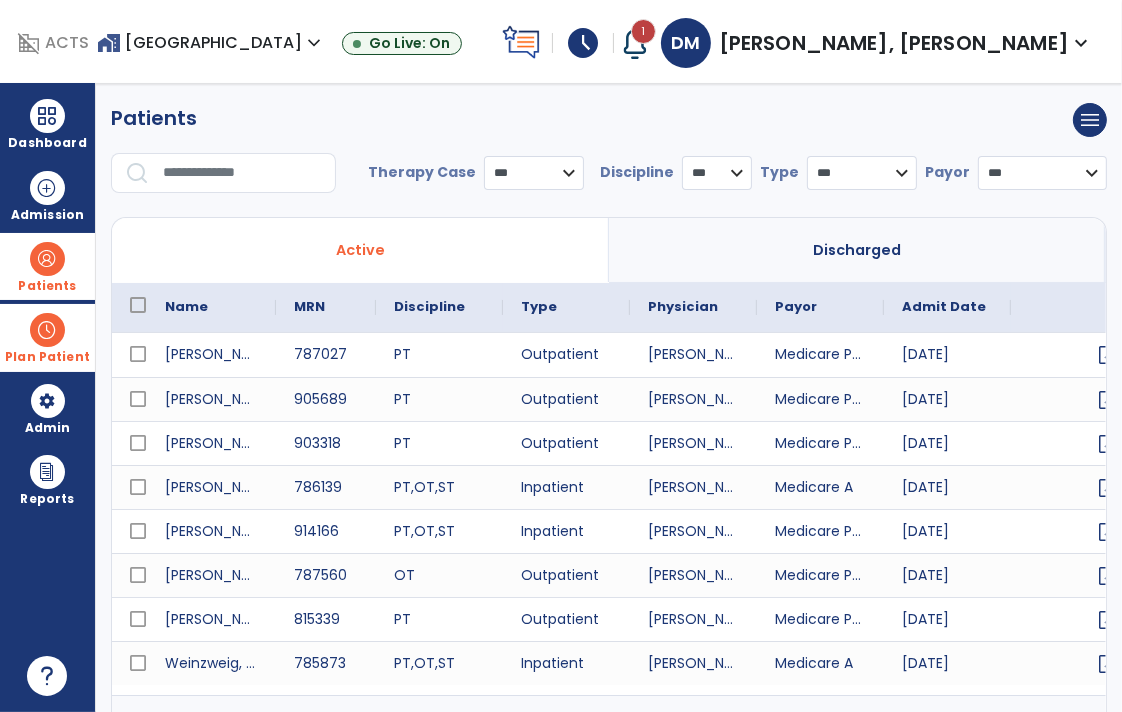 click on "Plan Patient" at bounding box center [47, 266] 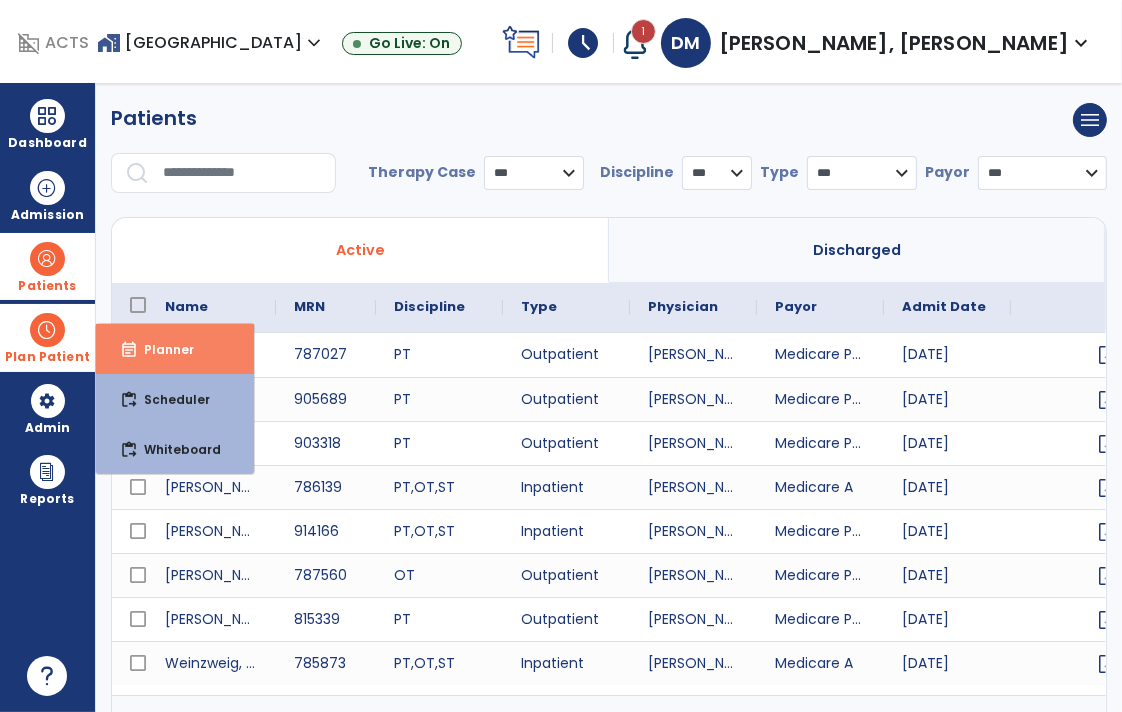 click on "event_note  Planner" at bounding box center (175, 349) 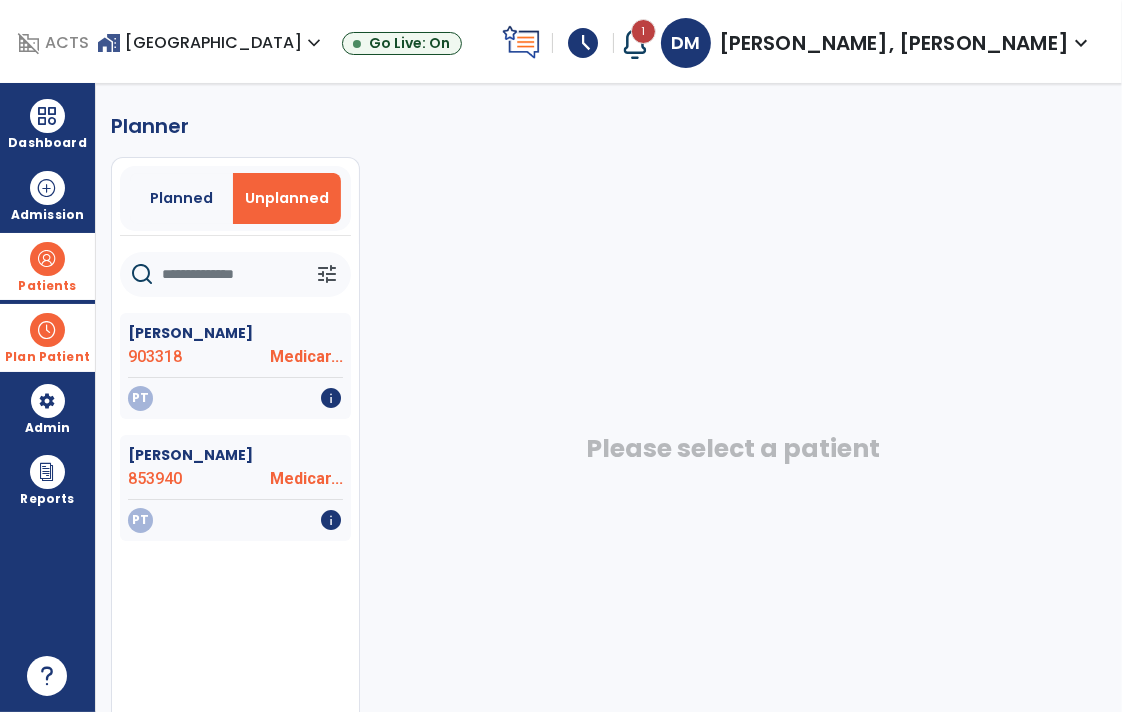 click on "Patients" at bounding box center [47, 266] 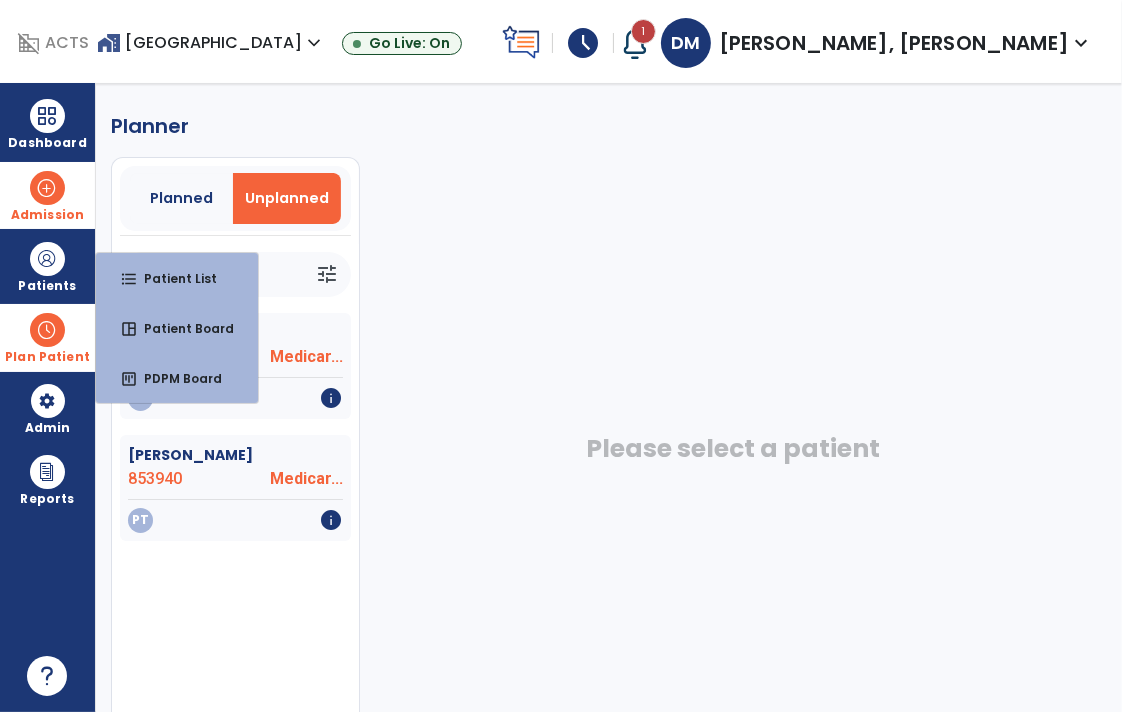 click on "Admission" at bounding box center [47, 195] 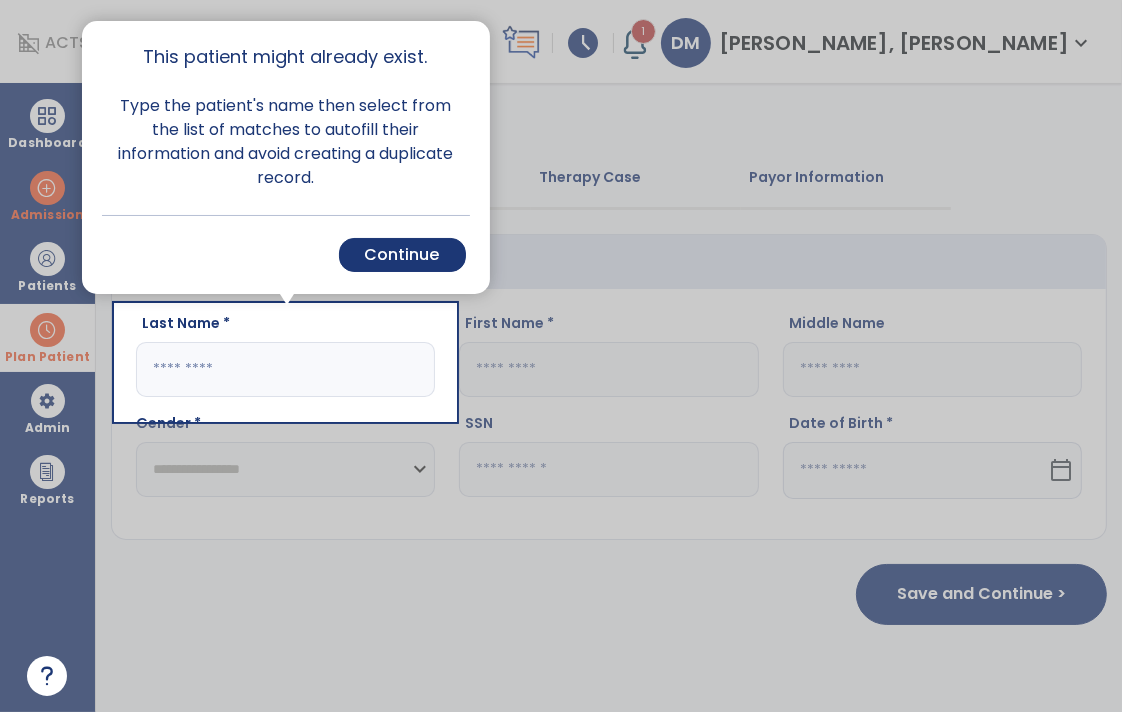 click at bounding box center [788, 356] 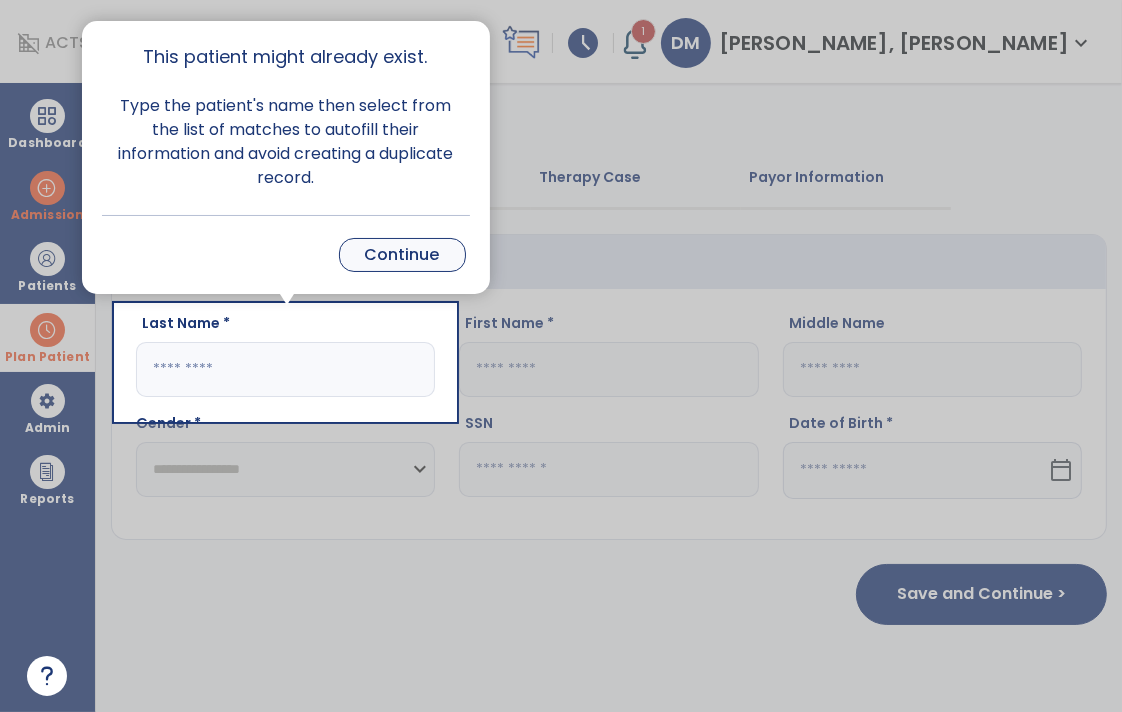 click on "Continue" at bounding box center (402, 255) 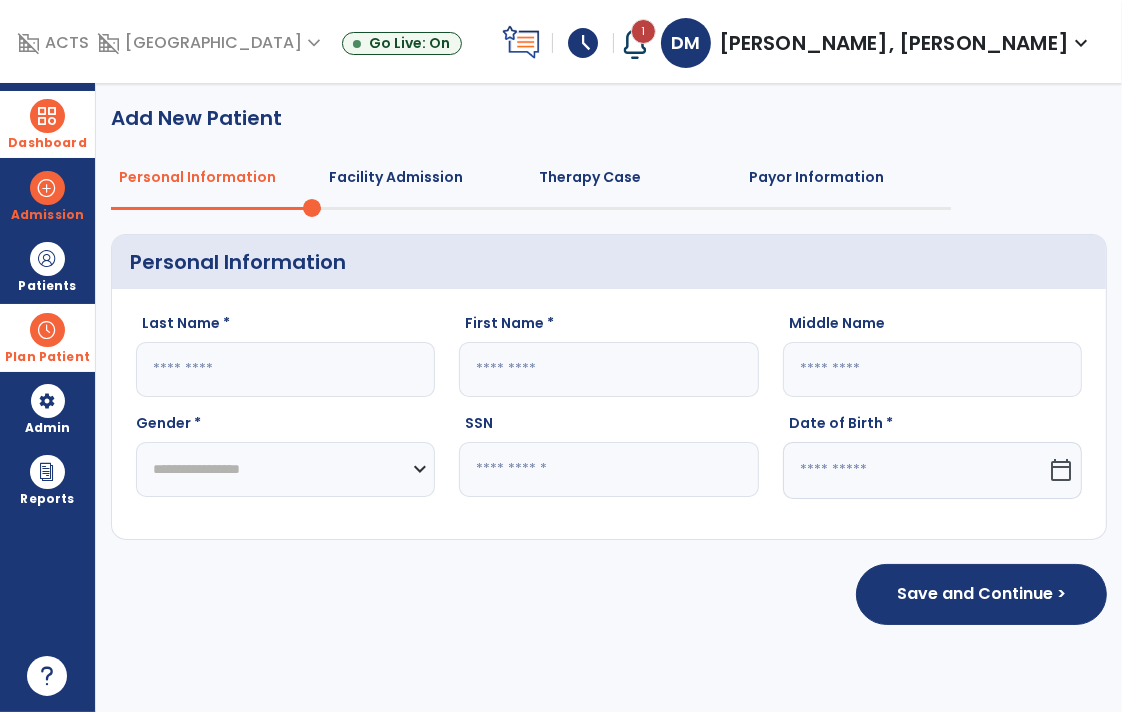click on "Dashboard" at bounding box center (47, 143) 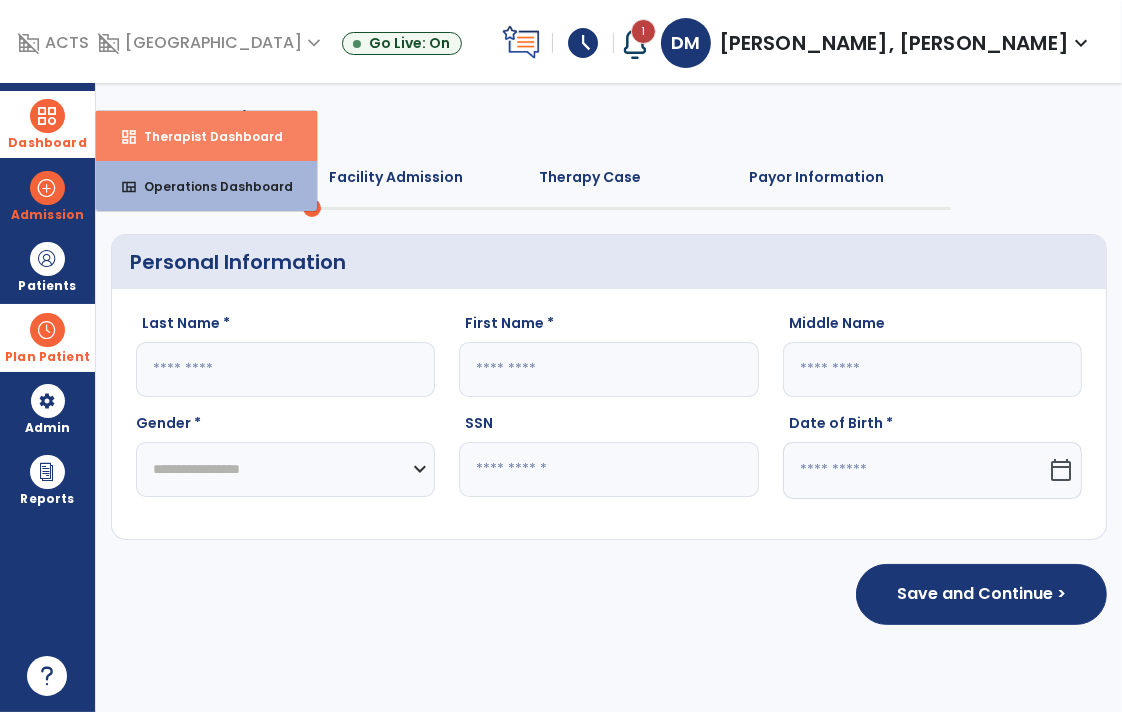 click on "dashboard" at bounding box center (129, 137) 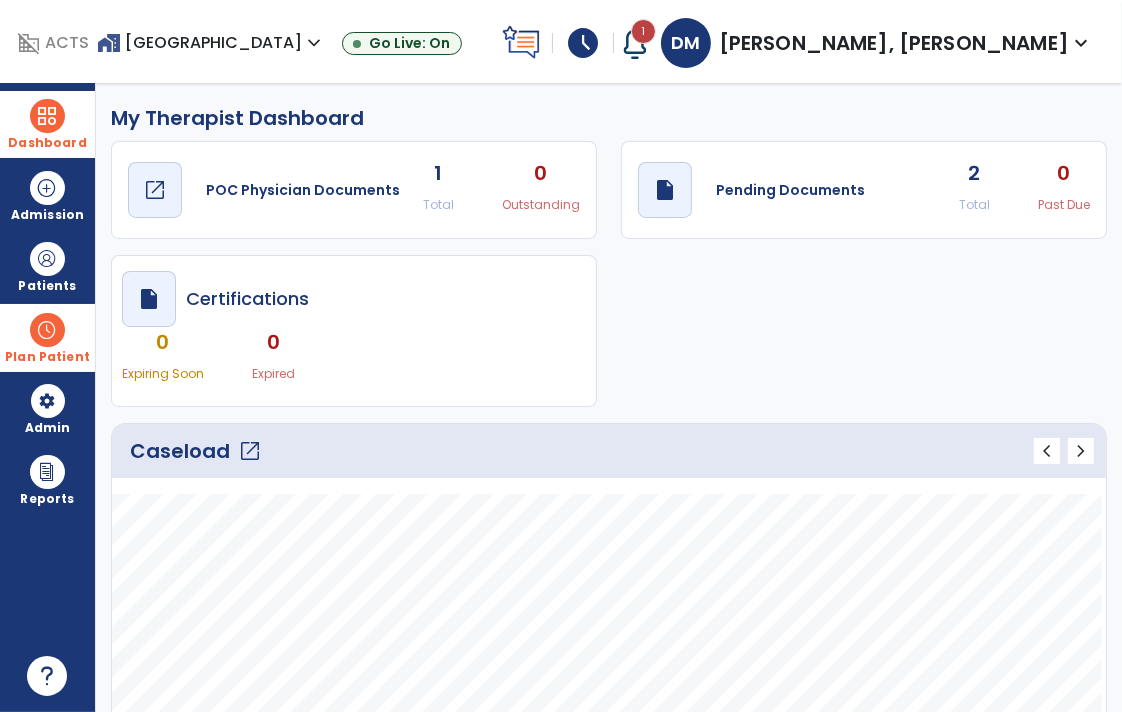 click on "POC Physician Documents" 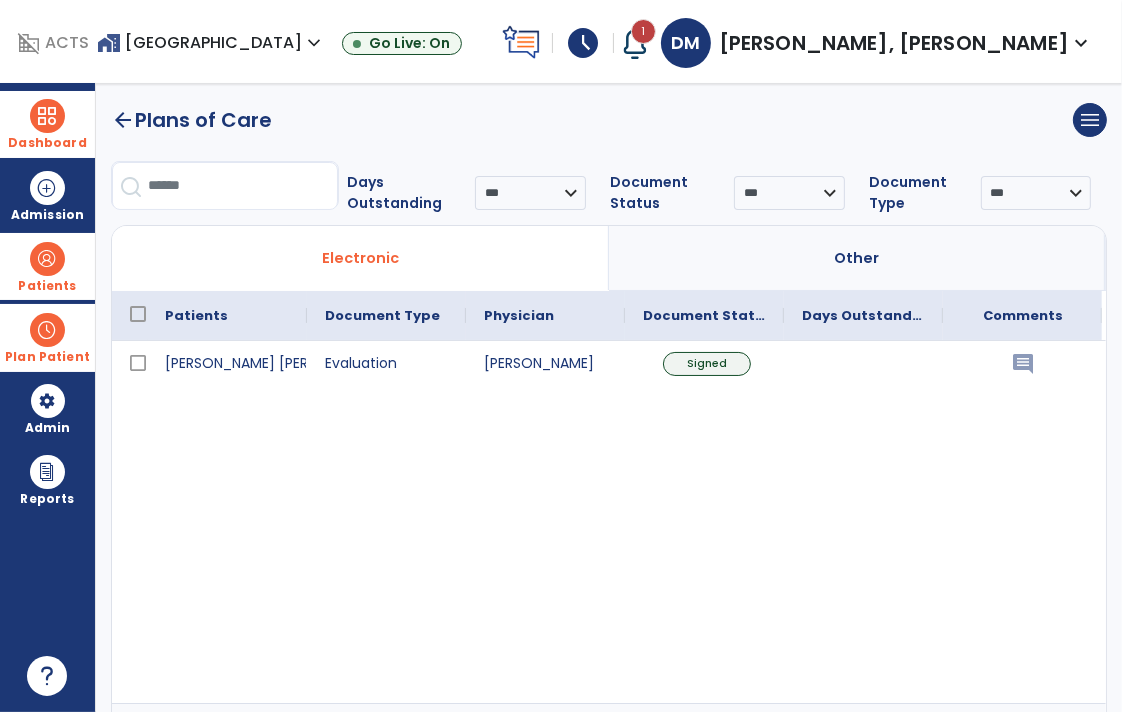 click on "Patients" at bounding box center [47, 266] 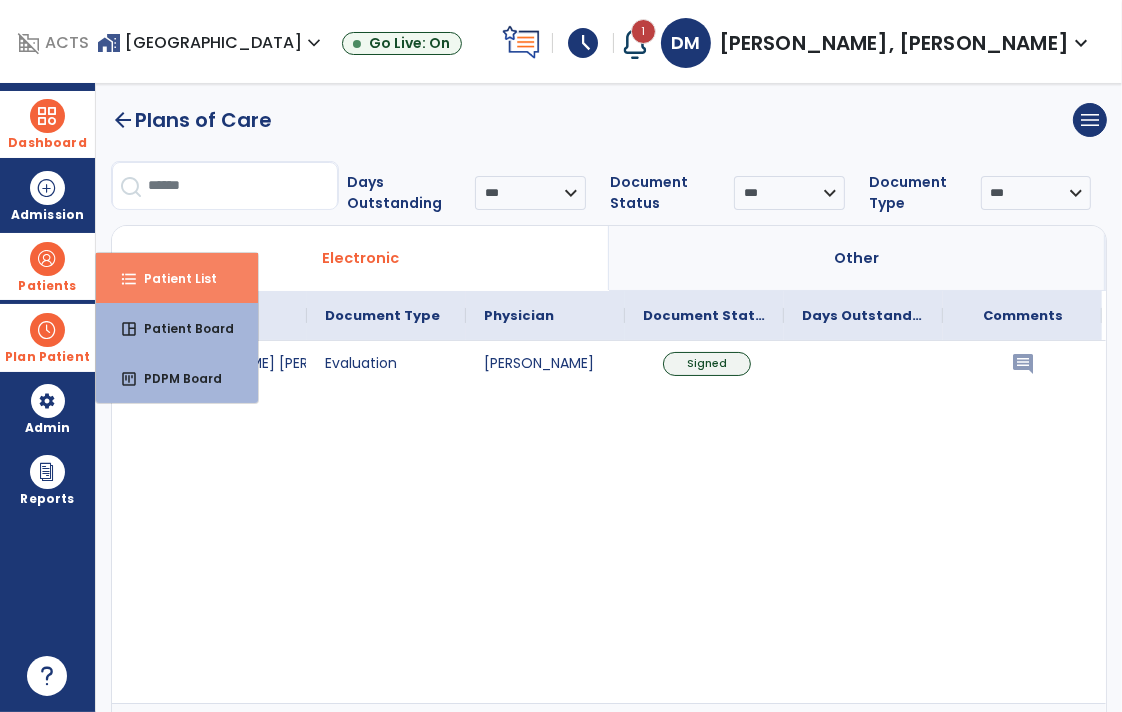 click on "format_list_bulleted" at bounding box center (129, 279) 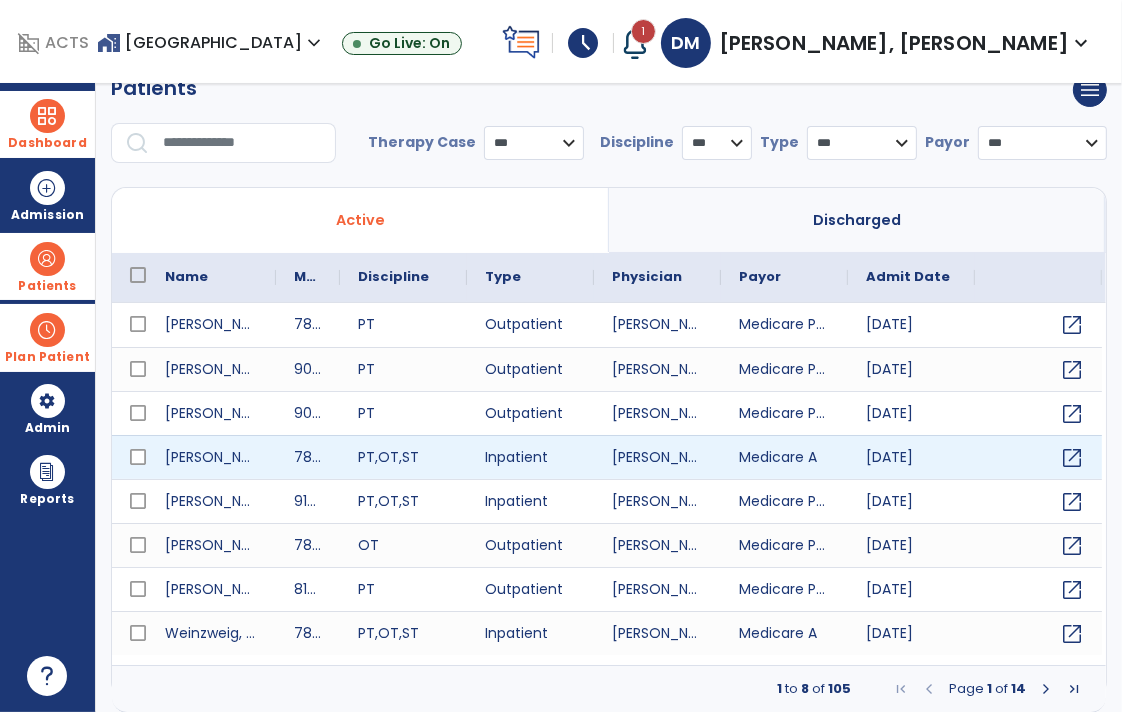 scroll, scrollTop: 0, scrollLeft: 0, axis: both 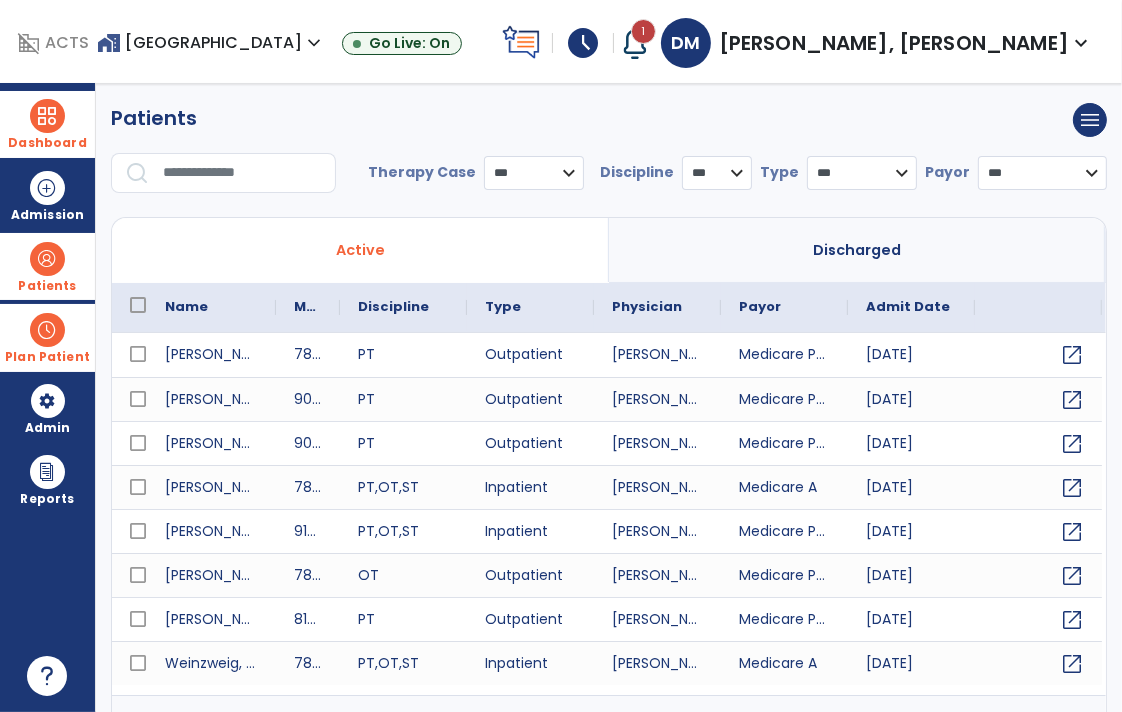 click at bounding box center [47, 330] 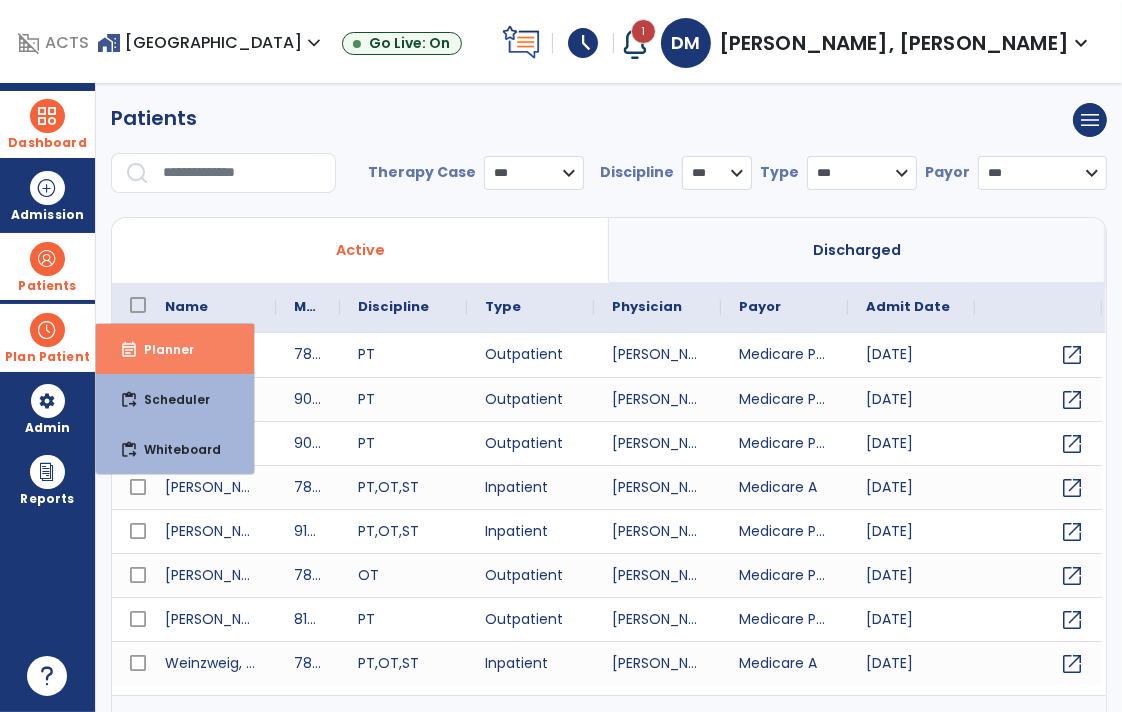 click on "event_note" at bounding box center [129, 350] 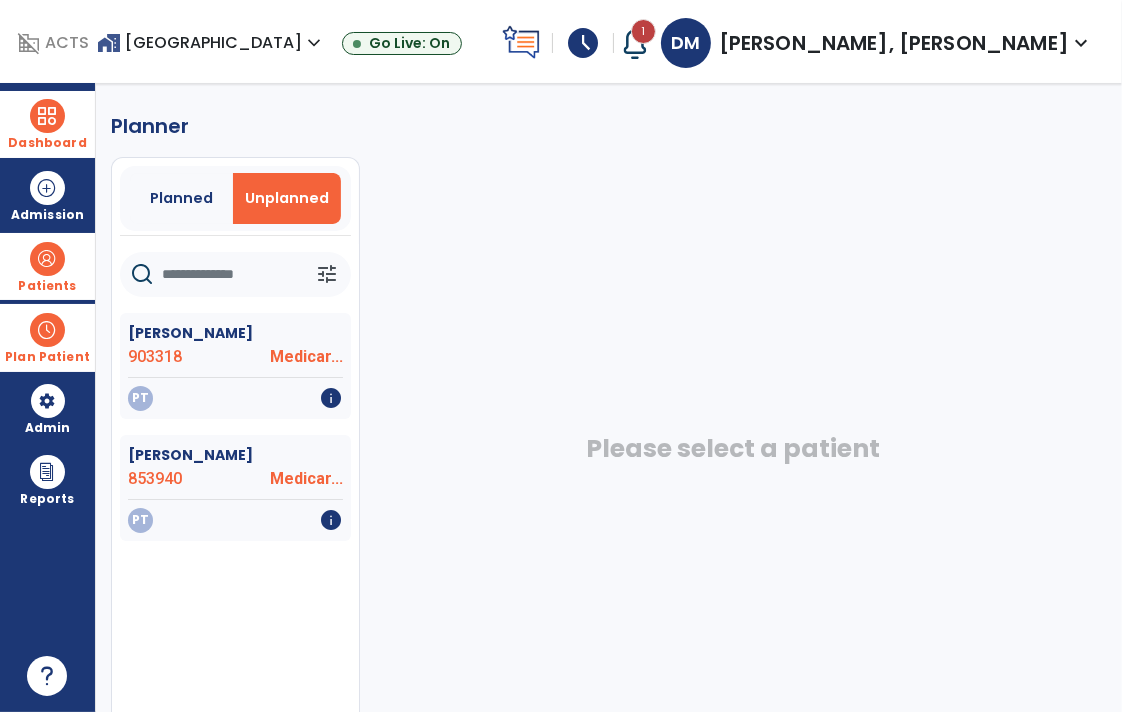 click 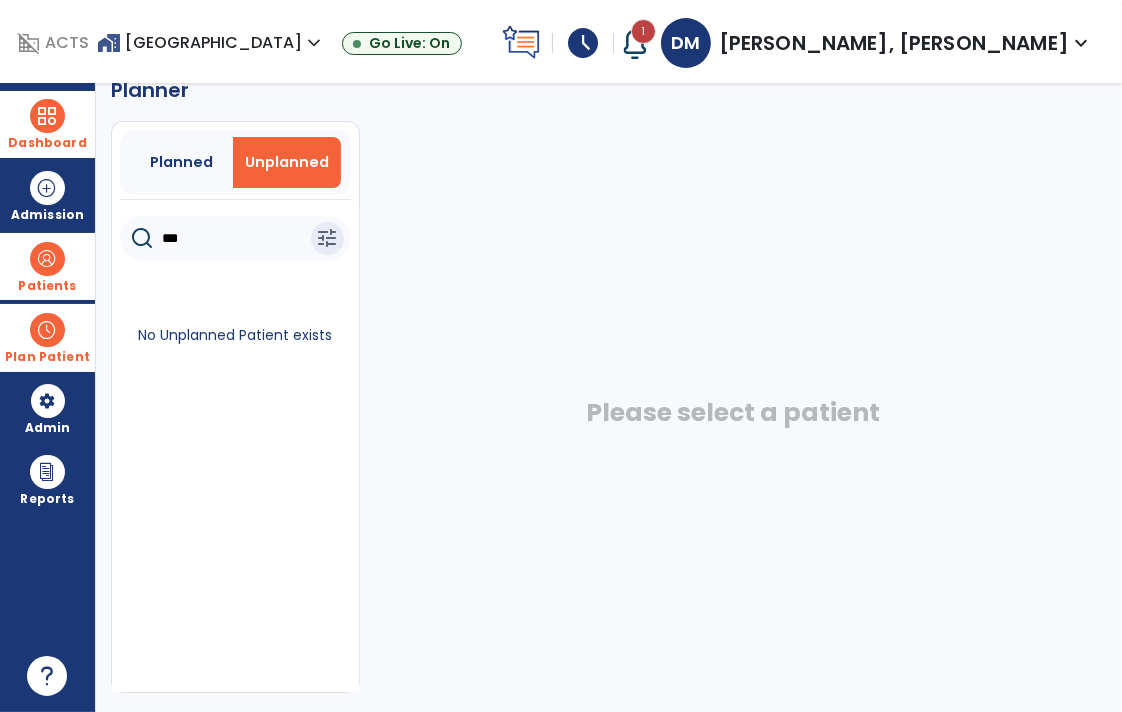 scroll, scrollTop: 0, scrollLeft: 0, axis: both 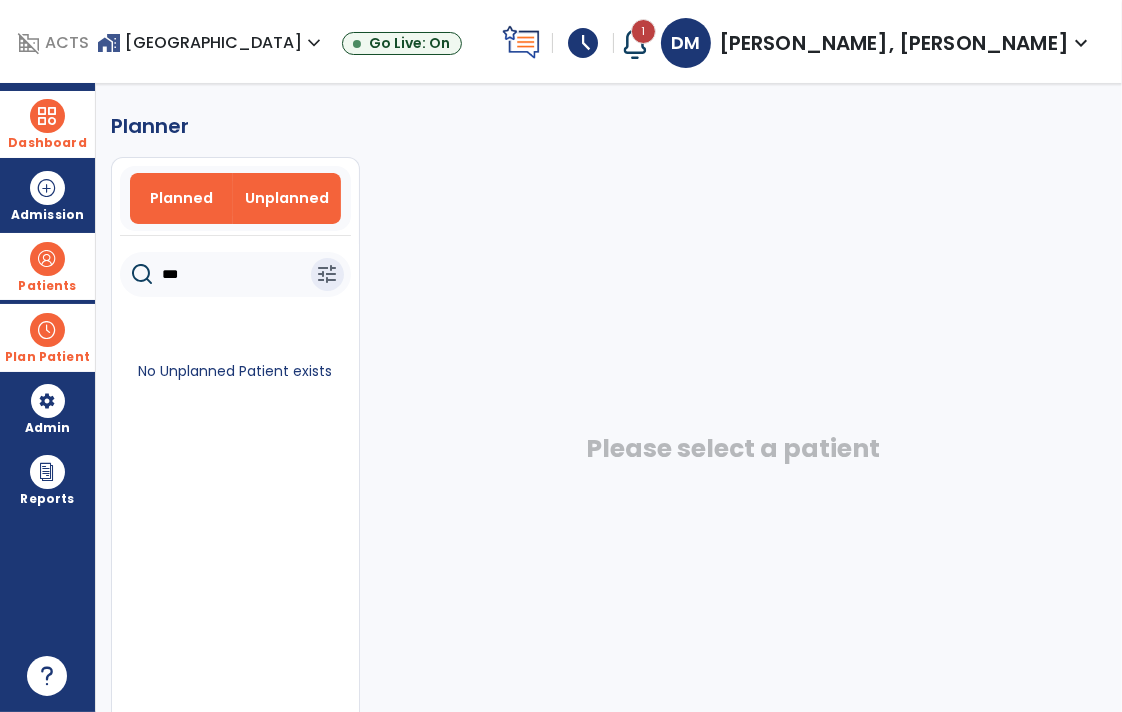 type on "***" 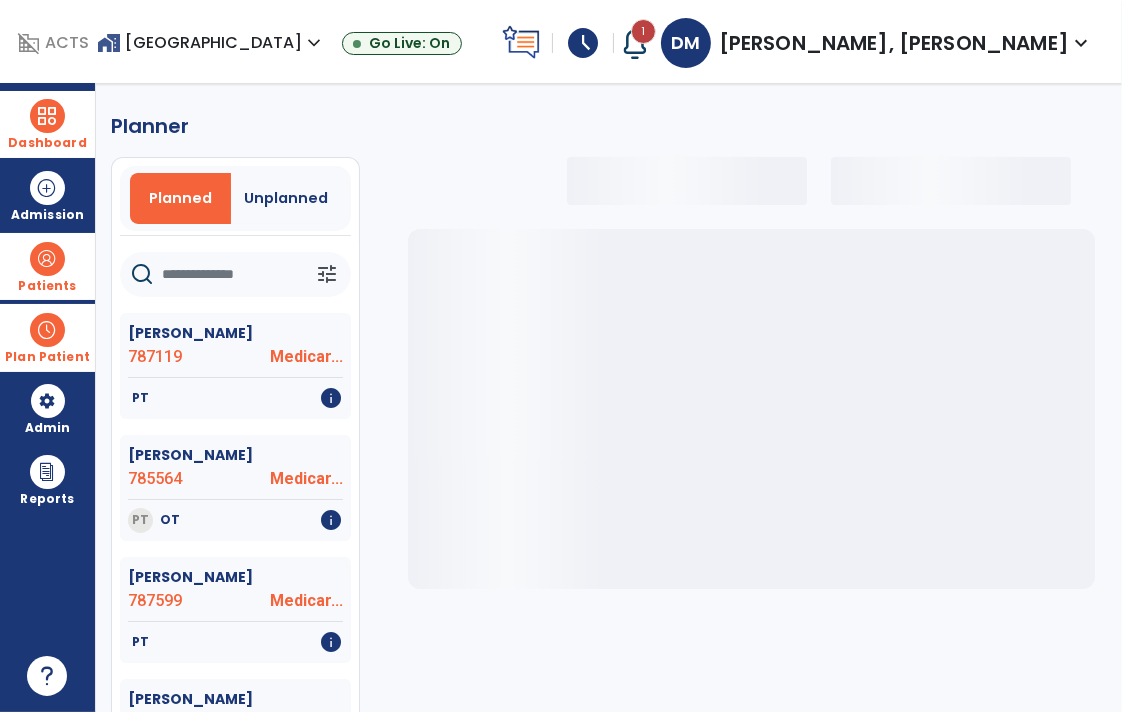 select on "***" 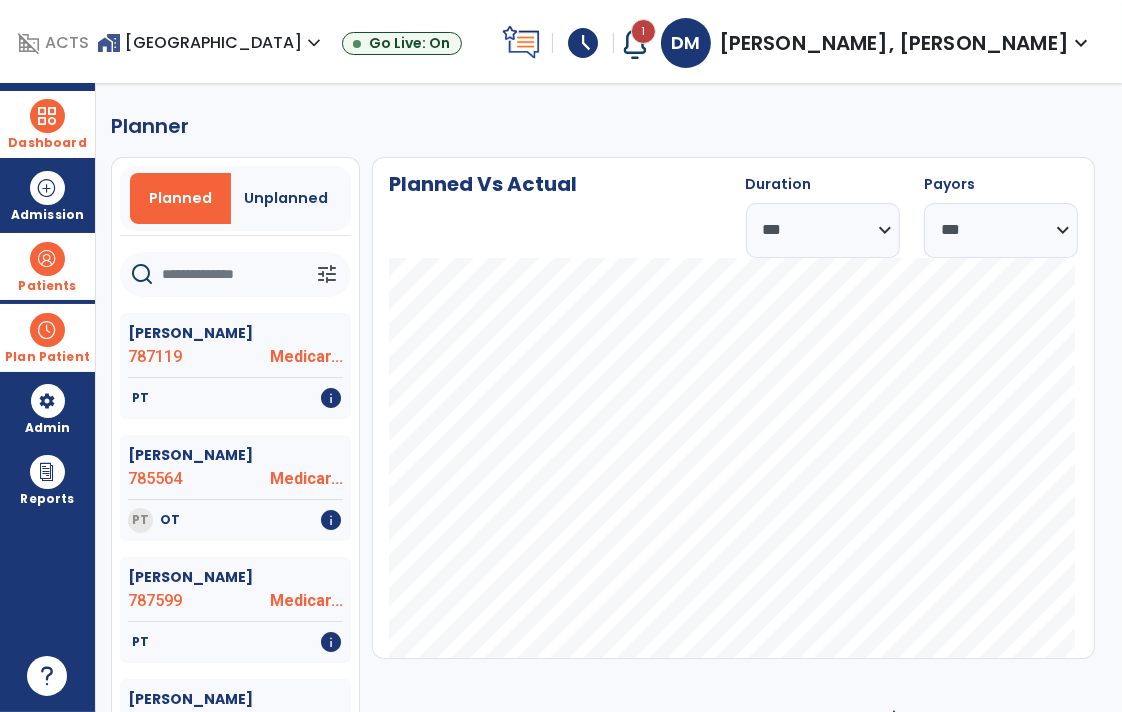 click 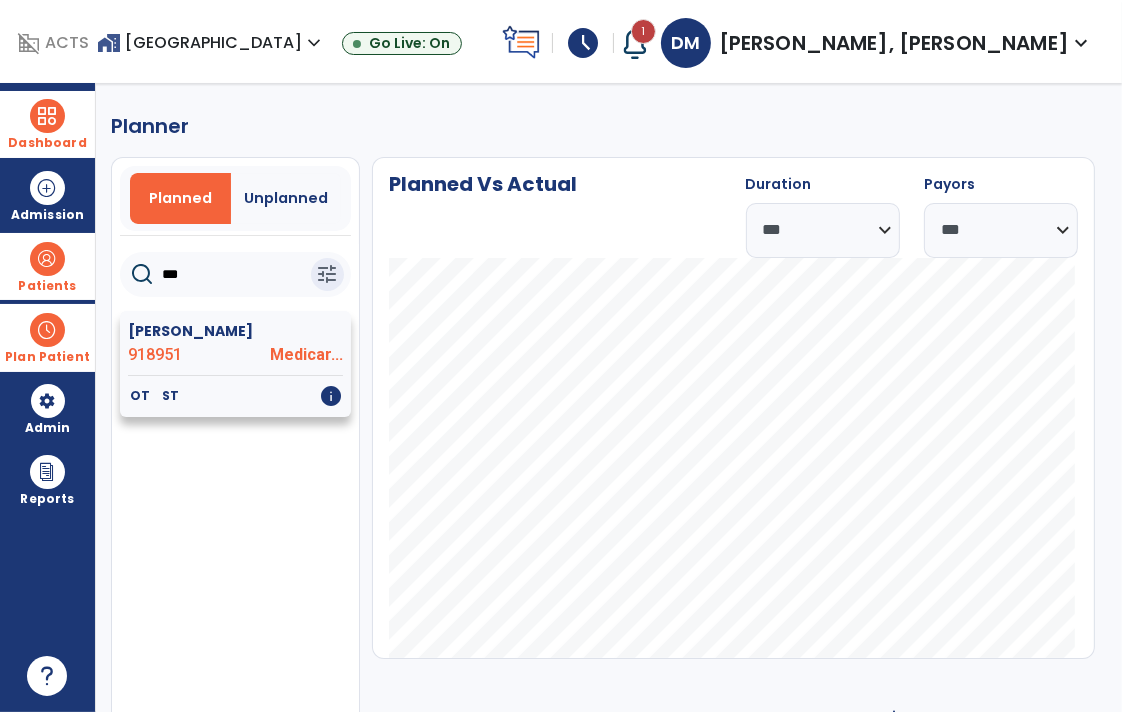 type on "***" 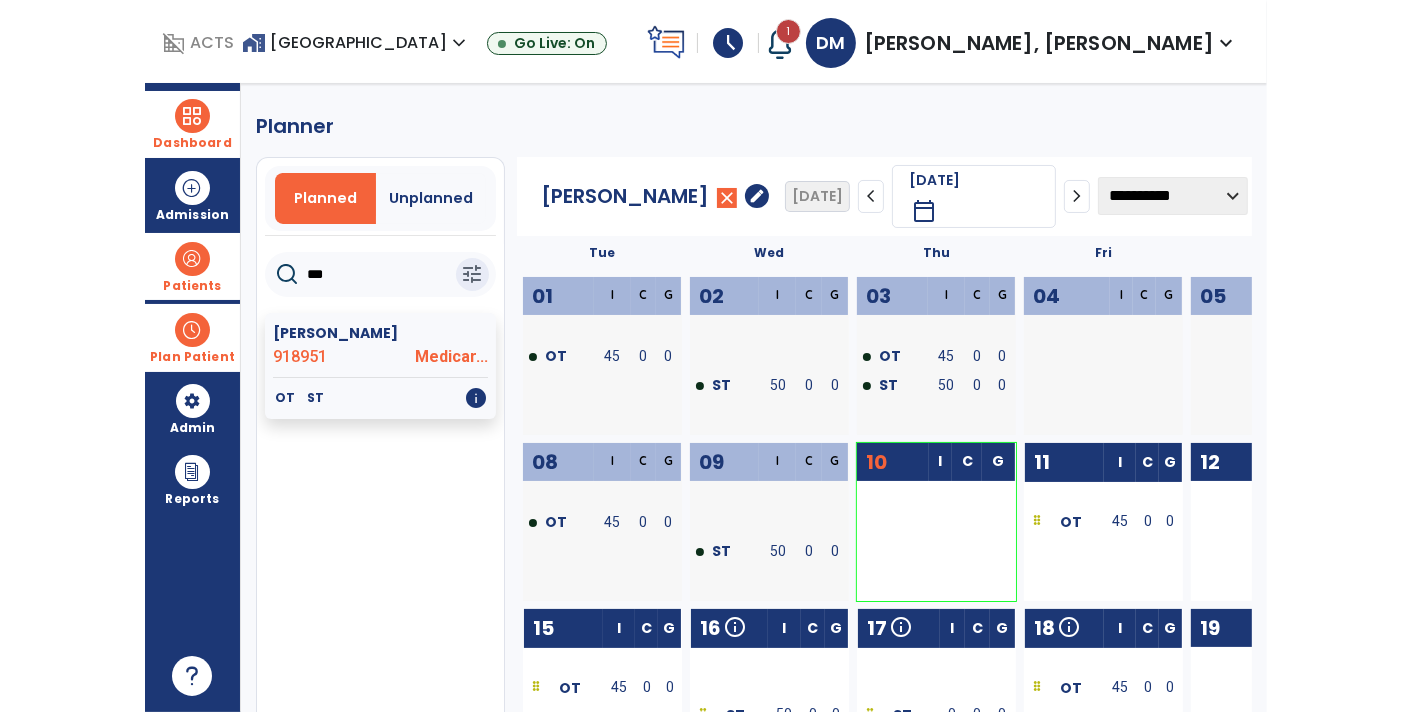 scroll, scrollTop: 0, scrollLeft: 329, axis: horizontal 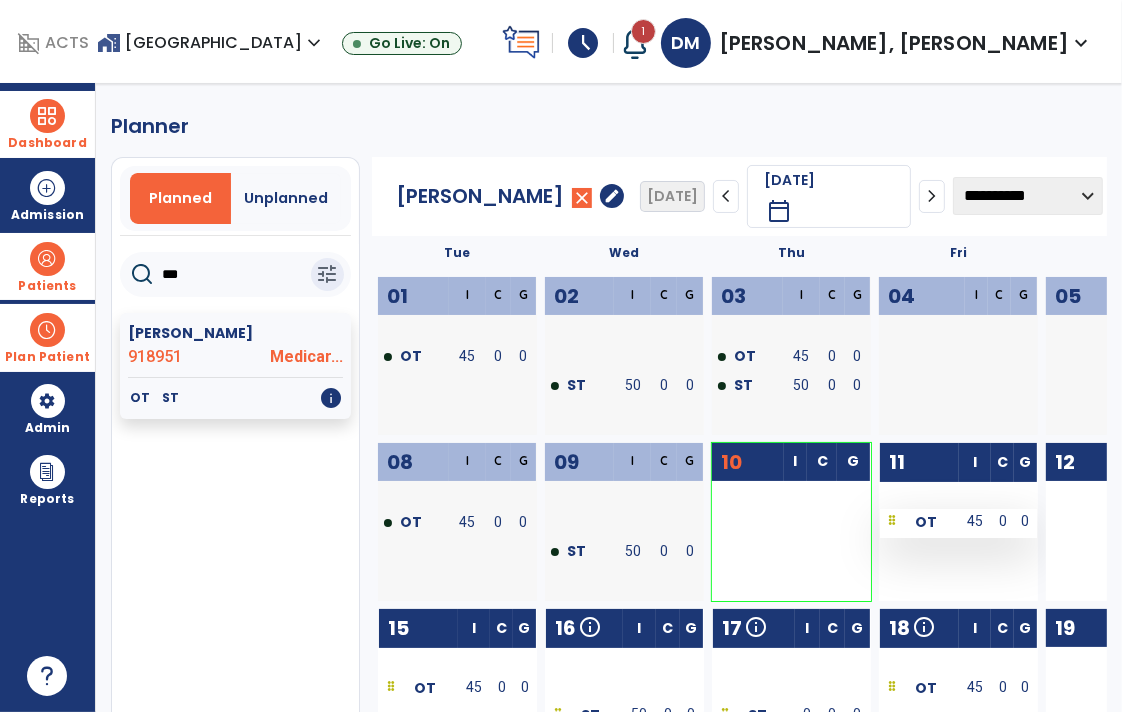 click at bounding box center (892, 522) 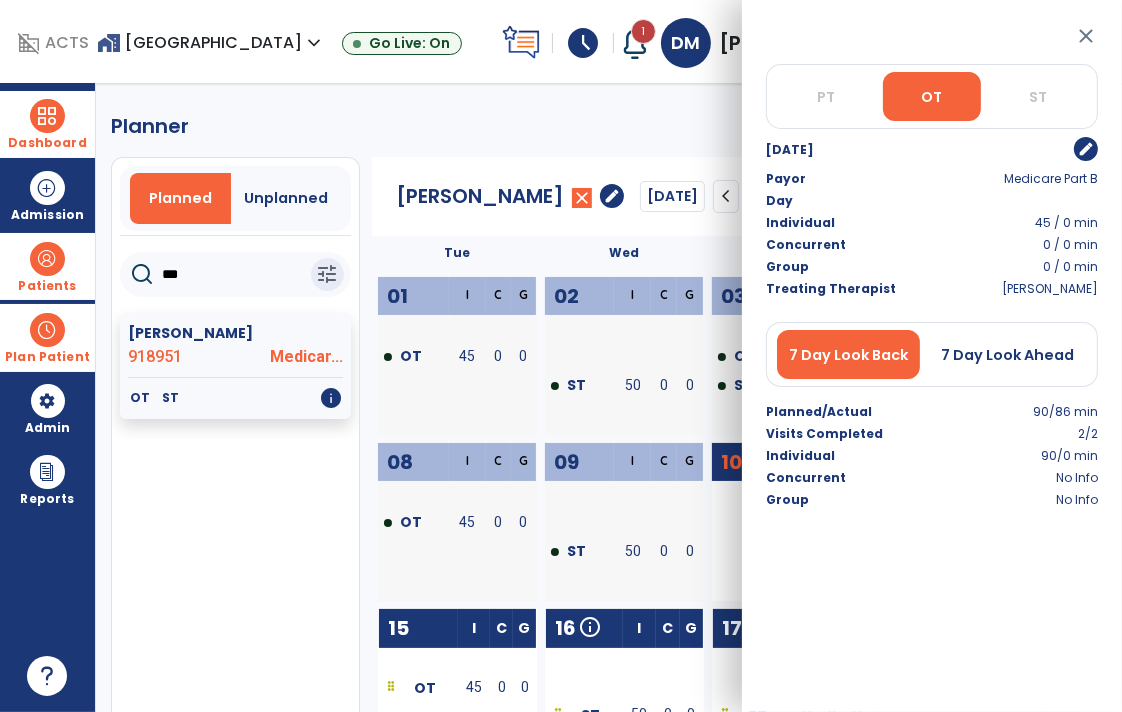 click on "**********" 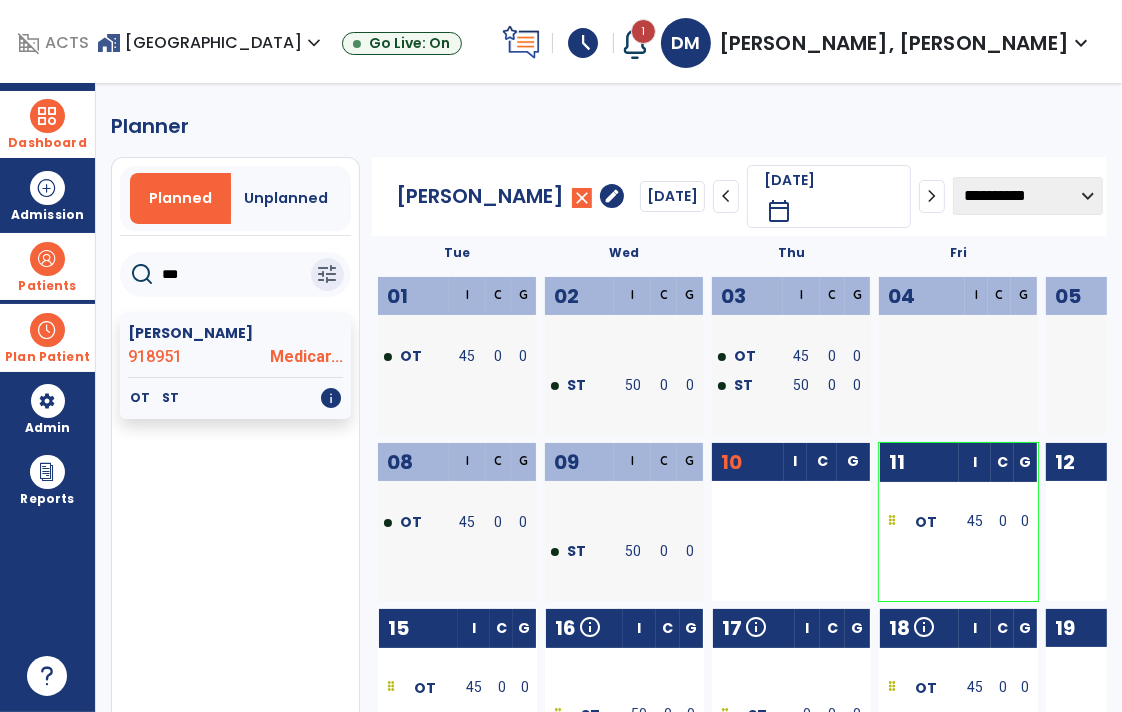 click on "Patients" at bounding box center [47, 266] 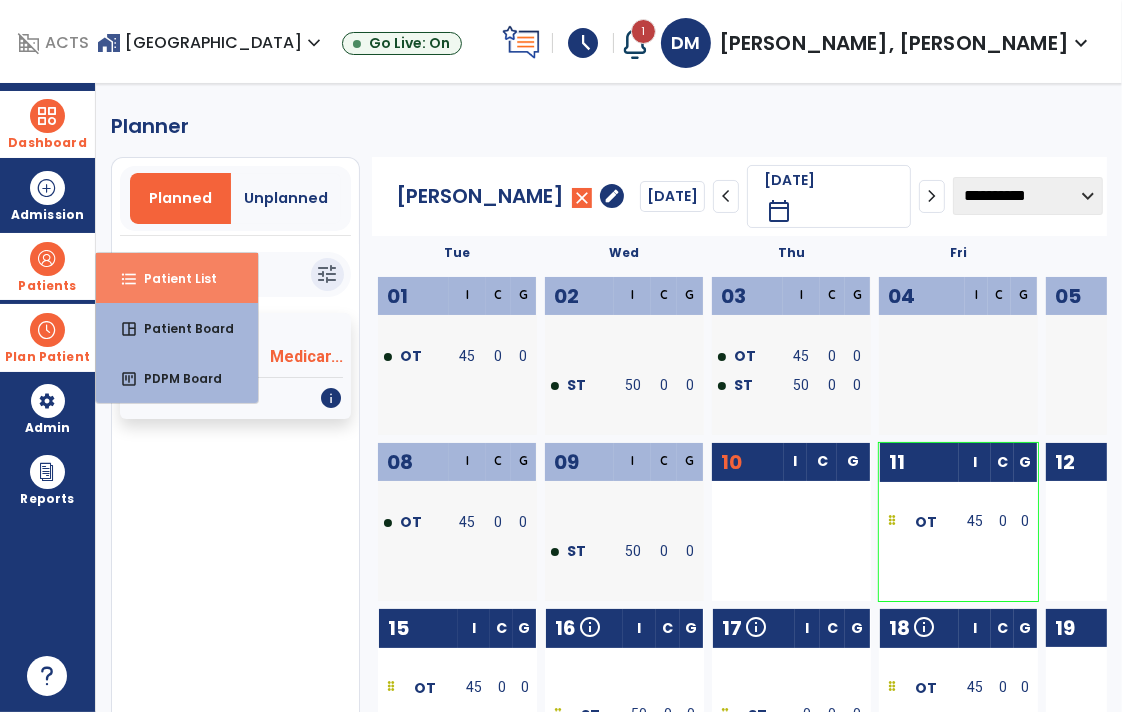 click on "format_list_bulleted  Patient List" at bounding box center [177, 278] 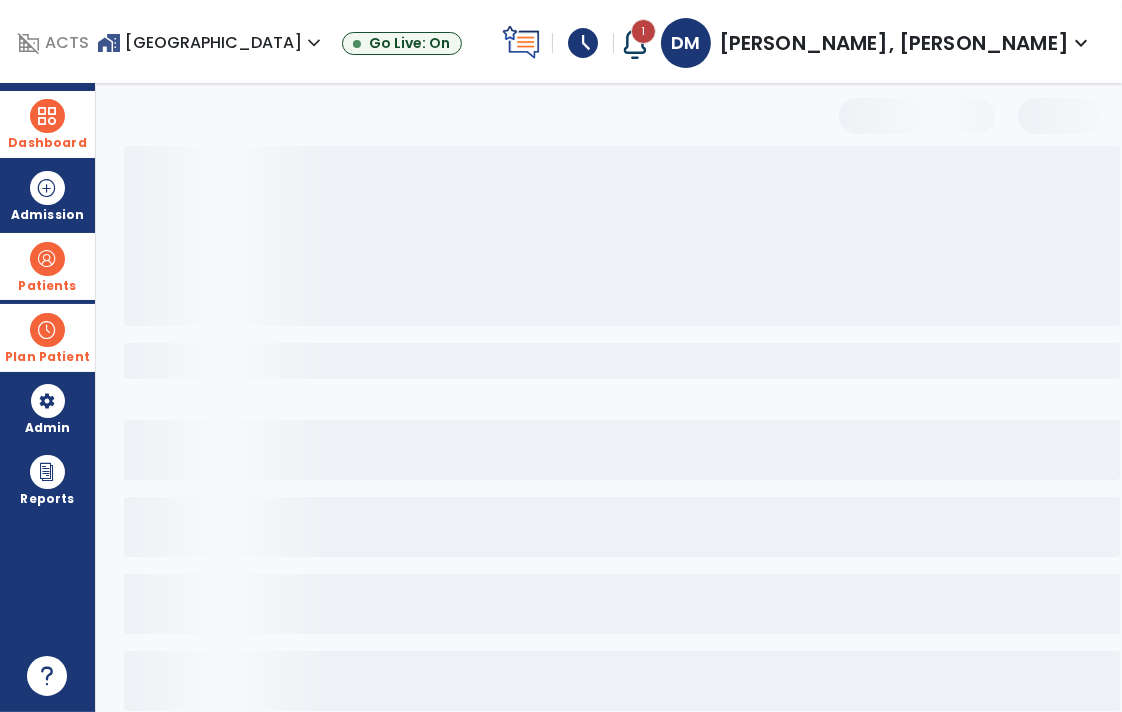 select on "***" 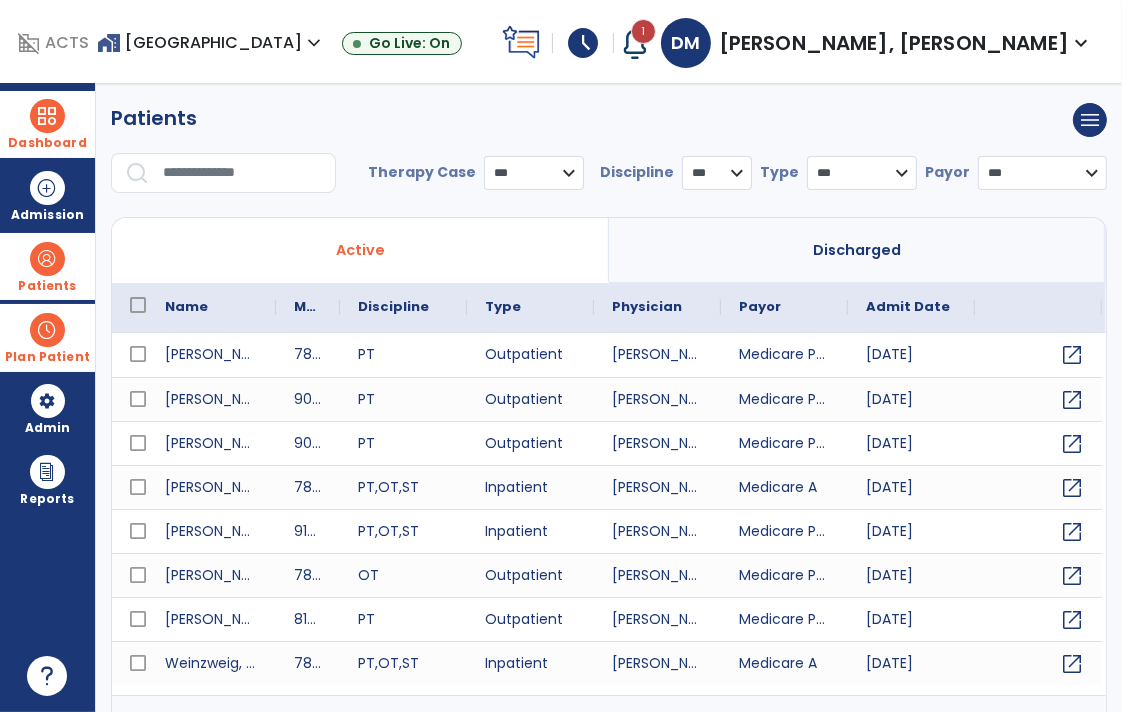 click at bounding box center (242, 173) 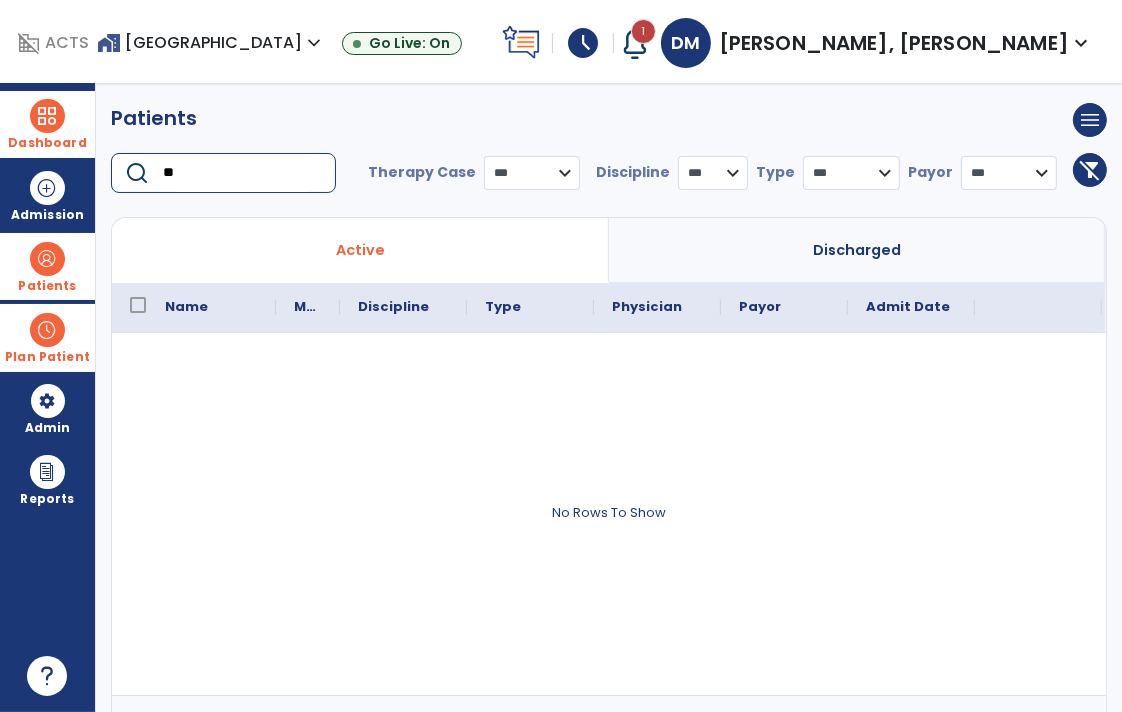 type on "*" 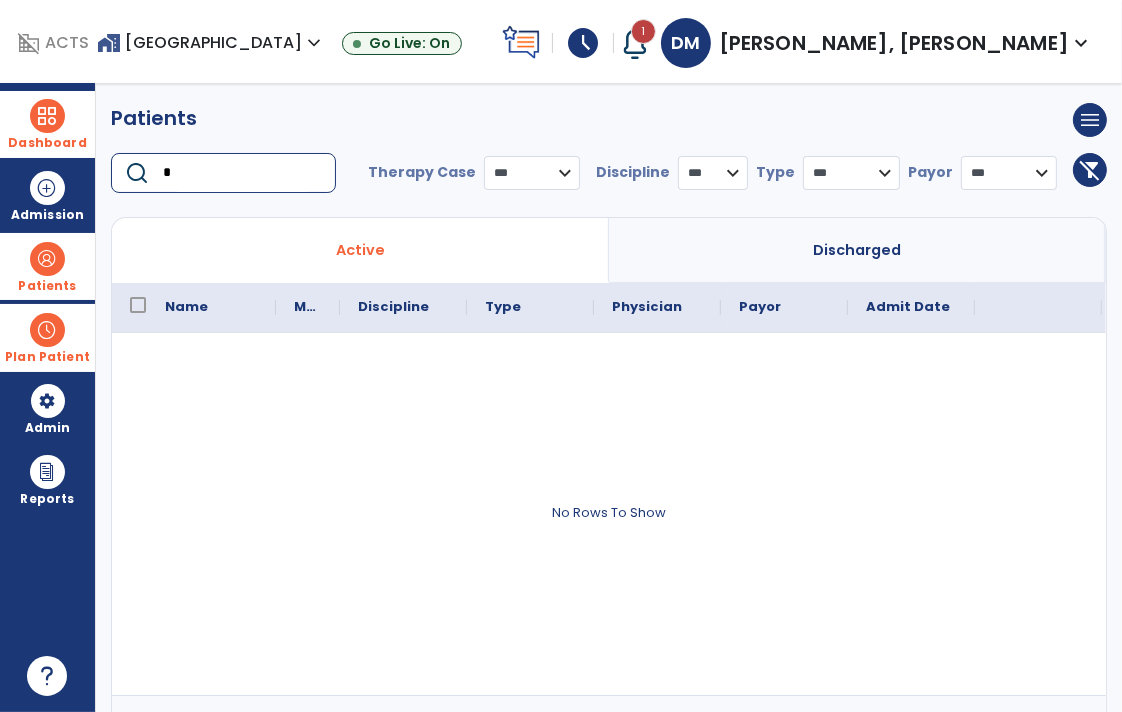 type 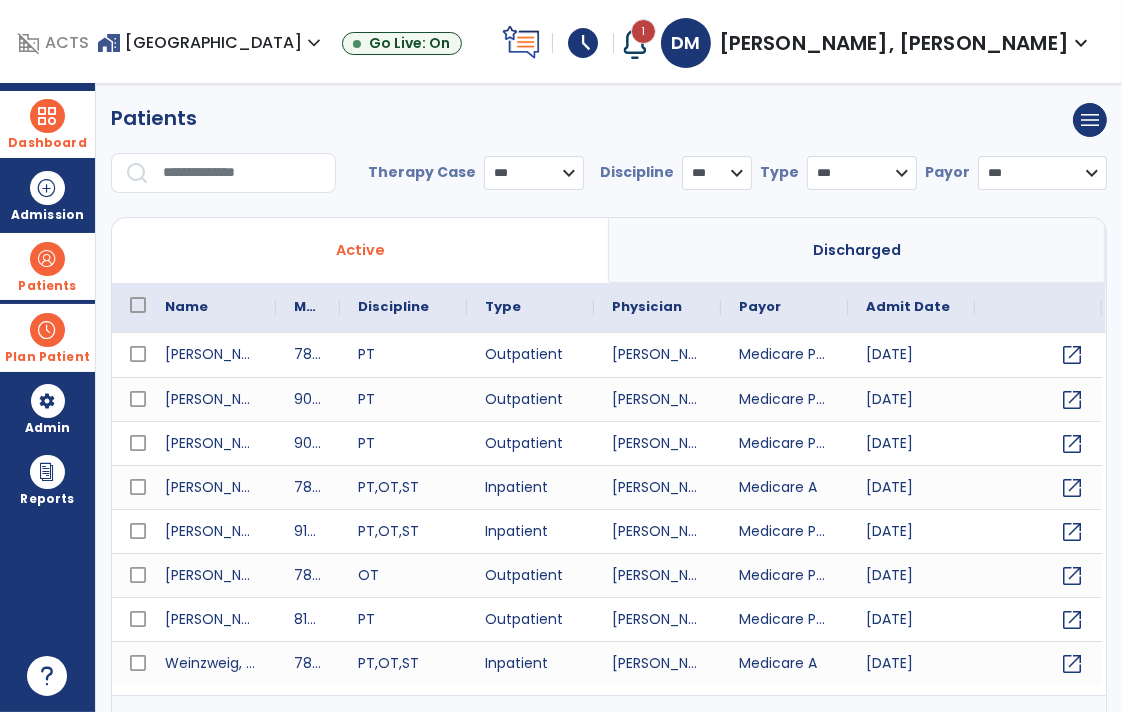 click on "Plan Patient" at bounding box center (47, 286) 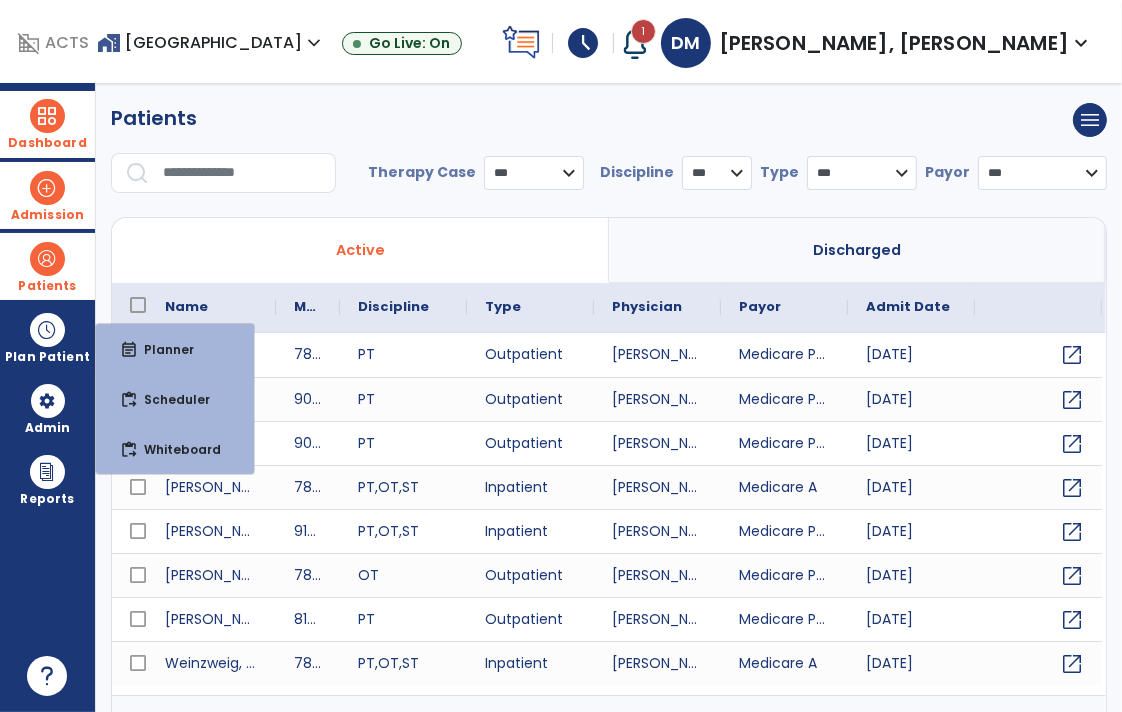 click on "Admission" at bounding box center (47, 215) 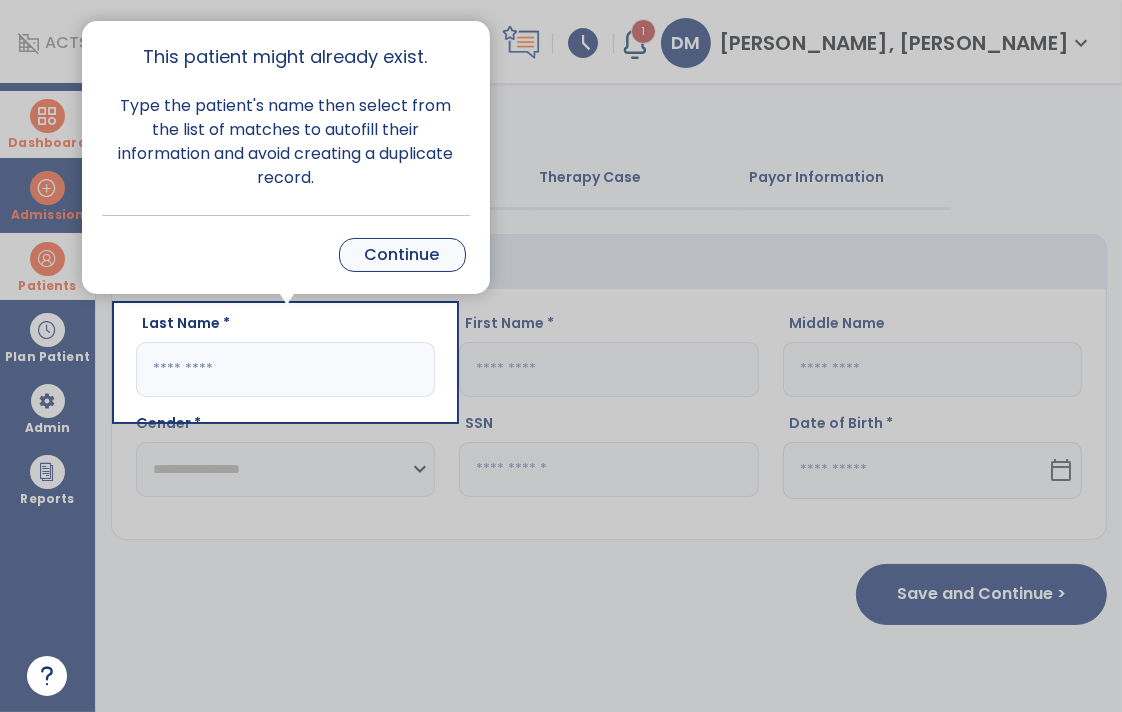 click on "Continue" at bounding box center [402, 255] 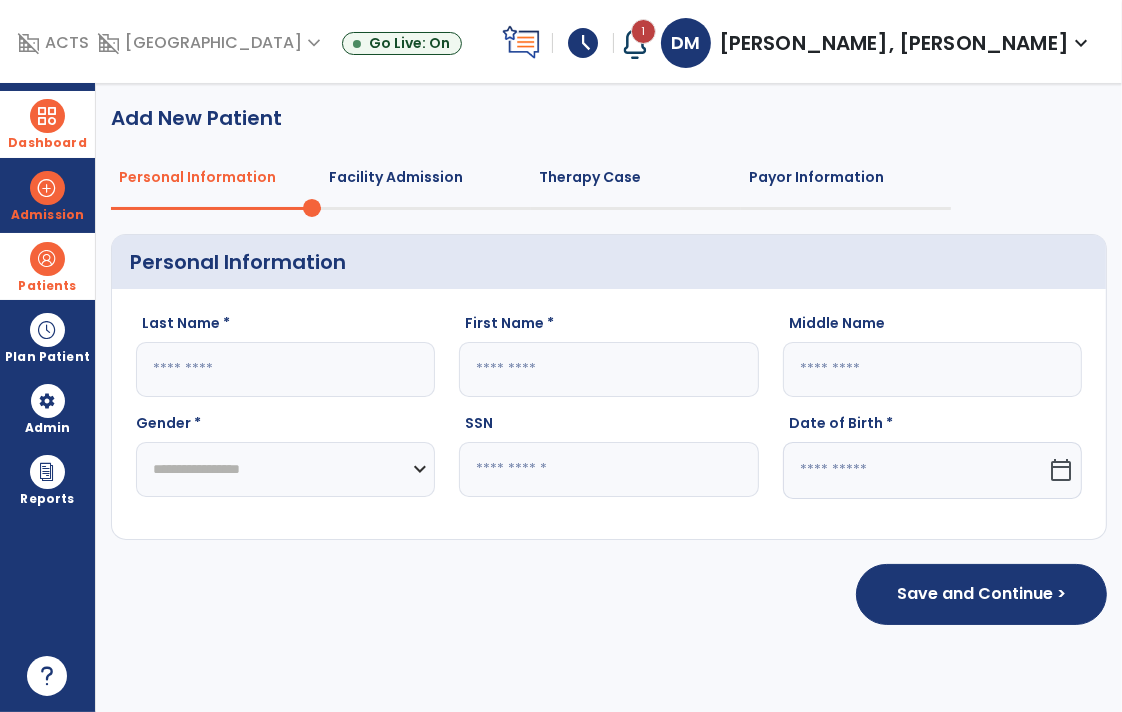 click on "Dashboard" at bounding box center (47, 124) 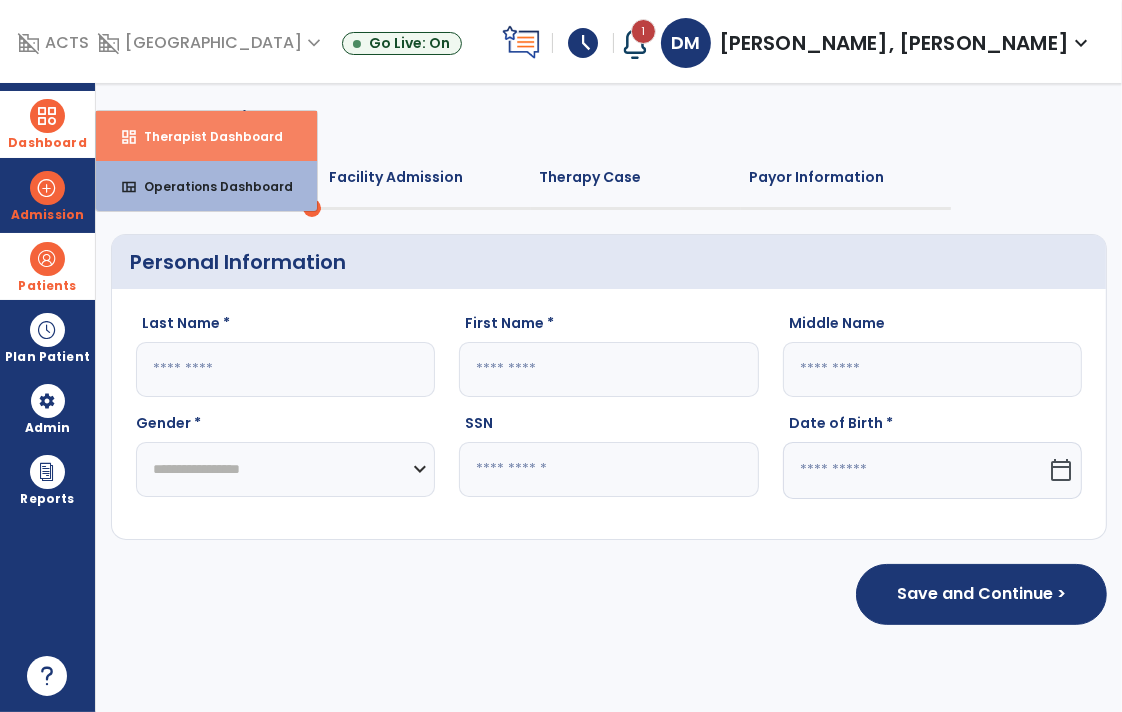 click on "dashboard  Therapist Dashboard" at bounding box center (206, 136) 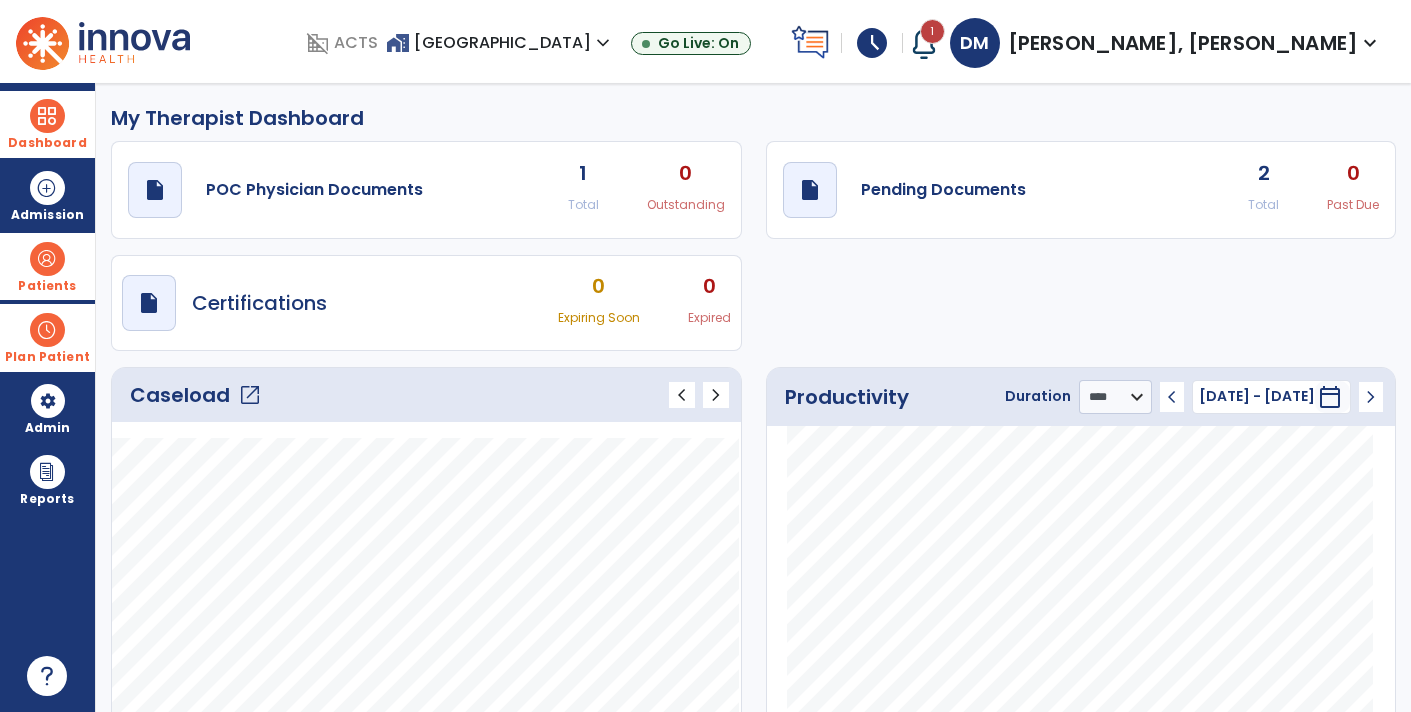 click at bounding box center (47, 330) 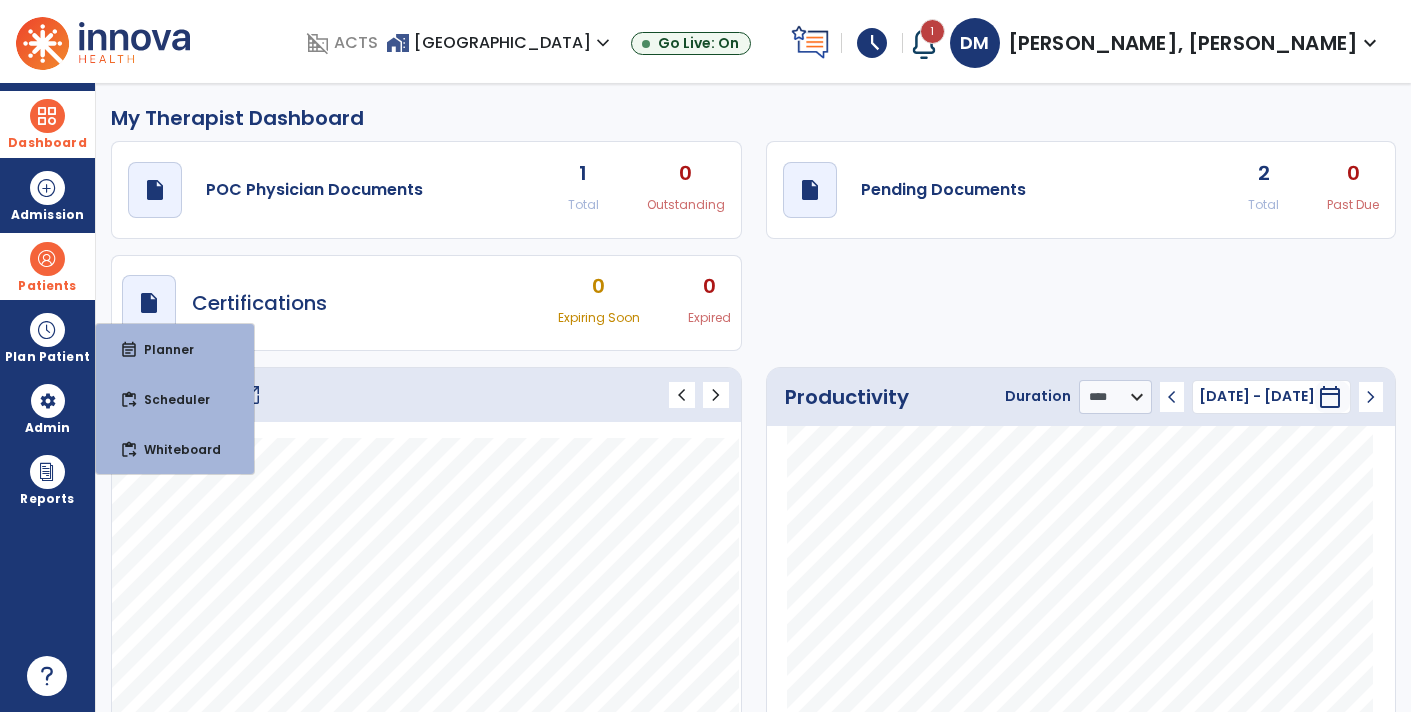click at bounding box center [47, 259] 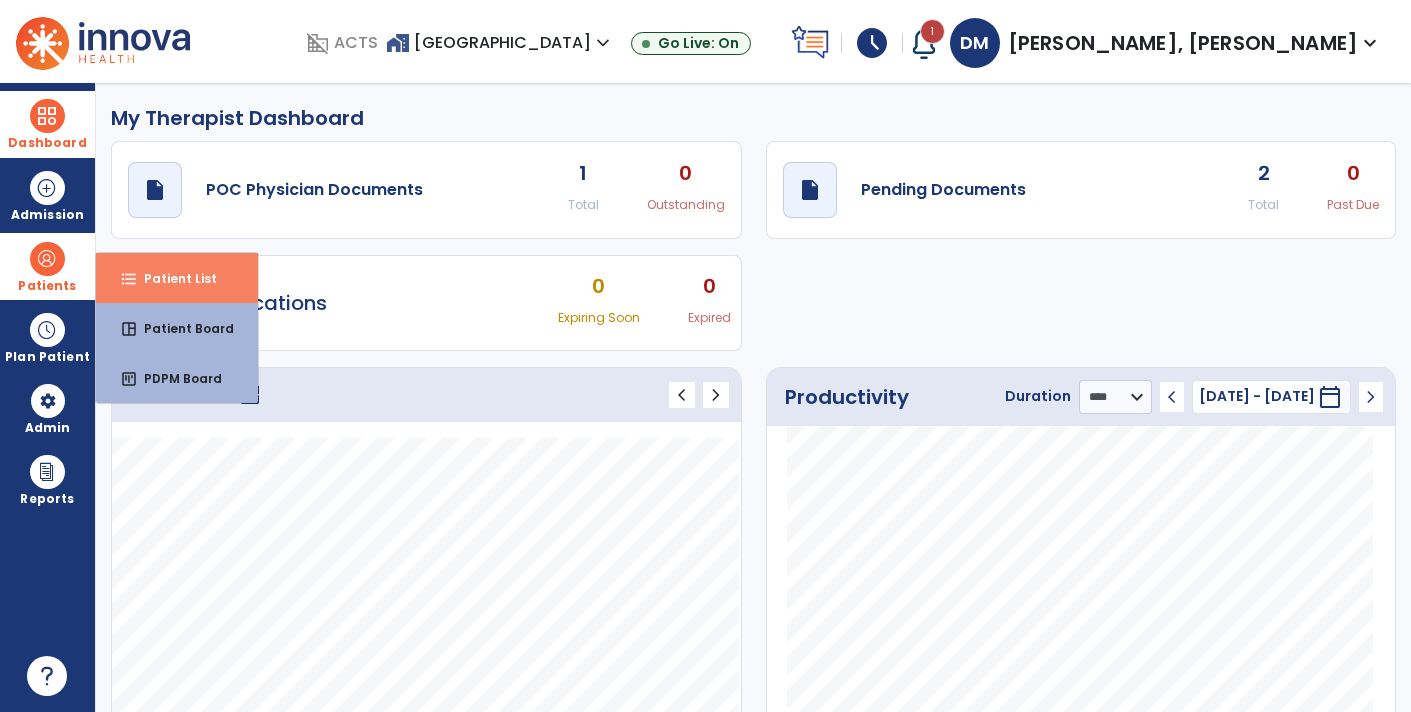 click on "Patient List" at bounding box center [172, 278] 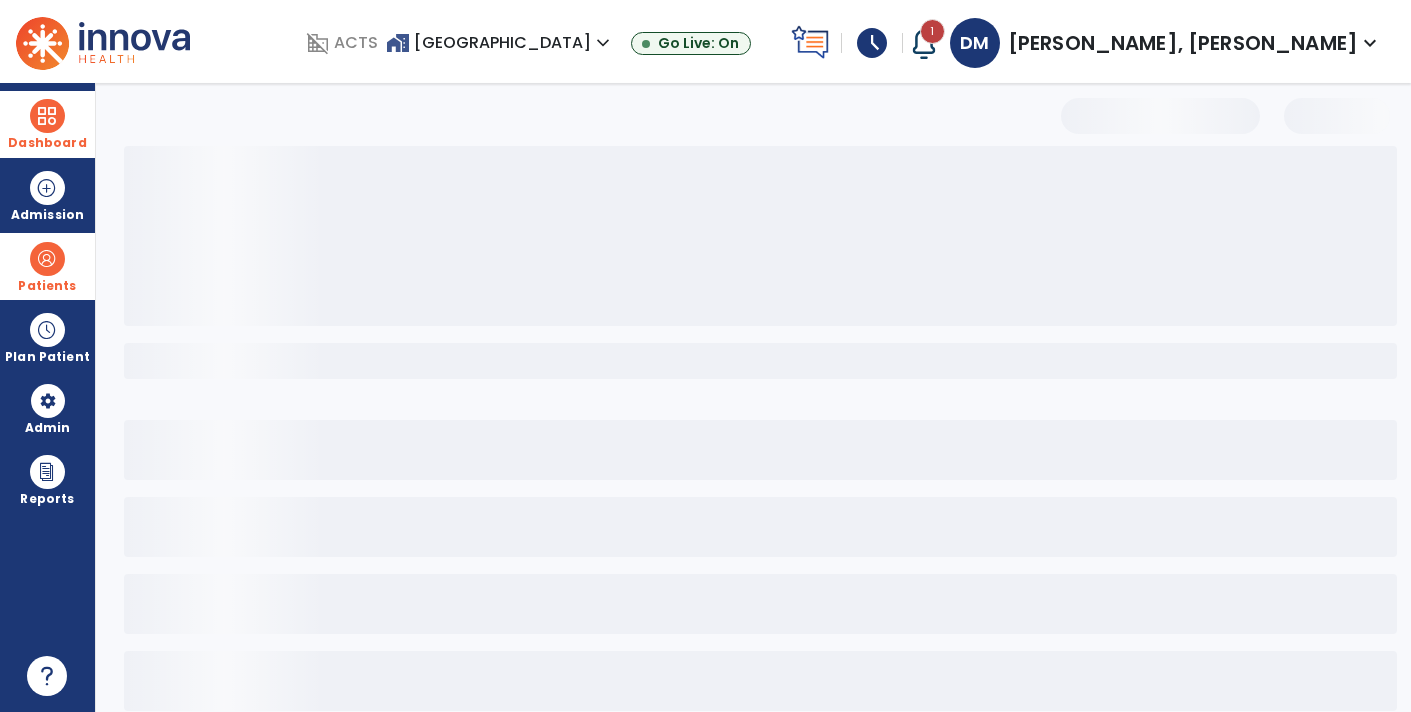 select on "***" 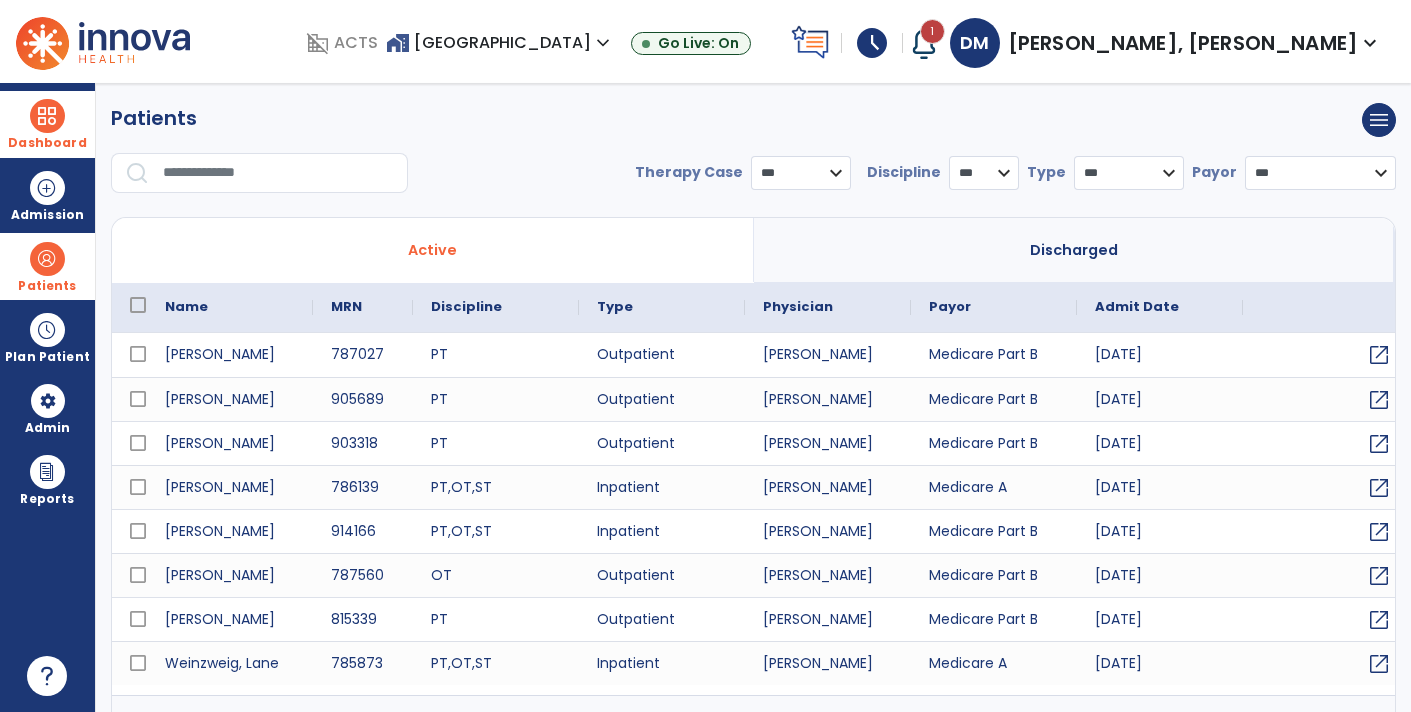 click at bounding box center [278, 173] 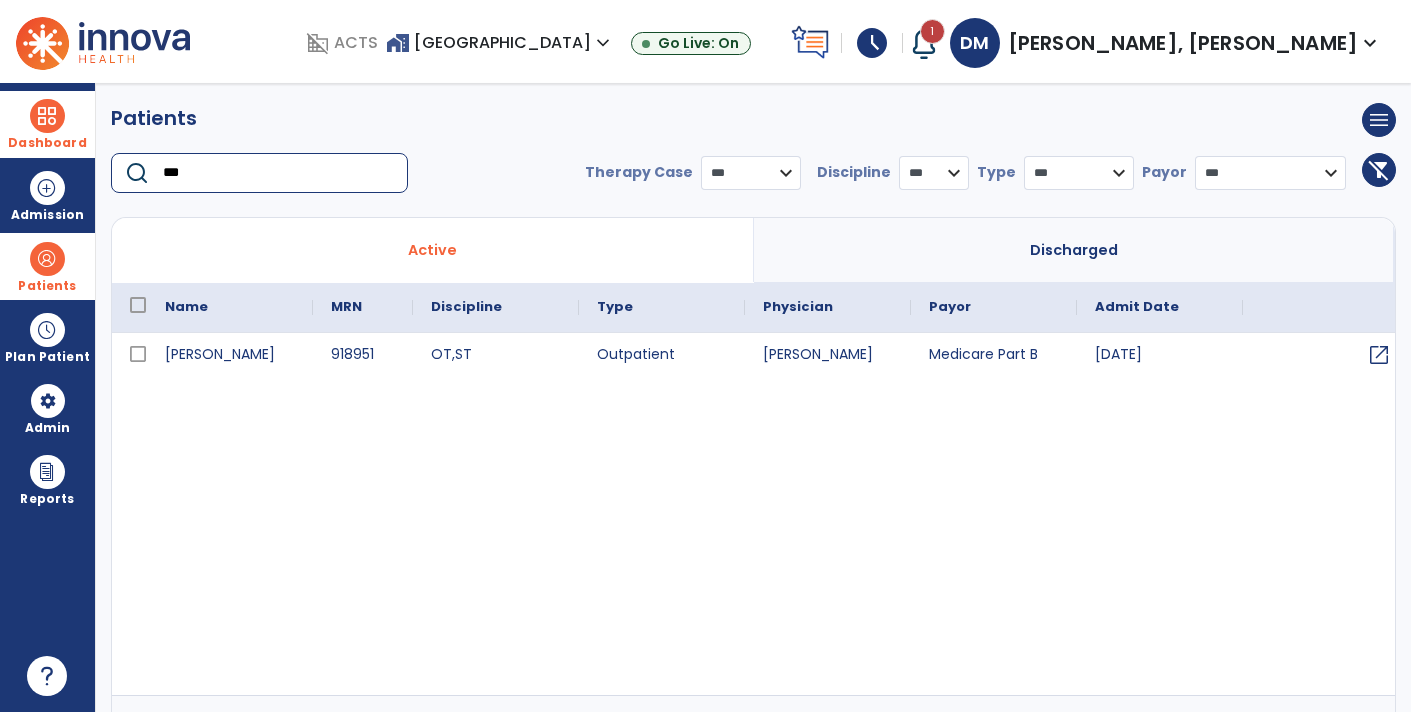 type on "***" 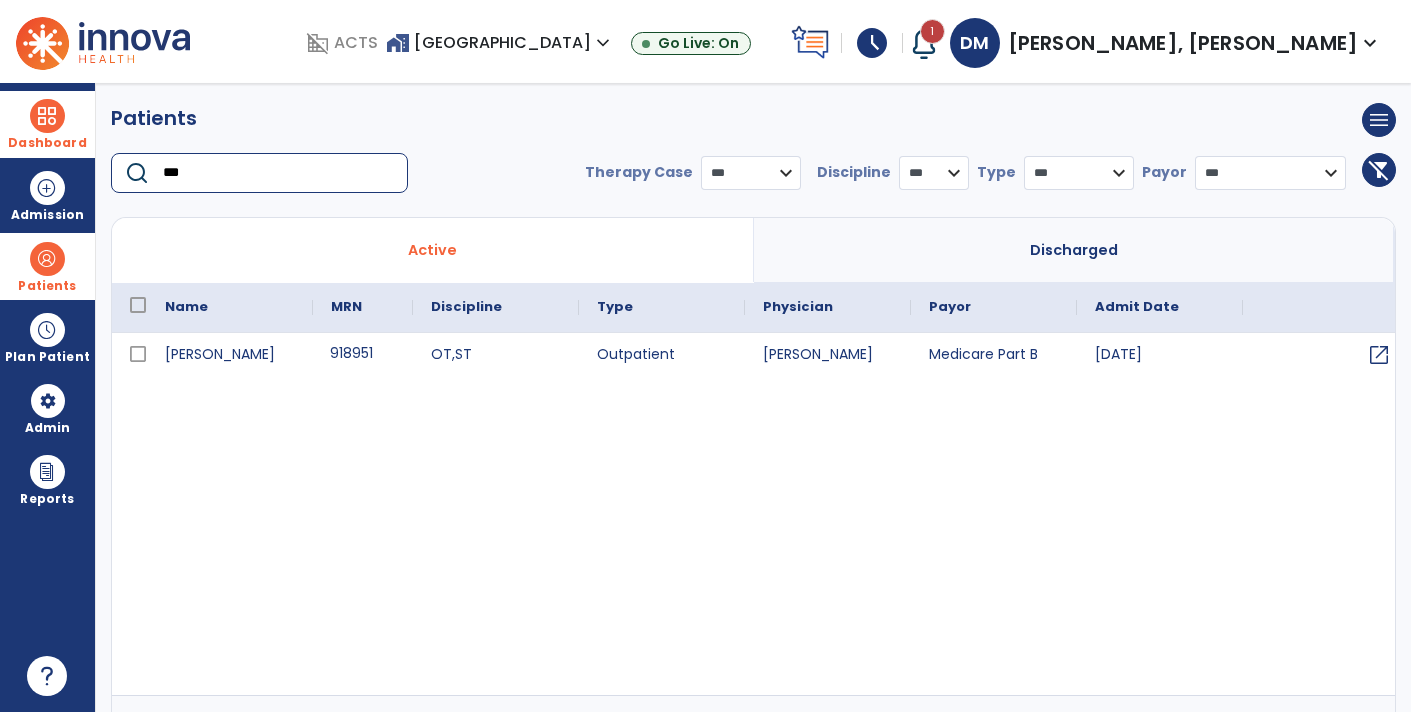 click on "918951" at bounding box center (363, 355) 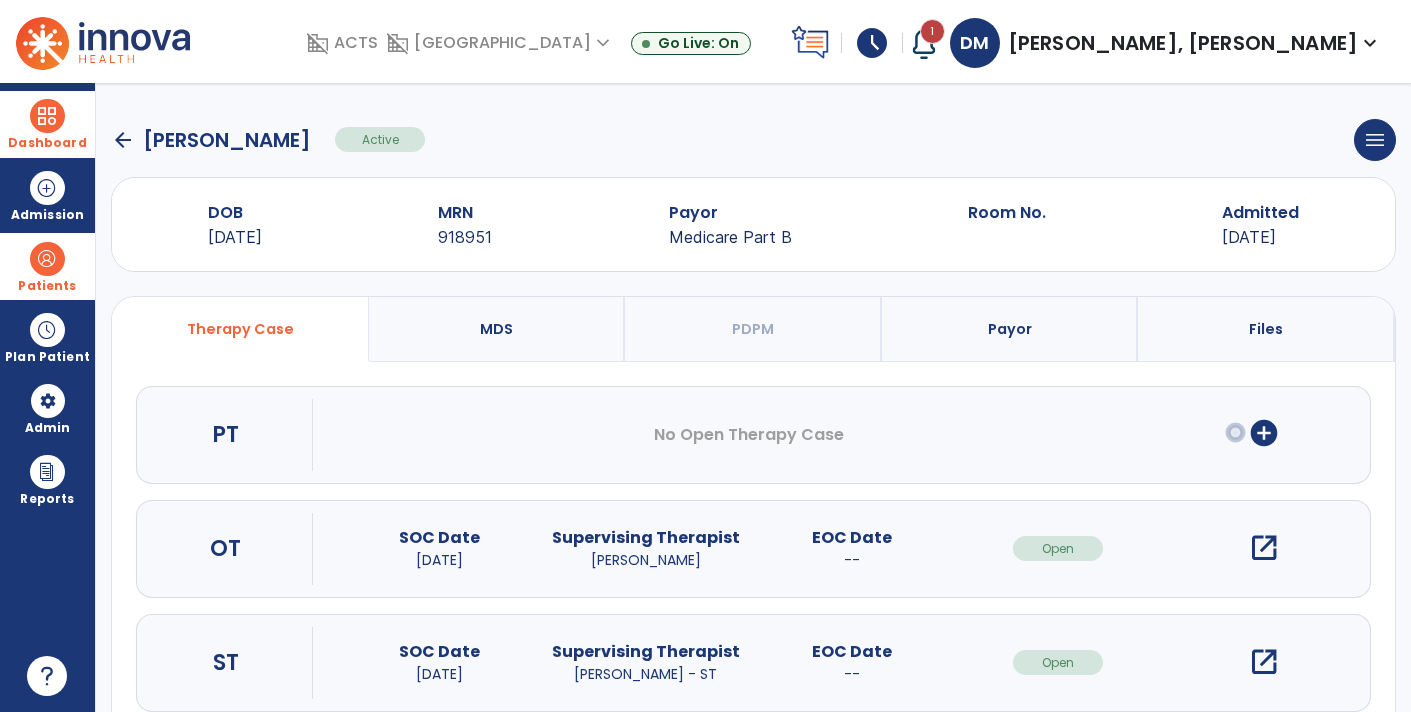 click on "open_in_new" at bounding box center [1264, 548] 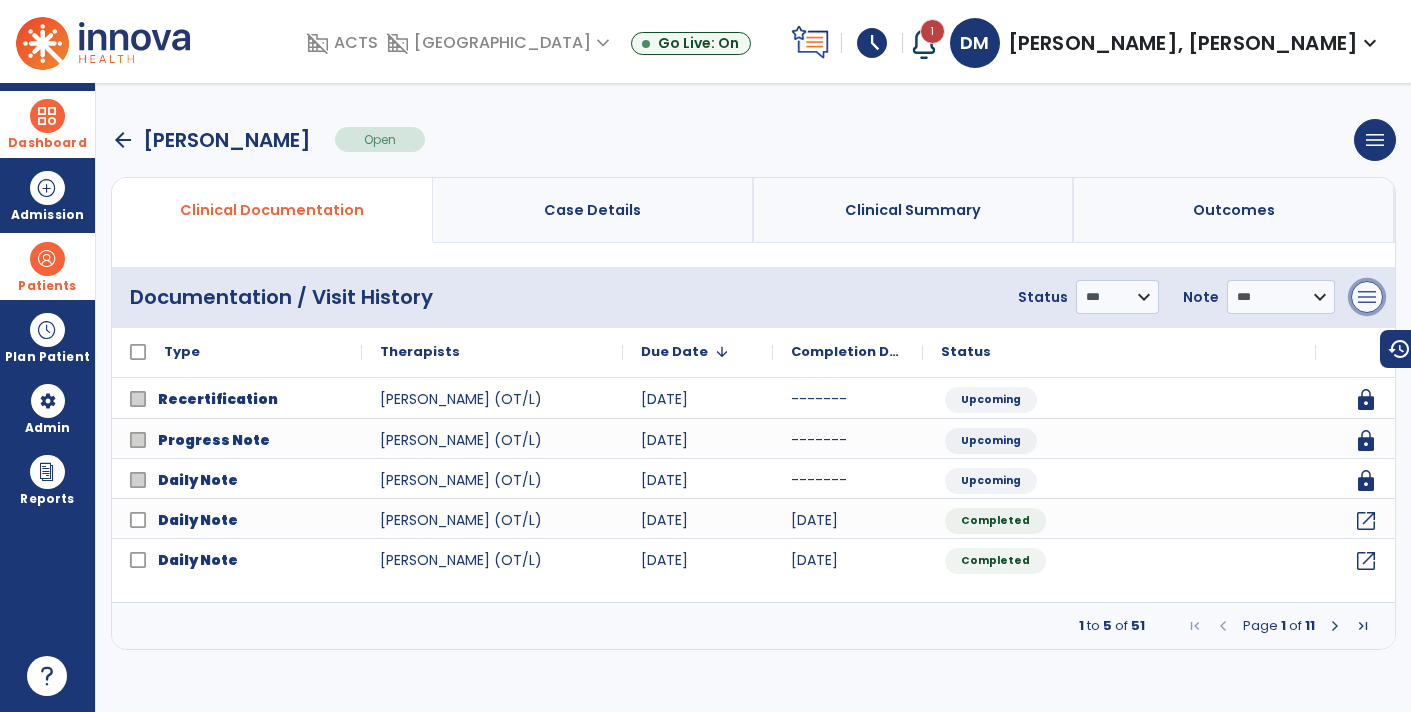 click on "menu" at bounding box center (1367, 297) 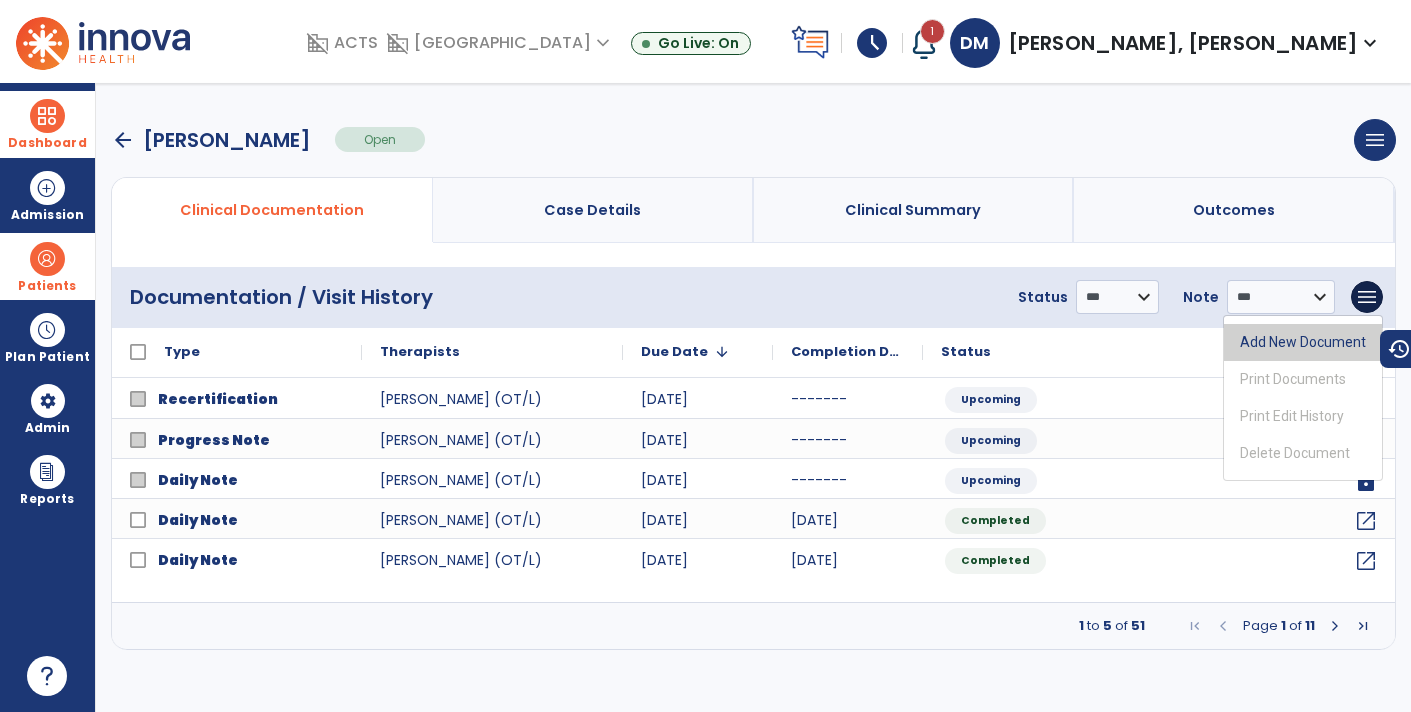 click on "Add New Document" at bounding box center (1303, 342) 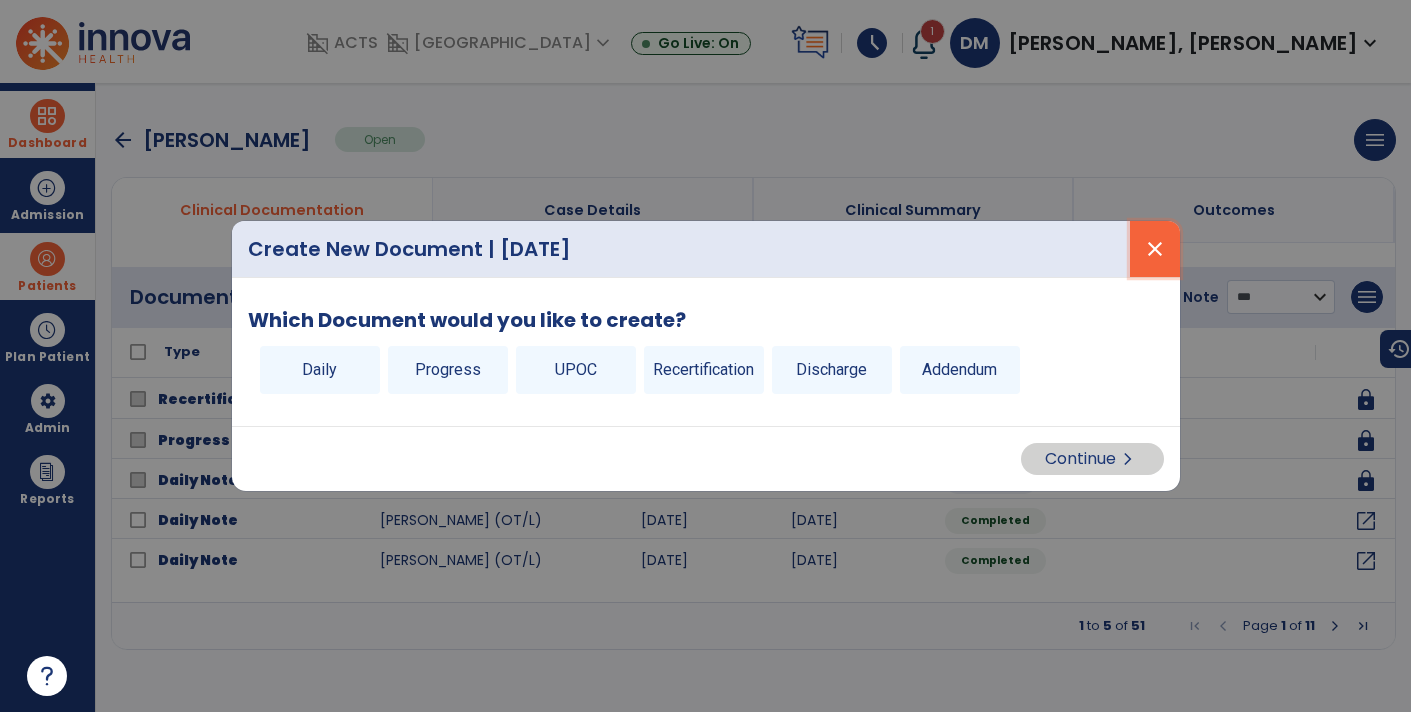 click on "close" at bounding box center (1155, 249) 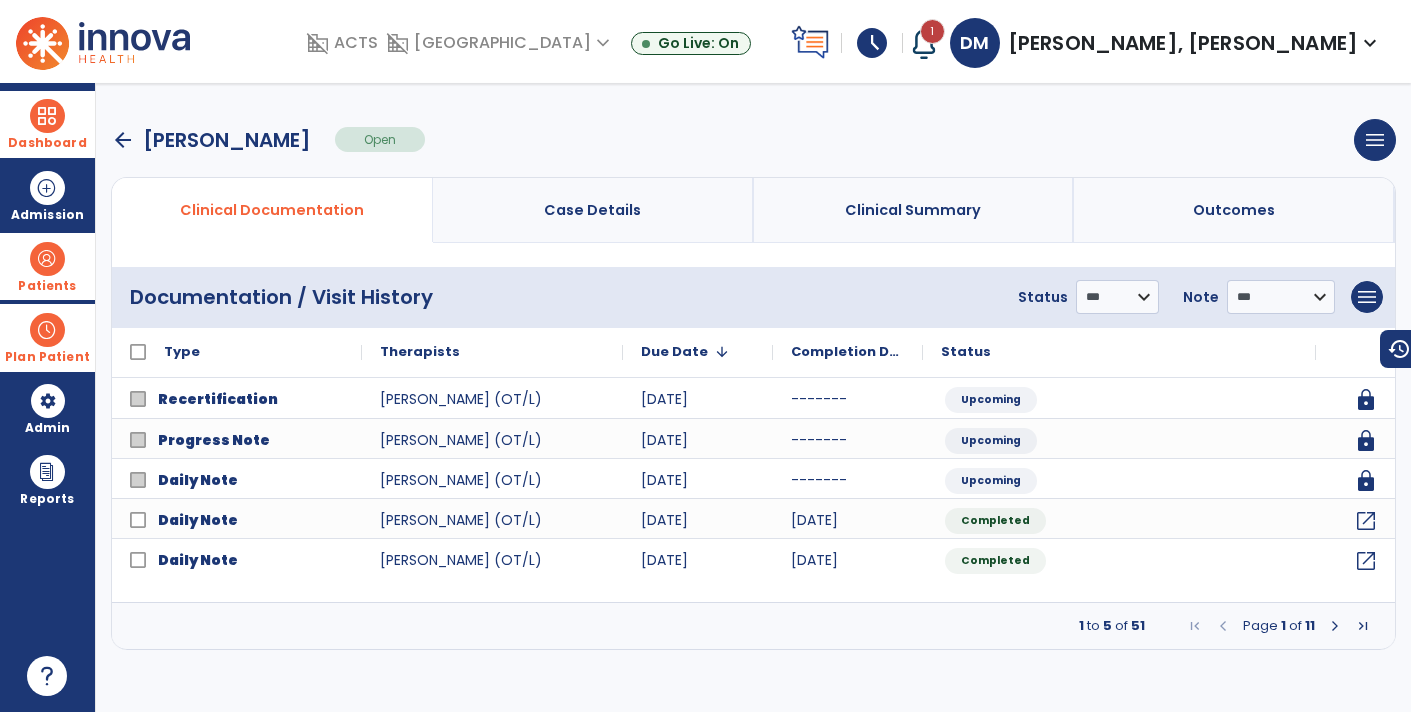 click on "Plan Patient" at bounding box center [47, 286] 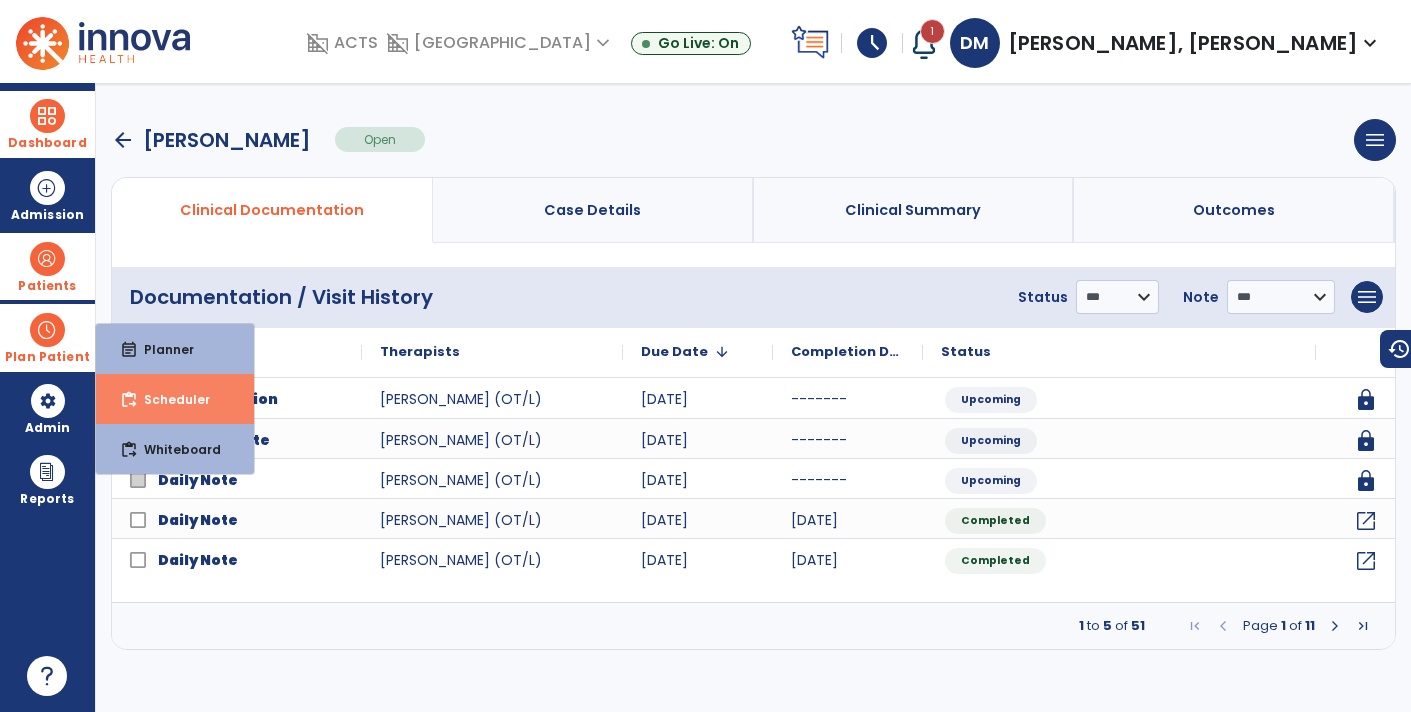 click on "Scheduler" at bounding box center (169, 399) 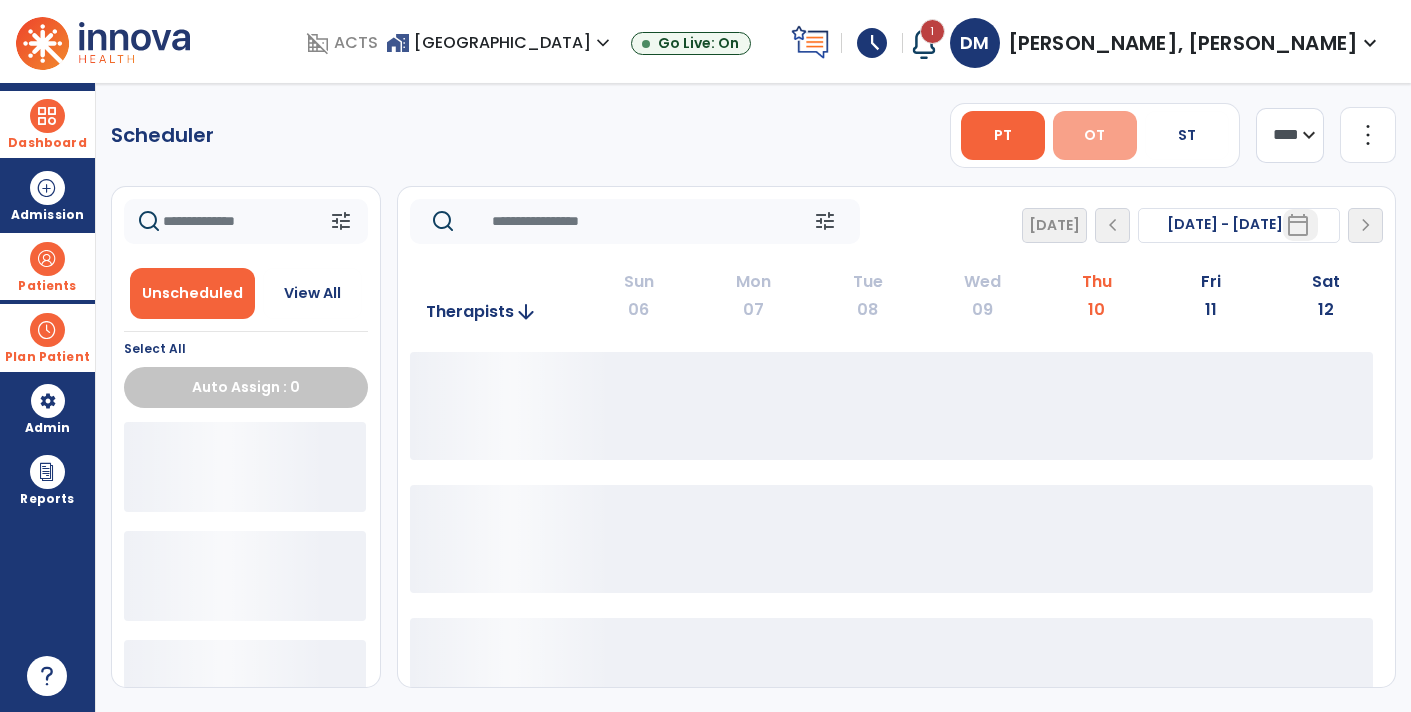 click on "OT" at bounding box center (1095, 135) 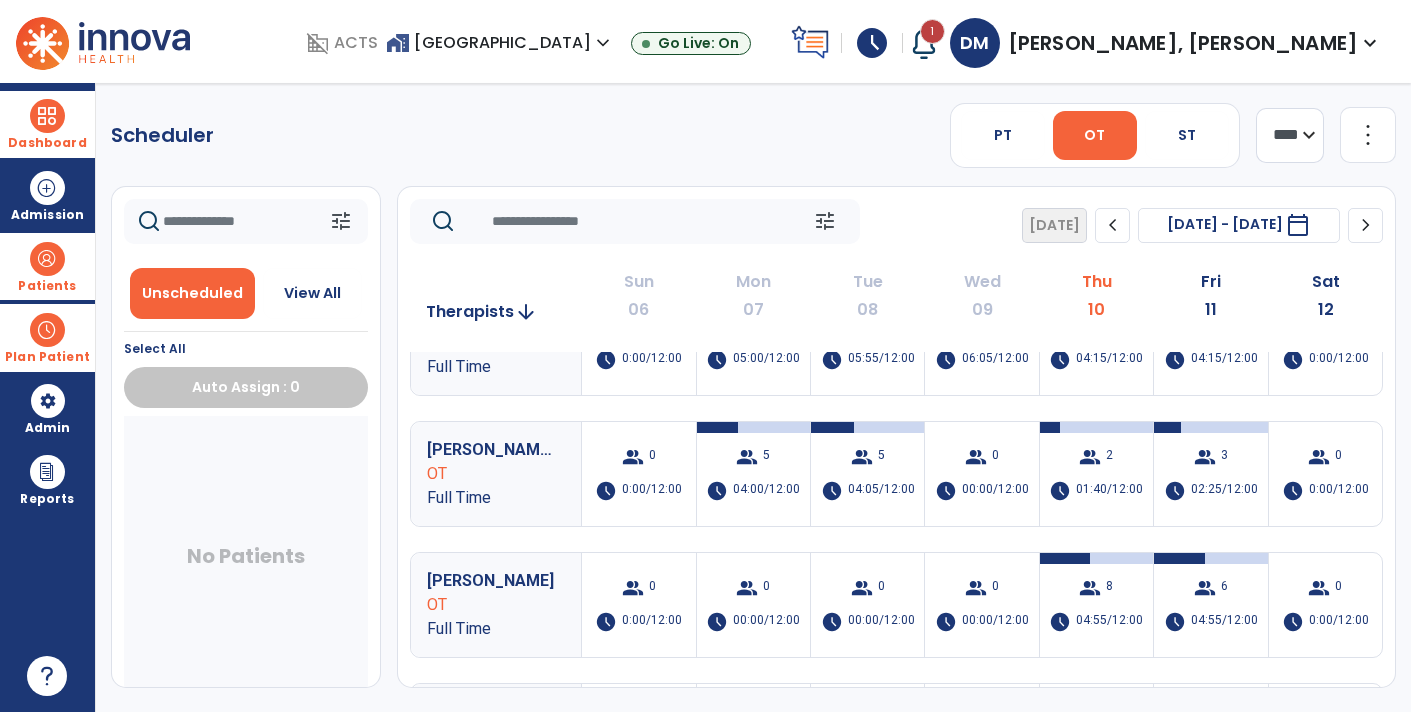 scroll, scrollTop: 198, scrollLeft: 0, axis: vertical 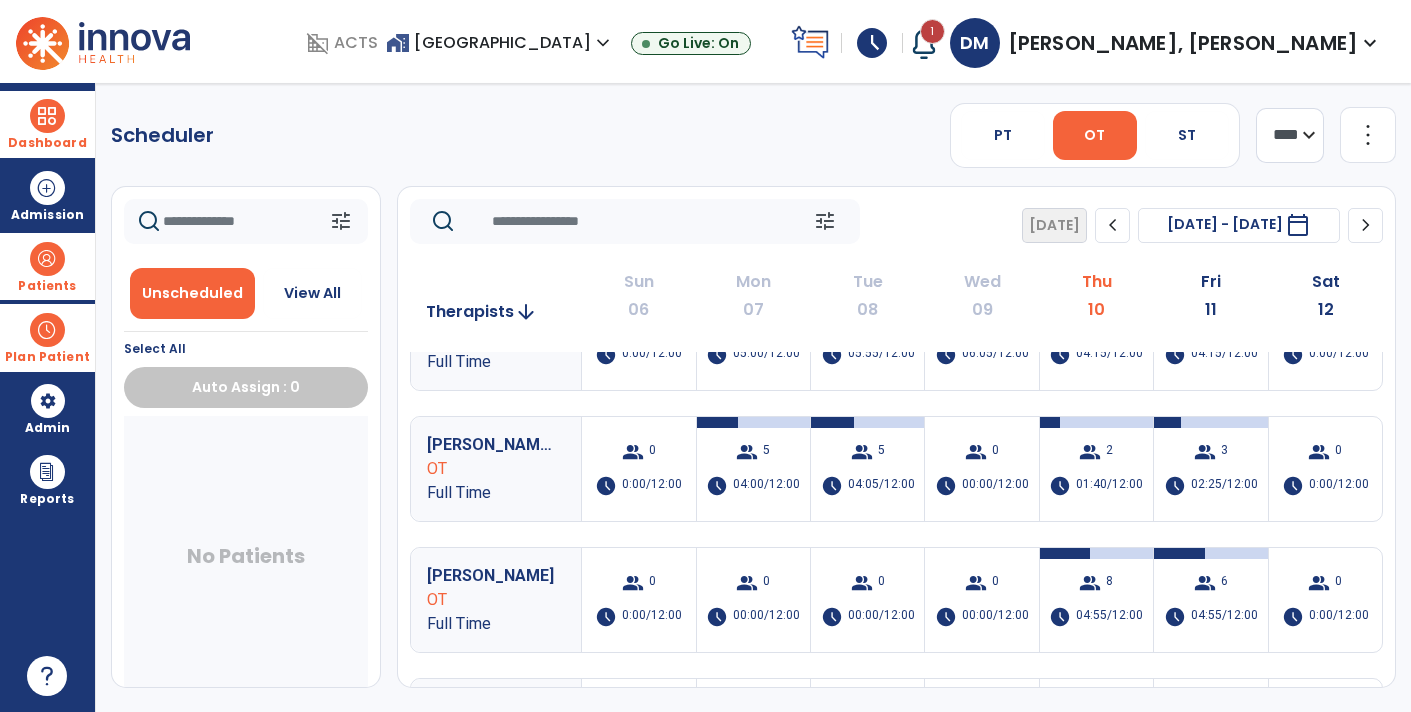 click 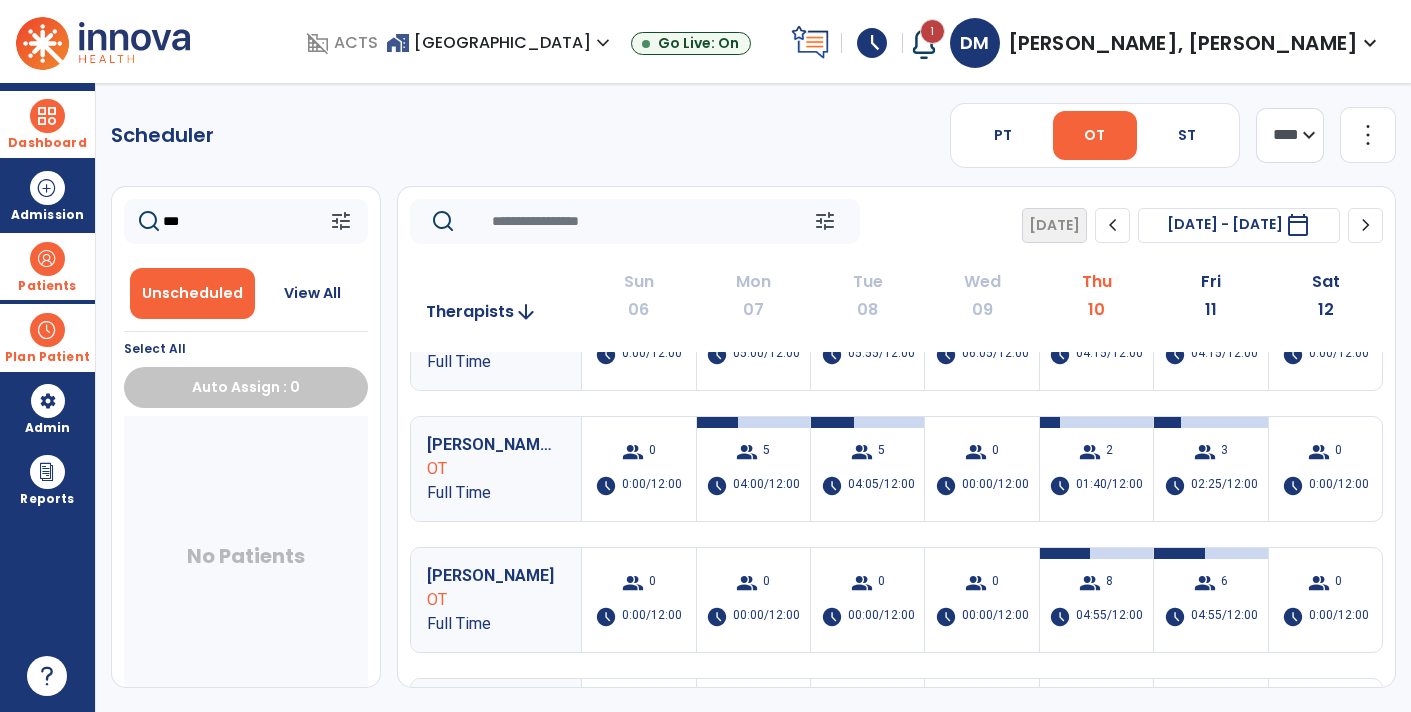 type on "***" 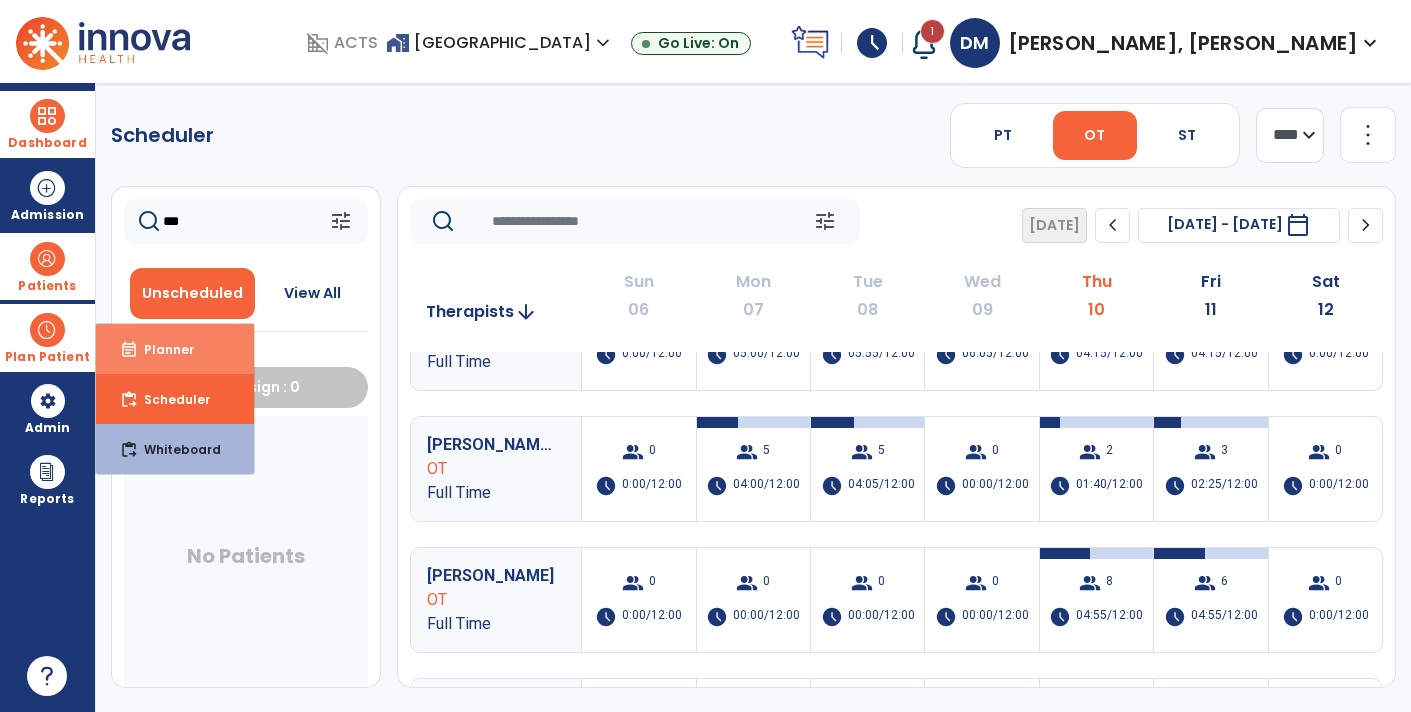 click on "event_note  Planner" at bounding box center (175, 349) 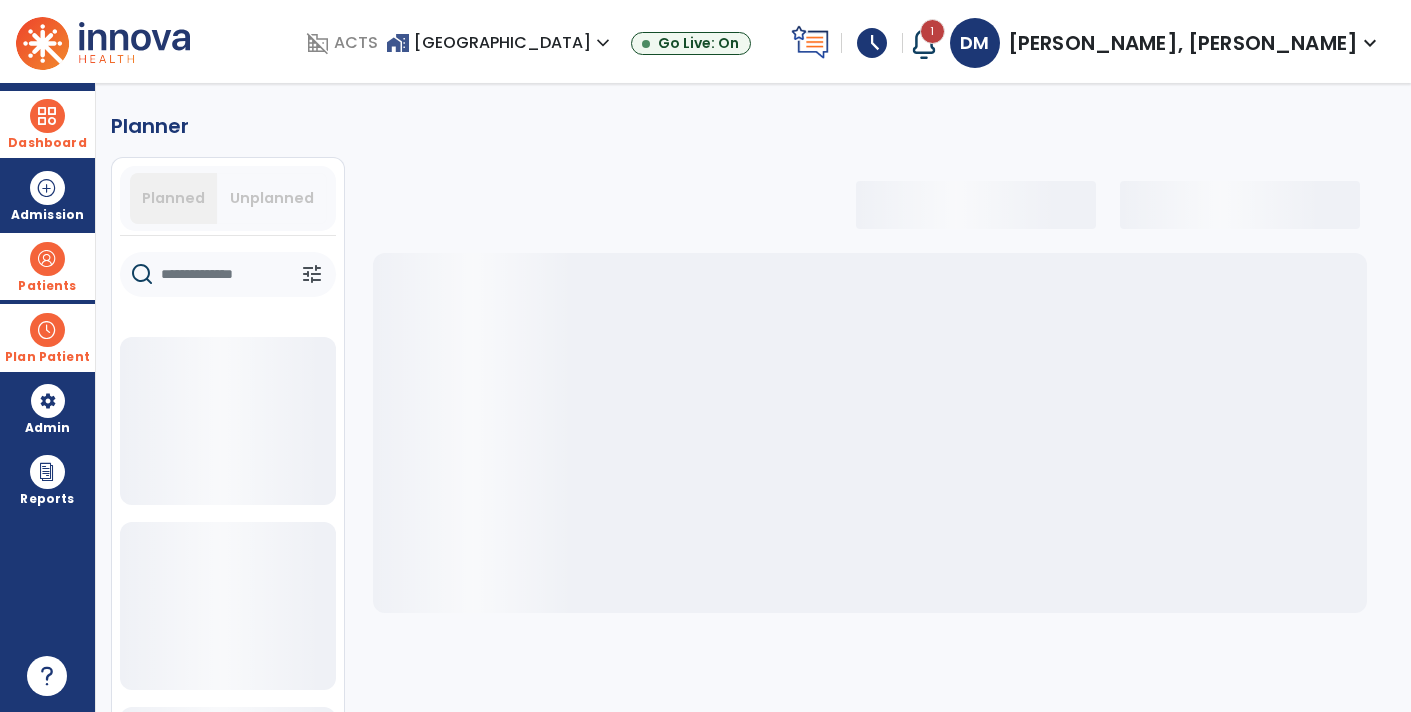 click 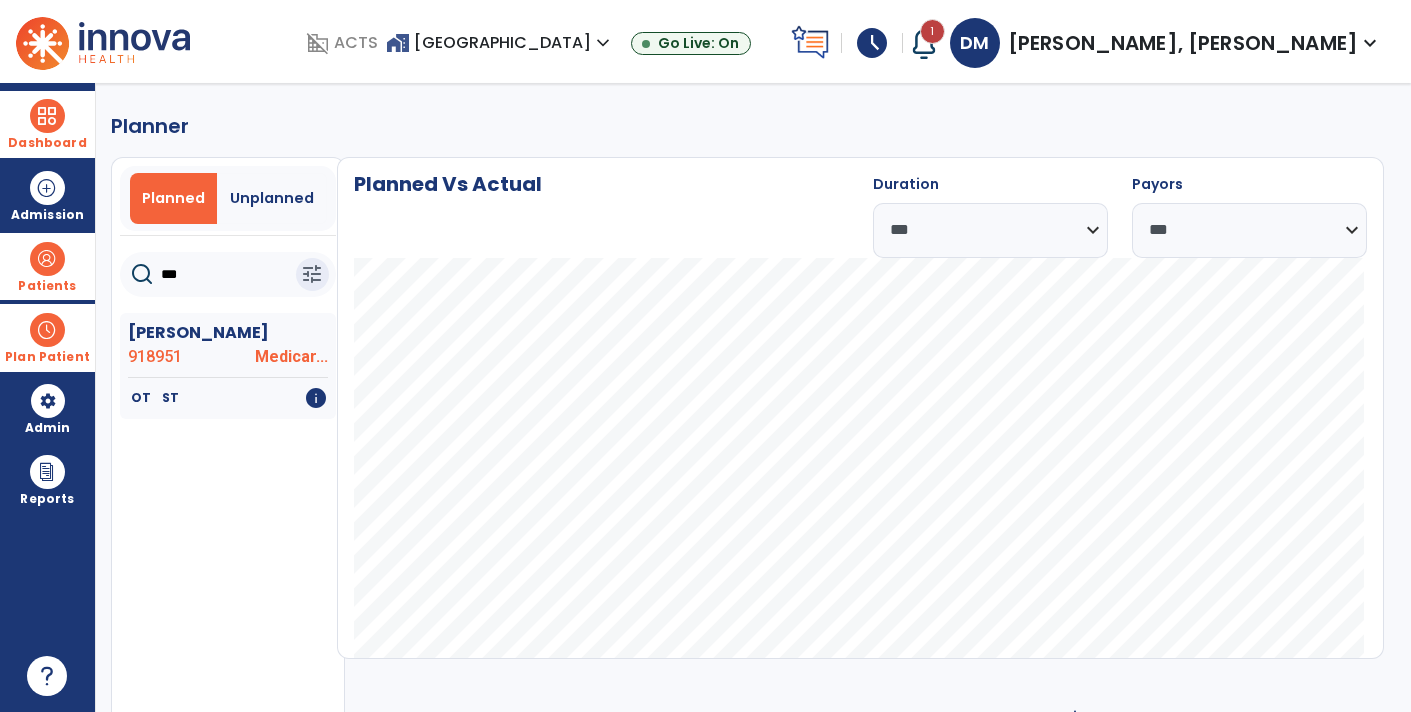type on "***" 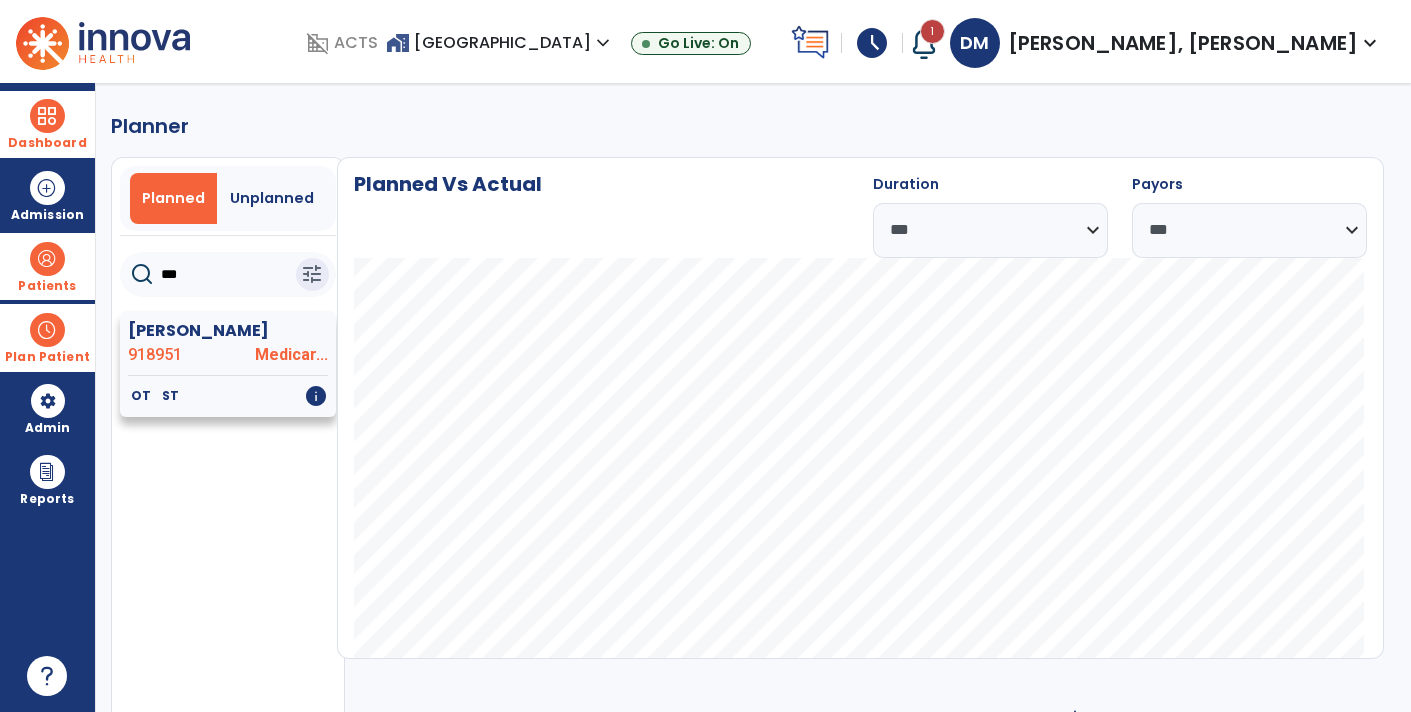 click on "Medicar..." 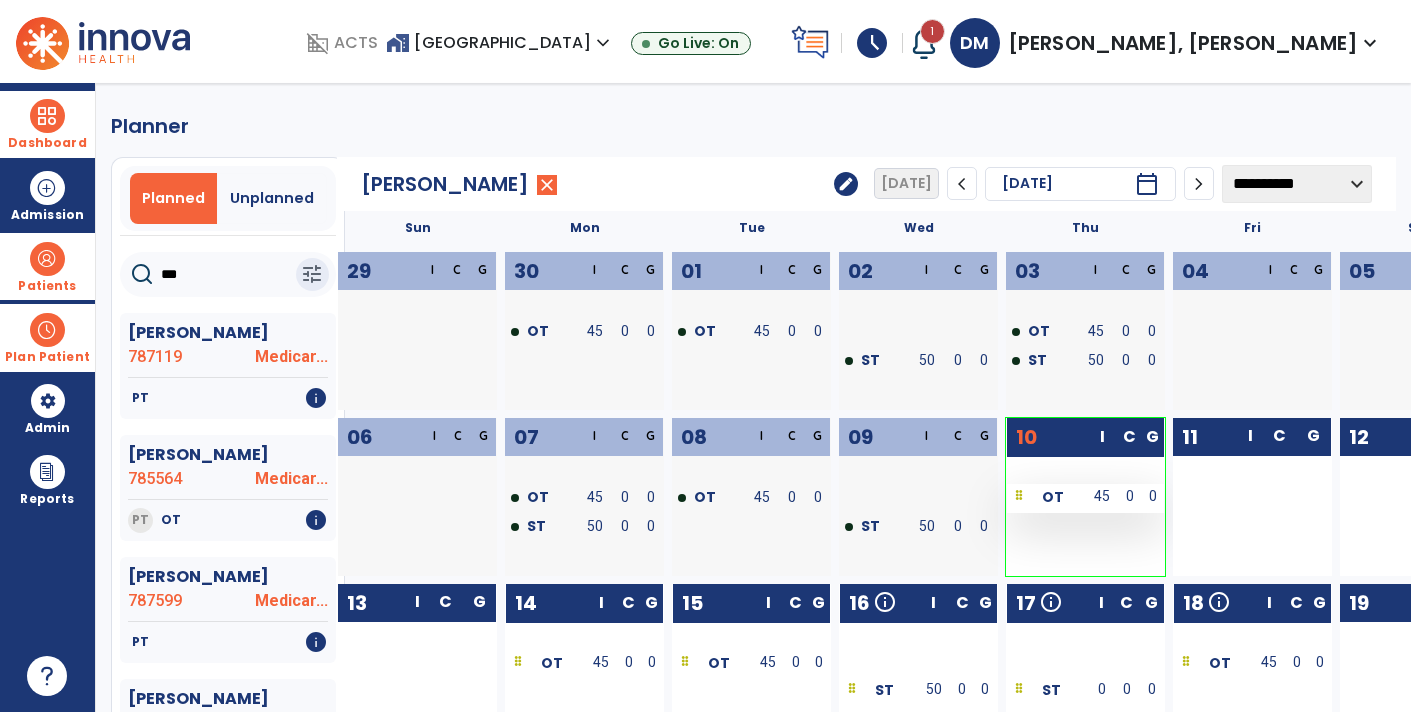 click at bounding box center (1019, 497) 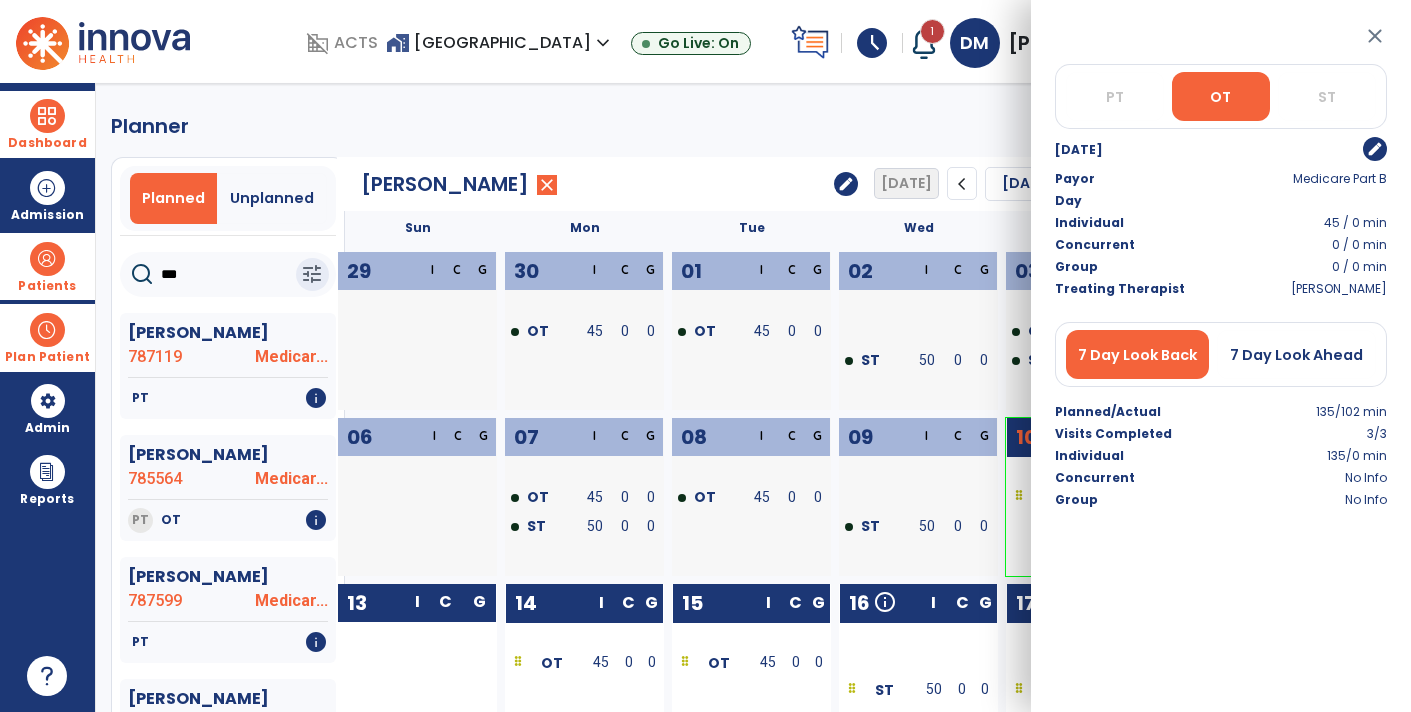 click on "edit" at bounding box center [1375, 149] 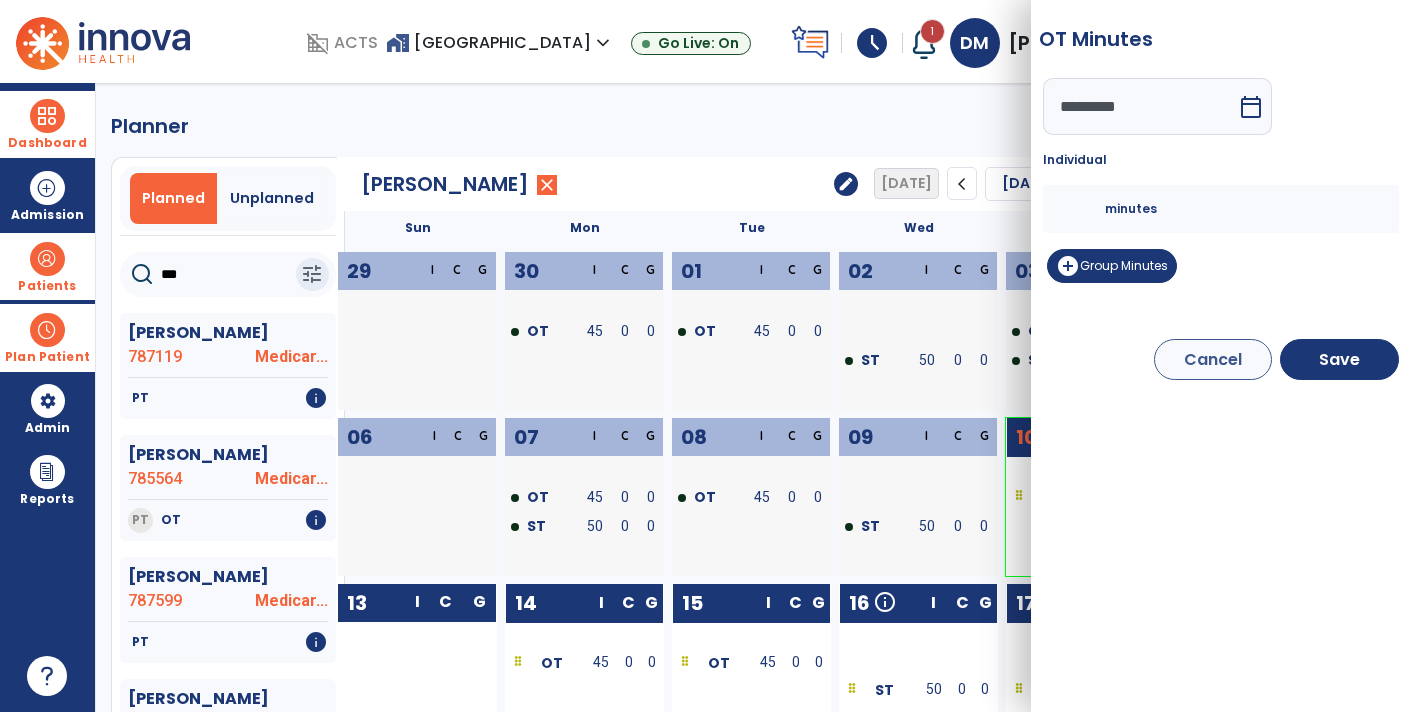 click on "Cancel" at bounding box center (1213, 359) 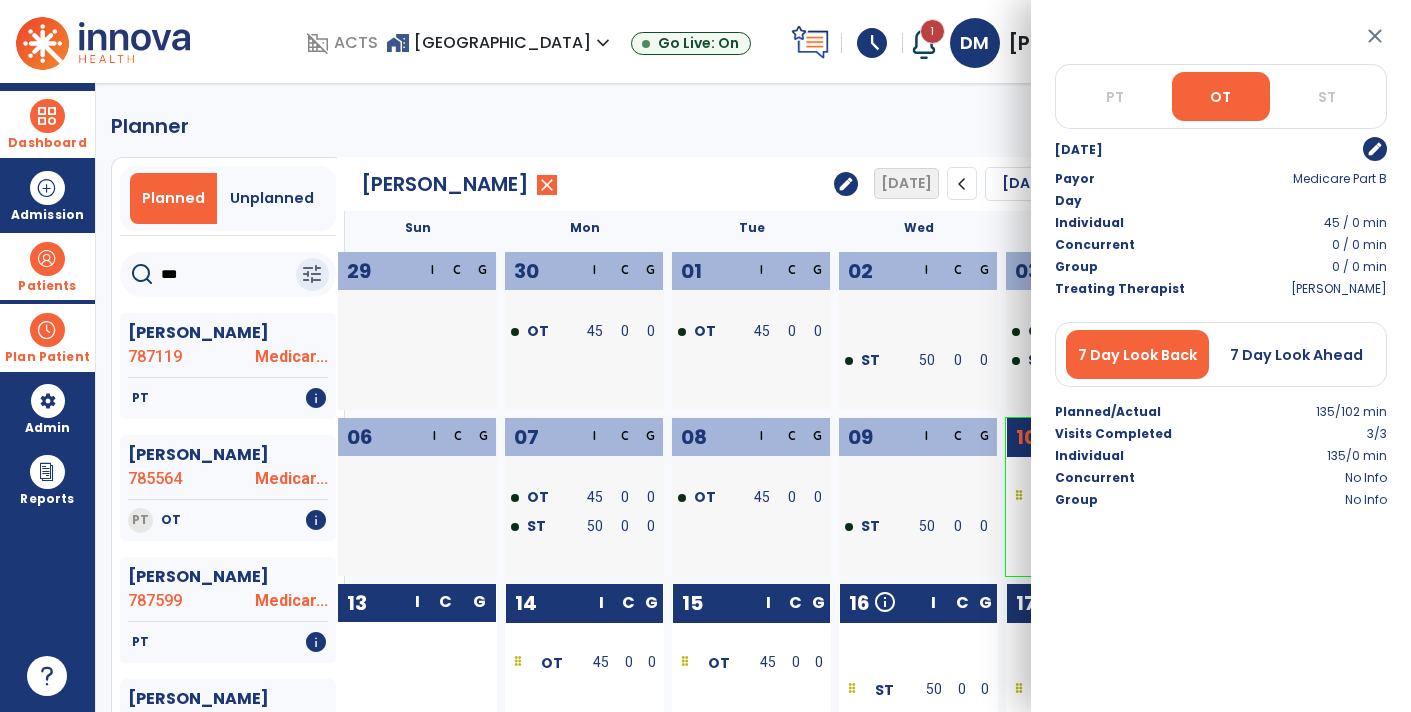 click on "0 / 0 min" at bounding box center (1310, 245) 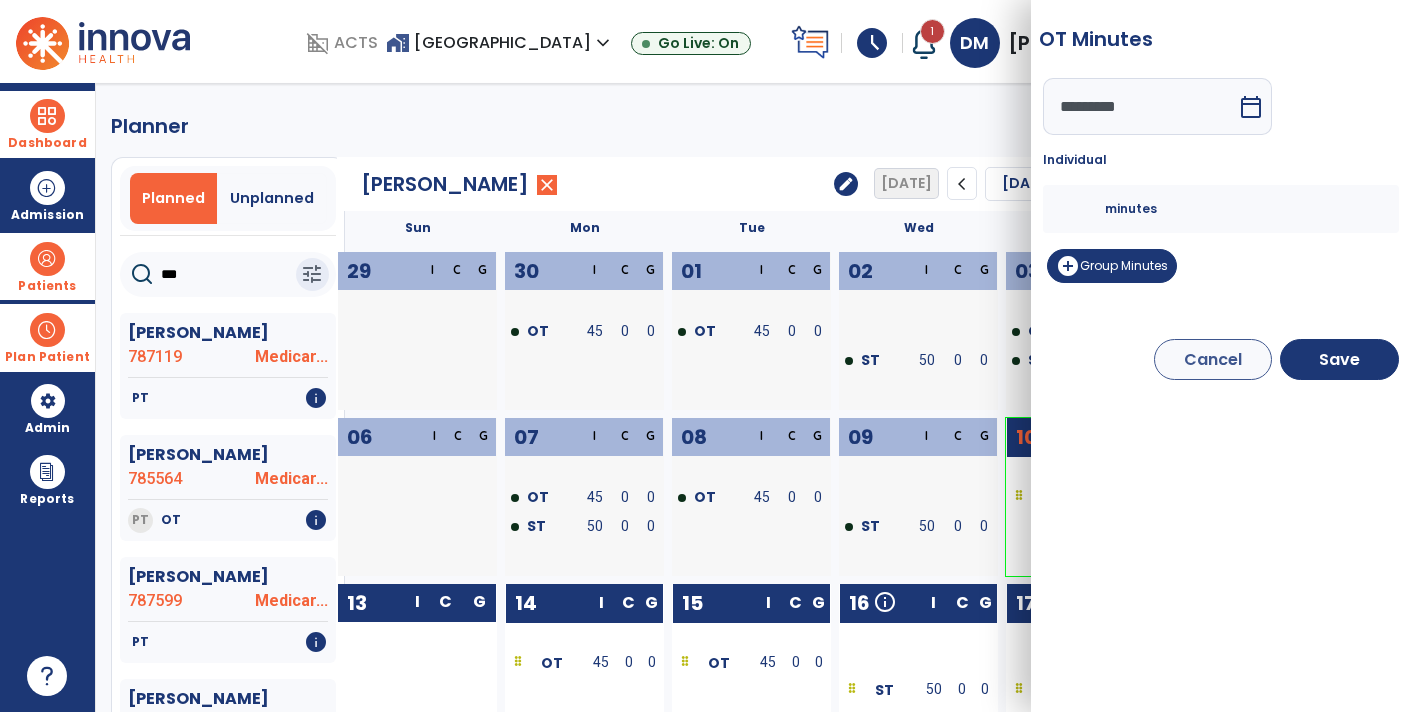 click on "Cancel" at bounding box center (1213, 359) 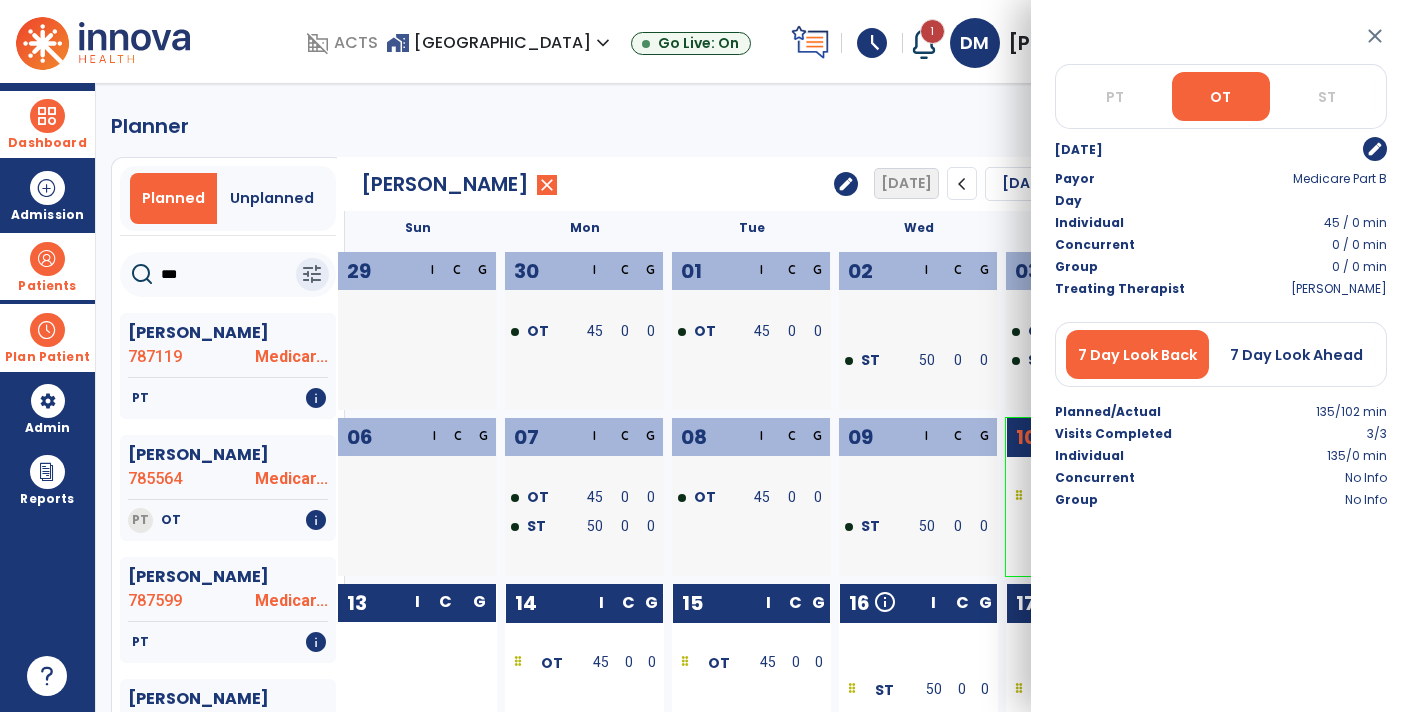click on "Plan Patient" at bounding box center [47, 357] 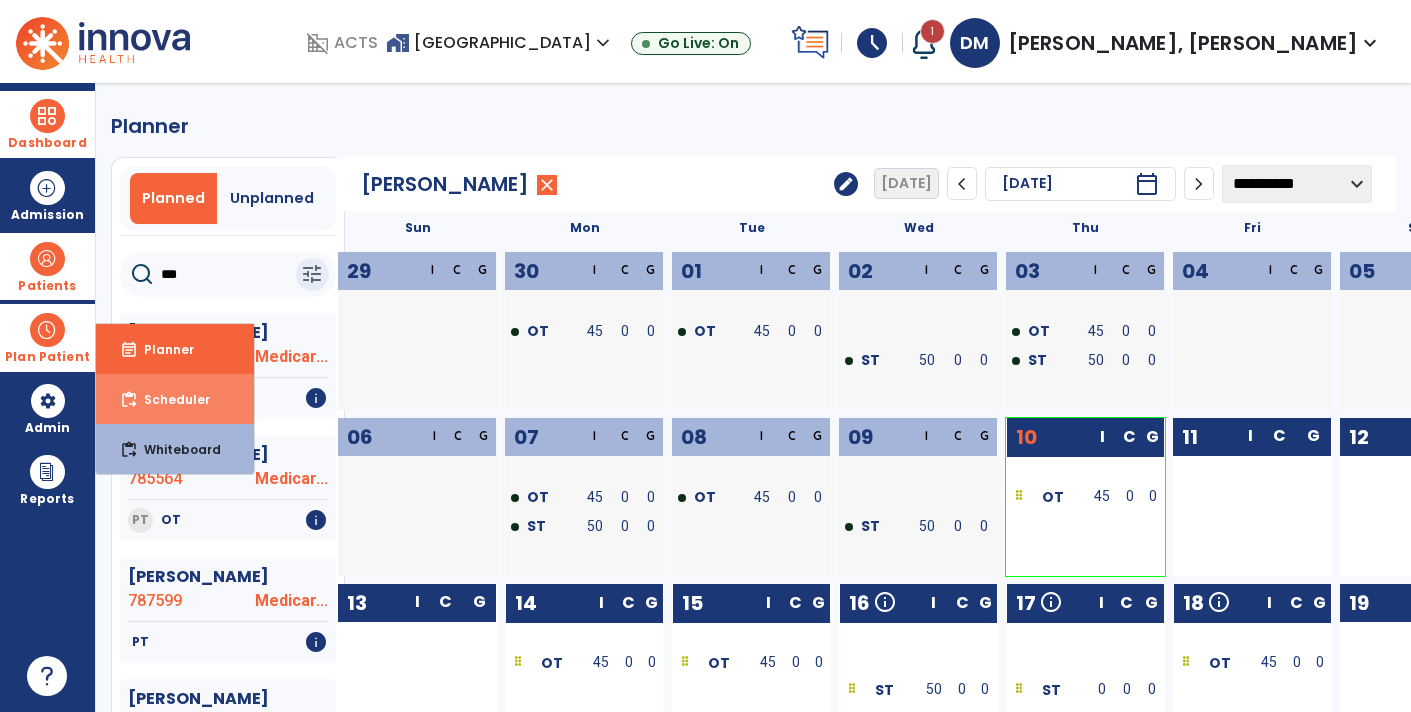click on "Scheduler" at bounding box center [169, 399] 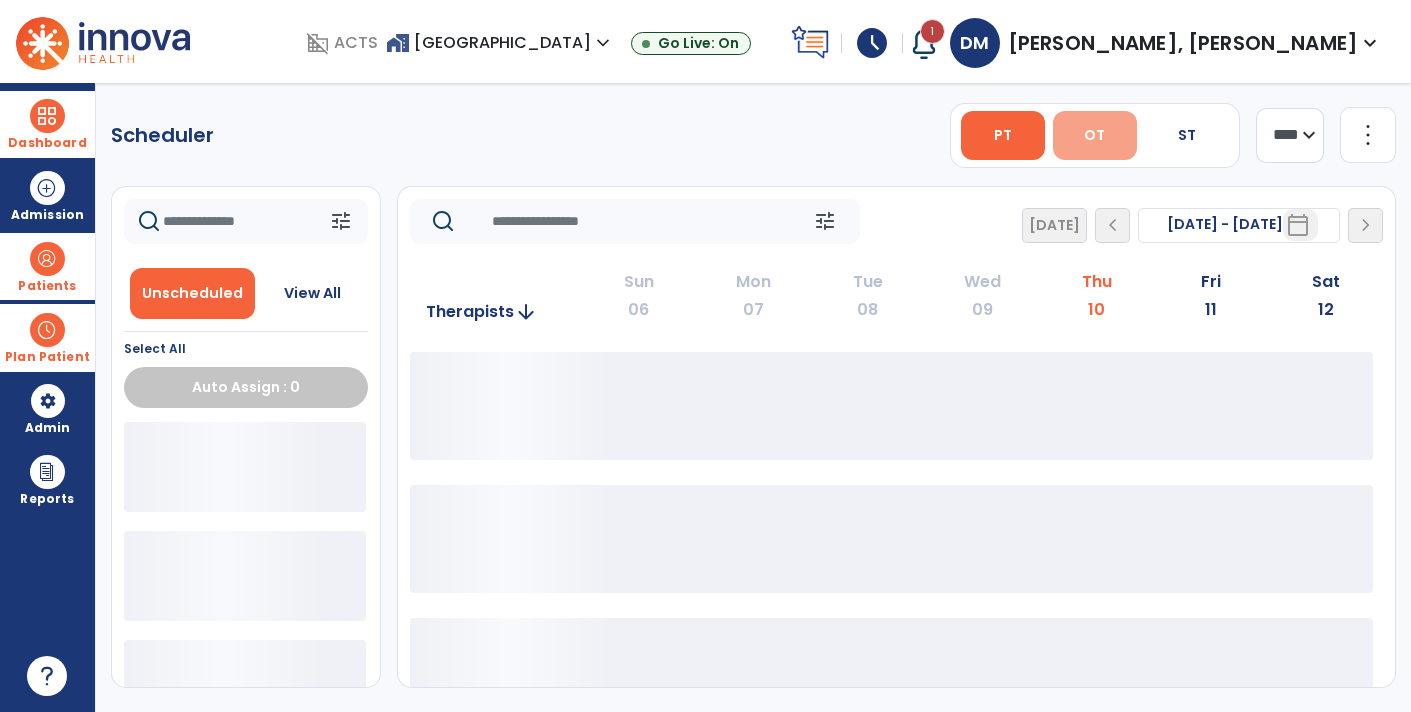 click on "OT" at bounding box center [1095, 135] 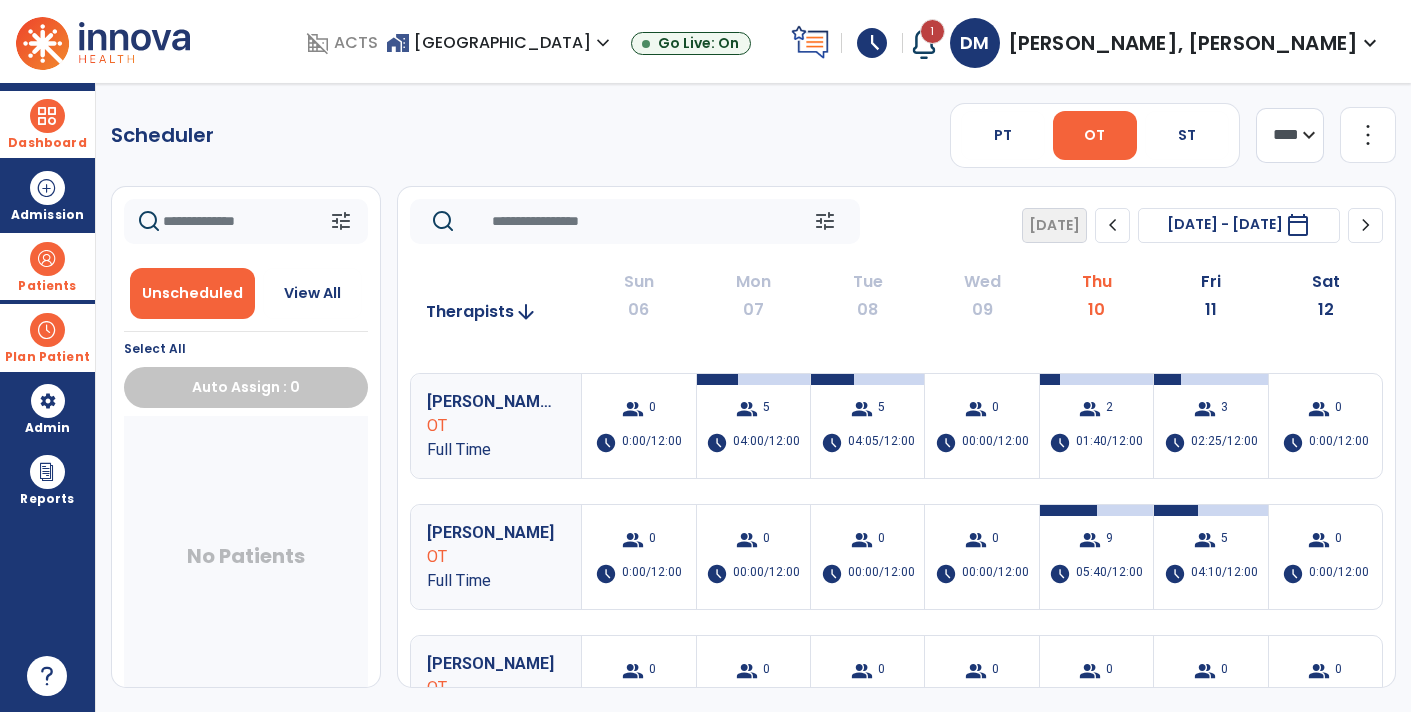 scroll, scrollTop: 242, scrollLeft: 0, axis: vertical 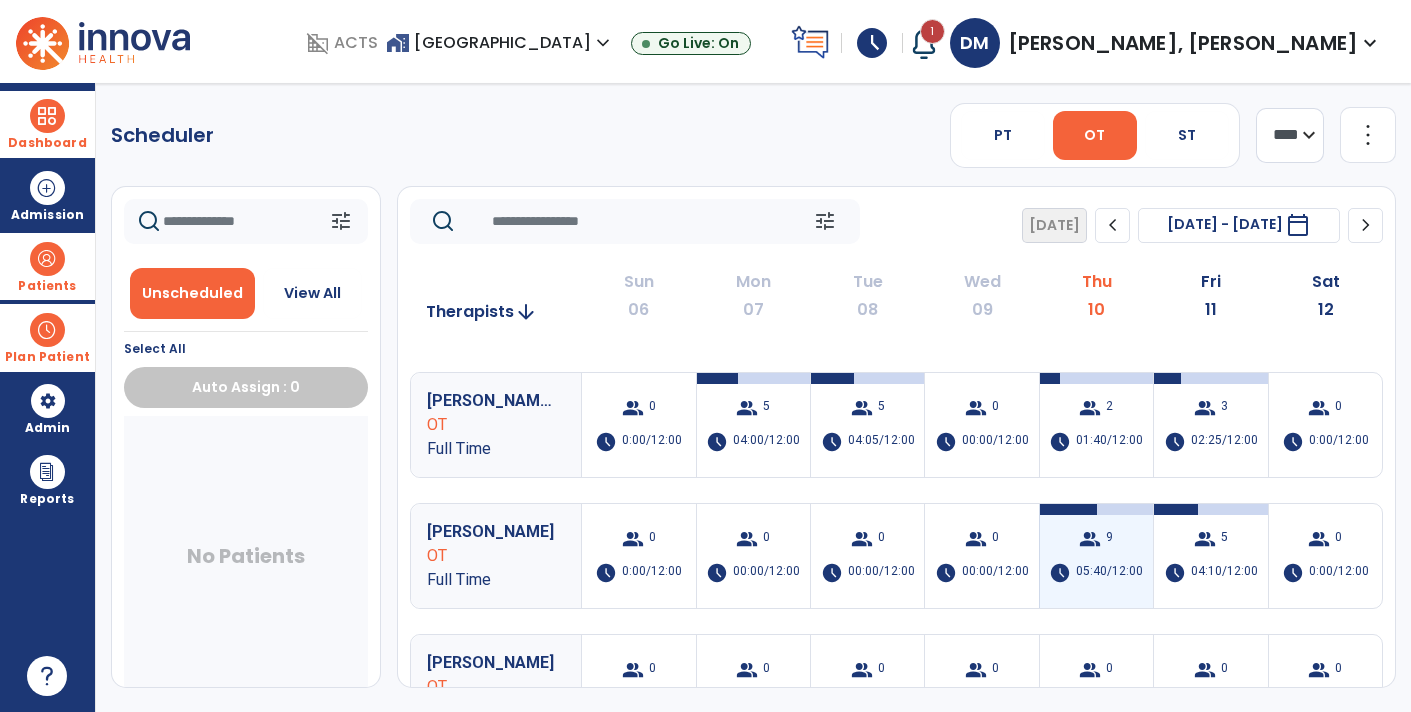 click on "05:40/12:00" at bounding box center [1109, 573] 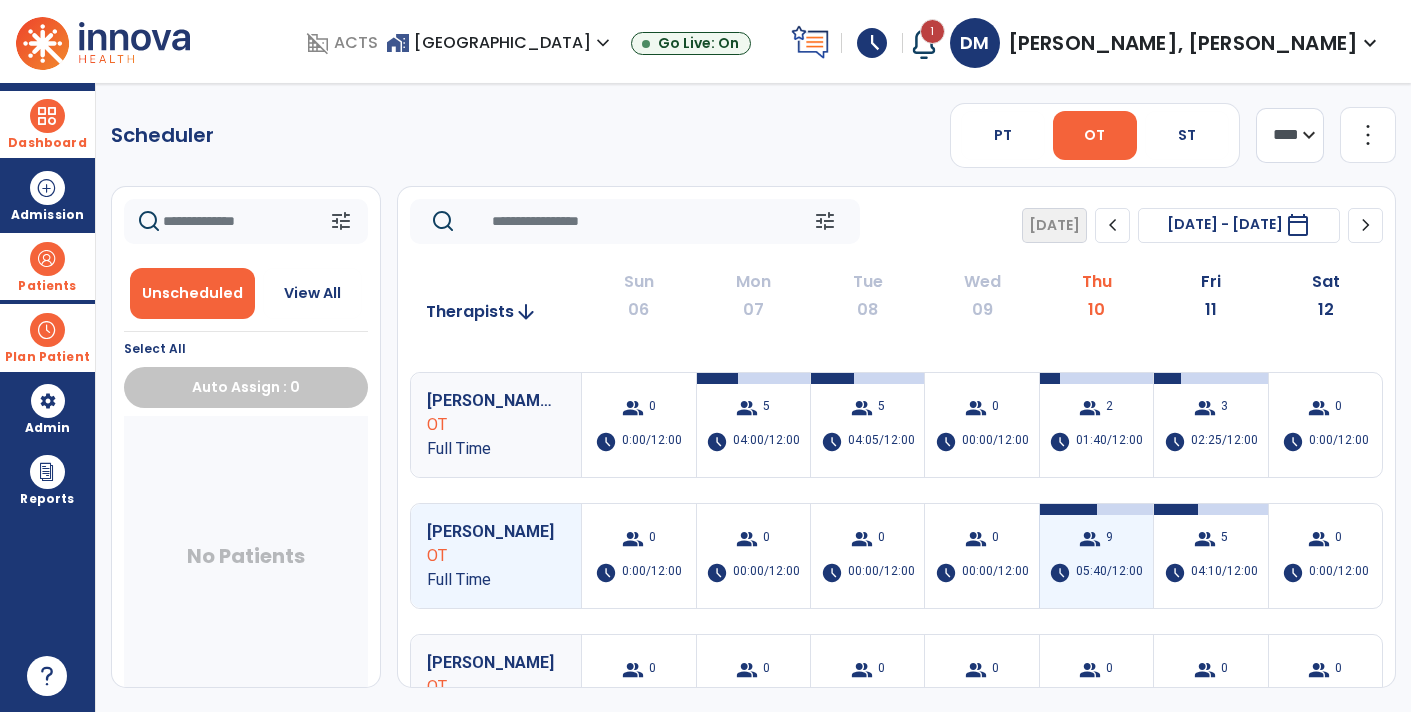 click on "group  9  schedule  05:40/12:00" at bounding box center (1096, 556) 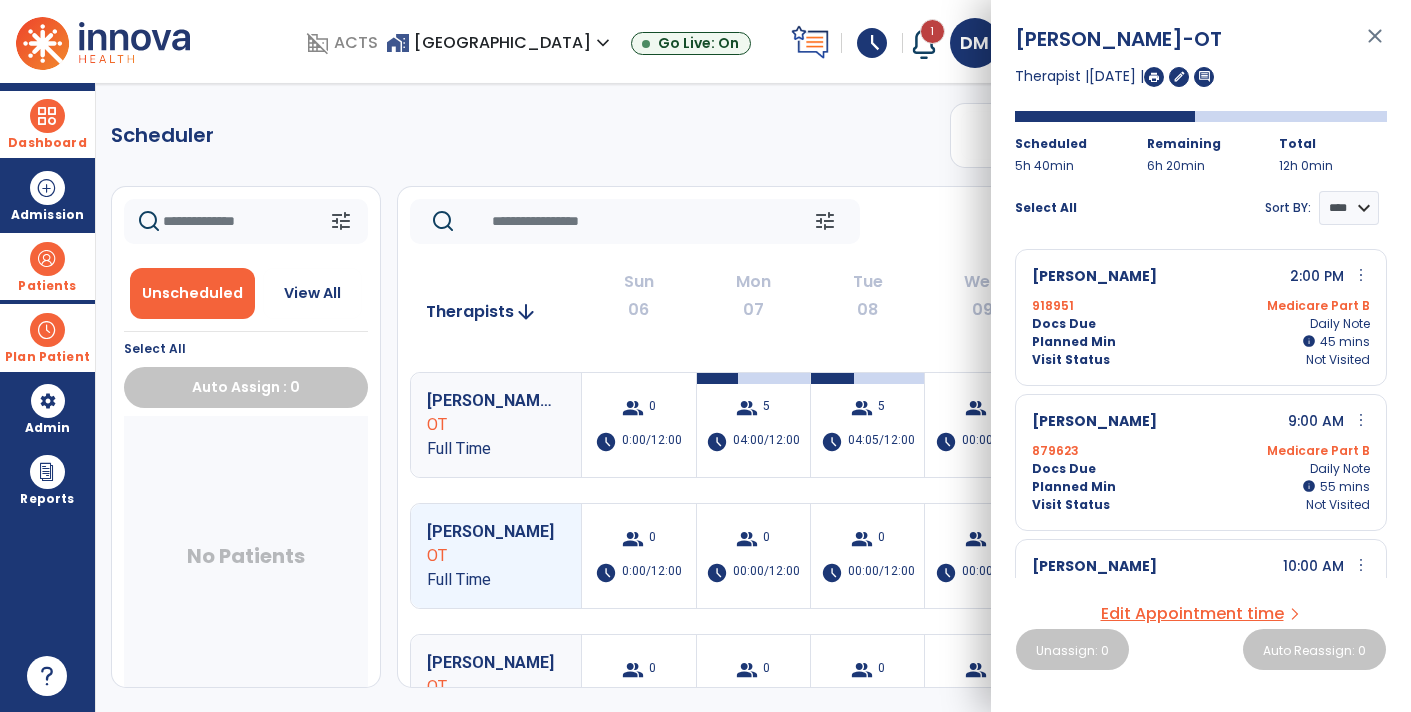 click on "Planned Min" at bounding box center [1074, 342] 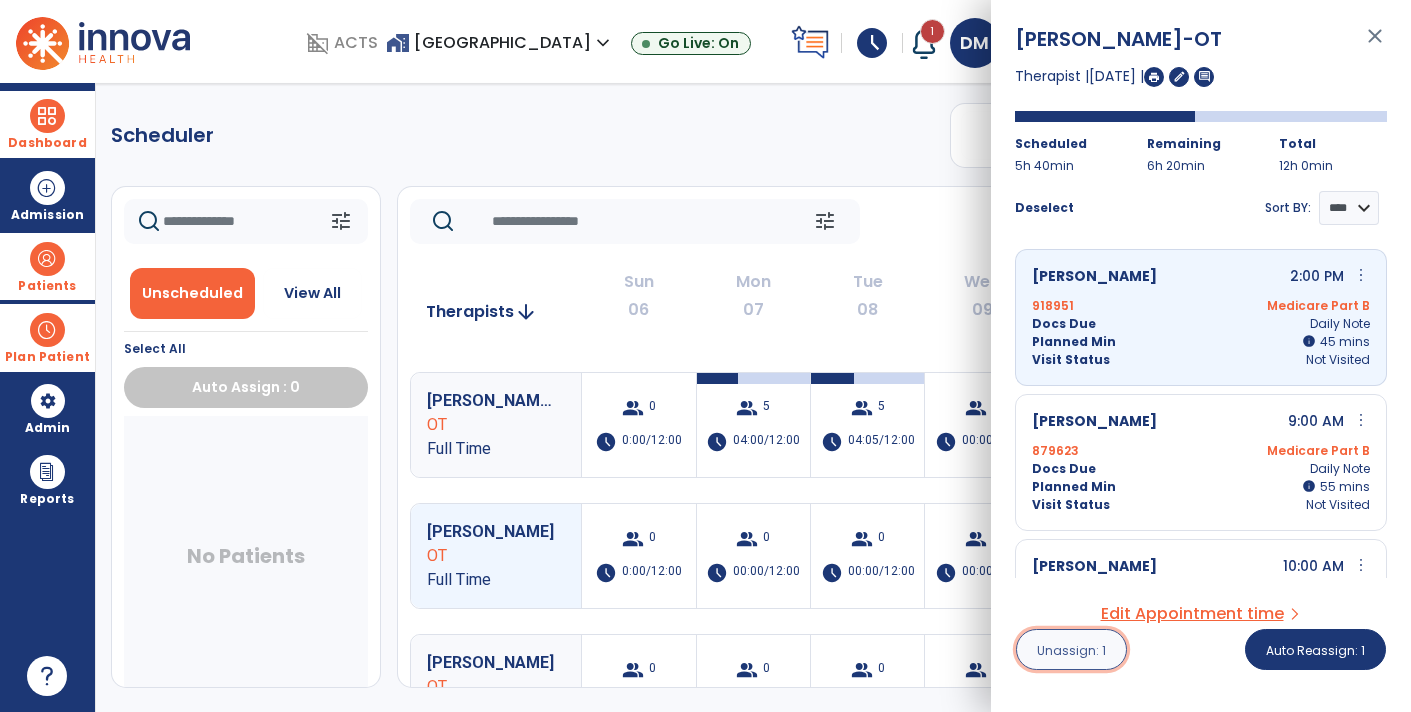 click on "Unassign: 1" at bounding box center (1071, 649) 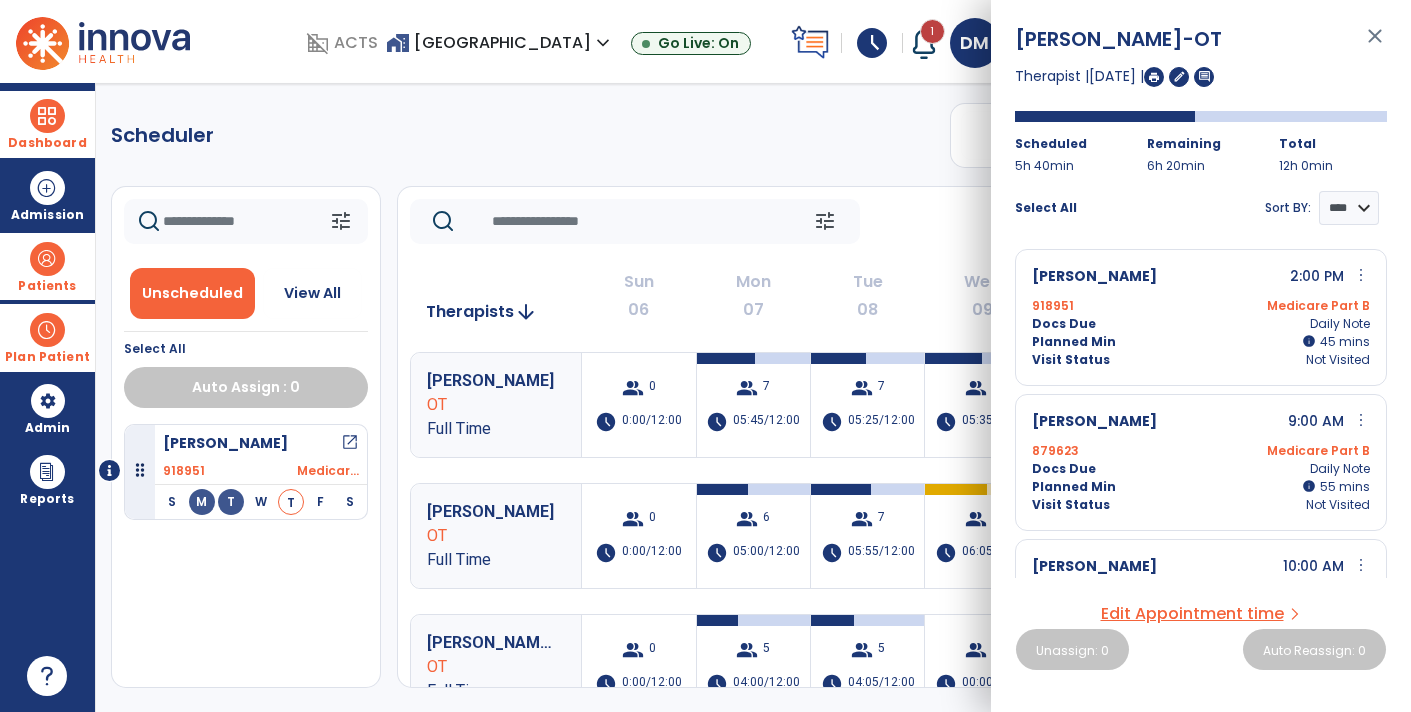 click on "open_in_new" at bounding box center (350, 443) 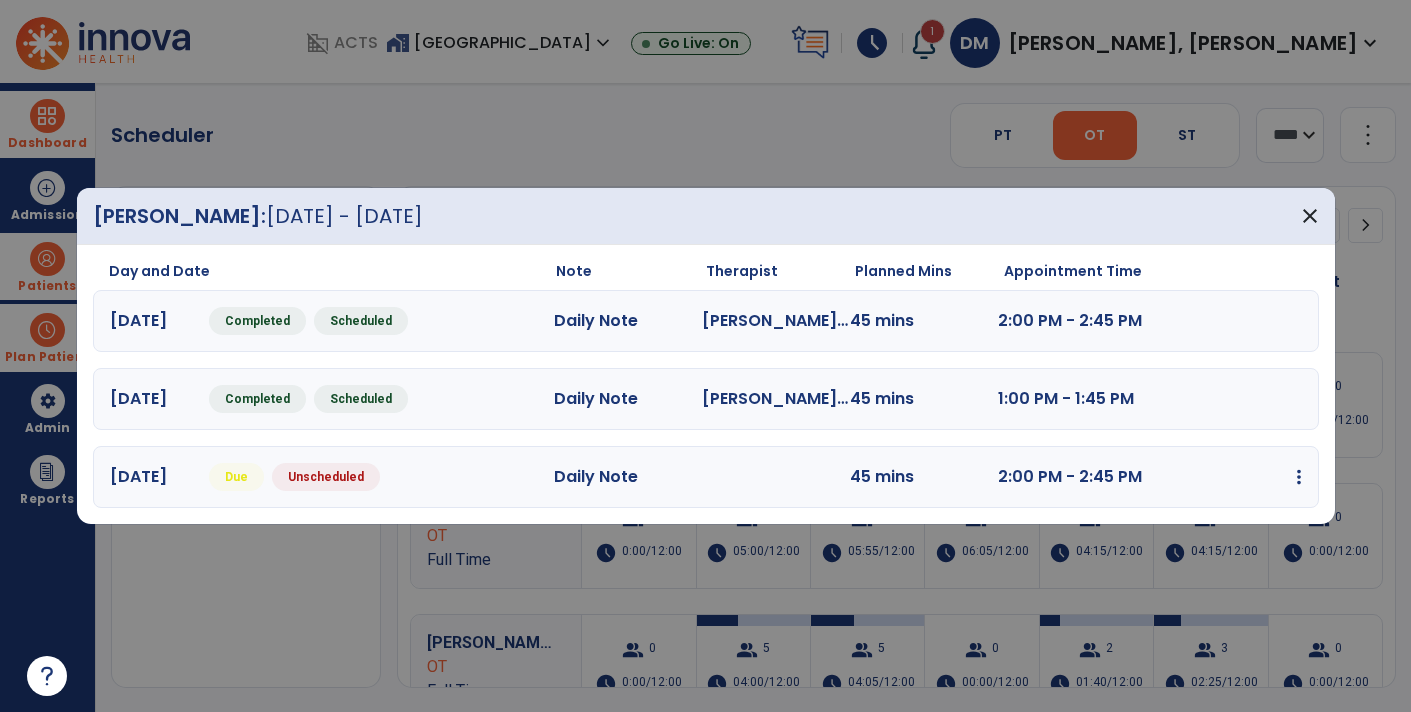click at bounding box center [1299, 477] 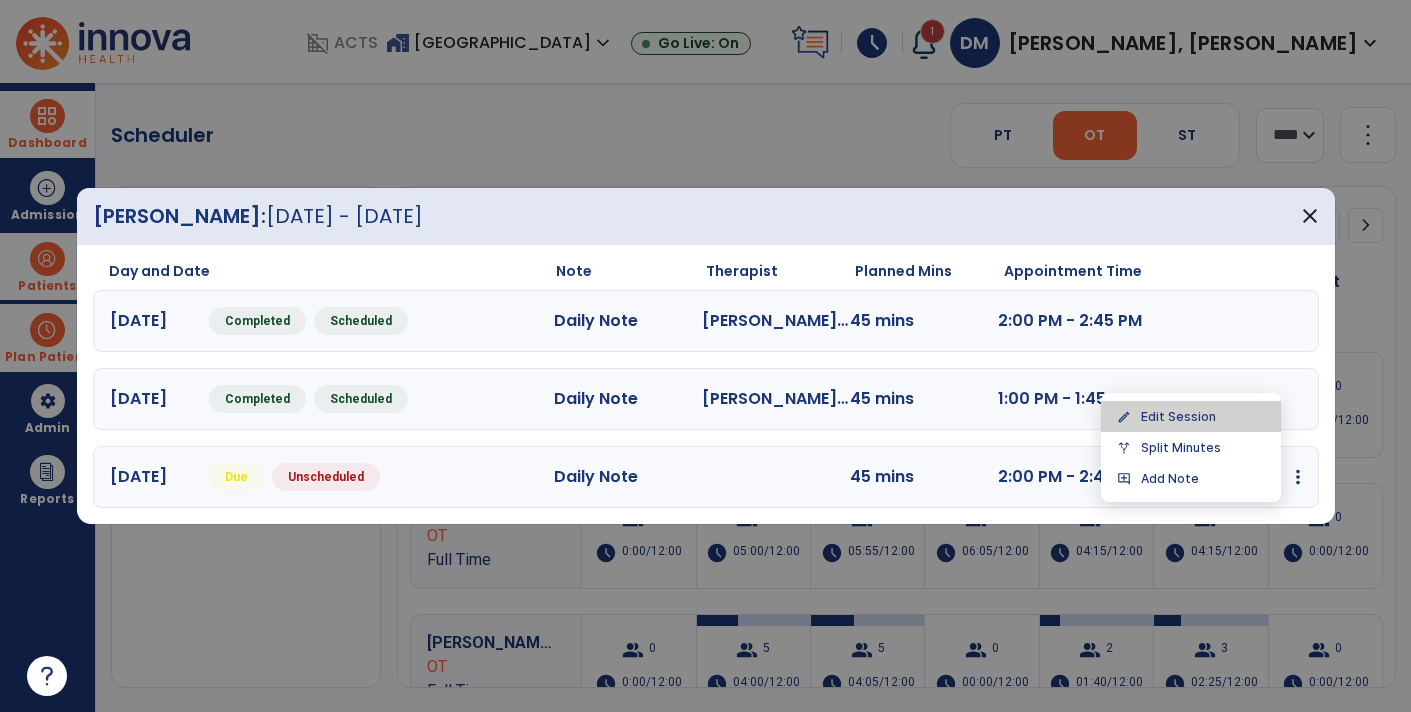 click on "edit   Edit Session" at bounding box center (1191, 416) 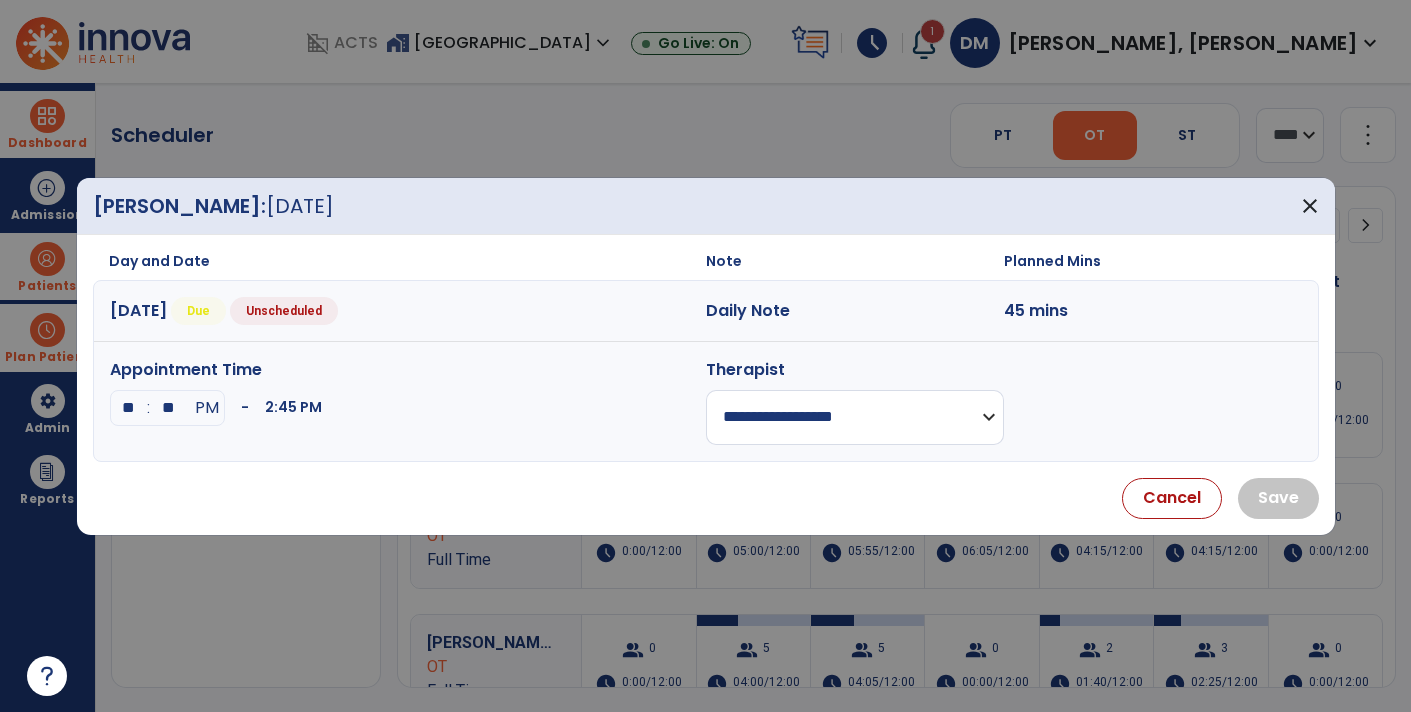 click on "**********" at bounding box center (855, 417) 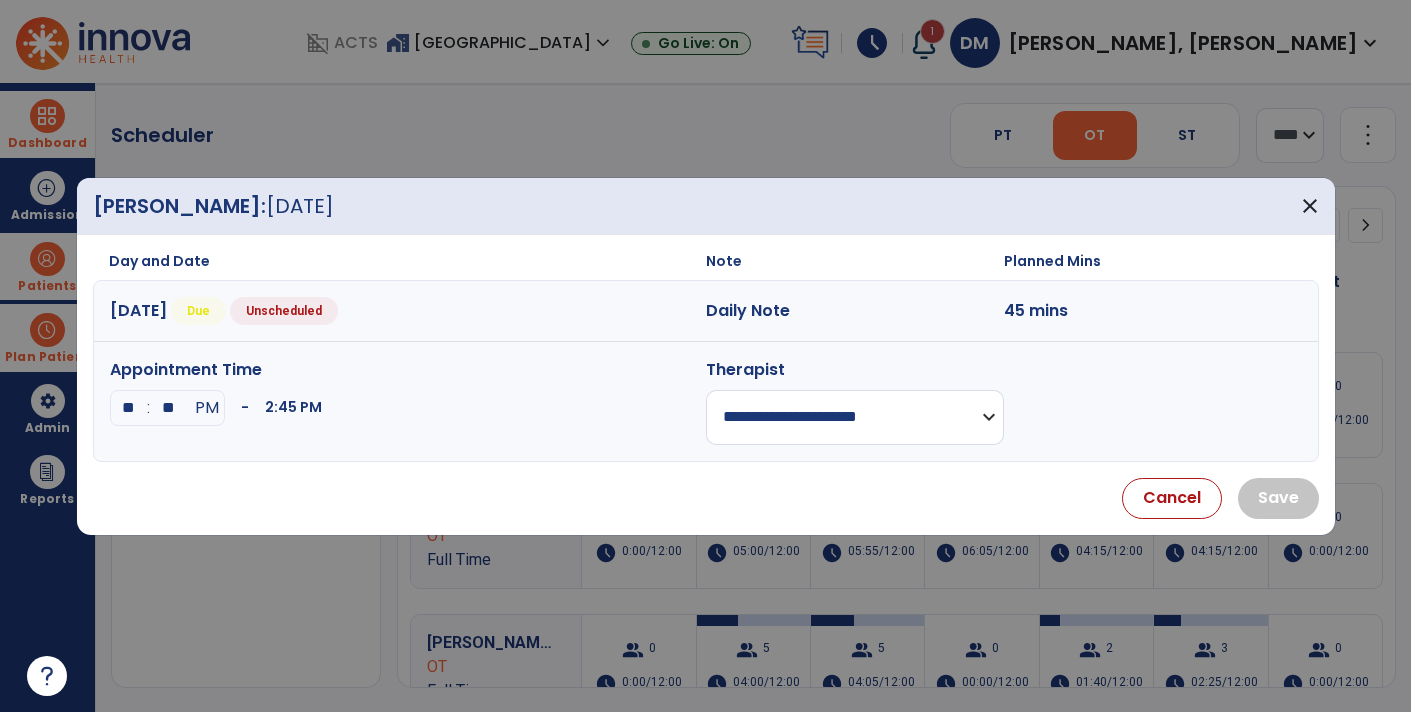click on "**********" at bounding box center [855, 417] 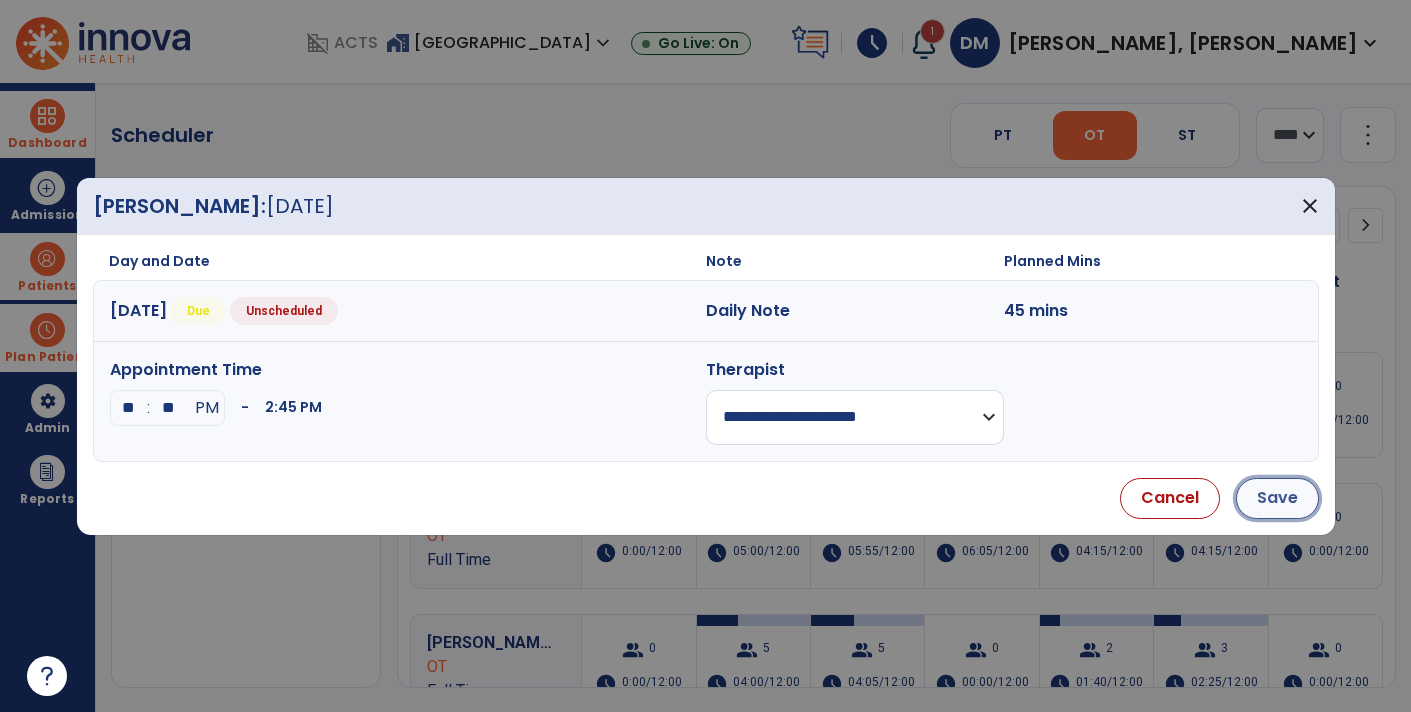 click on "Save" at bounding box center (1277, 498) 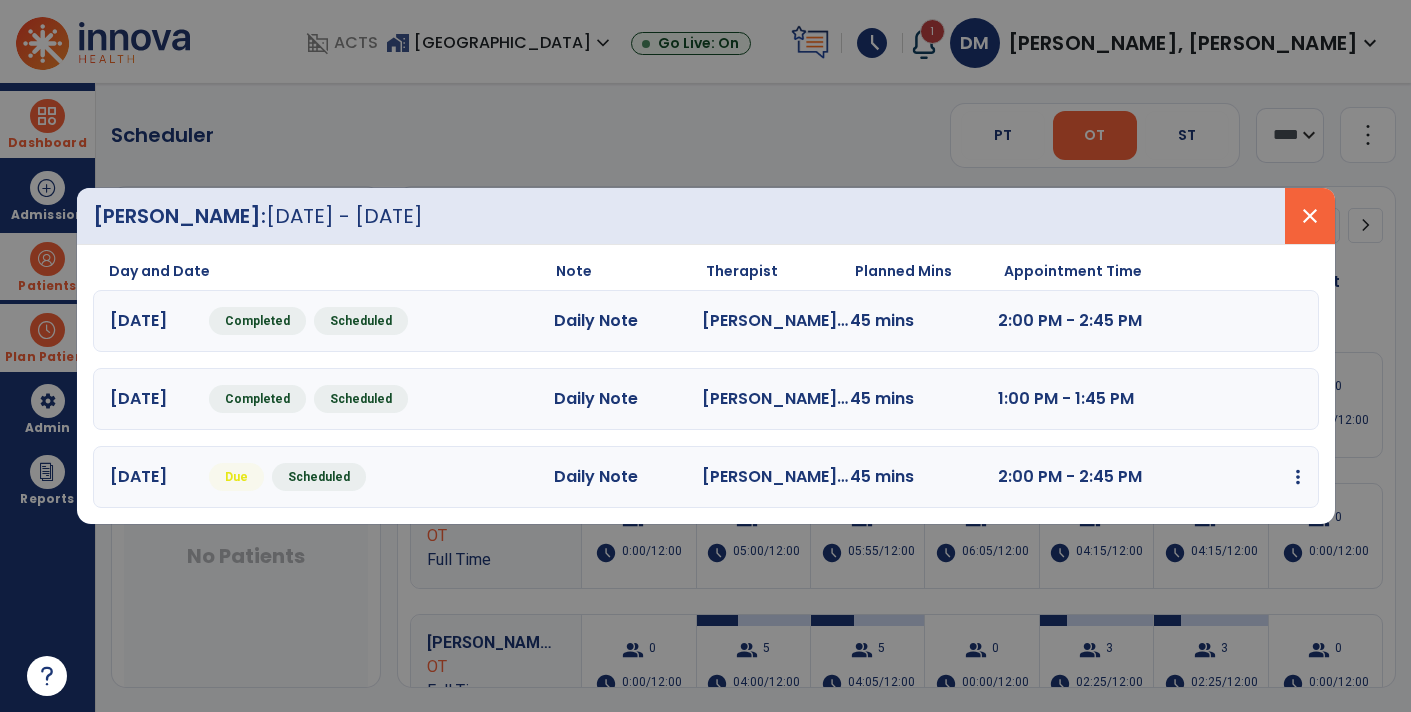 click on "close" at bounding box center (1310, 216) 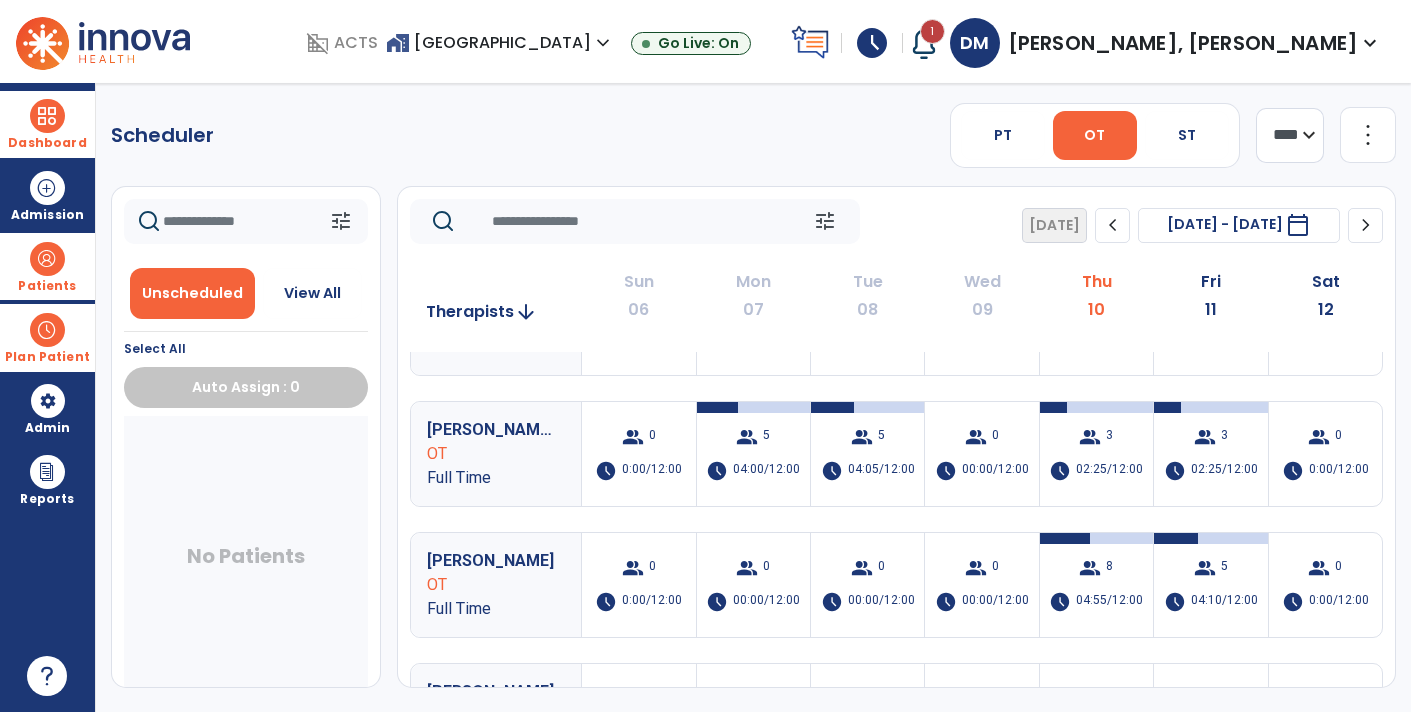 scroll, scrollTop: 214, scrollLeft: 0, axis: vertical 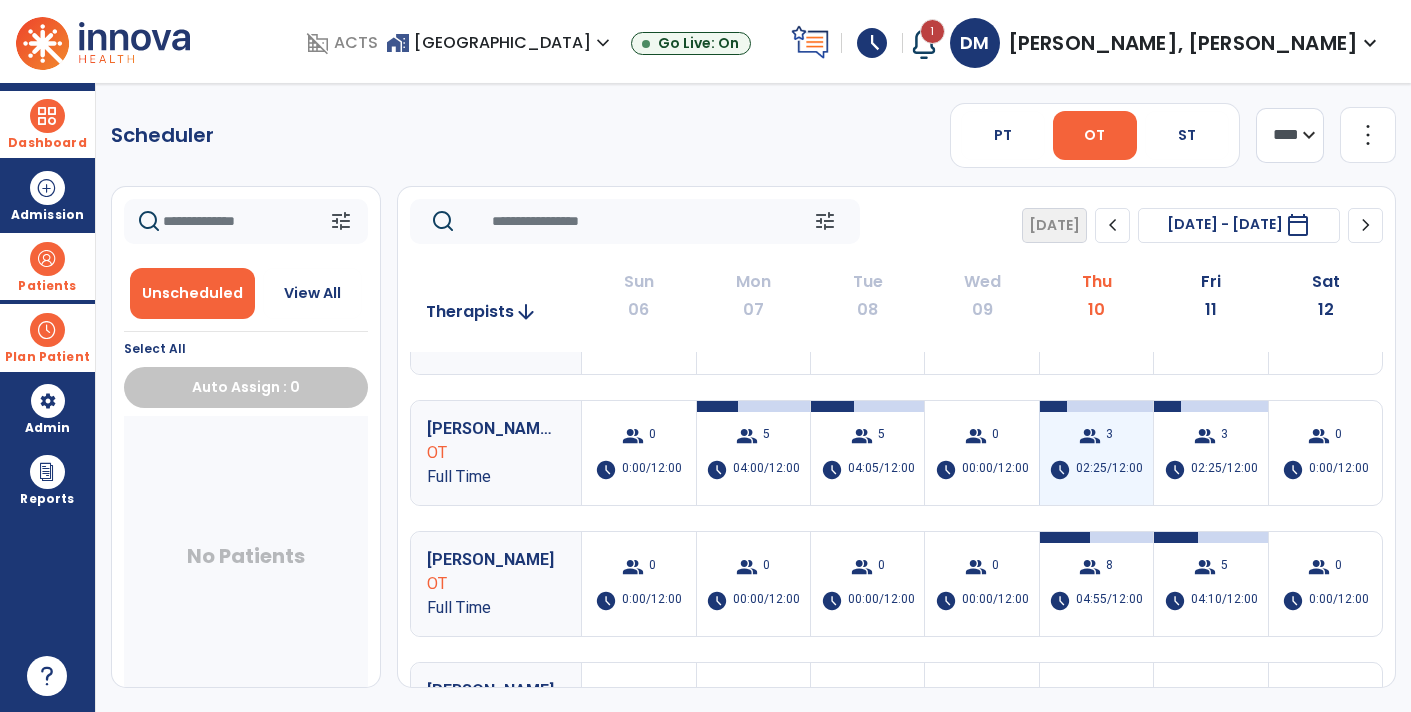 click on "group  3  schedule  02:25/12:00" at bounding box center (1096, 453) 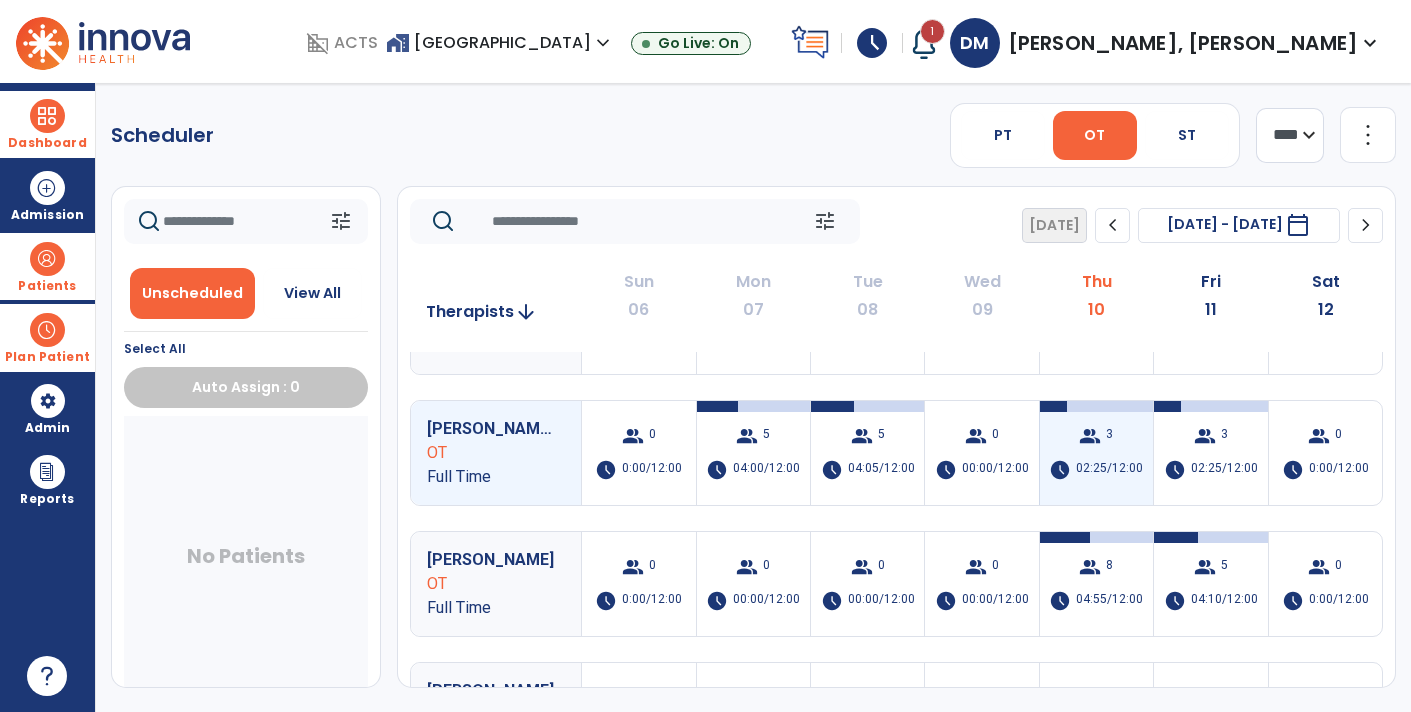 click on "02:25/12:00" at bounding box center [1109, 470] 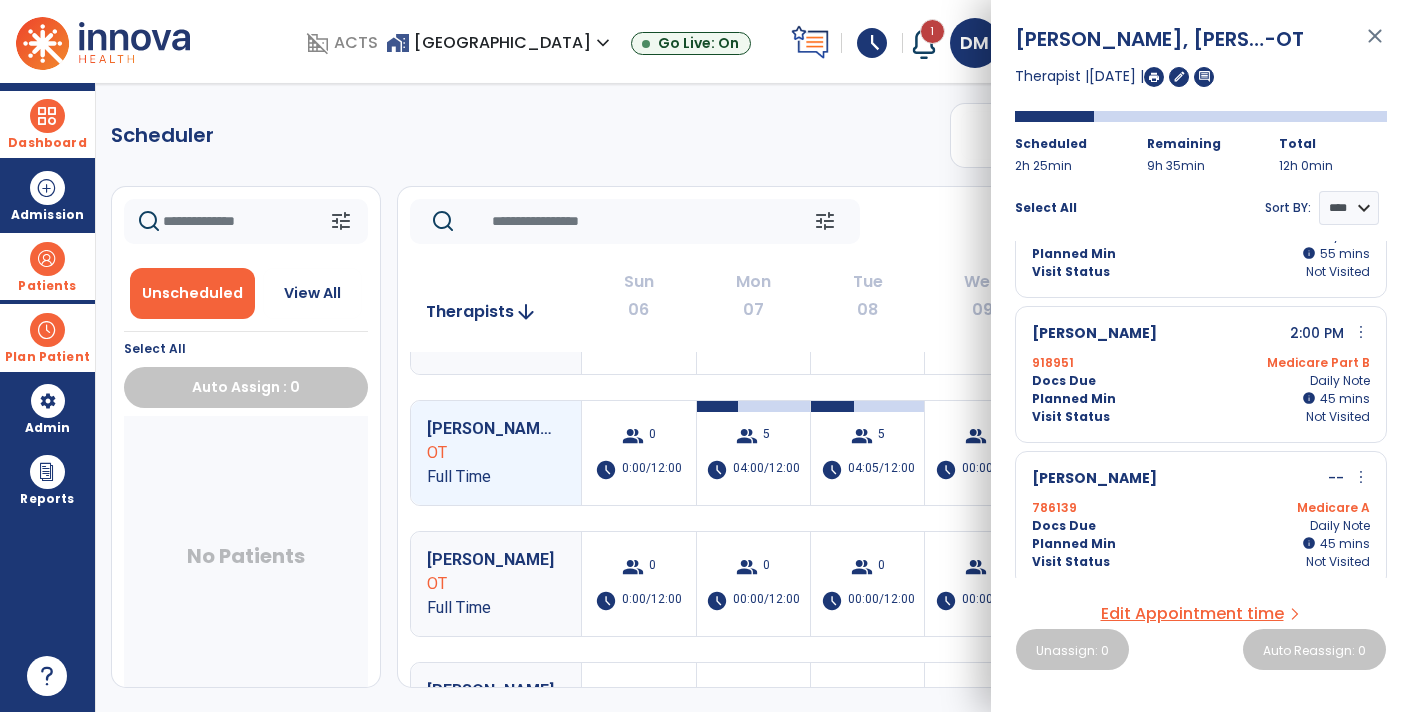 scroll, scrollTop: 94, scrollLeft: 0, axis: vertical 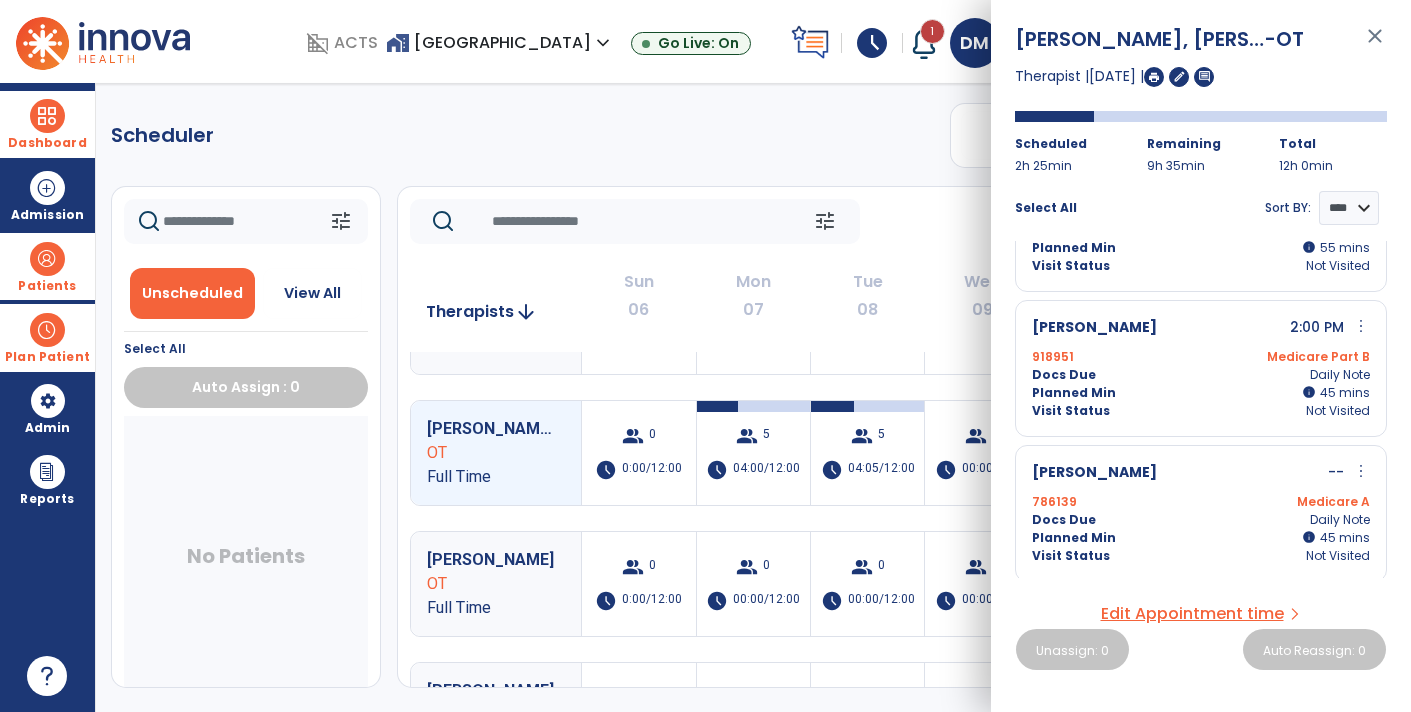 click on "Edit Appointment time" at bounding box center [1192, 614] 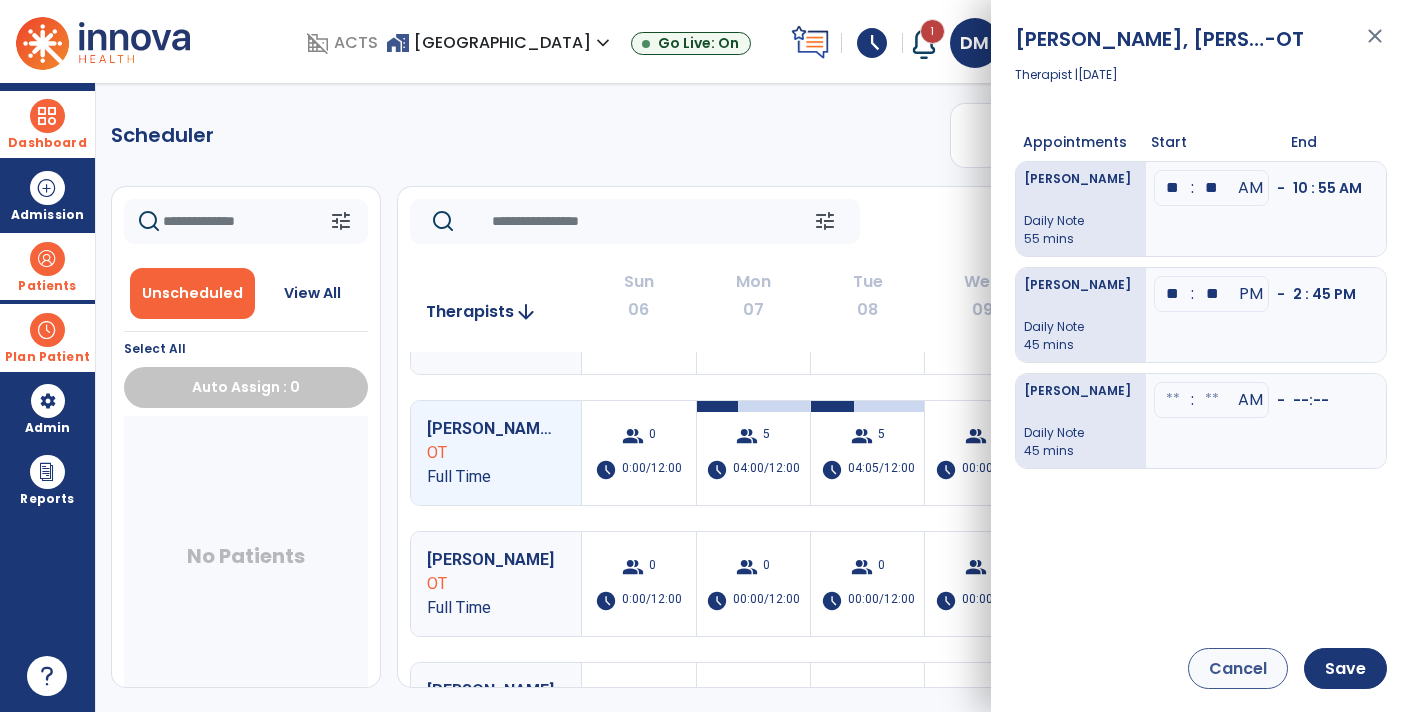 click on "Cancel" at bounding box center [1238, 668] 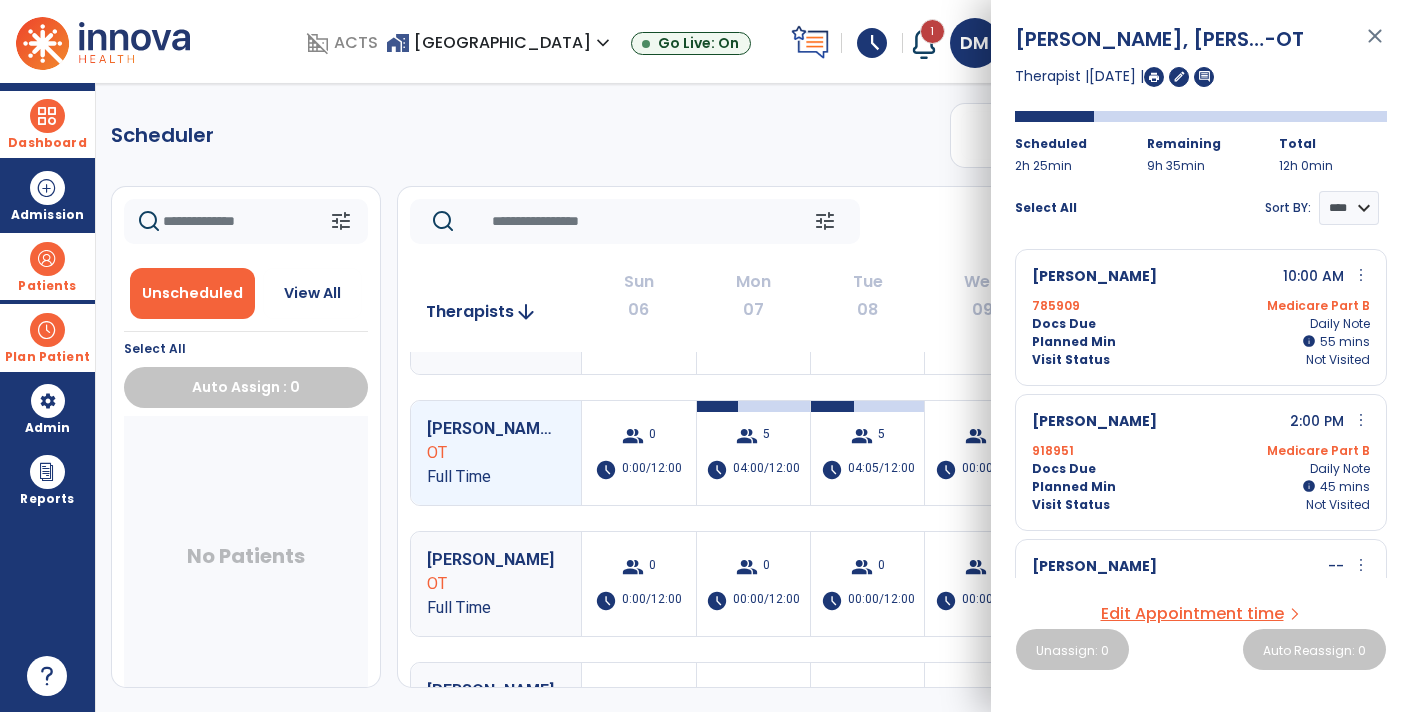 click on "more_vert" at bounding box center [1361, 275] 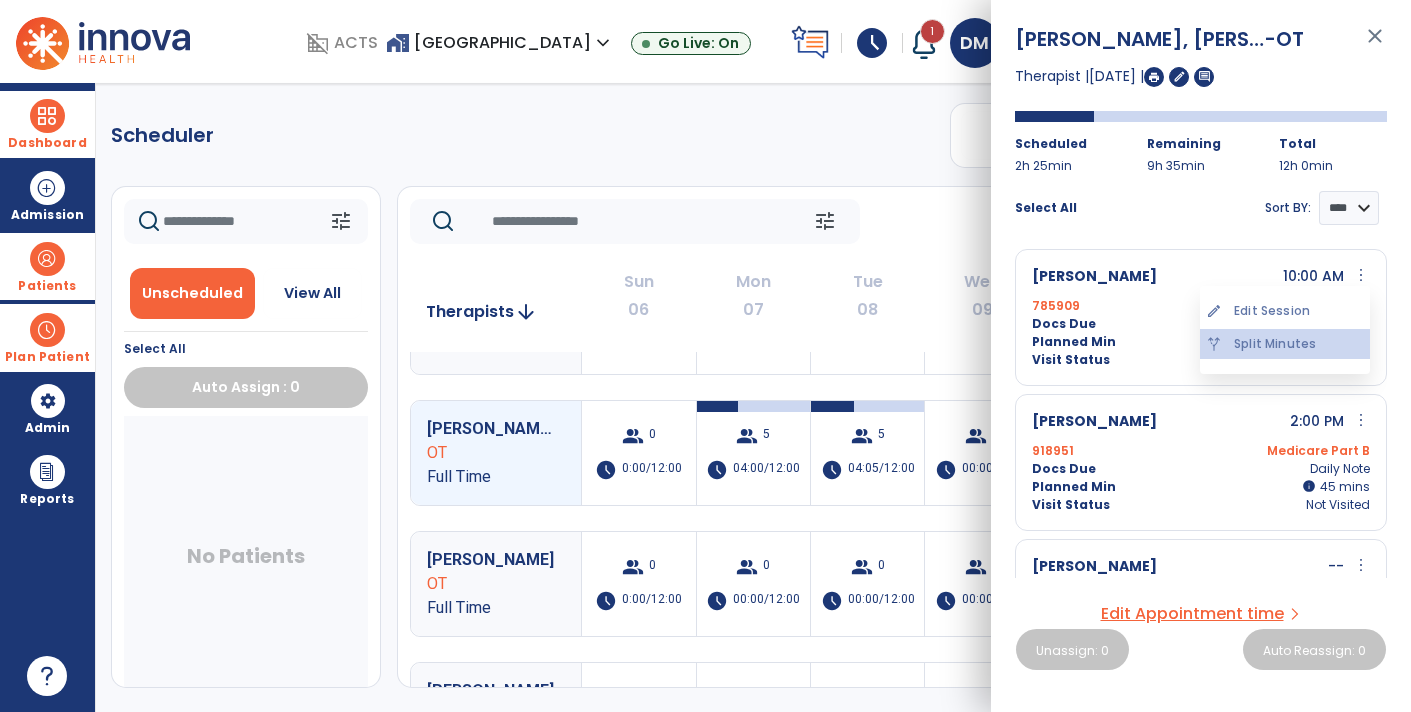 click on "alt_route   Split Minutes" at bounding box center (1285, 344) 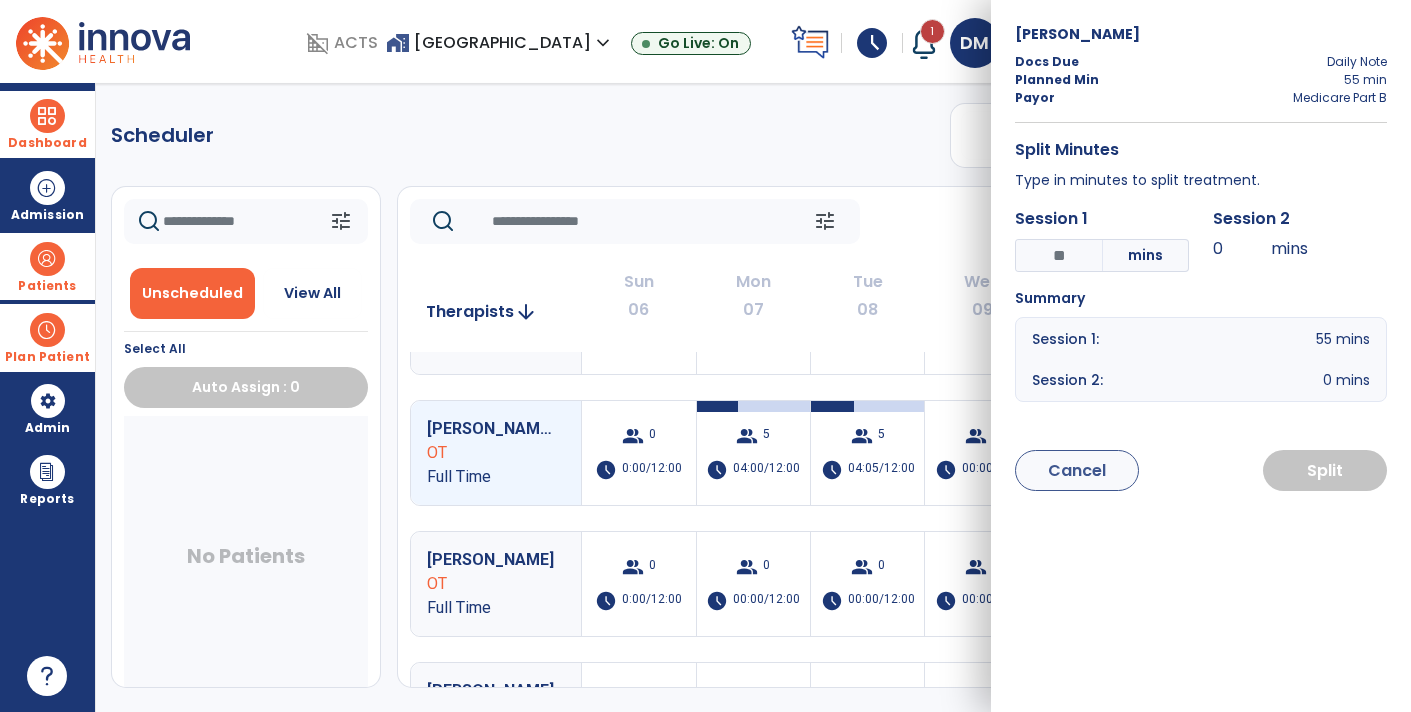 click on "Cancel" at bounding box center (1077, 470) 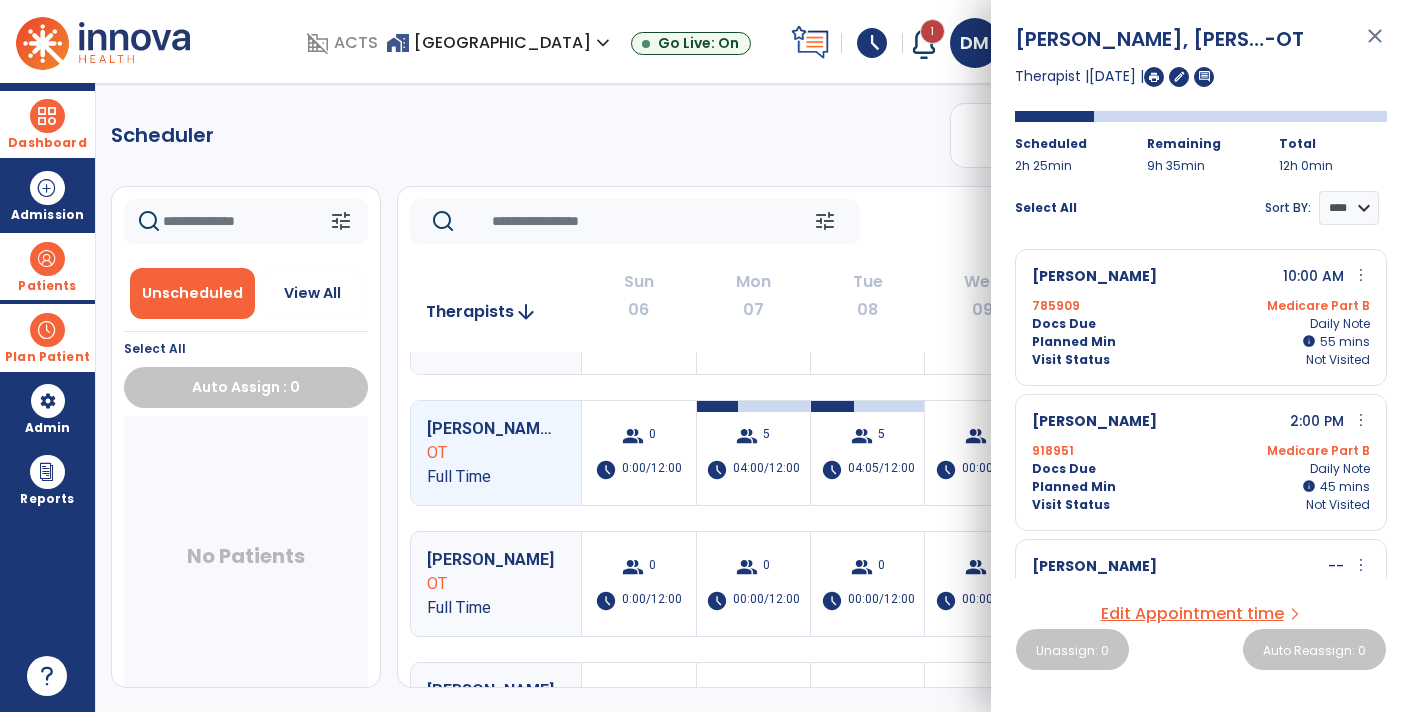 click on "more_vert" at bounding box center [1361, 275] 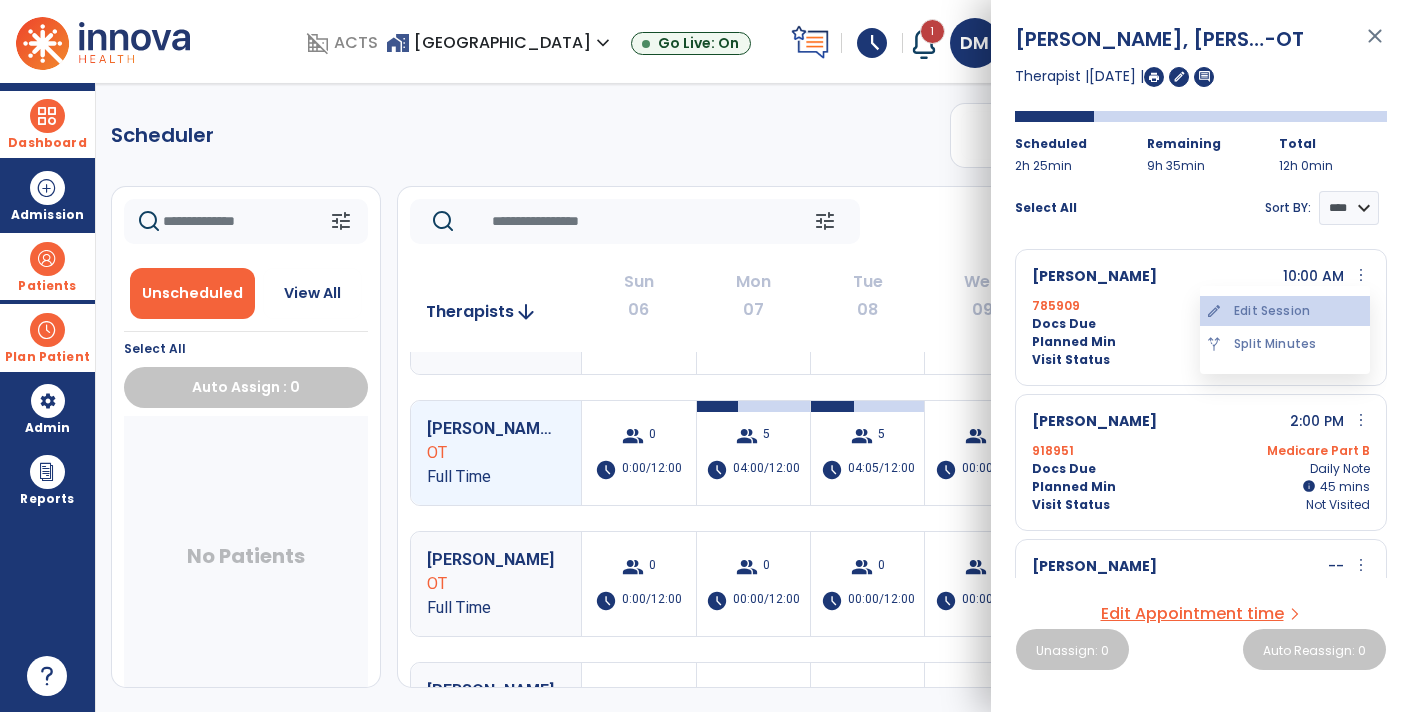 click on "edit   Edit Session" at bounding box center (1285, 311) 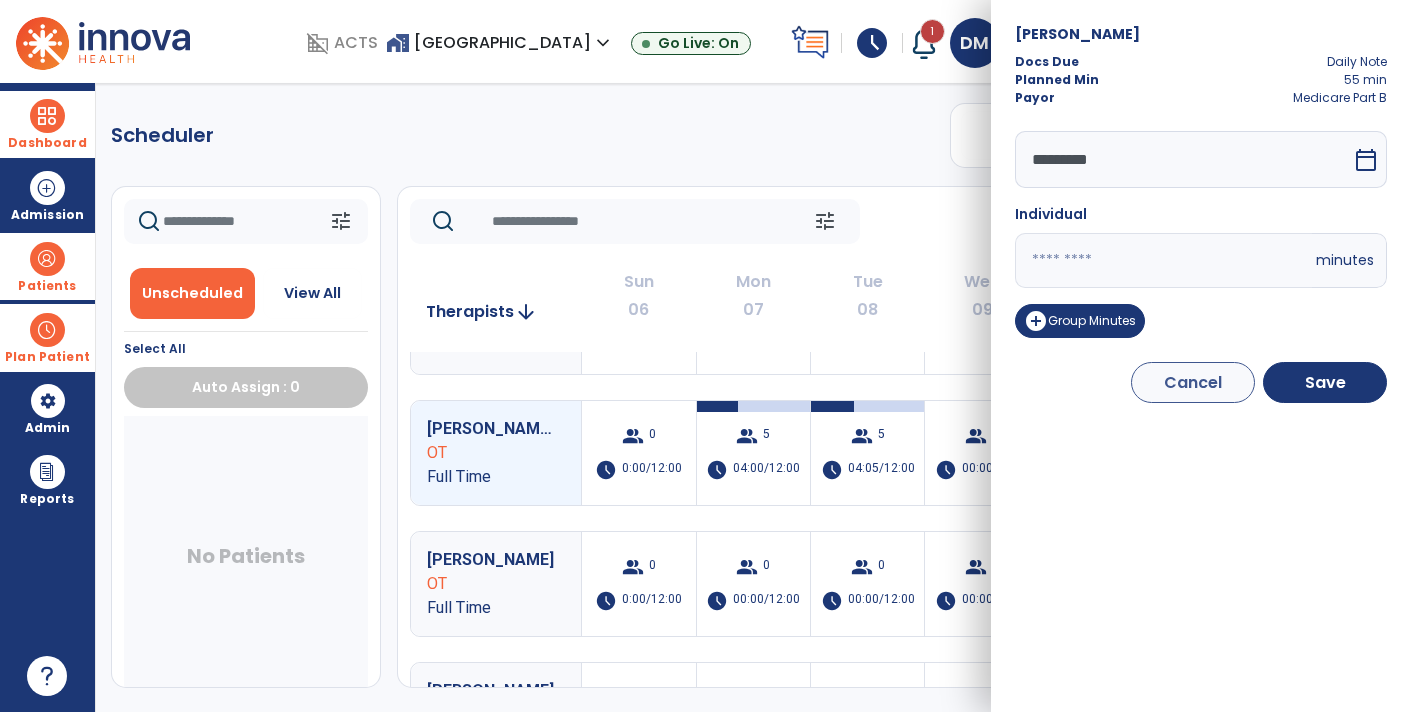 click on "*********" at bounding box center [1183, 159] 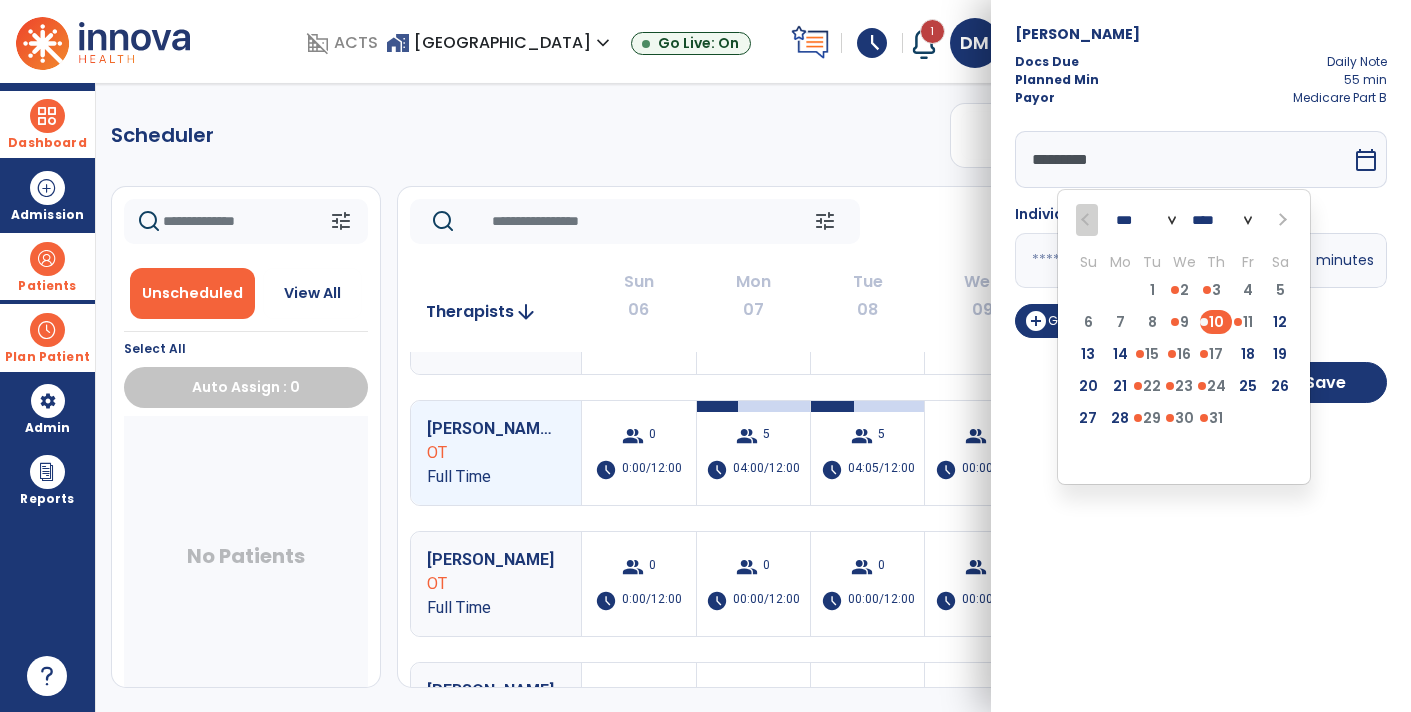 click on "[PERSON_NAME]   Docs Due Daily Note   Planned Min  55 min   Payor  Medicare Part B  ********* *** *** **** Su Mo Tu We Th Fr Sa  29   30   1   2   3   4   5   6   7   8   9   10   11   12   13   14   15   16   17   18   19   20   21   22   23   24   25   26   27   28   29   30   31   1   2   3   4   5   6   7   8   9   calendar_today  Individual  ** minutes  add_circle   Group Minutes  Cancel   Save" at bounding box center [1201, 356] 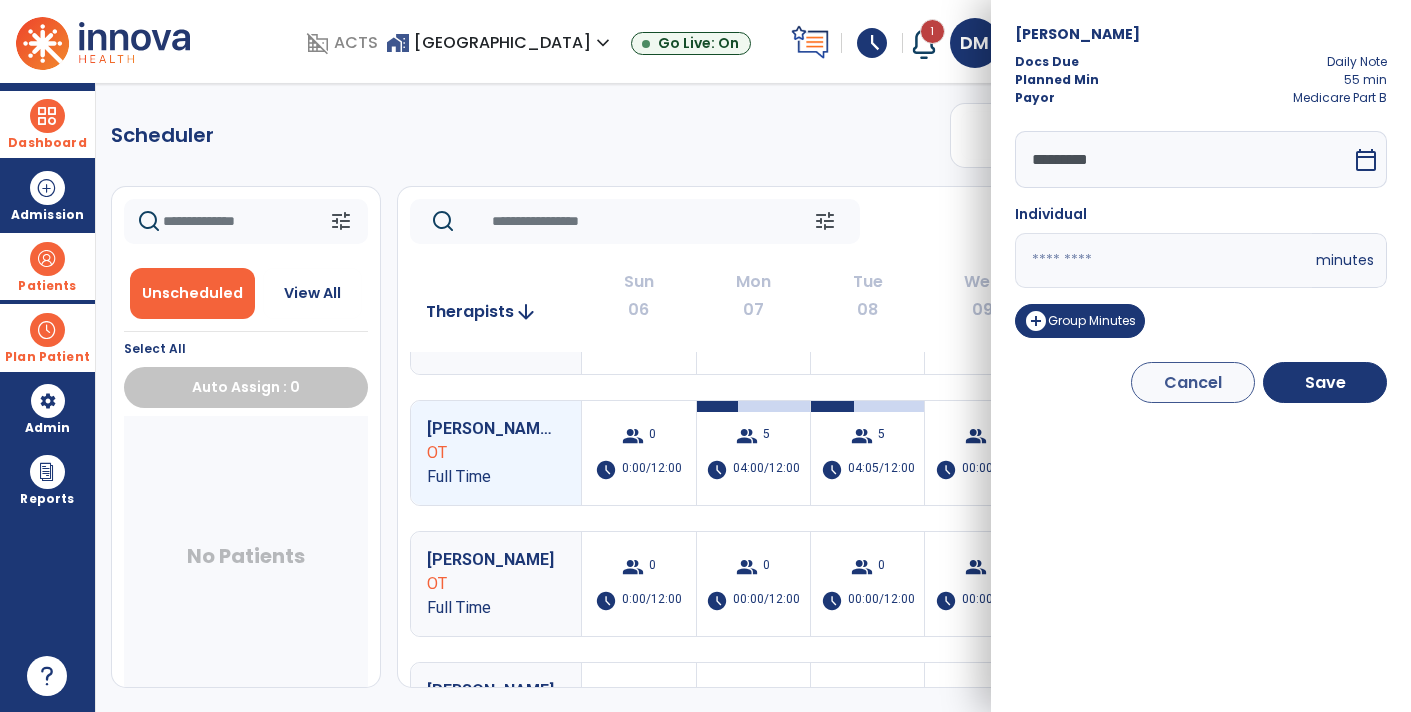 click on "Cancel" at bounding box center (1193, 382) 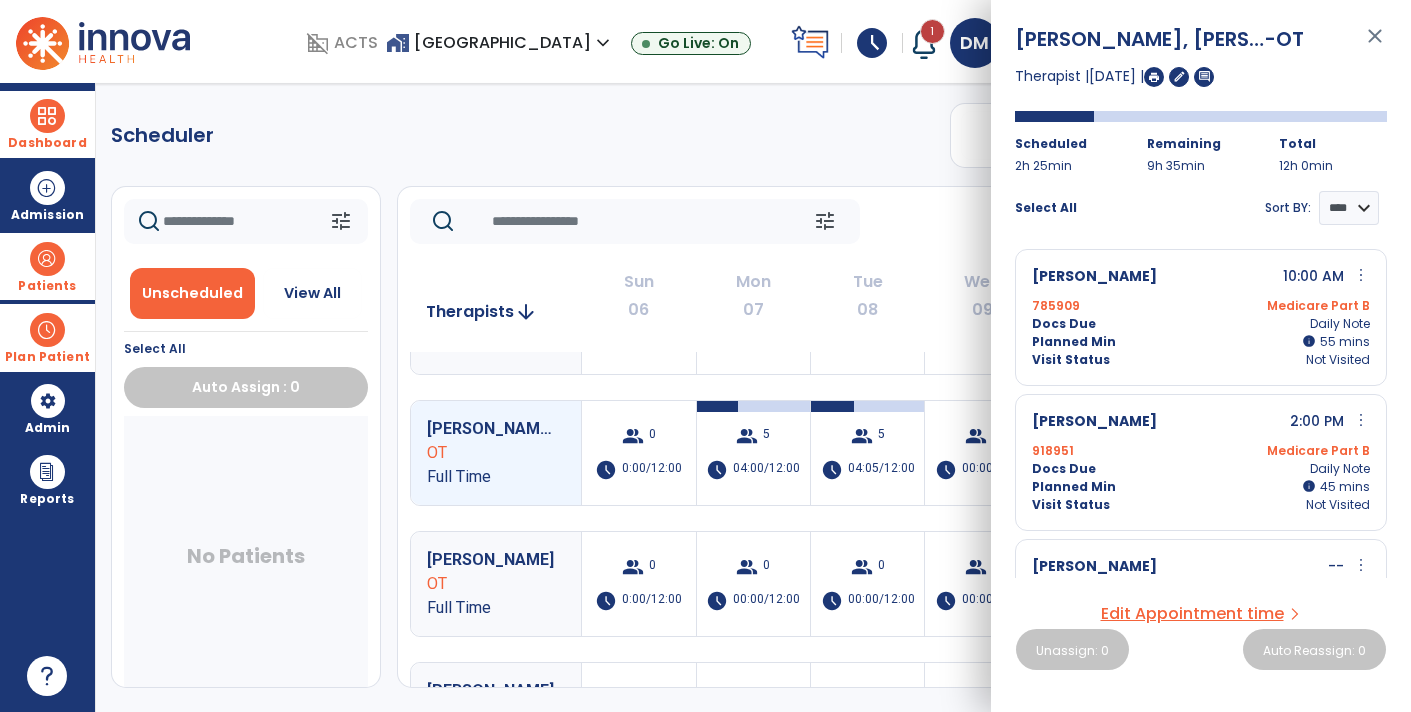 click on "close" at bounding box center [1375, 45] 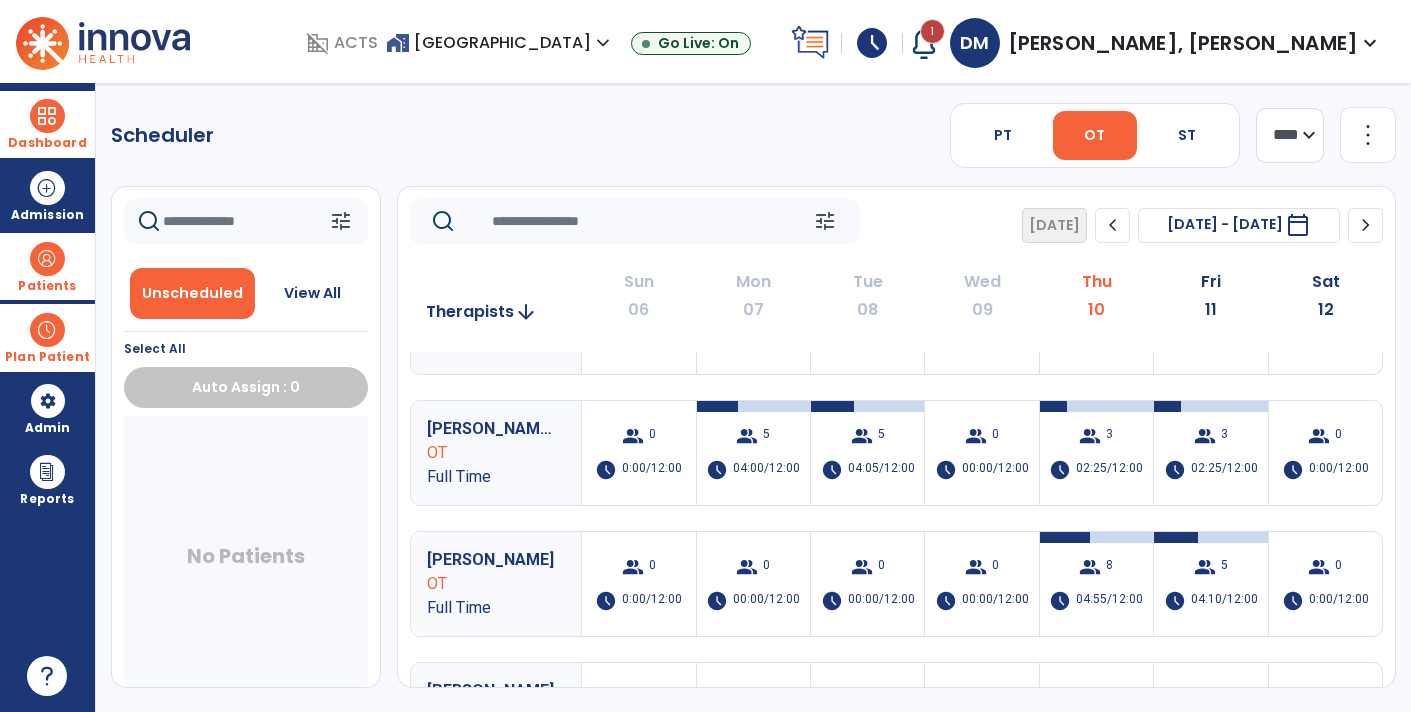 click on "Patients" at bounding box center (47, 266) 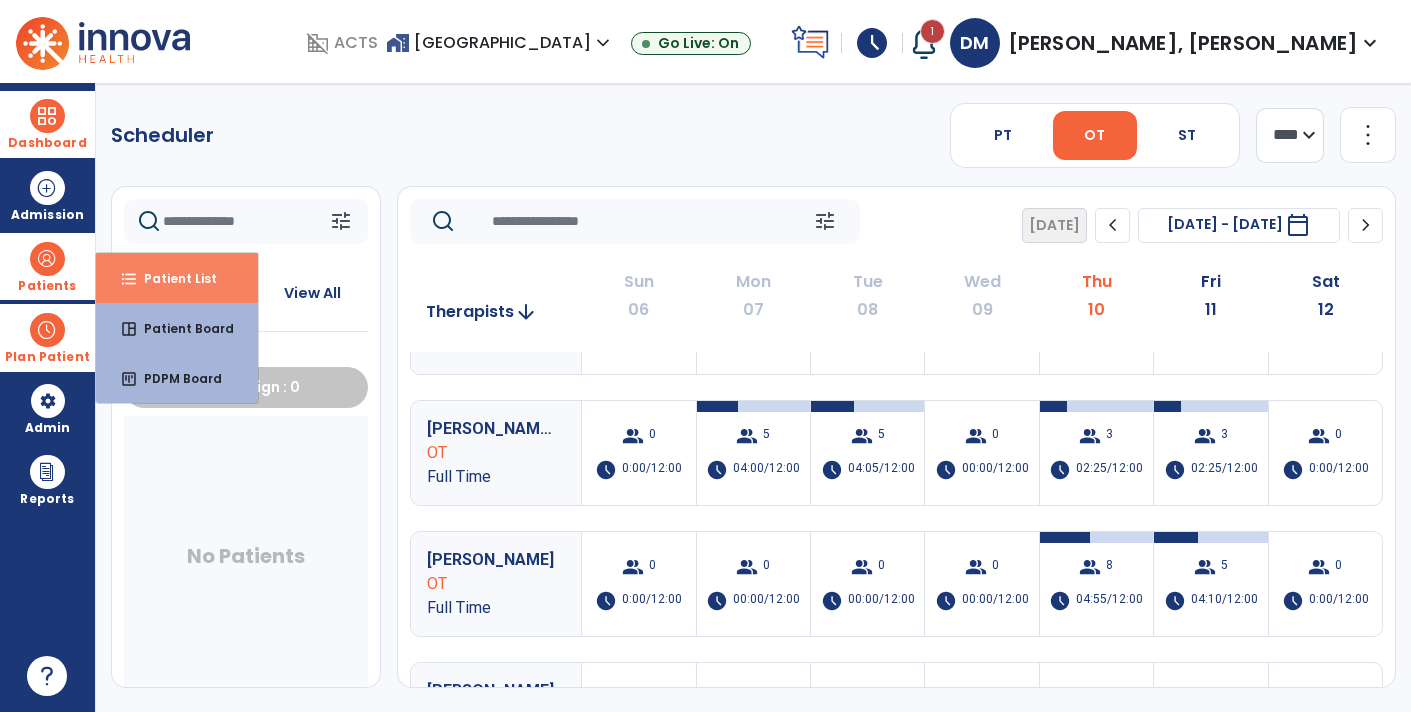click on "format_list_bulleted  Patient List" at bounding box center (177, 278) 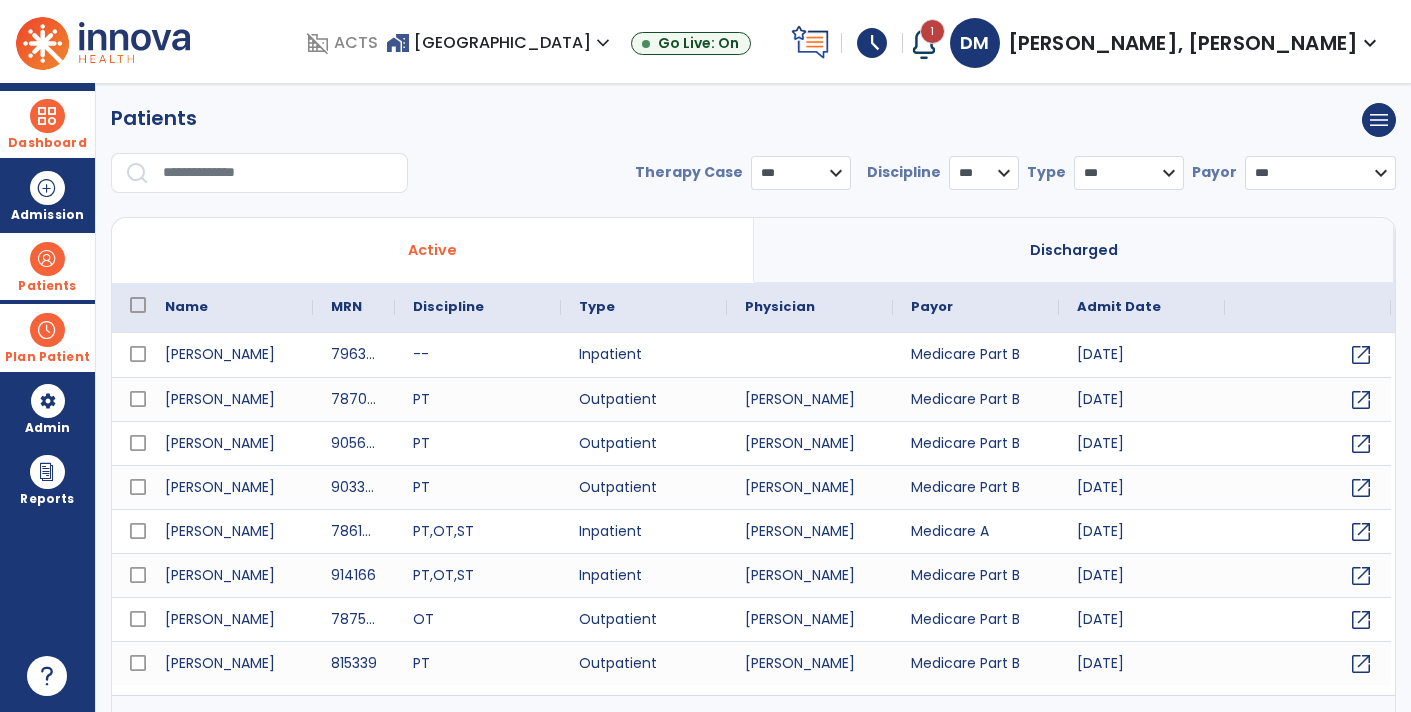 click at bounding box center (278, 173) 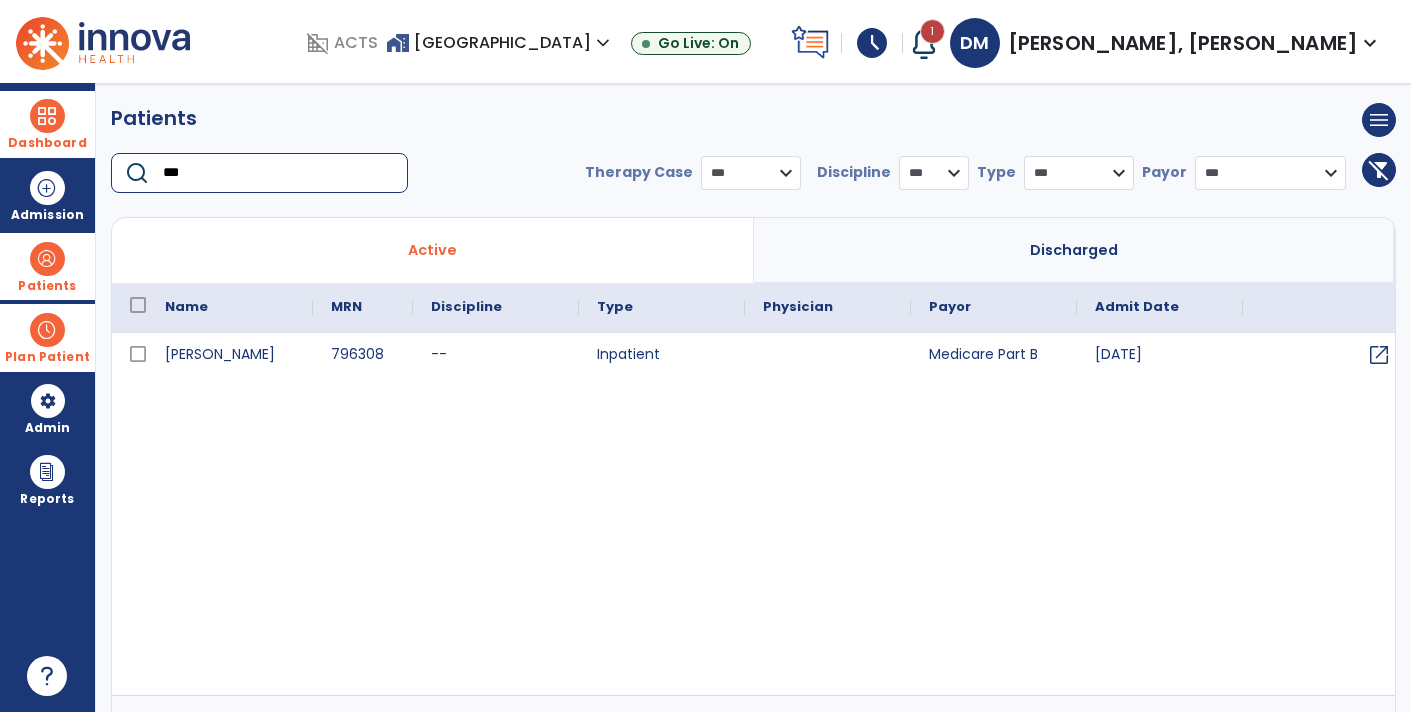 type on "***" 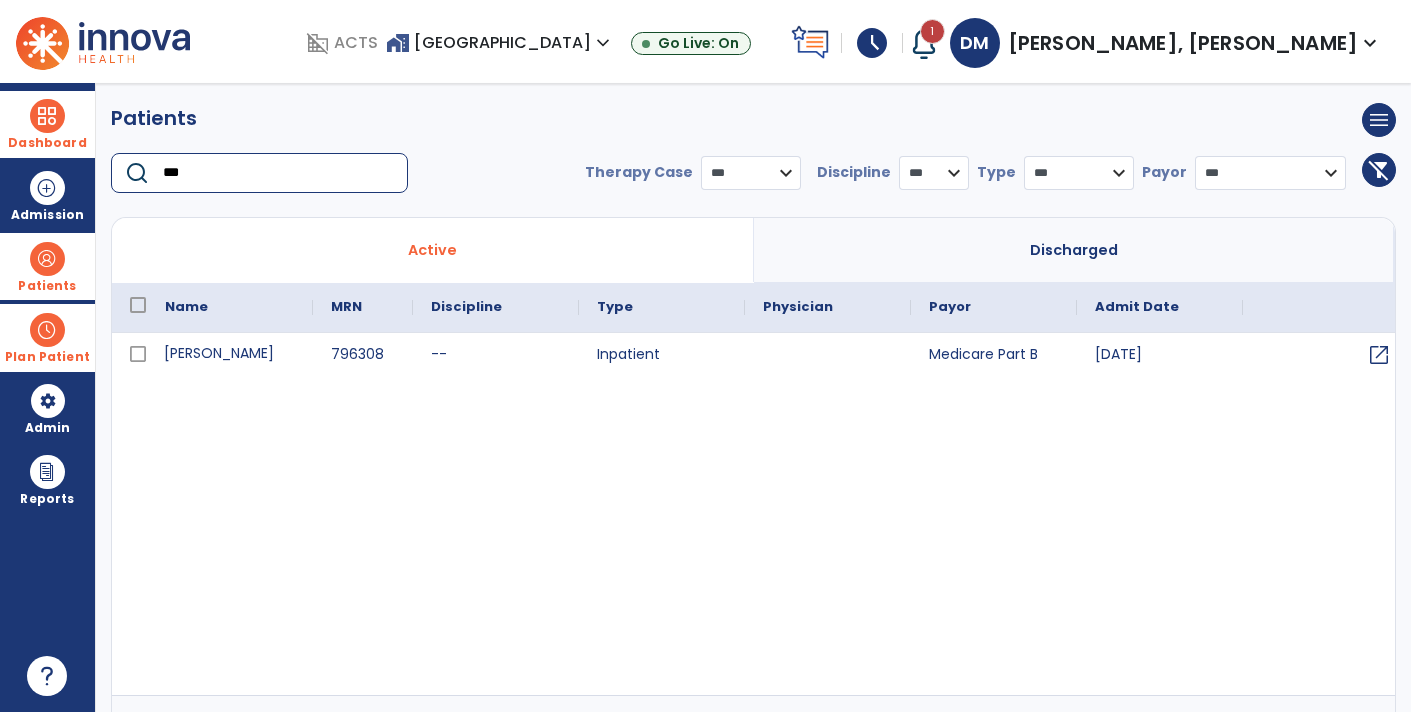 click on "[PERSON_NAME]" at bounding box center (230, 355) 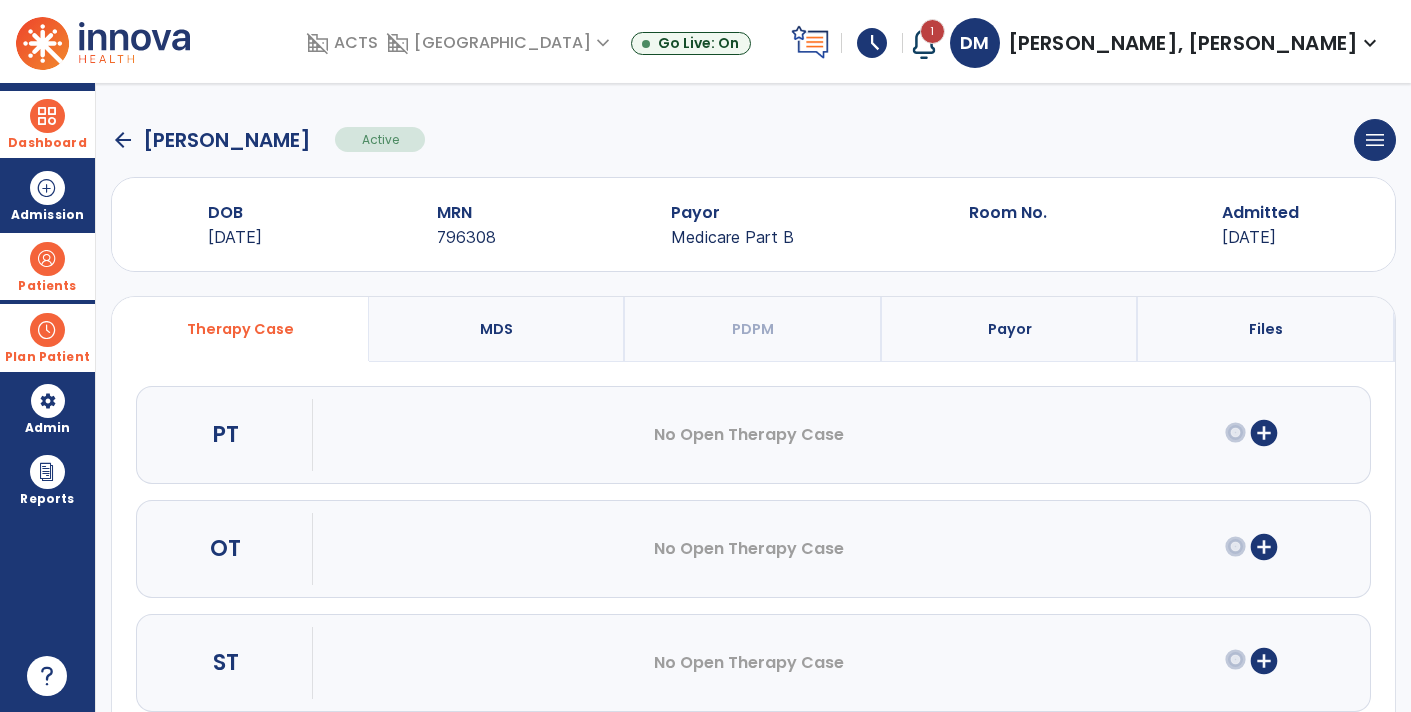 scroll, scrollTop: 0, scrollLeft: 0, axis: both 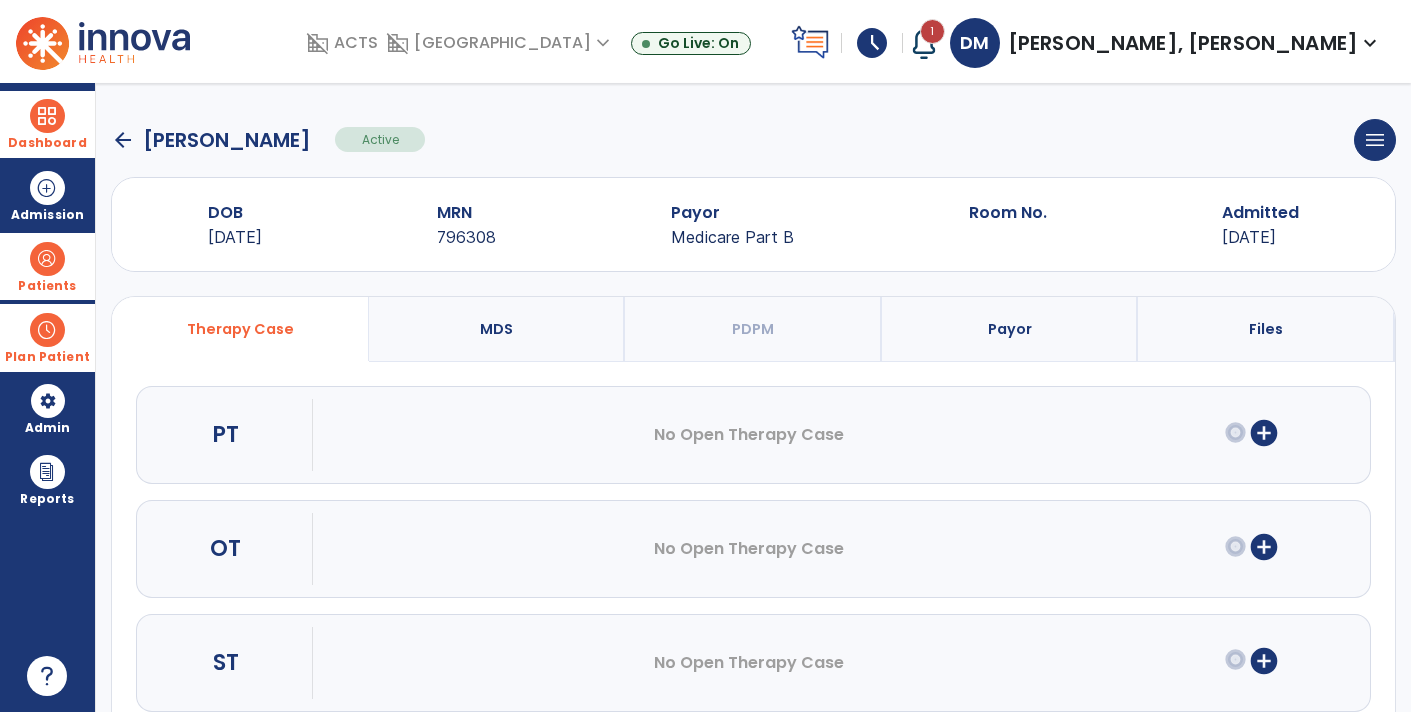 click on "add_circle" at bounding box center (1264, 547) 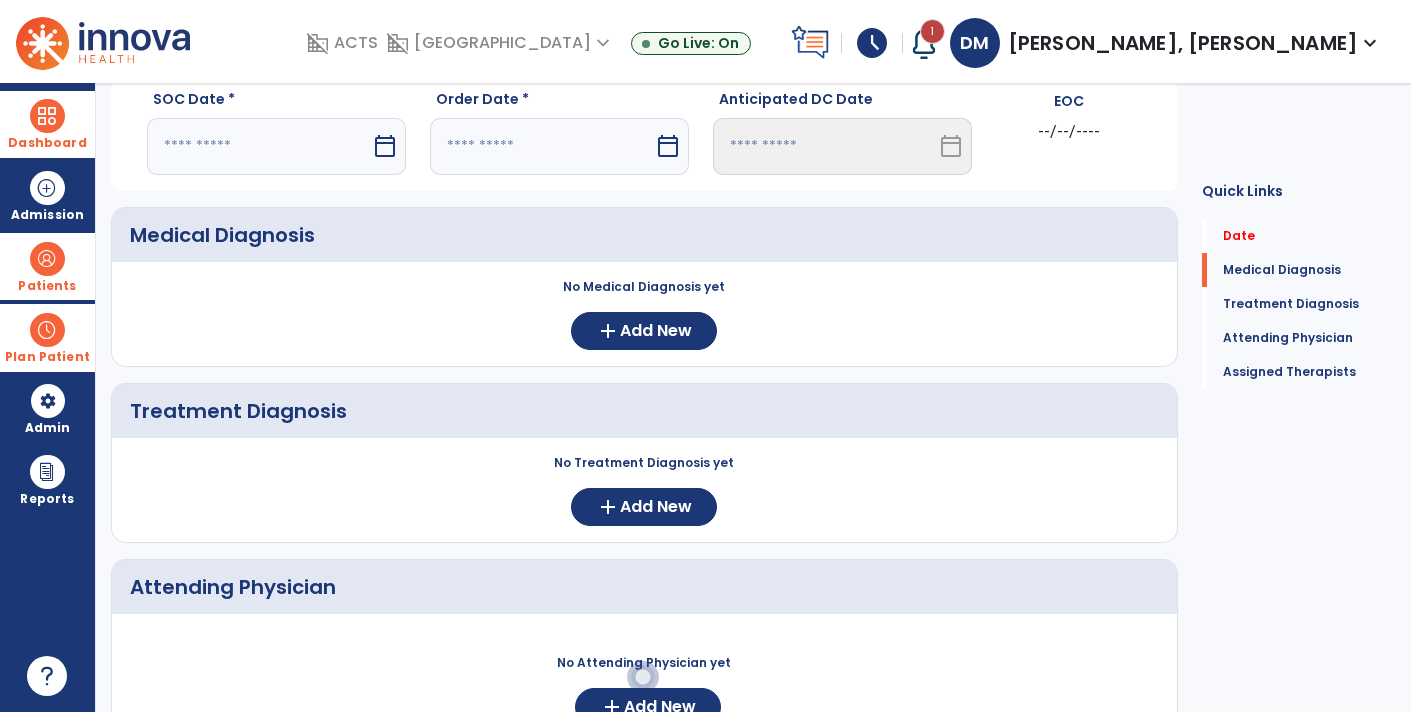 scroll, scrollTop: 122, scrollLeft: 0, axis: vertical 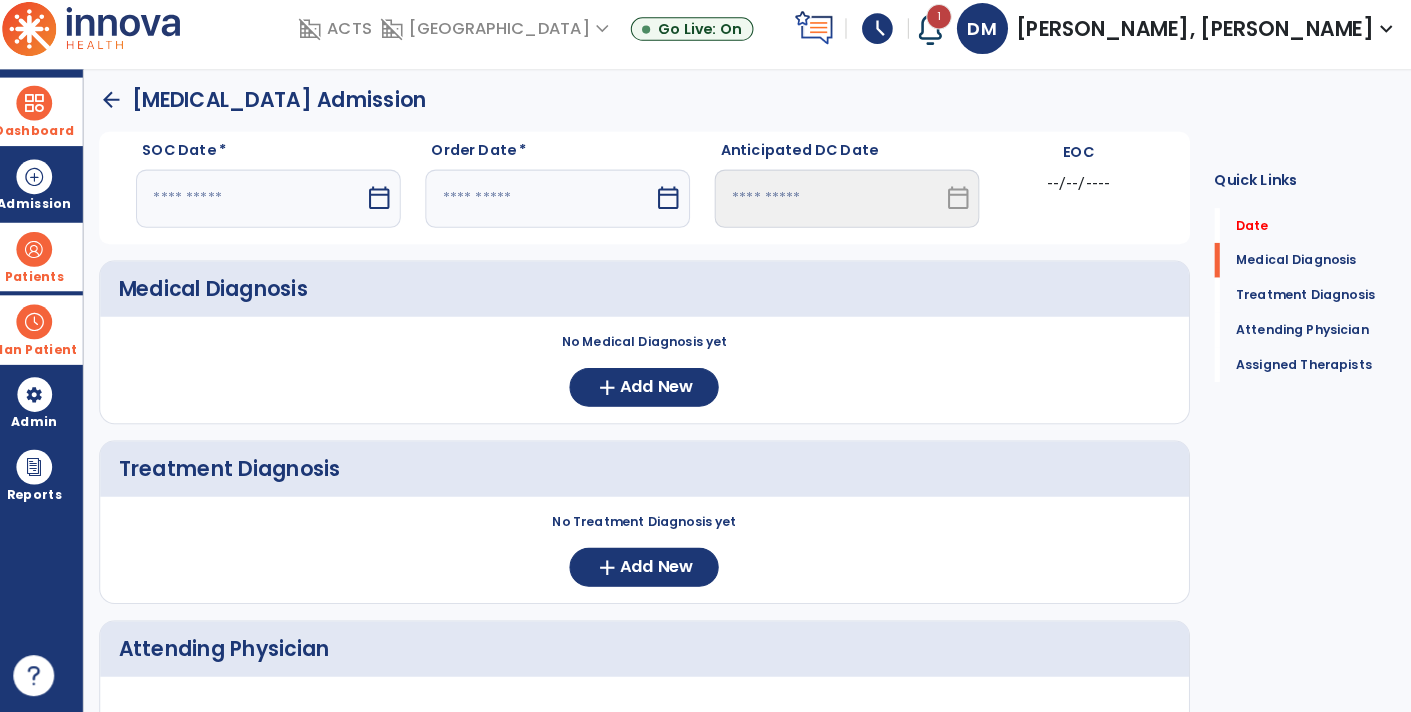 click on "calendar_today" at bounding box center [385, 209] 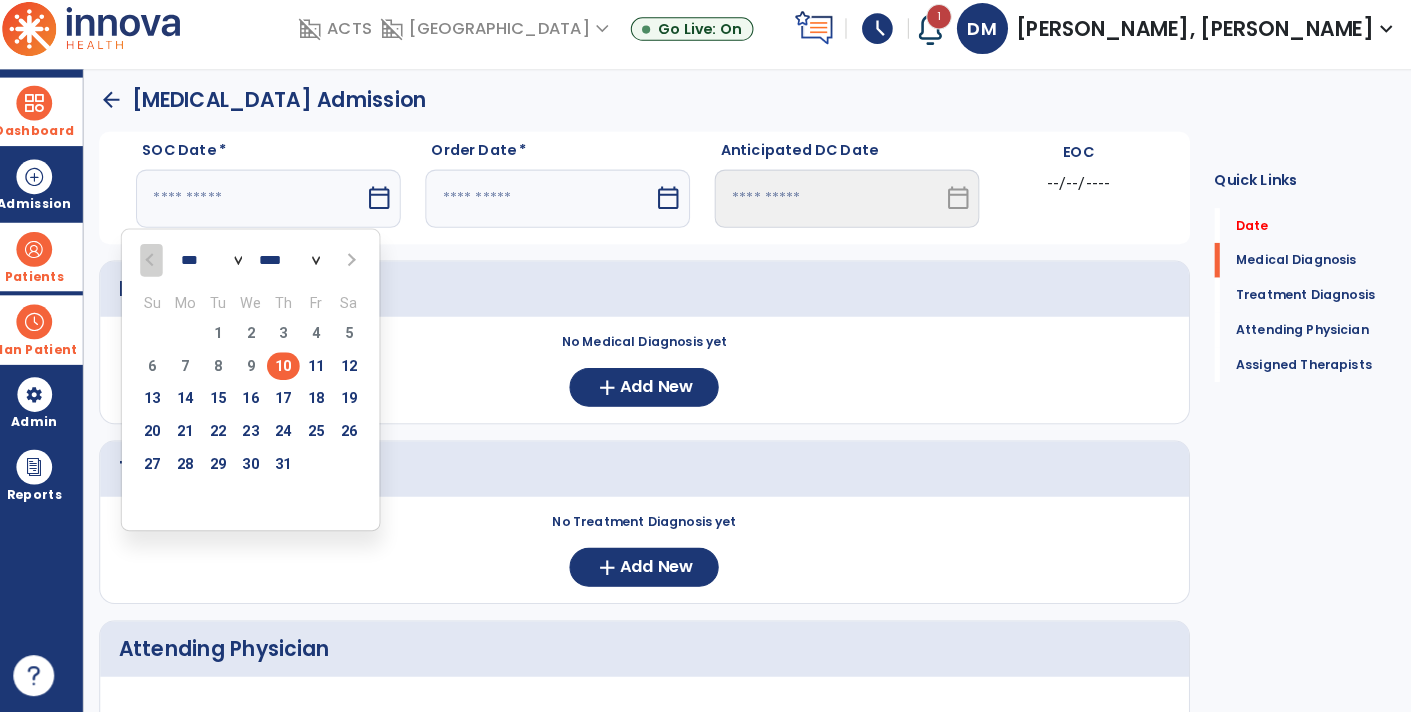 click on "10" at bounding box center [291, 373] 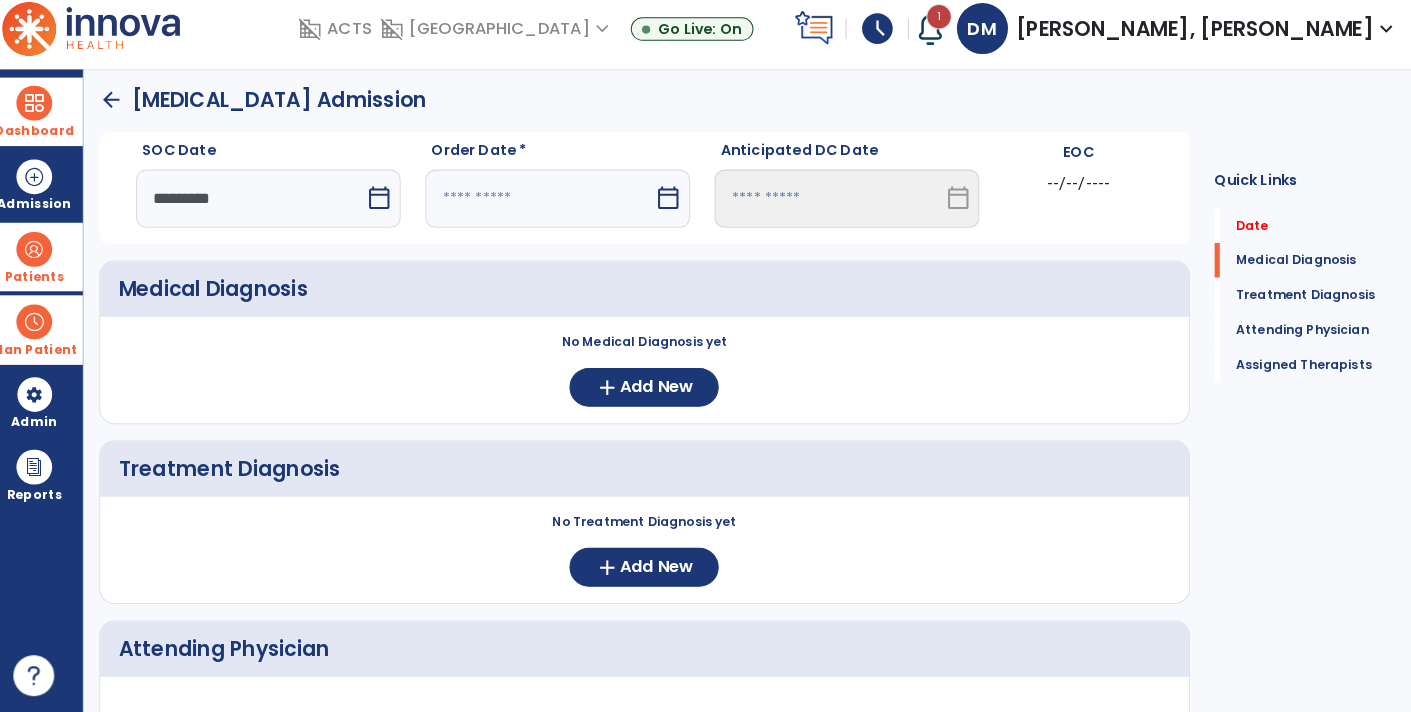 click on "calendar_today" at bounding box center [668, 209] 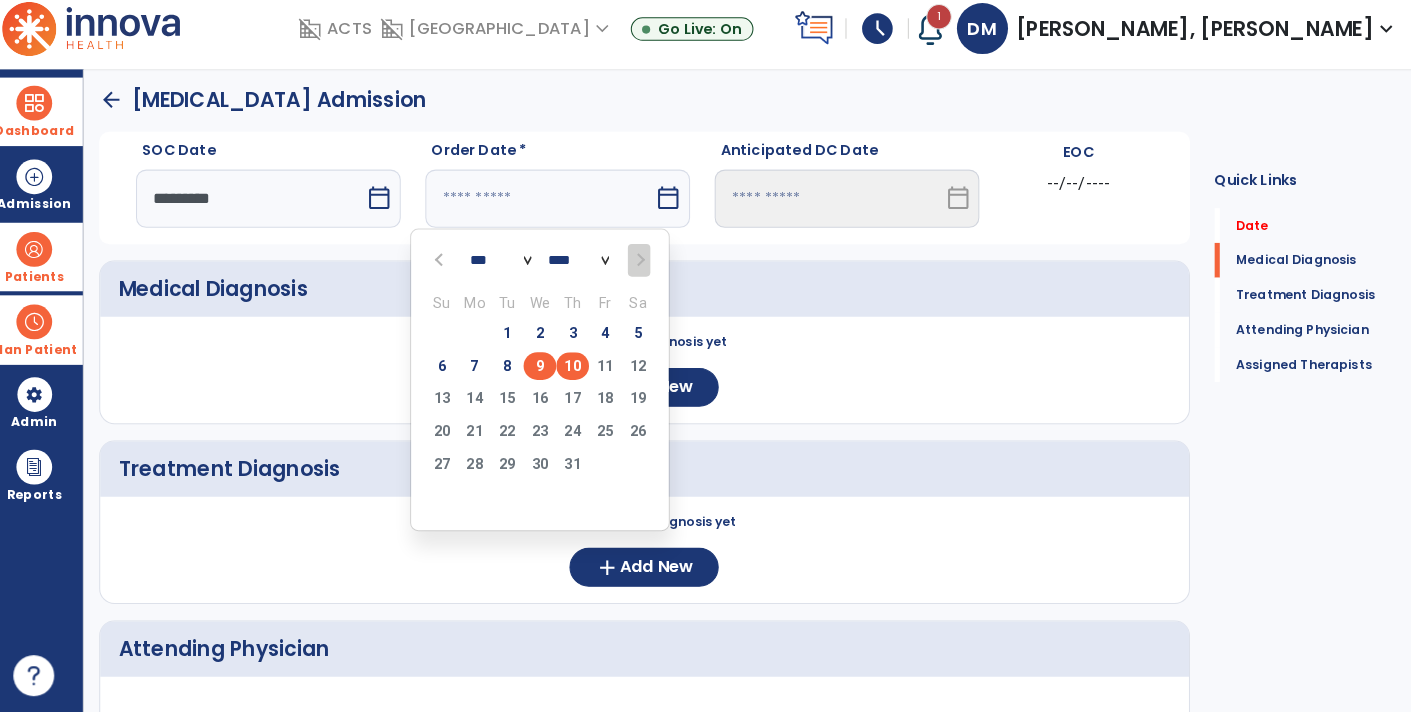 click on "9" at bounding box center (542, 373) 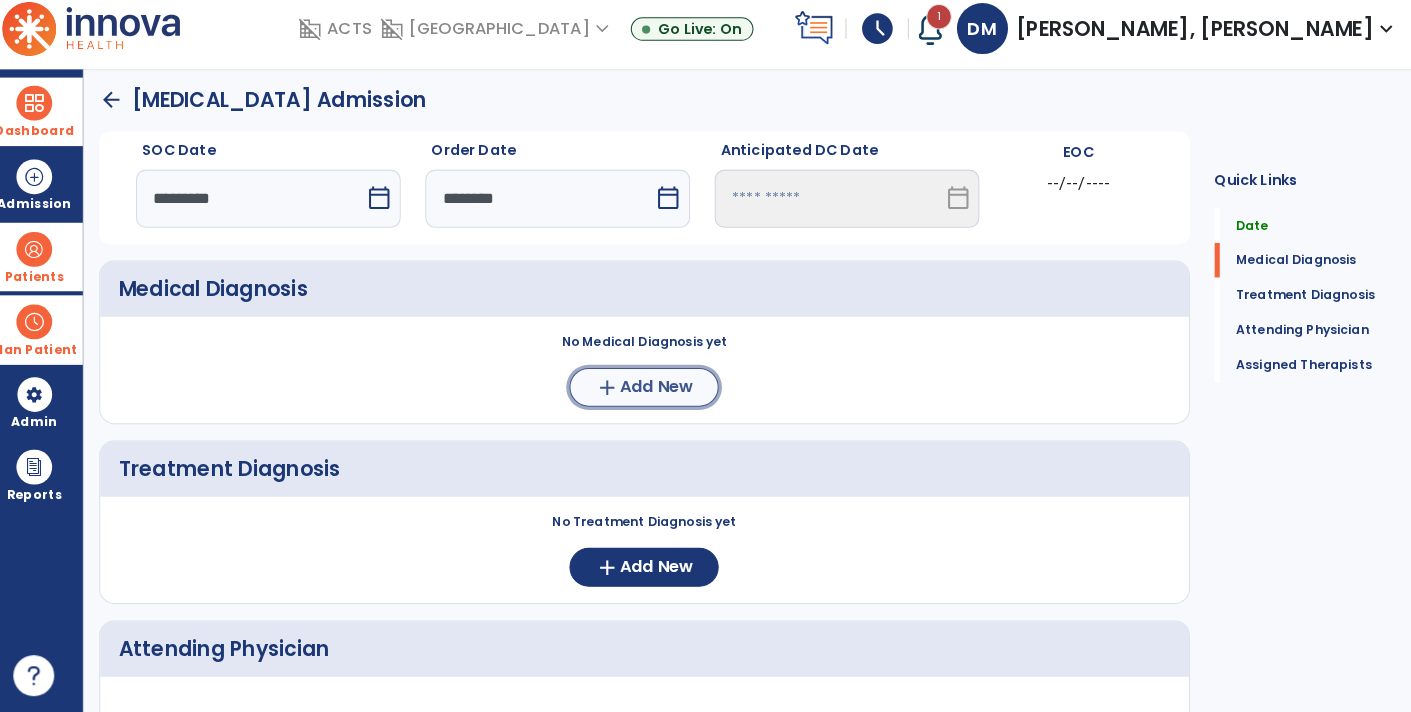 click on "Add New" 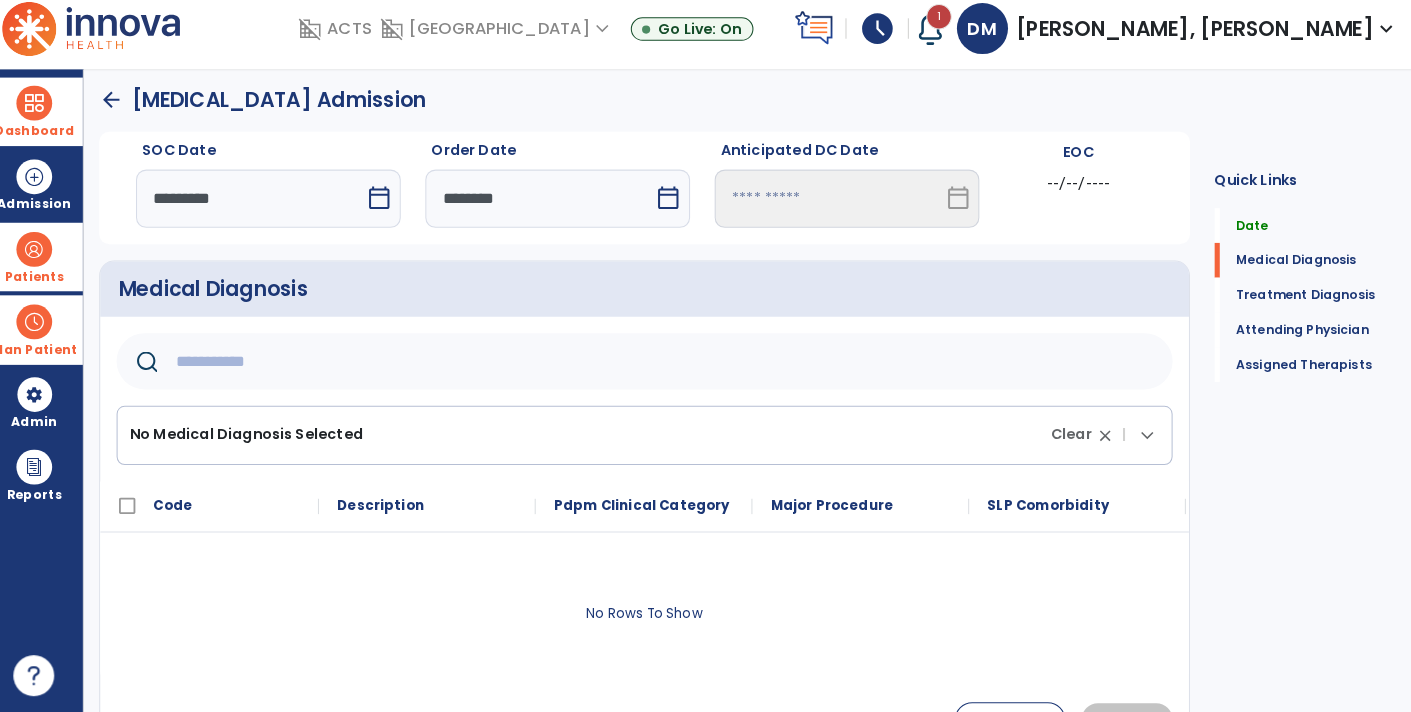 click 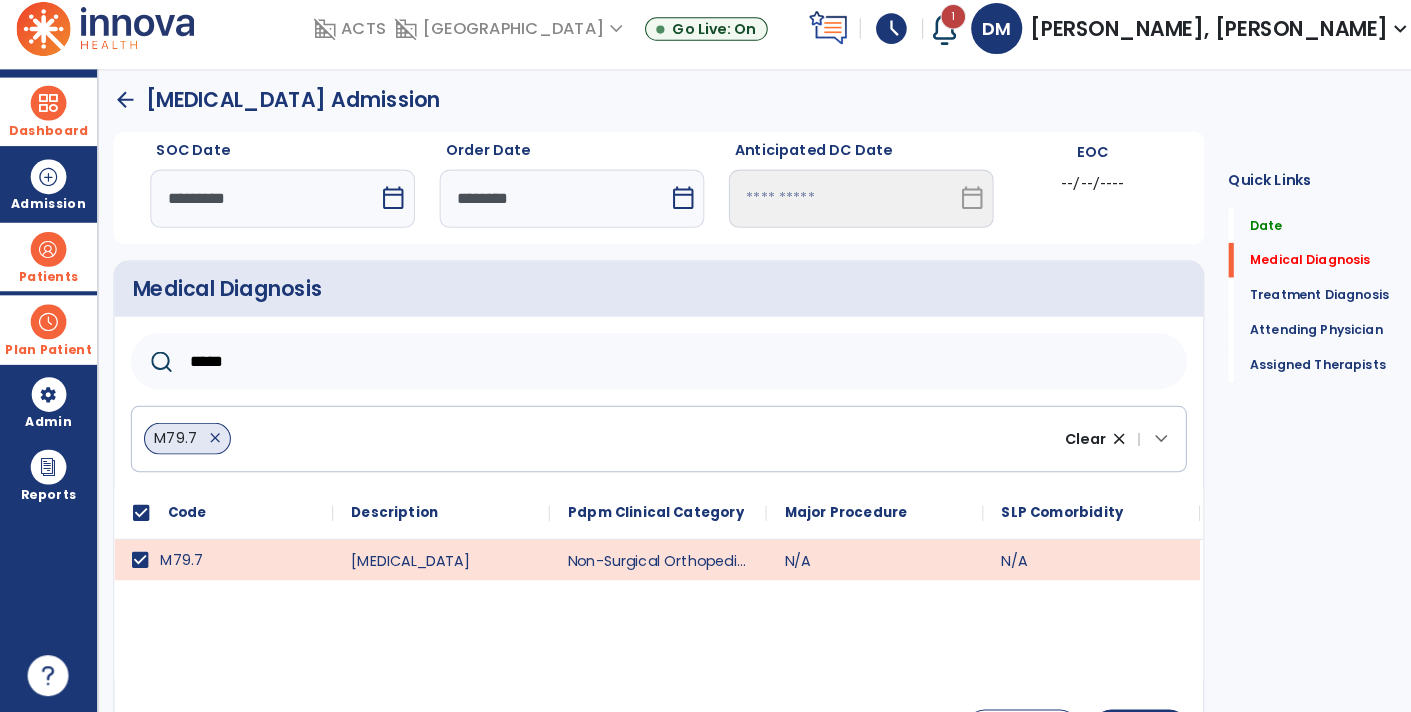 scroll, scrollTop: 0, scrollLeft: 0, axis: both 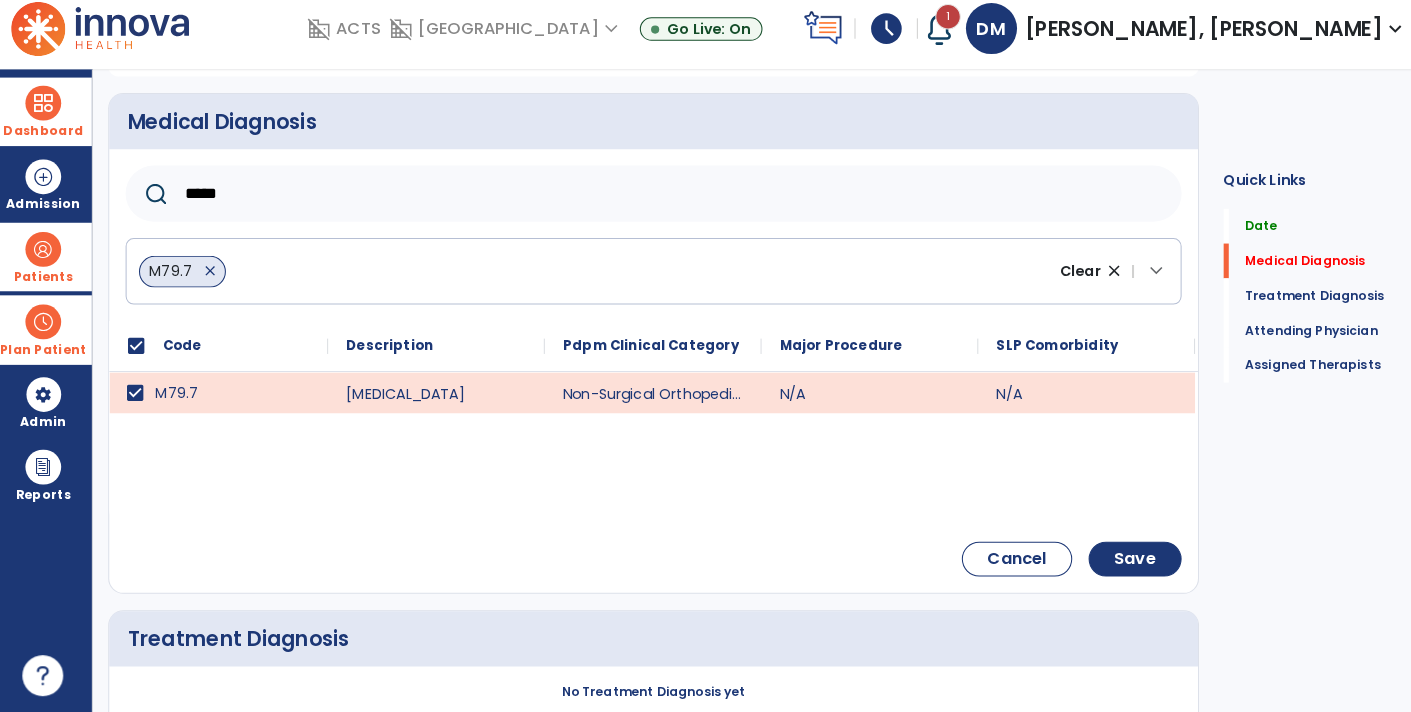 click on "SLP Comorbidity" 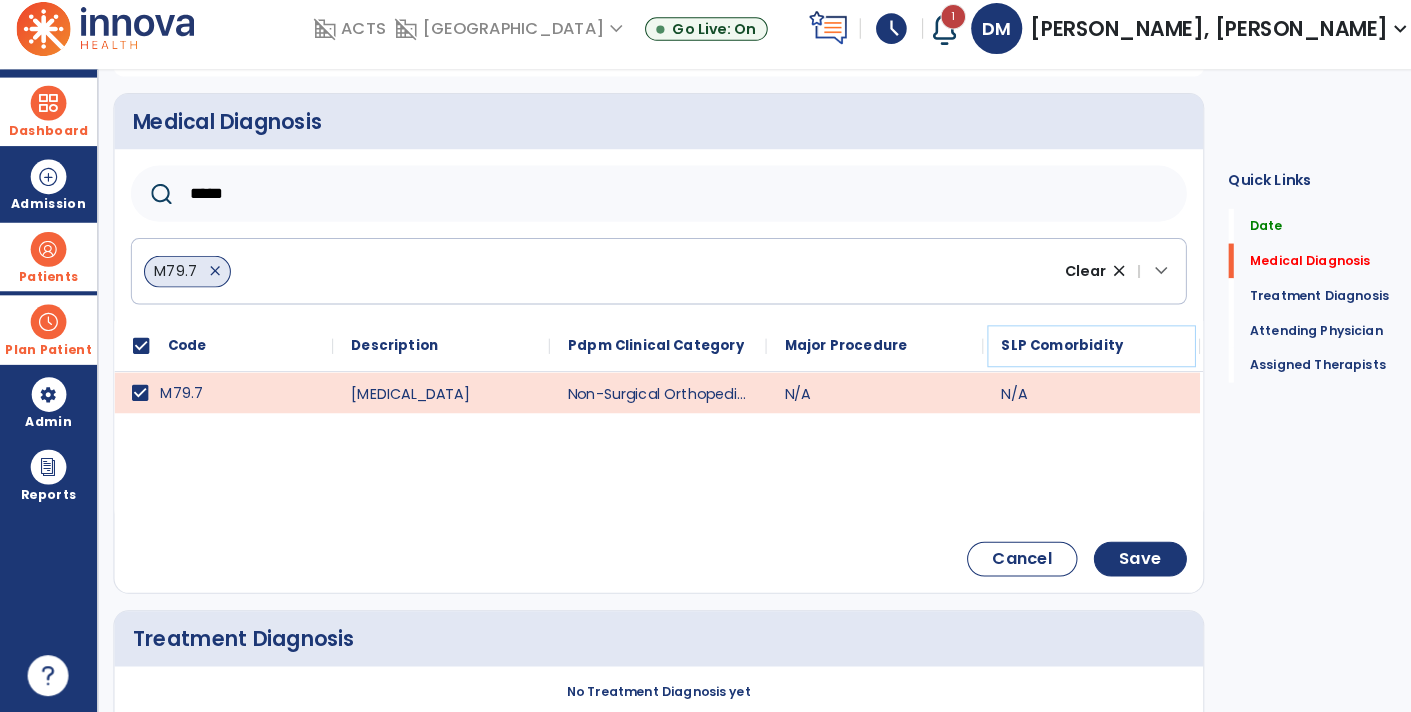 scroll, scrollTop: 0, scrollLeft: 0, axis: both 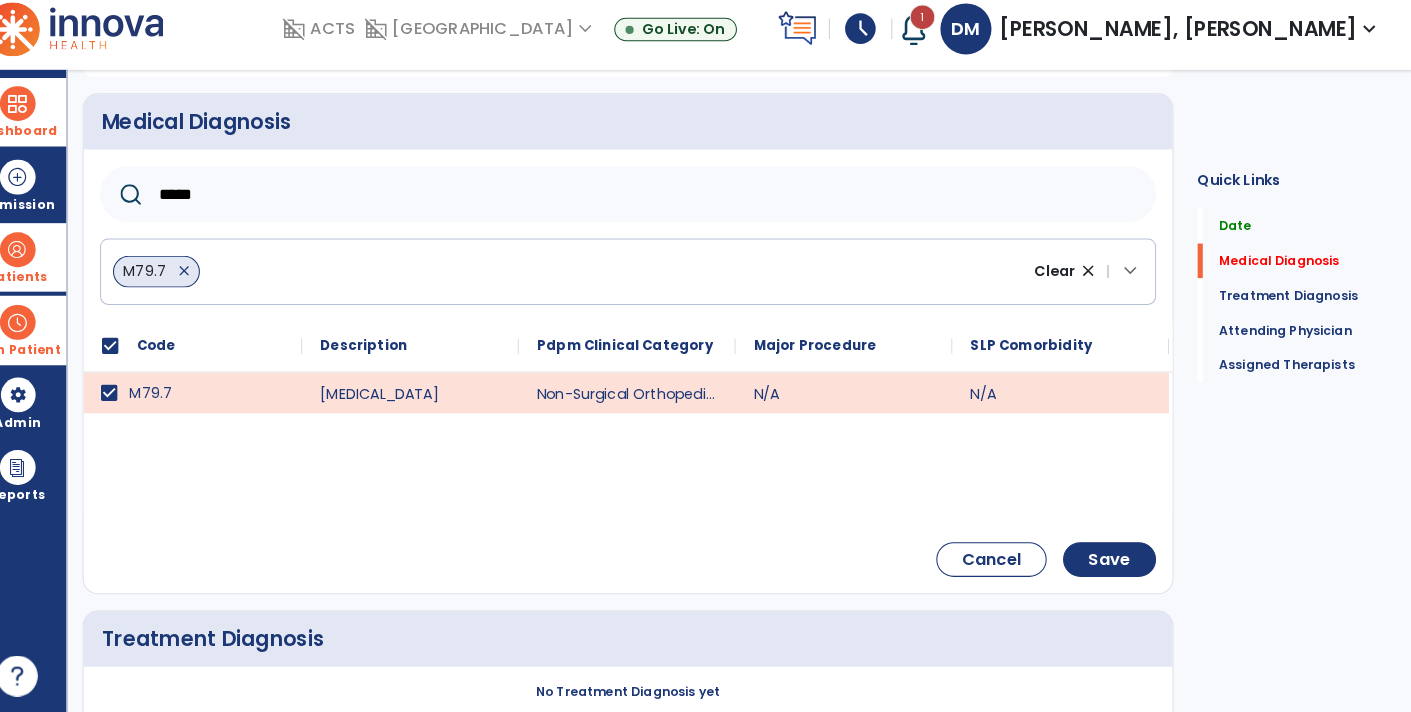 click on "*****" 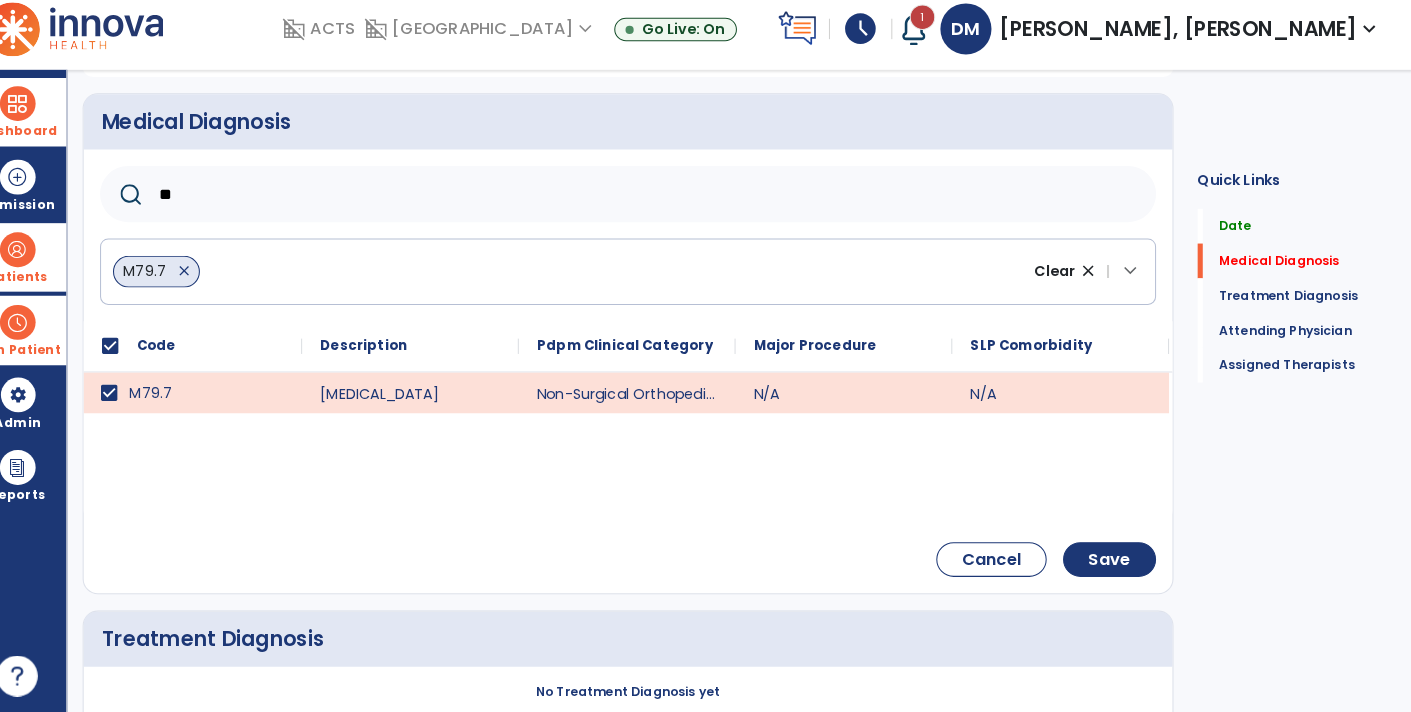 type on "*" 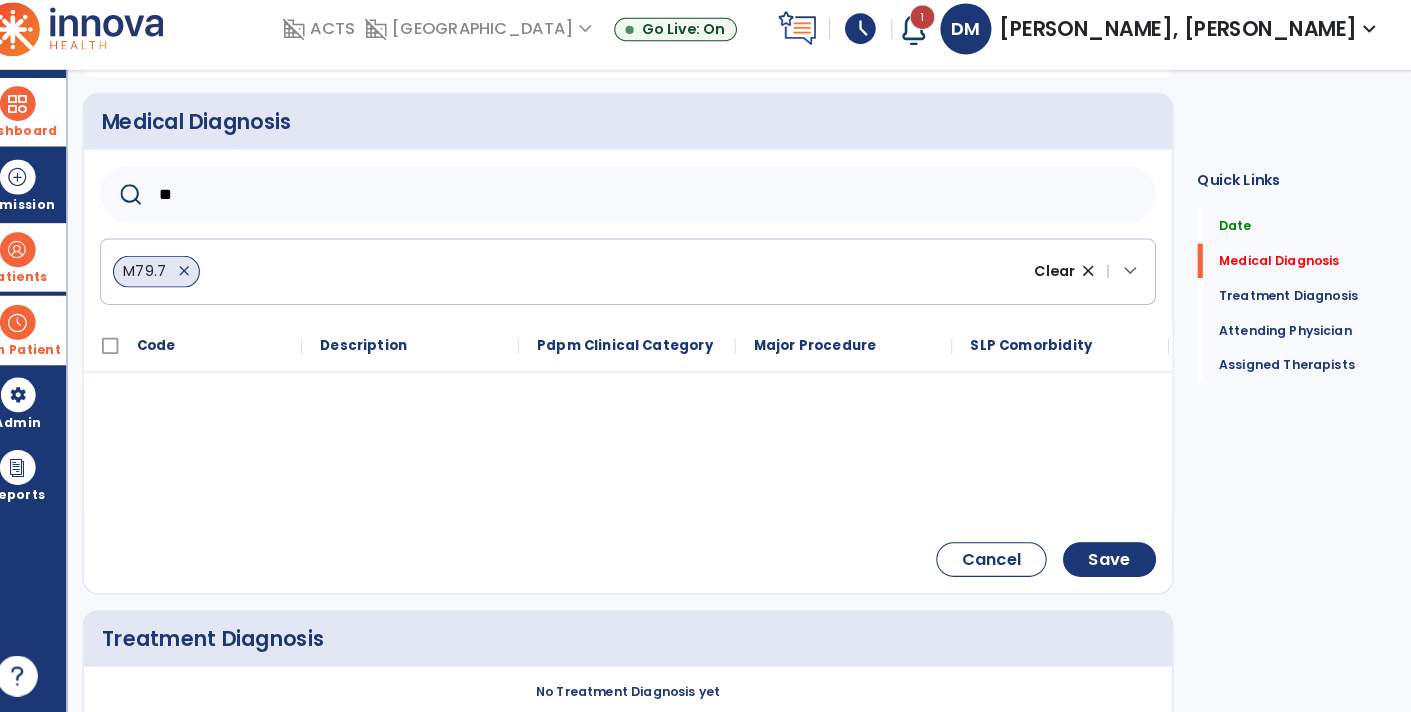type on "***" 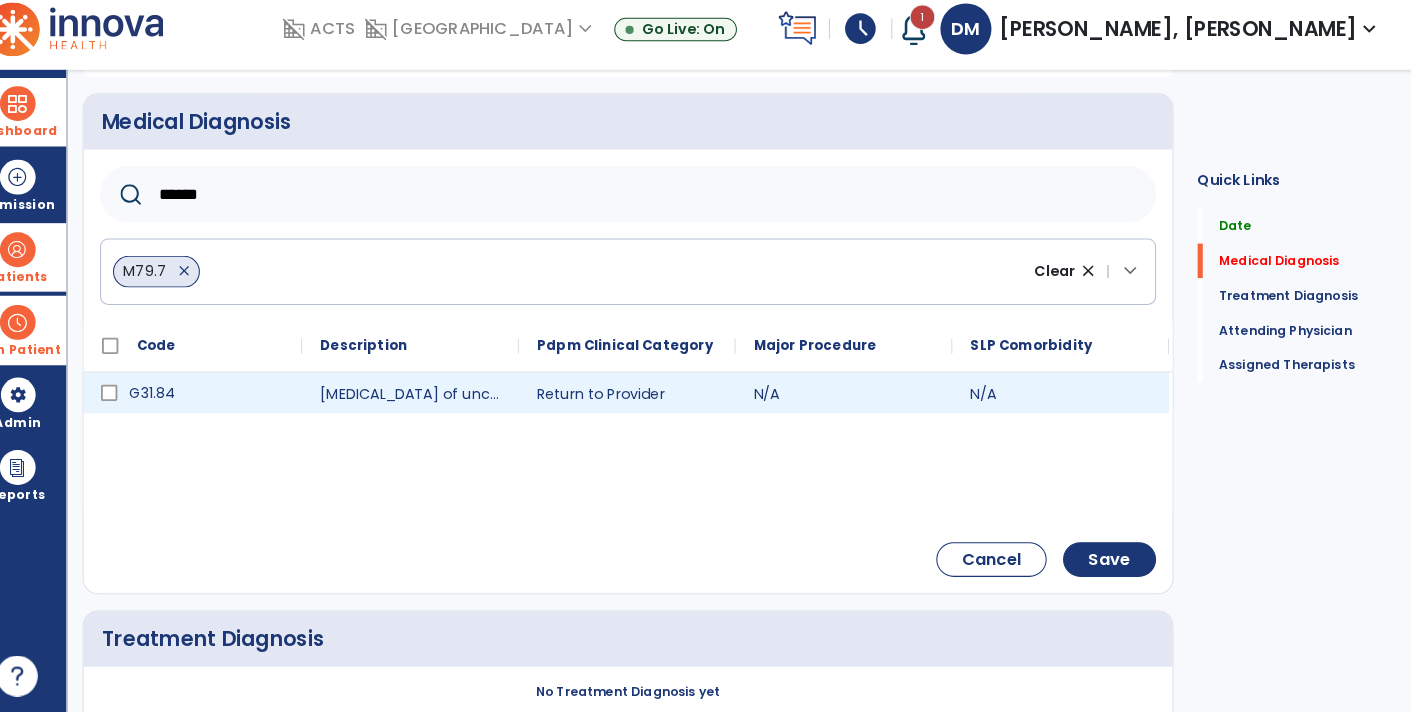 type on "******" 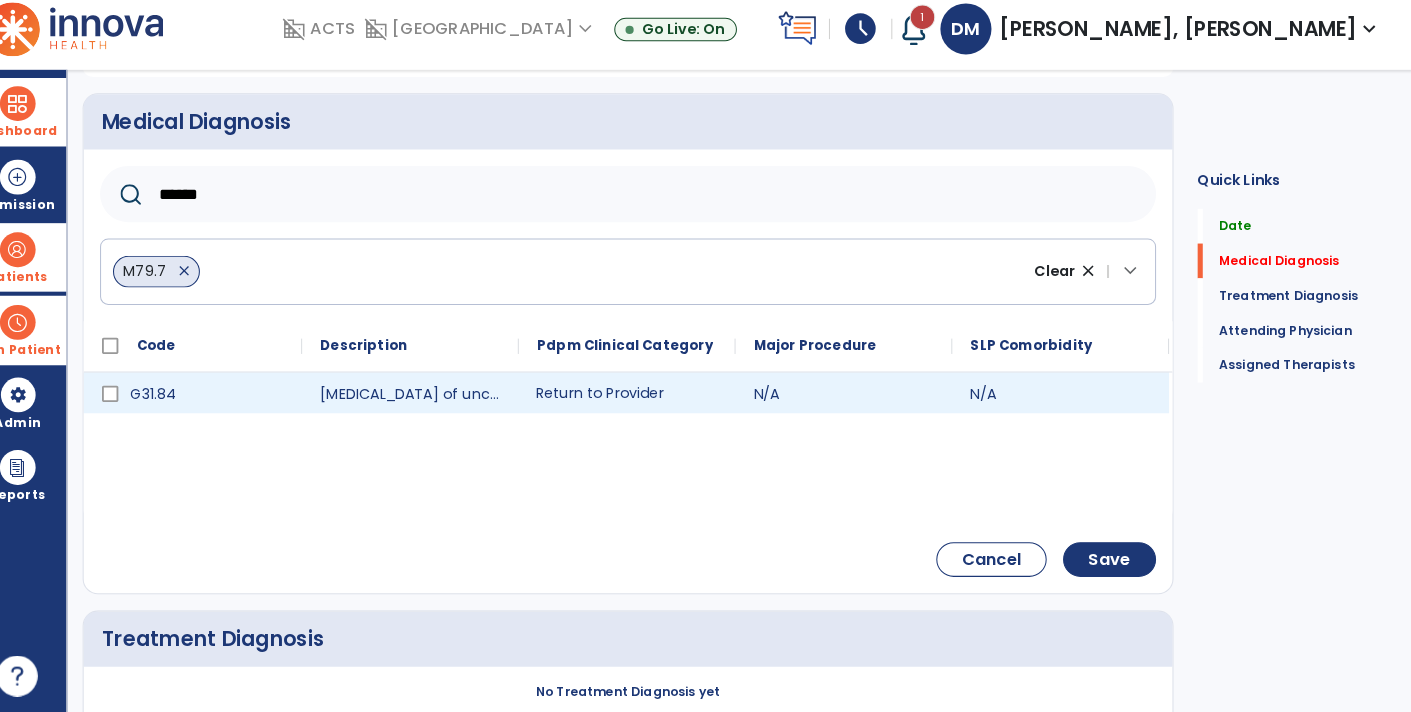 click on "Return to Provider" 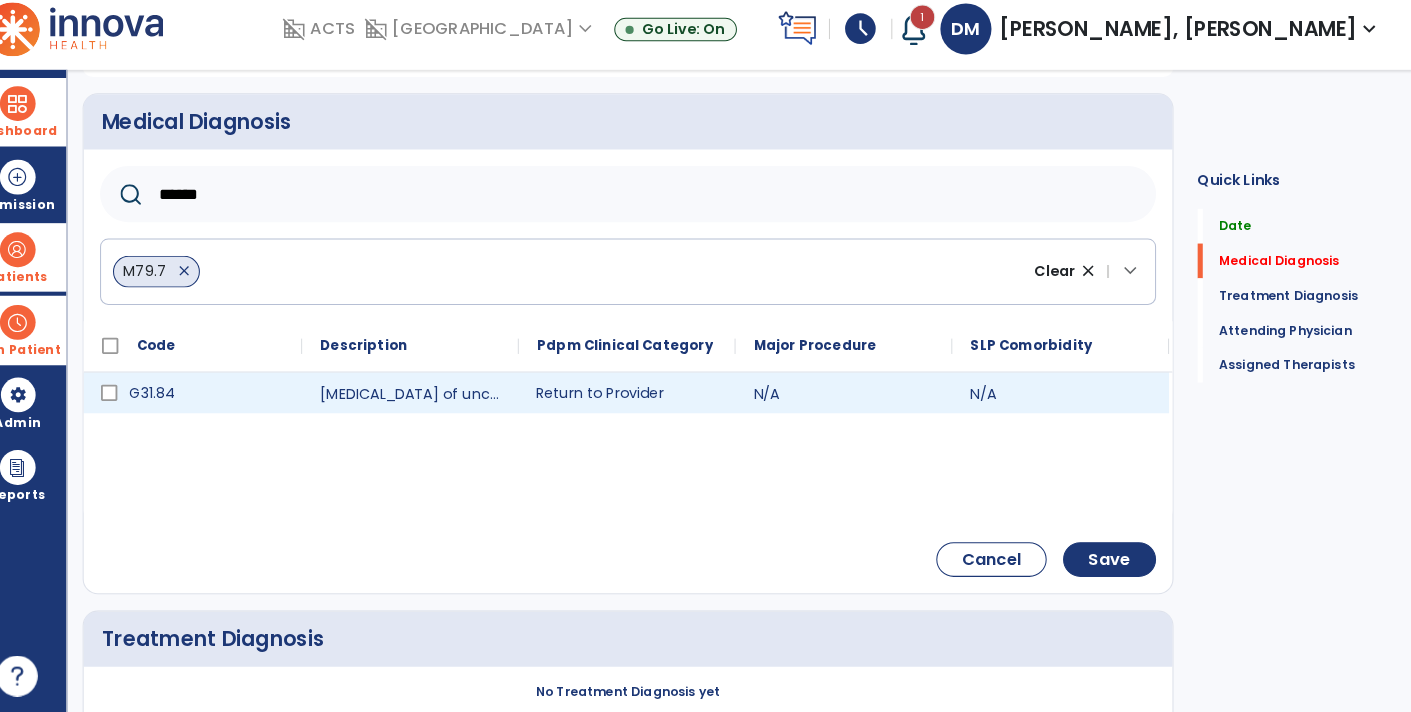 click 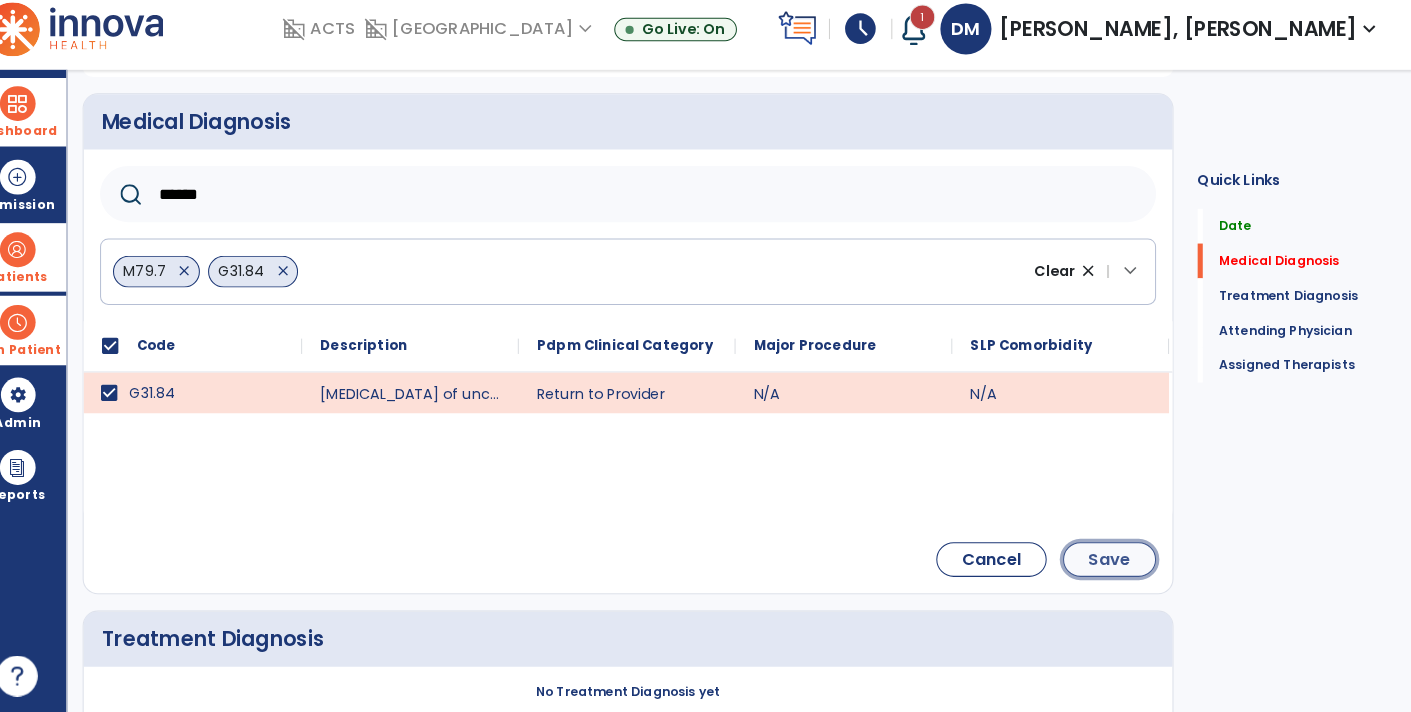 click on "Save" 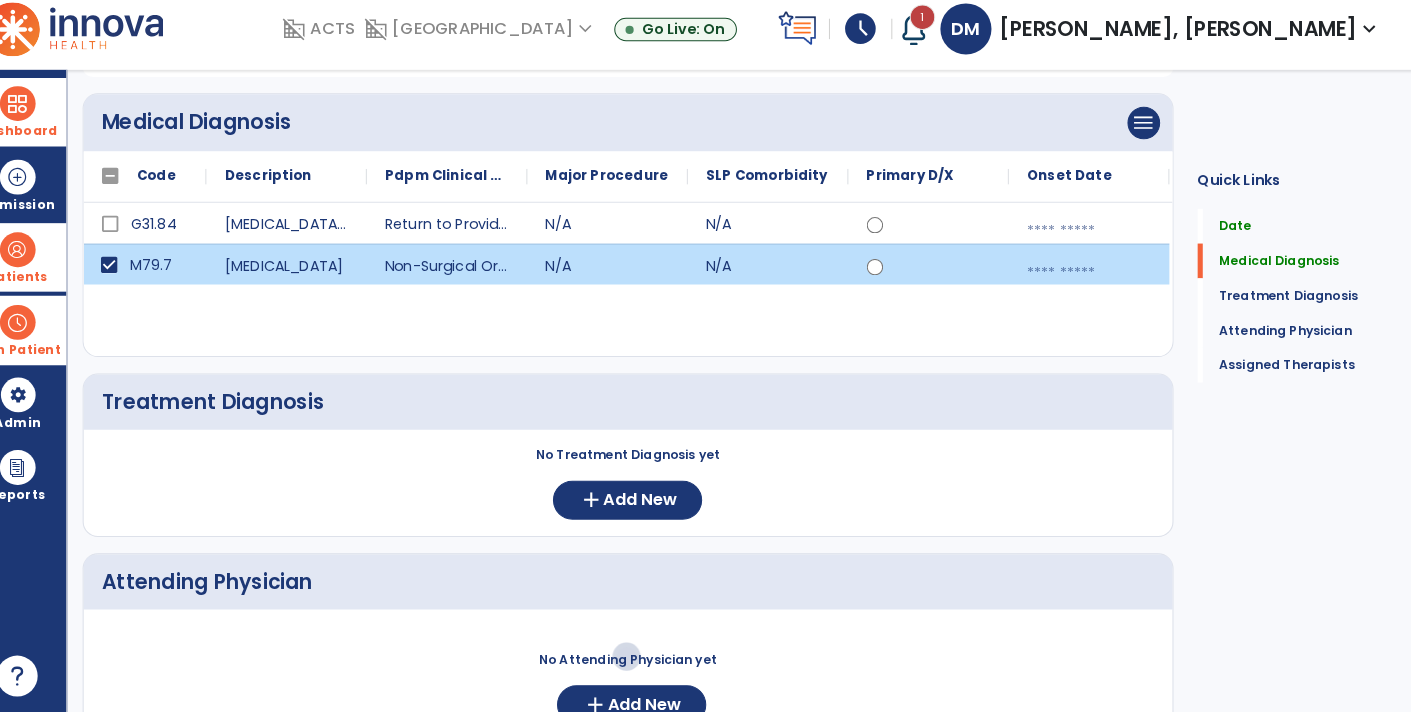 click at bounding box center [1095, 282] 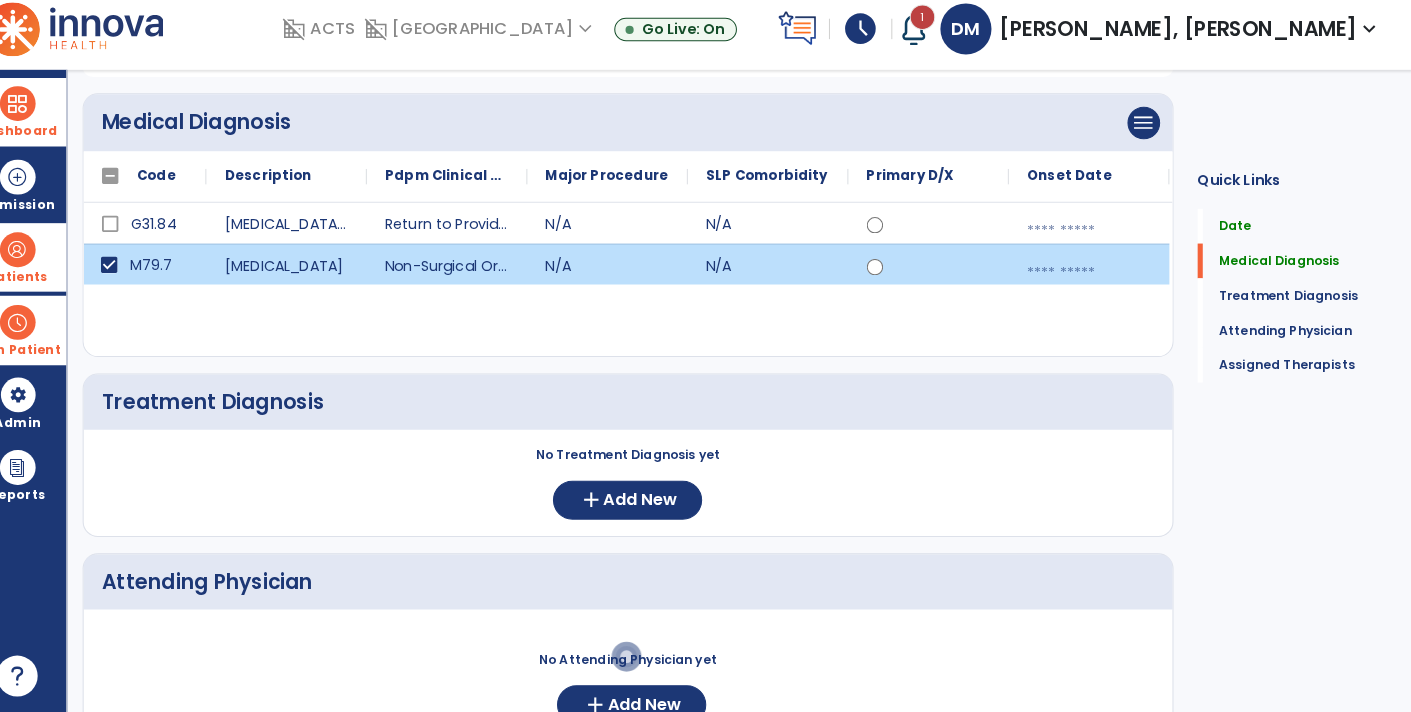 select on "*" 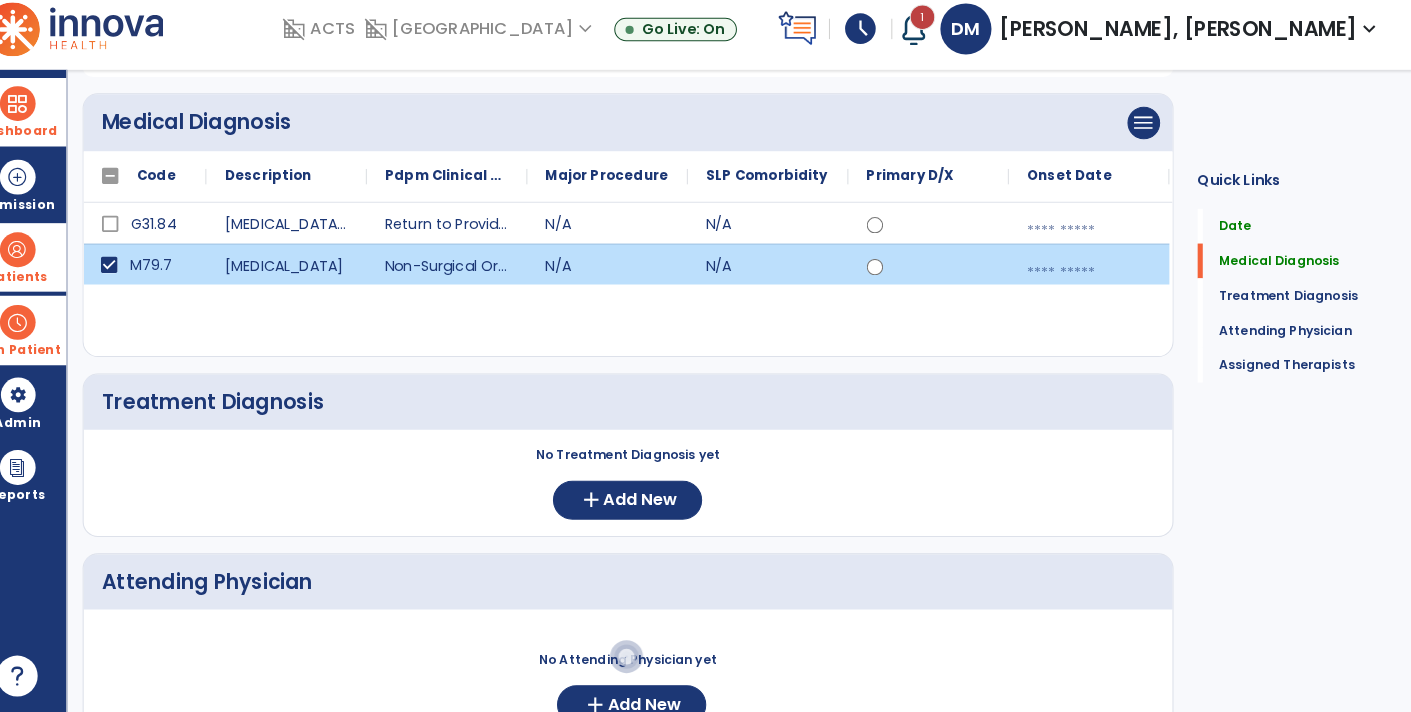 select on "****" 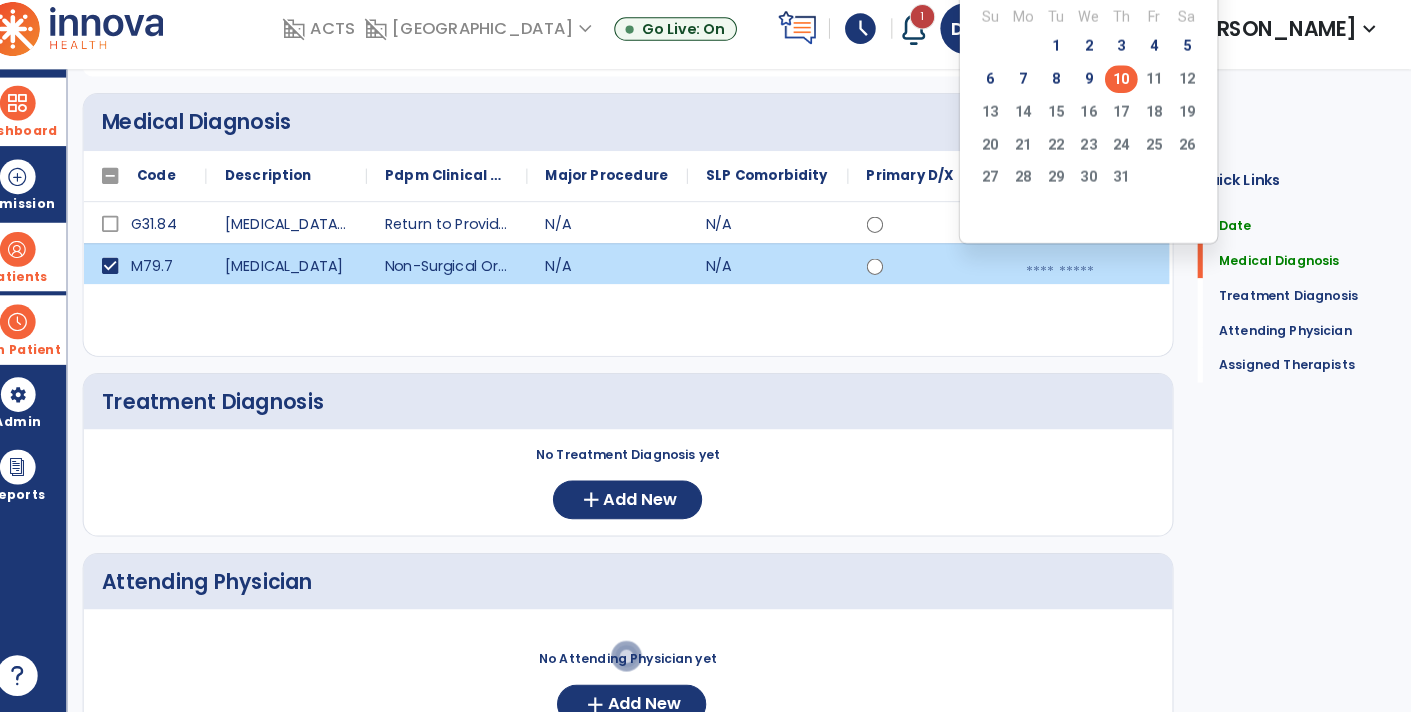 scroll, scrollTop: 0, scrollLeft: 0, axis: both 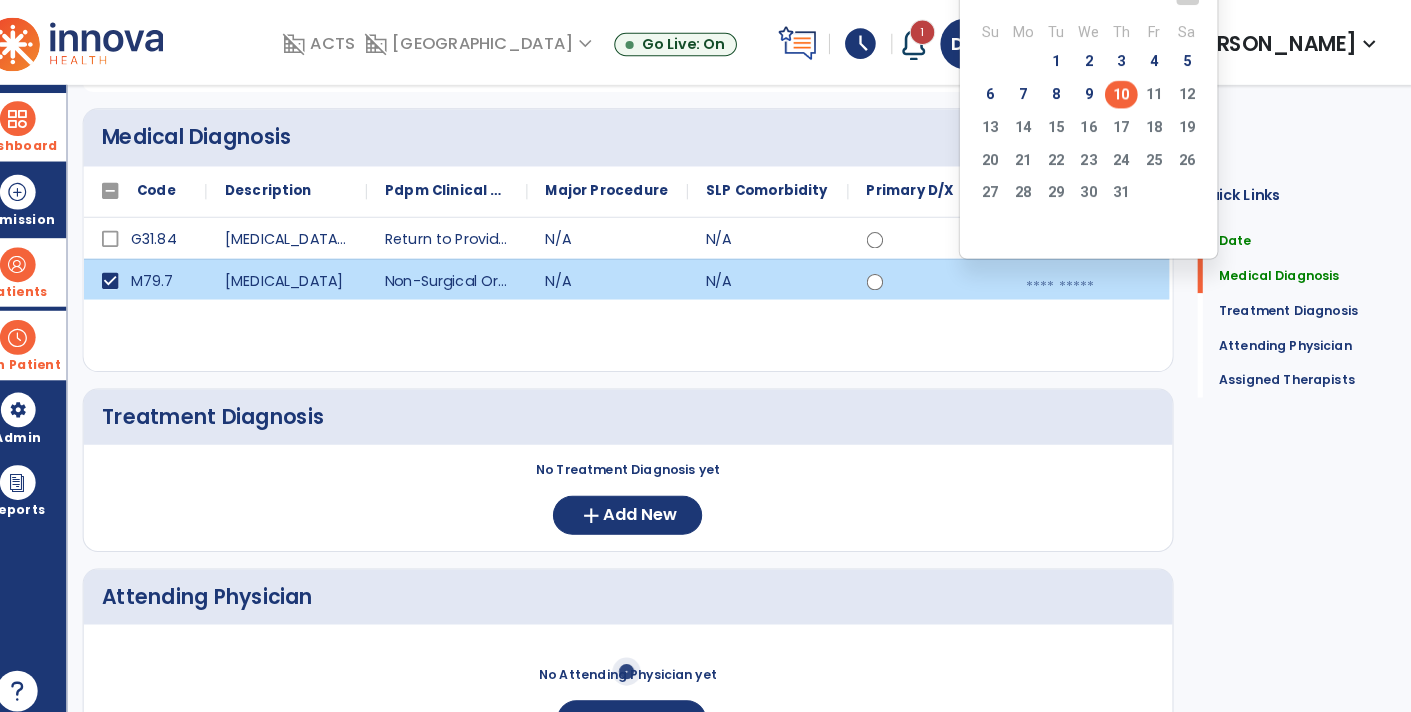 click on "Su" 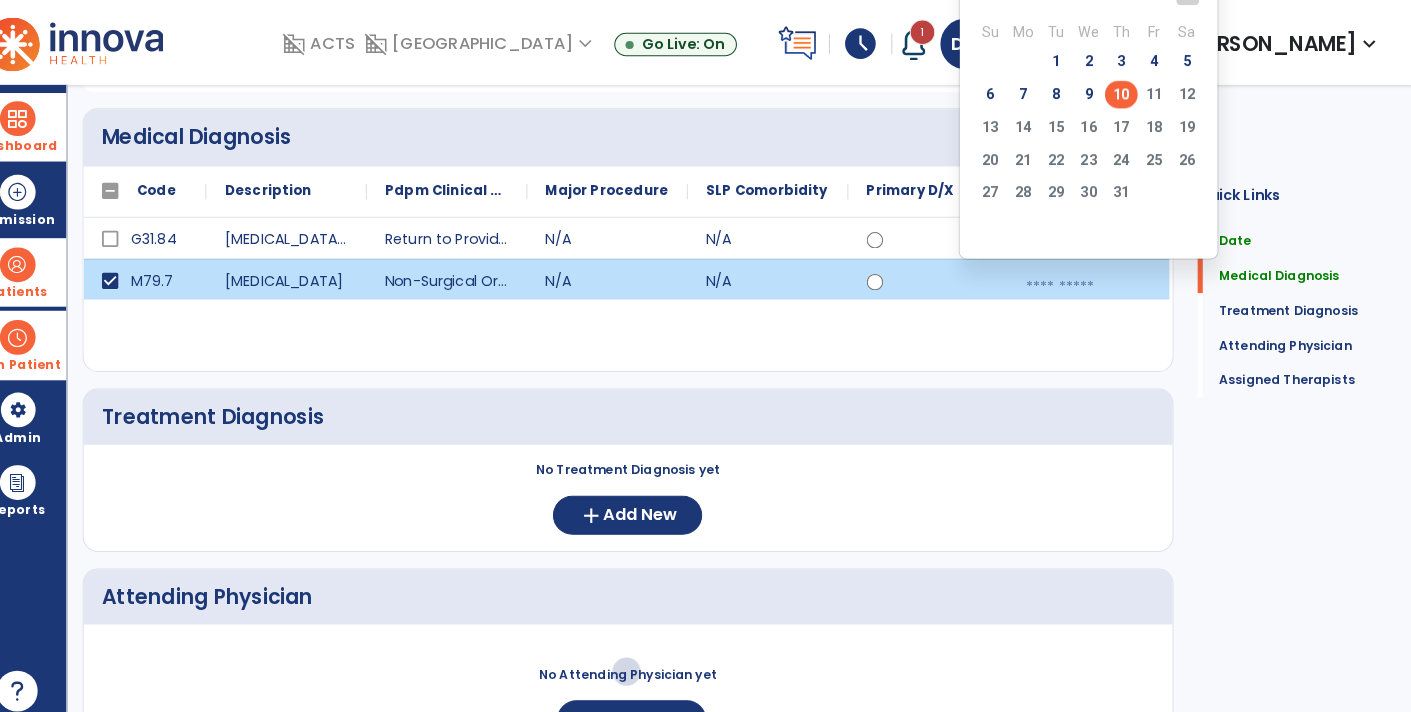 click on "Quick Links  Date   Date   Medical Diagnosis   Medical Diagnosis   Treatment Diagnosis   Treatment Diagnosis   Attending Physician   Attending Physician   Assigned Therapists   Assigned Therapists" 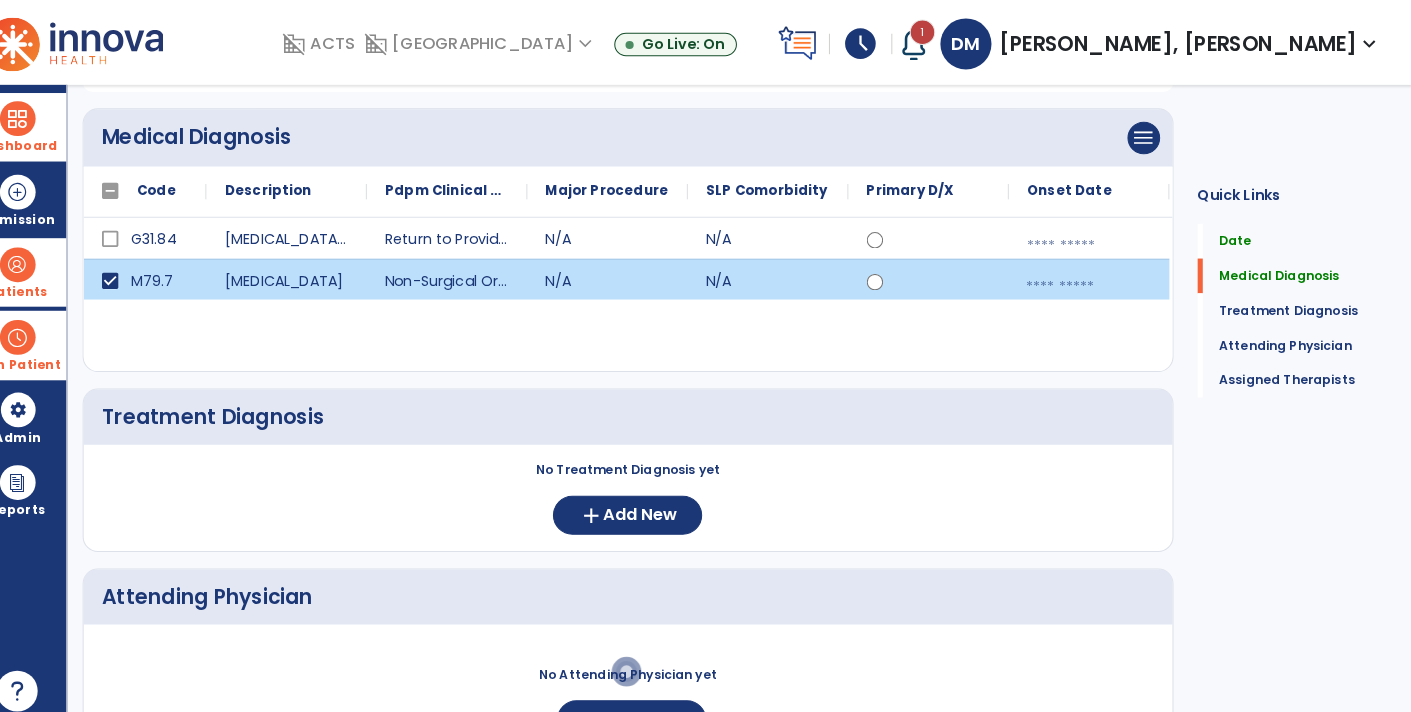 click at bounding box center (1095, 281) 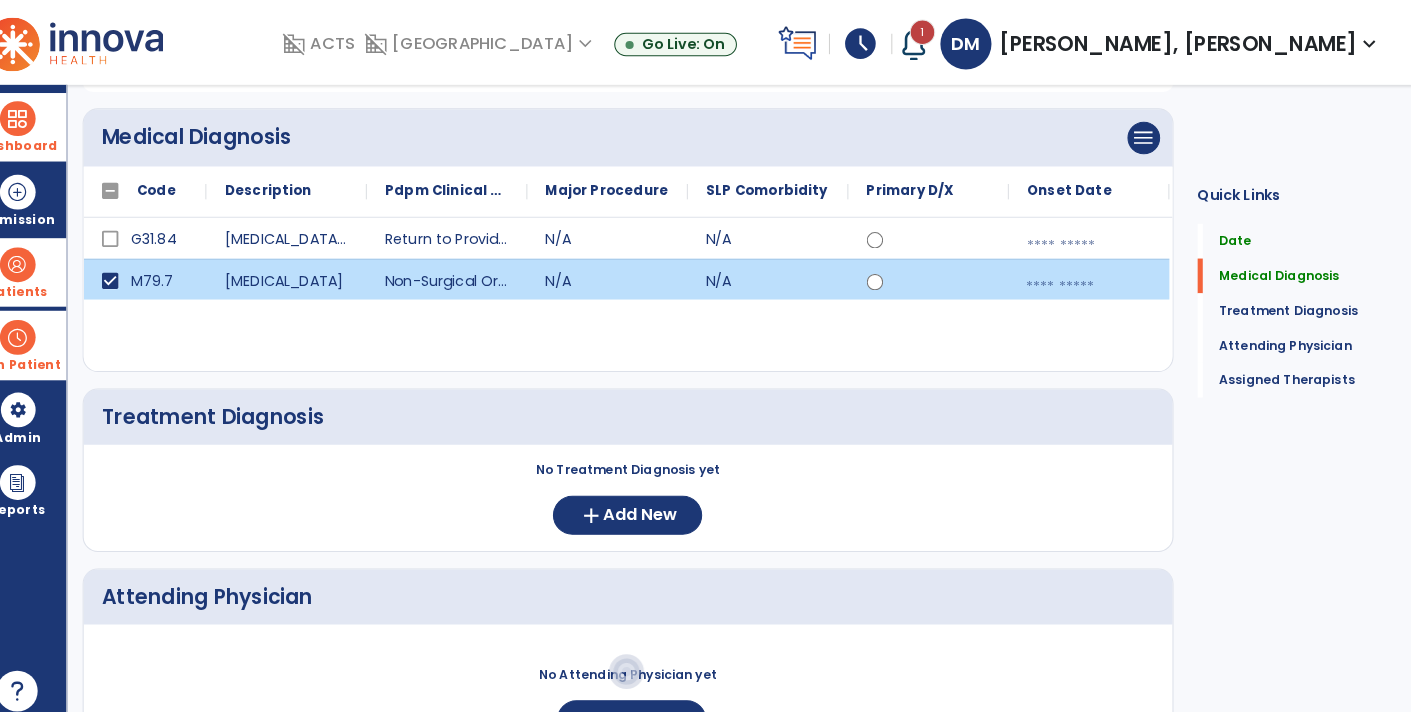 select on "*" 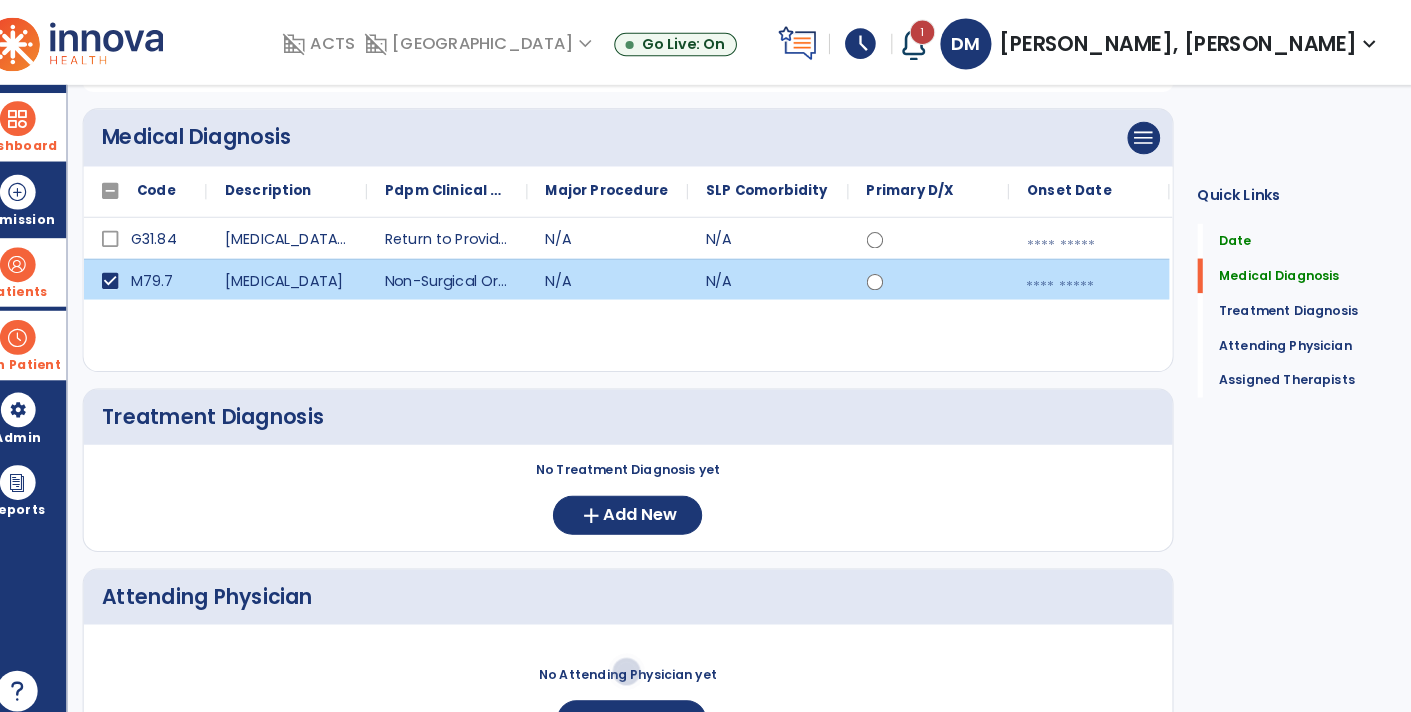 select on "****" 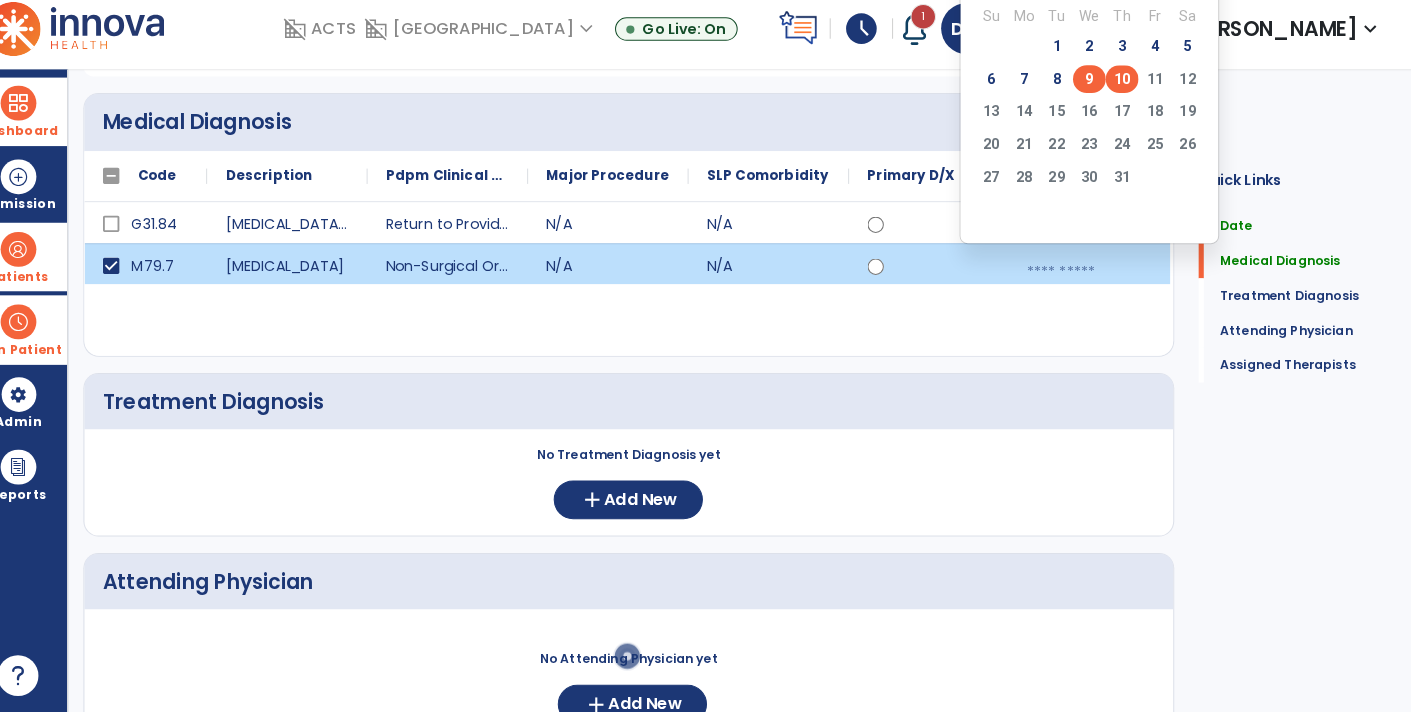 scroll, scrollTop: 0, scrollLeft: 0, axis: both 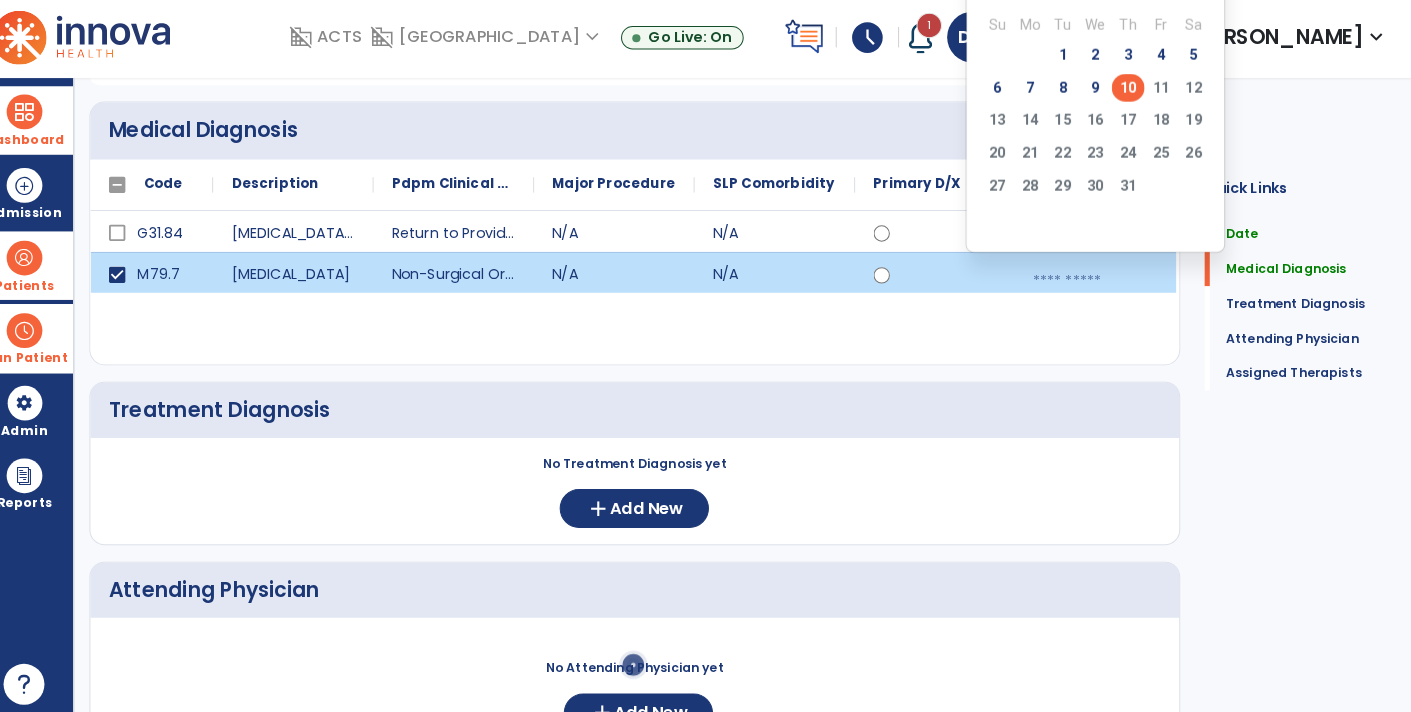 click on "We" 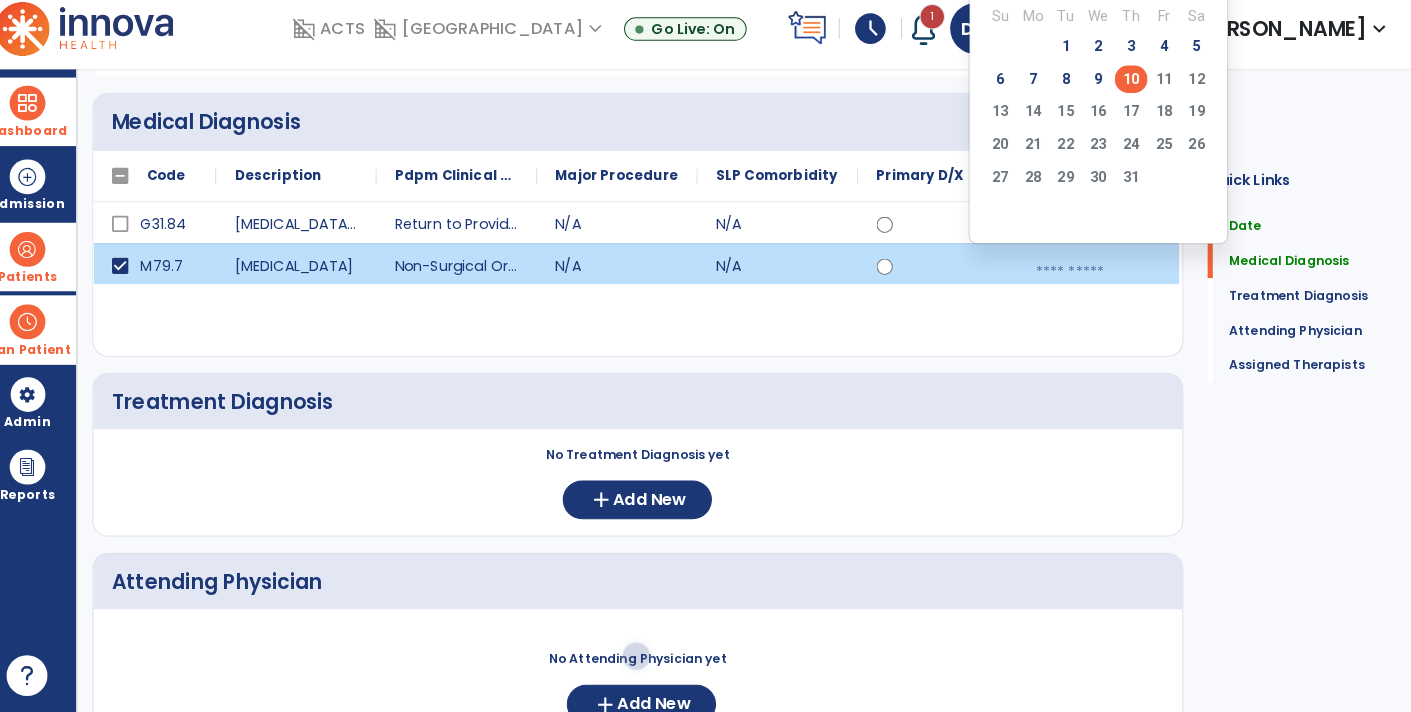 scroll, scrollTop: 0, scrollLeft: 0, axis: both 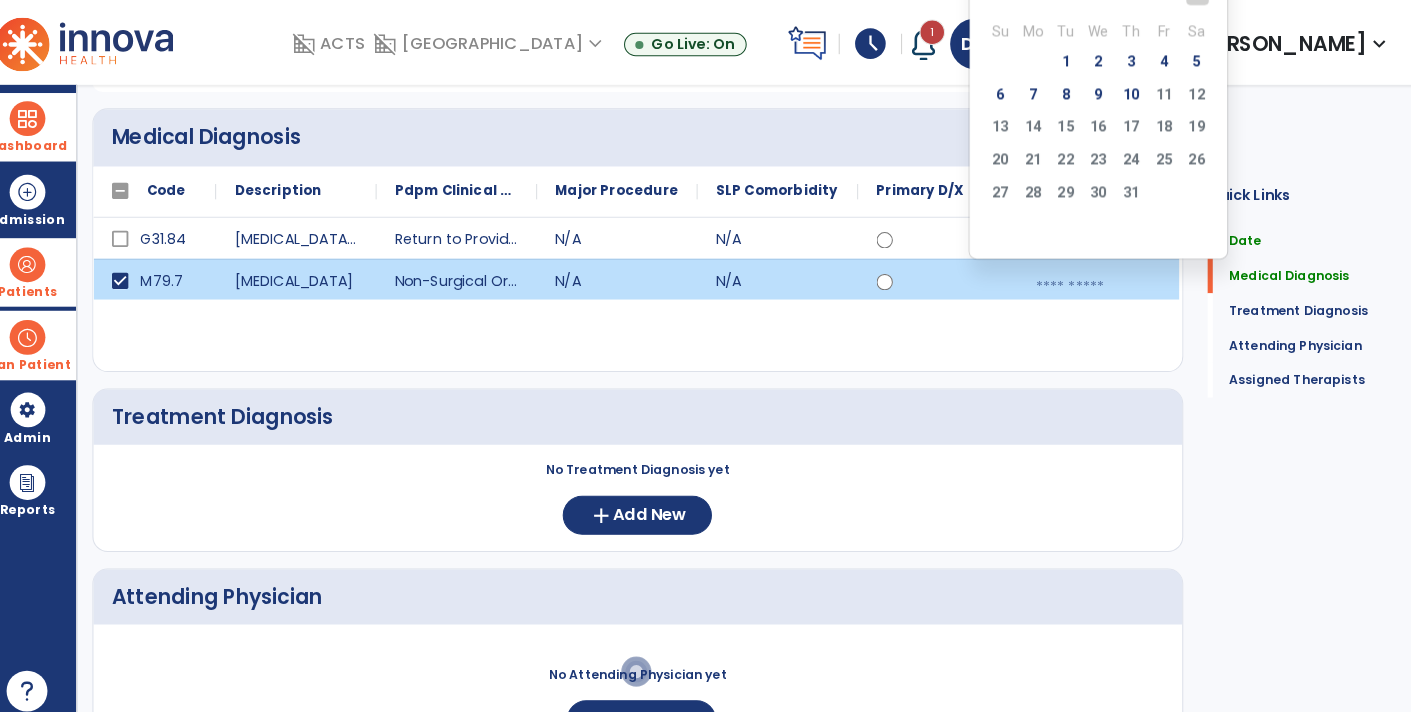 click at bounding box center (1095, 281) 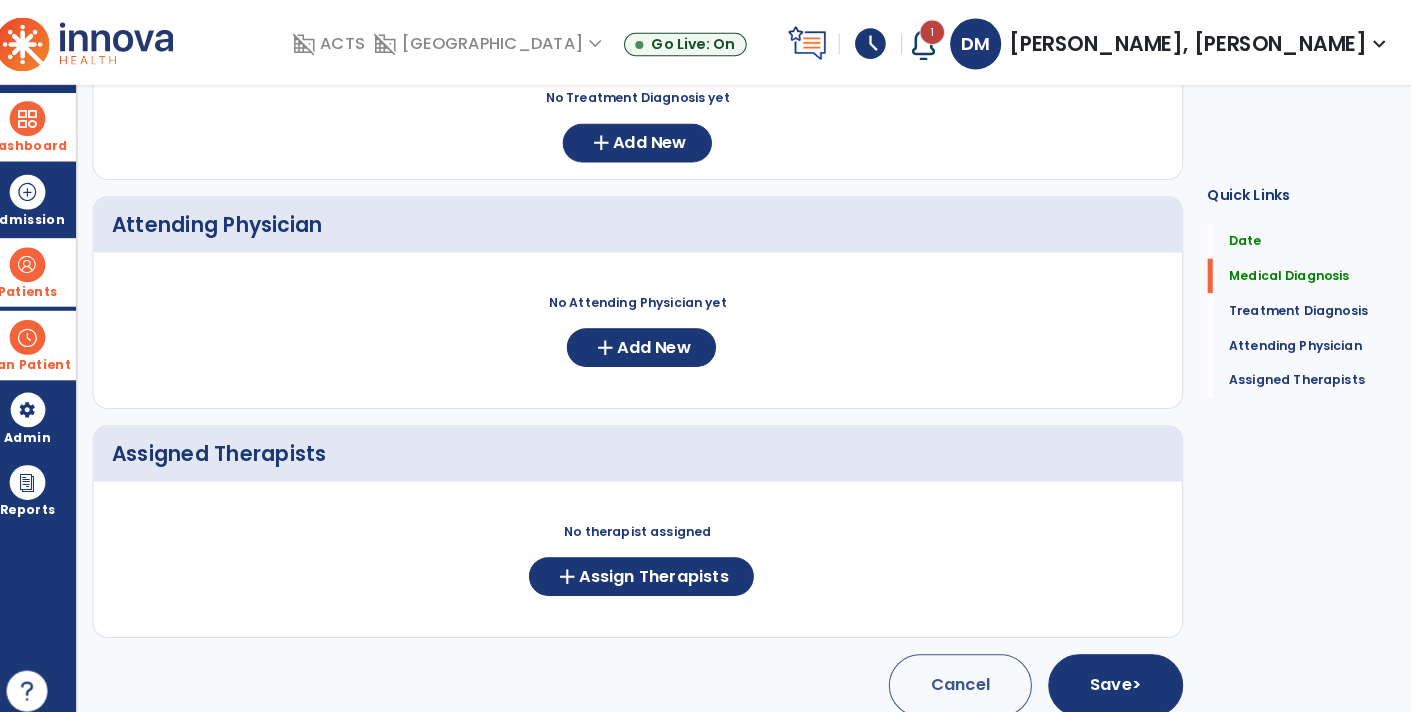 scroll, scrollTop: 0, scrollLeft: 0, axis: both 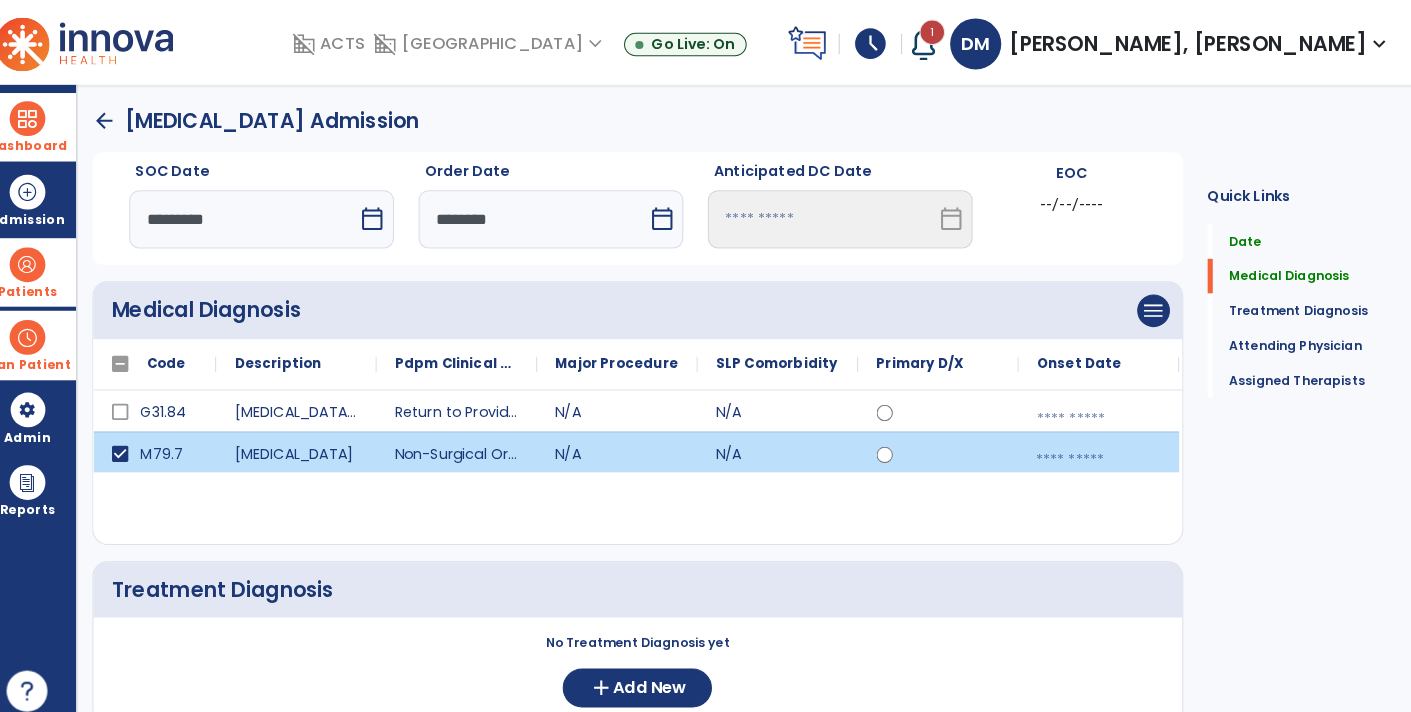 click at bounding box center [1095, 450] 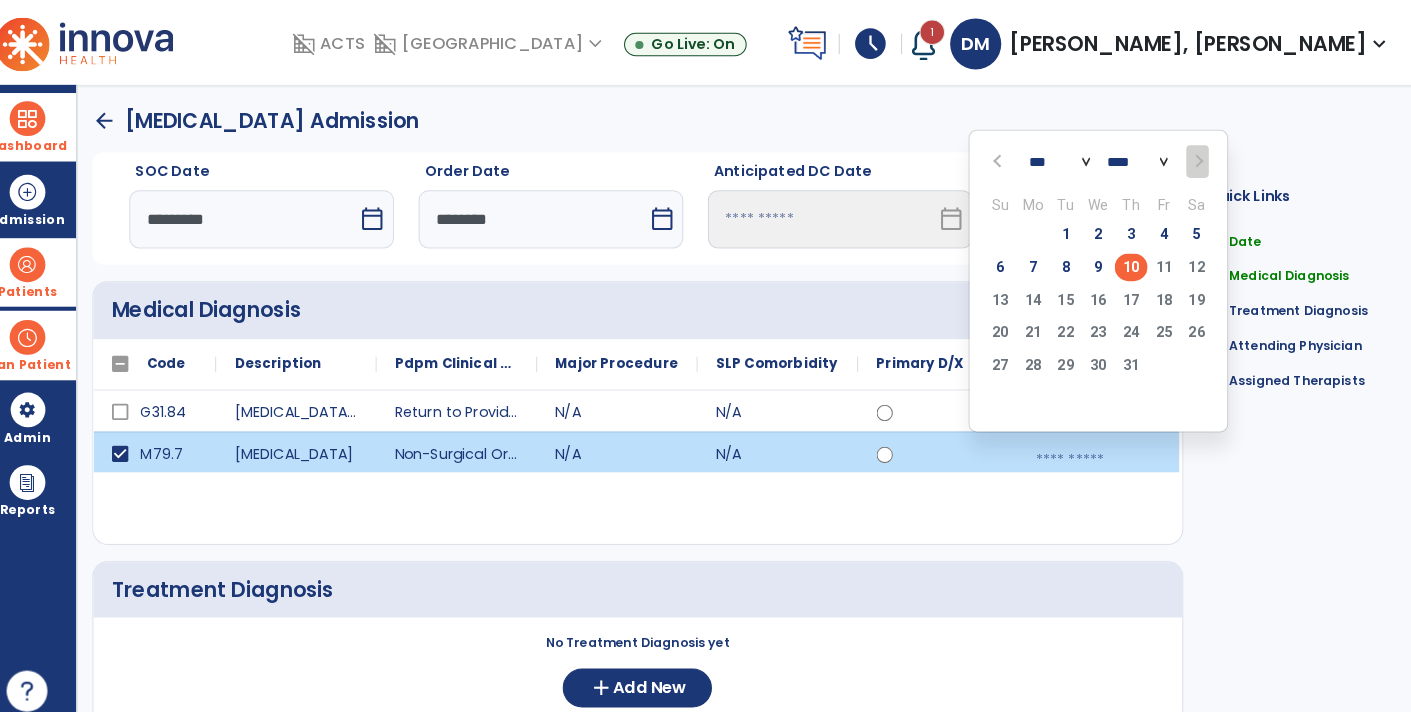 click on "**** **** **** **** **** **** **** **** **** **** **** **** **** **** **** **** **** **** **** **** **** **** **** **** **** **** **** **** **** **** **** **** **** **** **** **** **** **** **** **** **** **** **** **** **** **** **** **** **** **** **** **** **** **** **** **** **** **** **** **** **** **** **** **** **** **** **** **** **** **** **** **** **** **** **** **** **** **** **** **** **** **** **** **** **** **** **** **** **** **** **** **** **** **** **** **** **** **** **** **** **** **** **** **** **** **** **** **** **** **** **** **** **** **** **** **** **** **** **** **** **** **** **** **** **** ****" 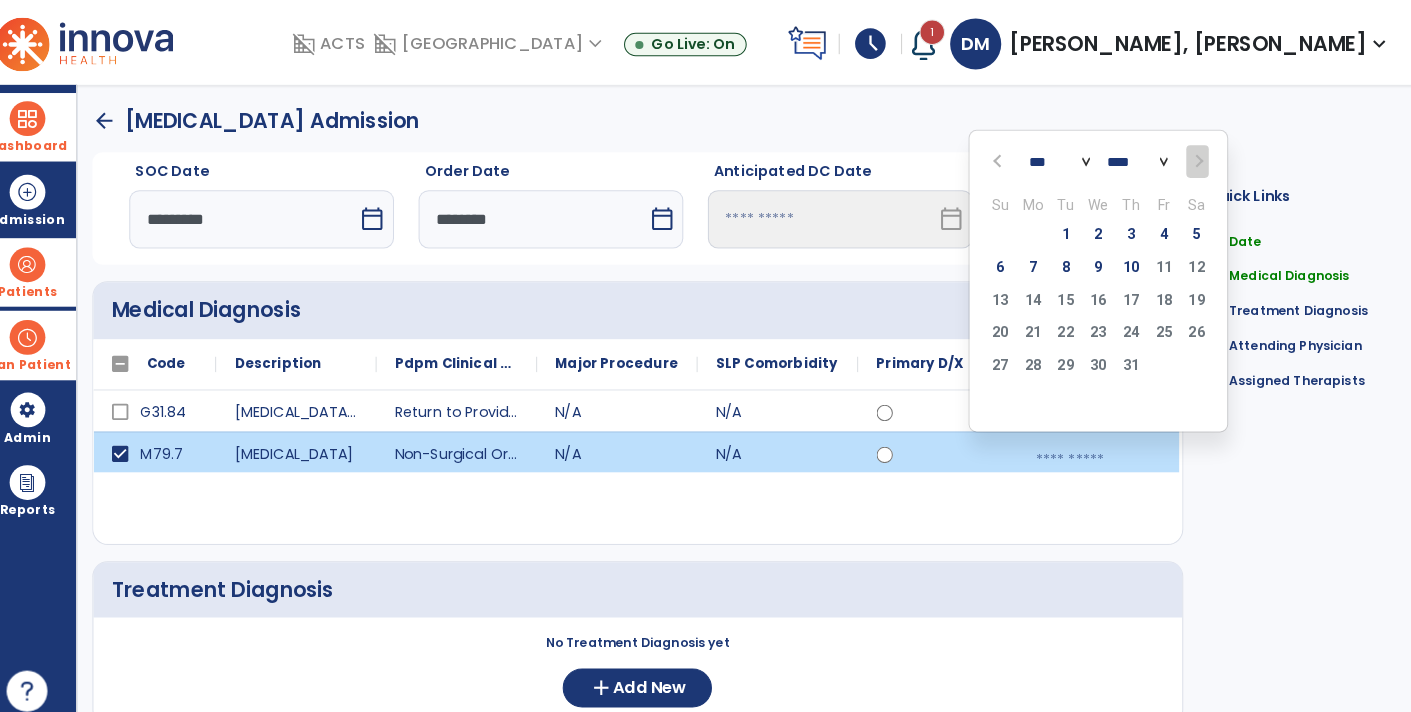 select on "****" 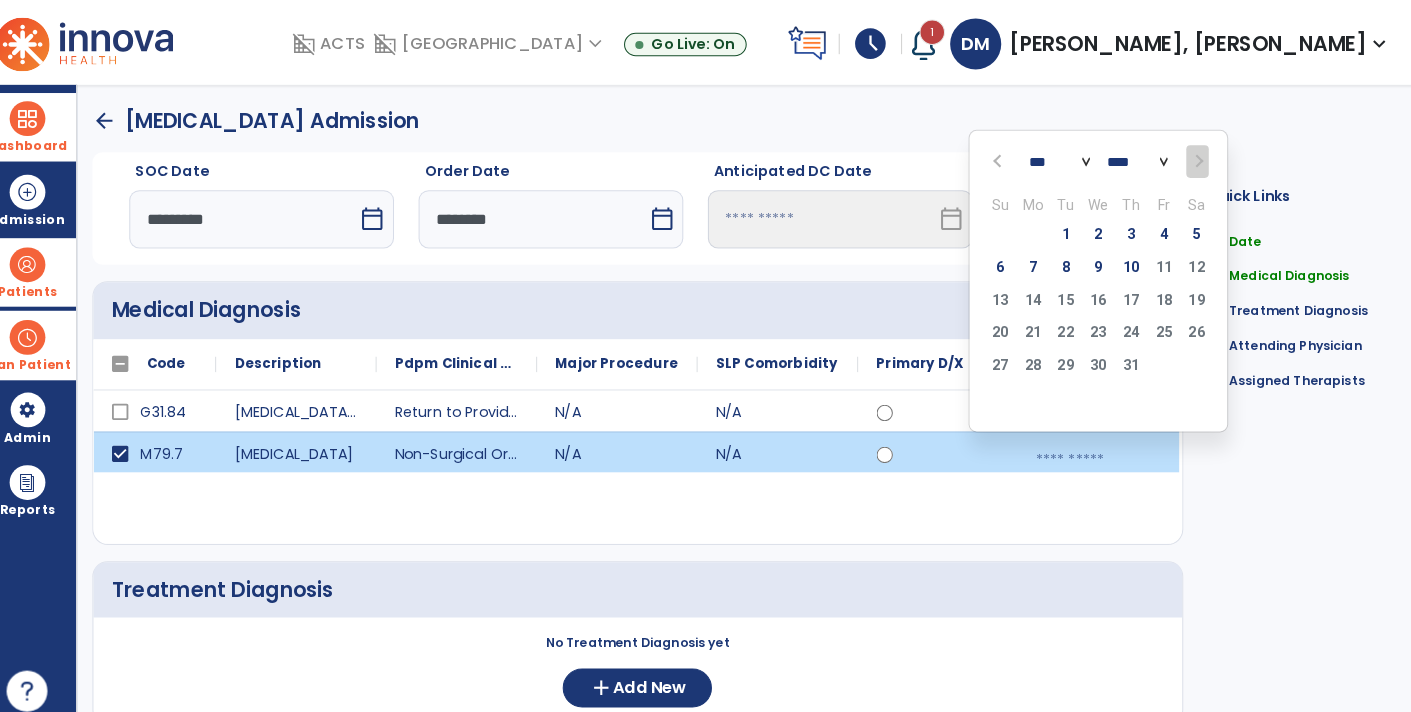 click on "**** **** **** **** **** **** **** **** **** **** **** **** **** **** **** **** **** **** **** **** **** **** **** **** **** **** **** **** **** **** **** **** **** **** **** **** **** **** **** **** **** **** **** **** **** **** **** **** **** **** **** **** **** **** **** **** **** **** **** **** **** **** **** **** **** **** **** **** **** **** **** **** **** **** **** **** **** **** **** **** **** **** **** **** **** **** **** **** **** **** **** **** **** **** **** **** **** **** **** **** **** **** **** **** **** **** **** **** **** **** **** **** **** **** **** **** **** **** **** **** **** **** **** **** **** ****" 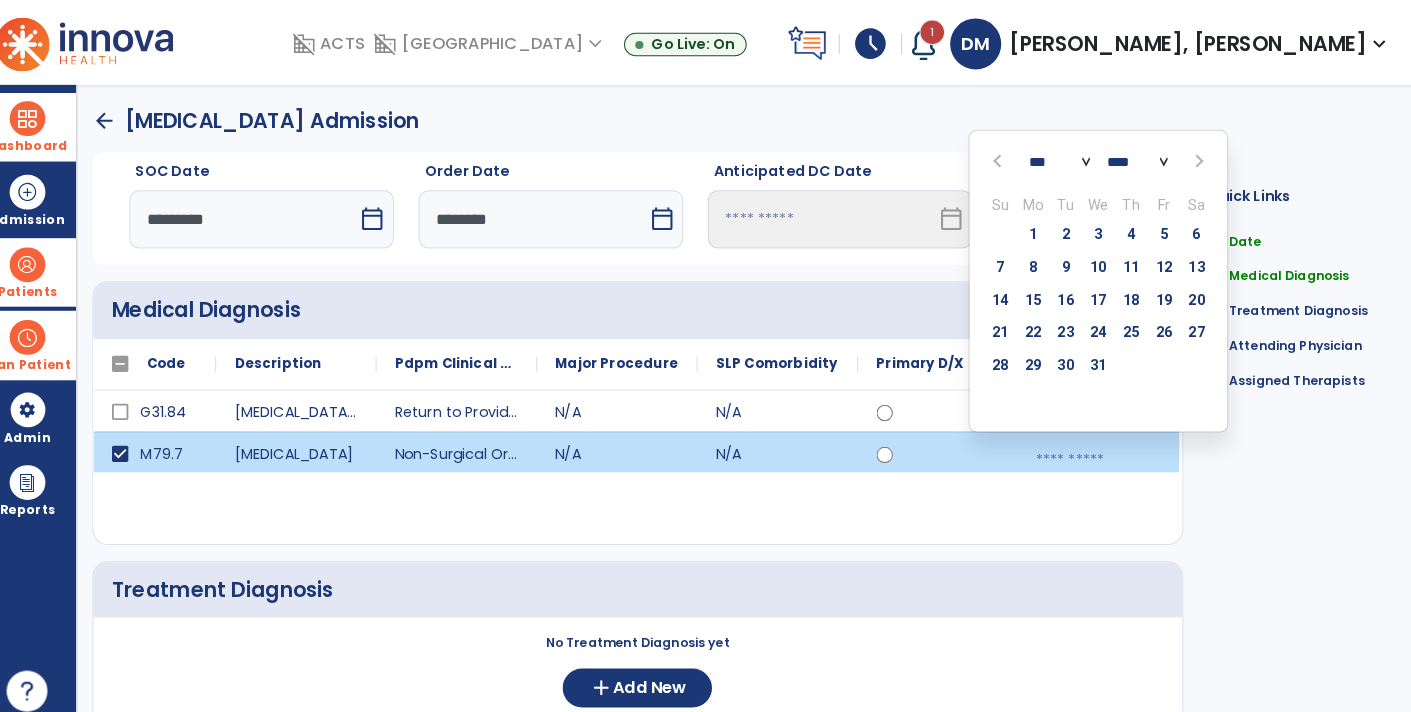 click on "*** *** *** *** *** *** *** *** *** *** *** ***" 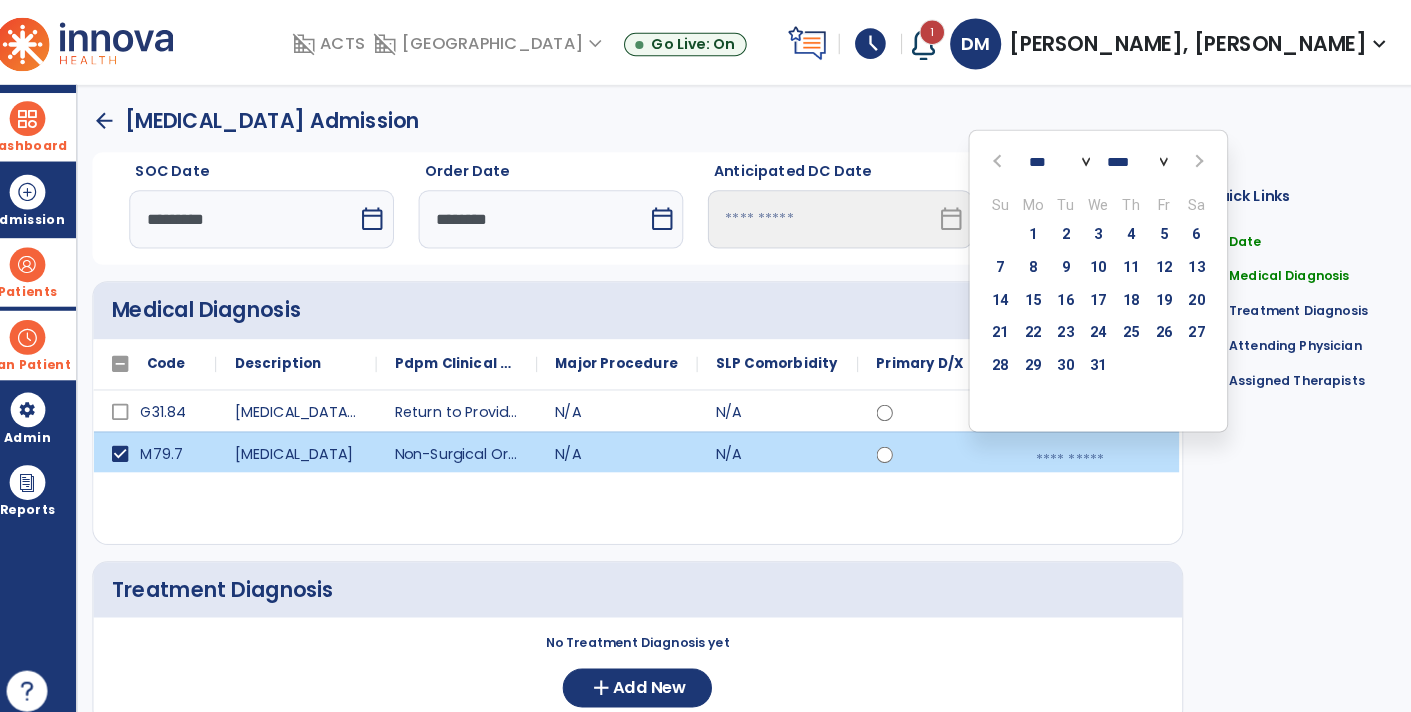 select on "*" 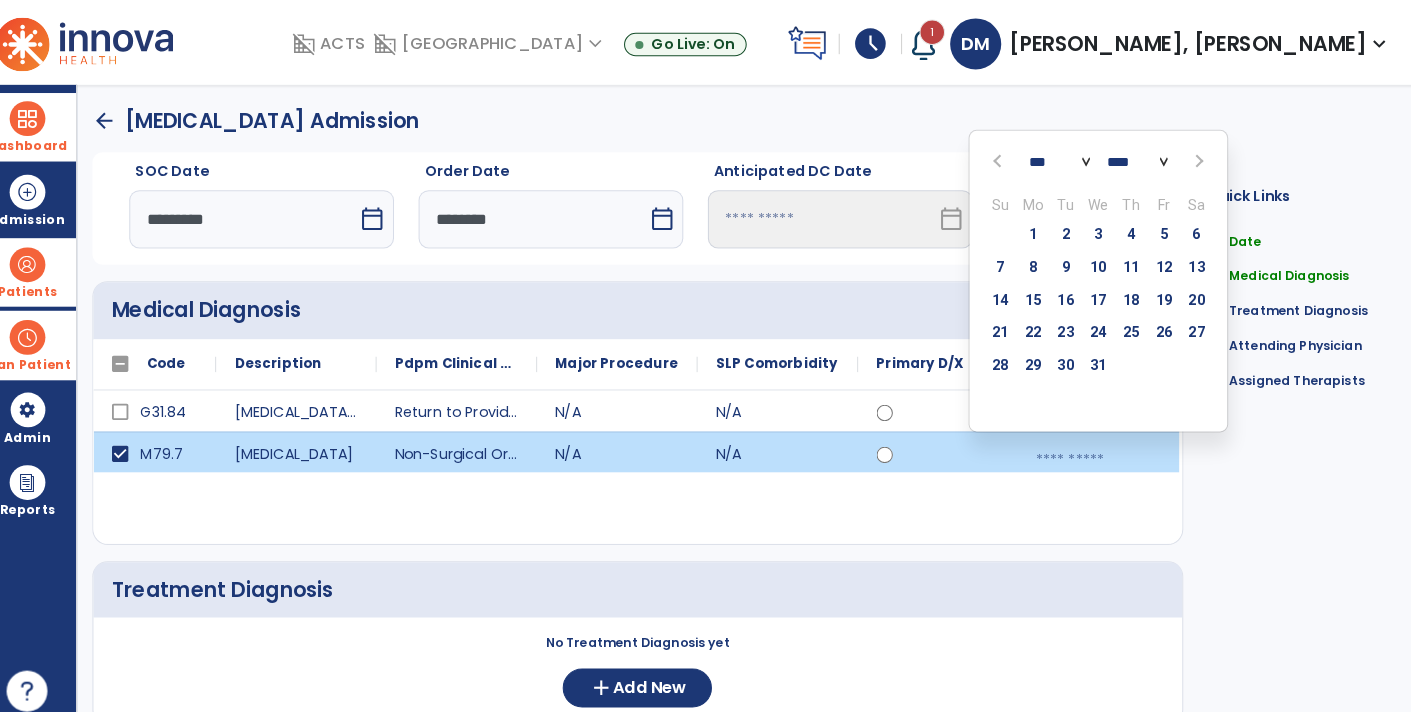 click on "*** *** *** *** *** *** *** *** *** *** *** ***" 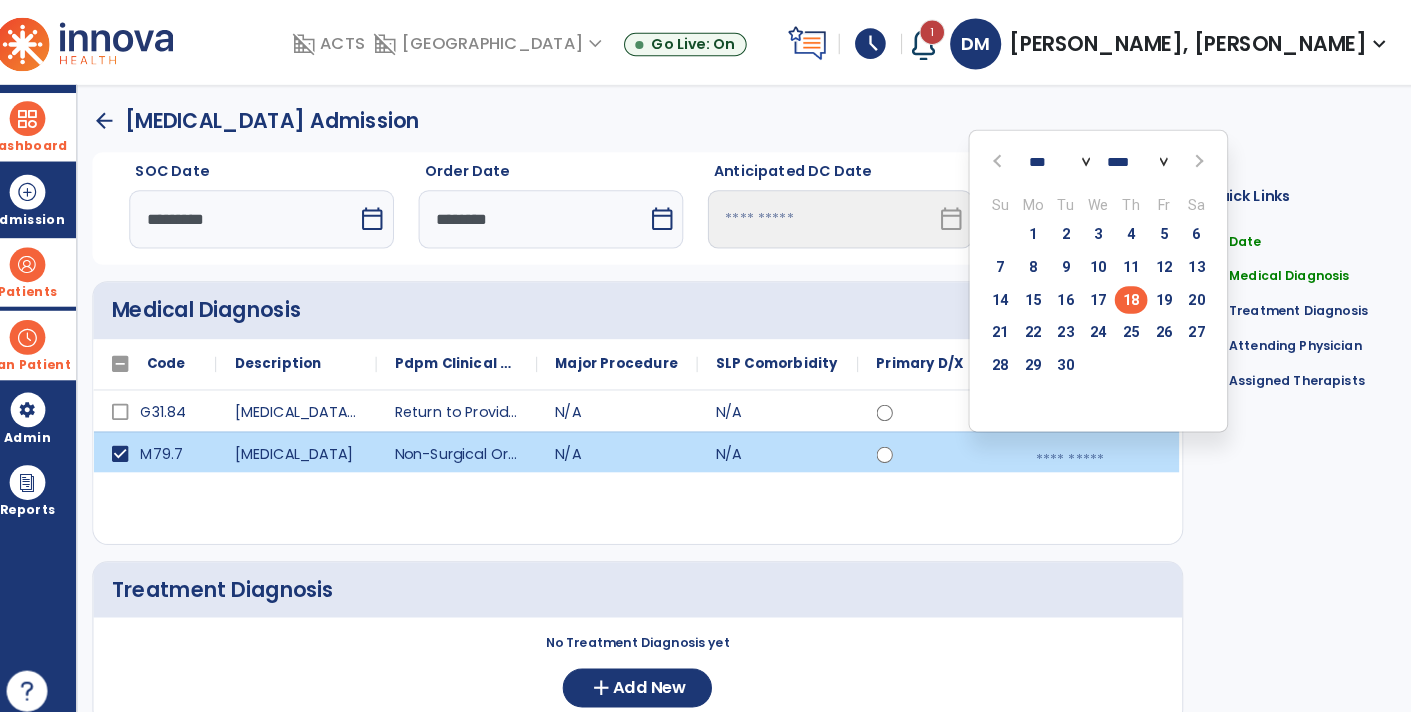 click on "18" 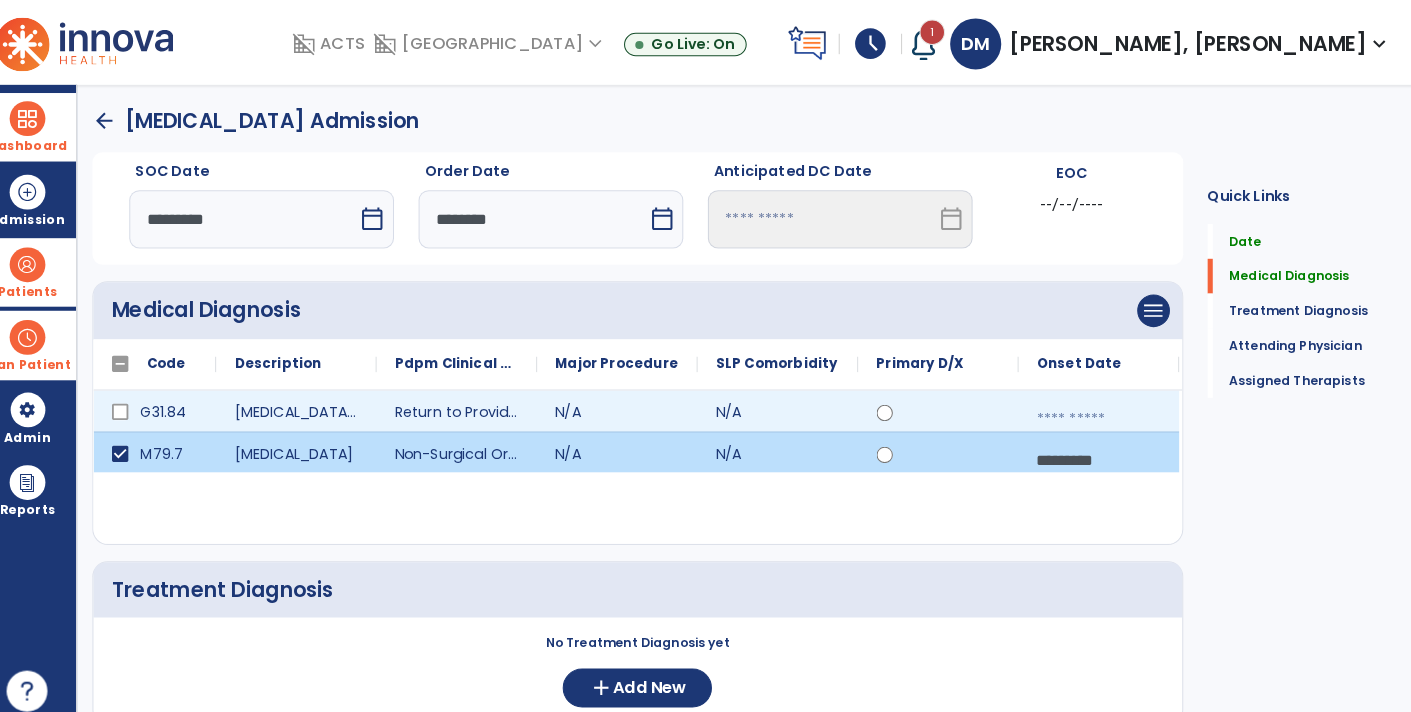 click at bounding box center [1095, 410] 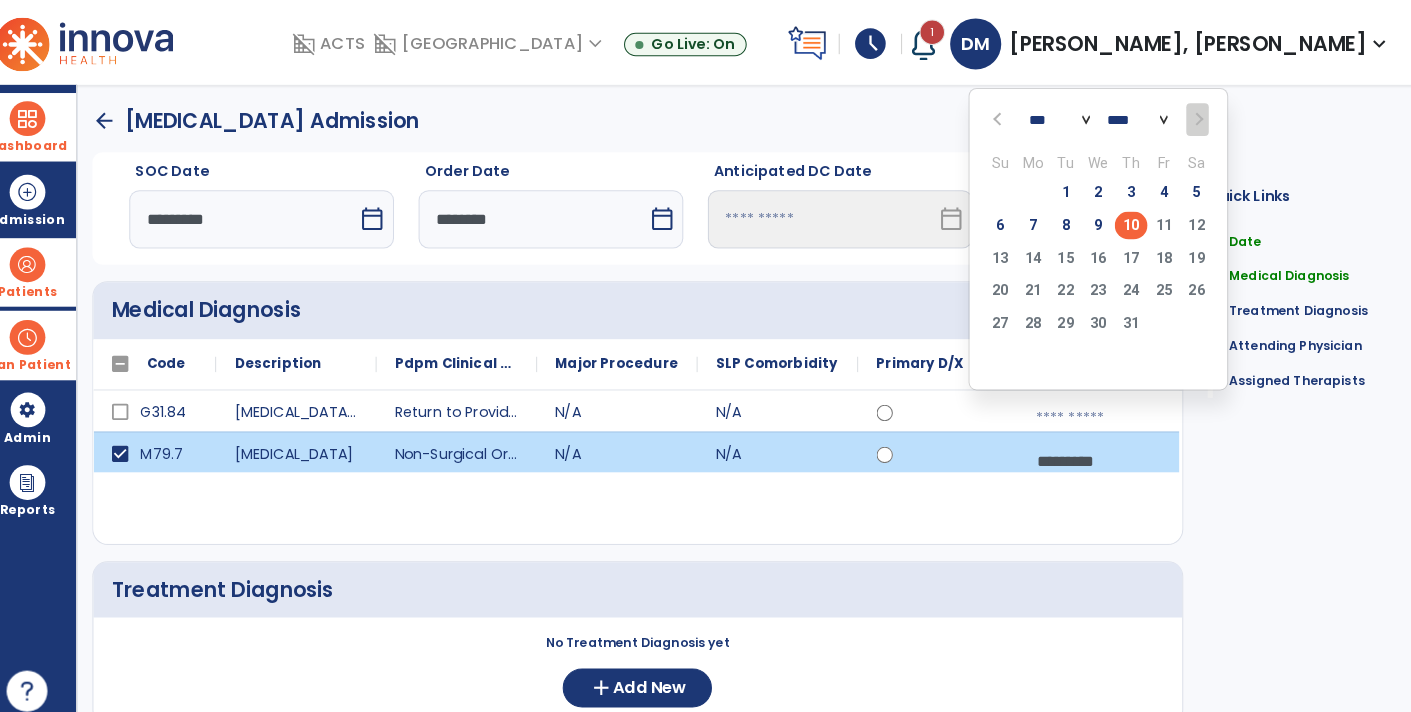 click on "**** **** **** **** **** **** **** **** **** **** **** **** **** **** **** **** **** **** **** **** **** **** **** **** **** **** **** **** **** **** **** **** **** **** **** **** **** **** **** **** **** **** **** **** **** **** **** **** **** **** **** **** **** **** **** **** **** **** **** **** **** **** **** **** **** **** **** **** **** **** **** **** **** **** **** **** **** **** **** **** **** **** **** **** **** **** **** **** **** **** **** **** **** **** **** **** **** **** **** **** **** **** **** **** **** **** **** **** **** **** **** **** **** **** **** **** **** **** **** **** **** **** **** **** **** ****" 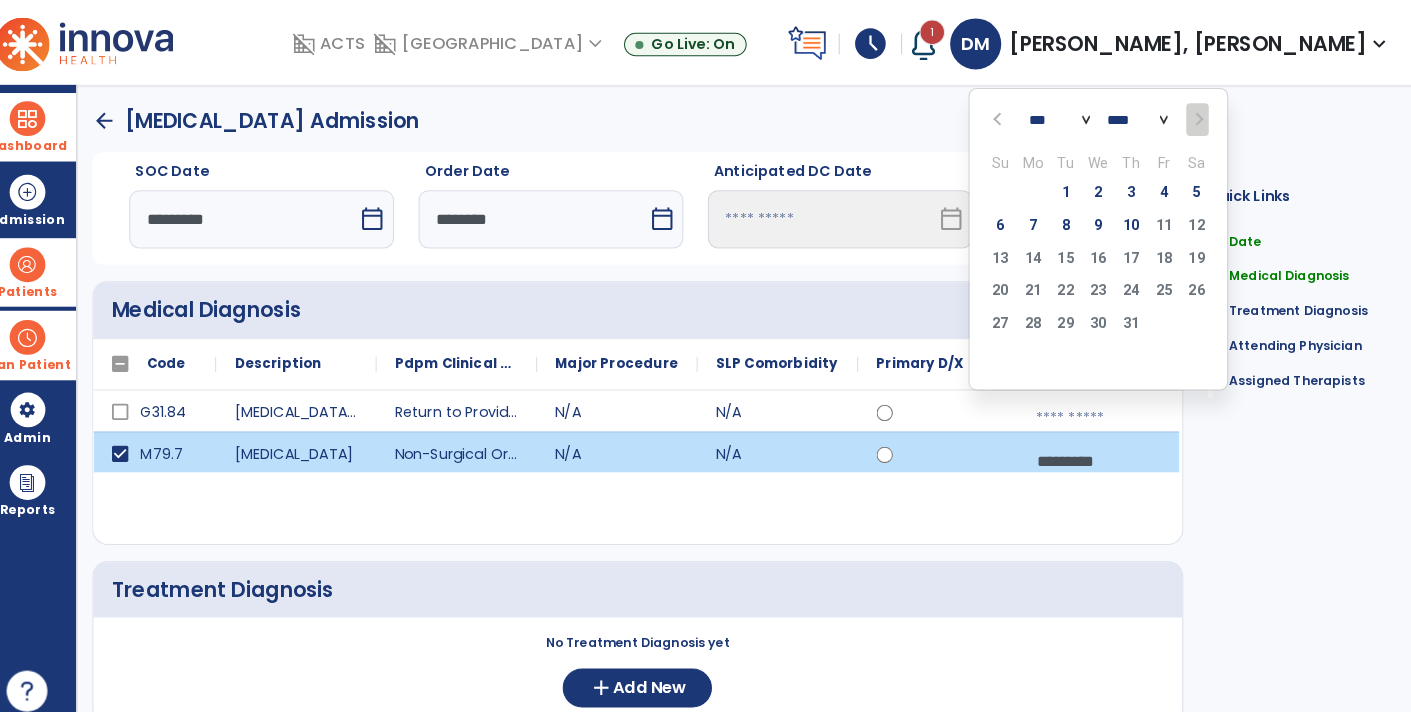 select on "****" 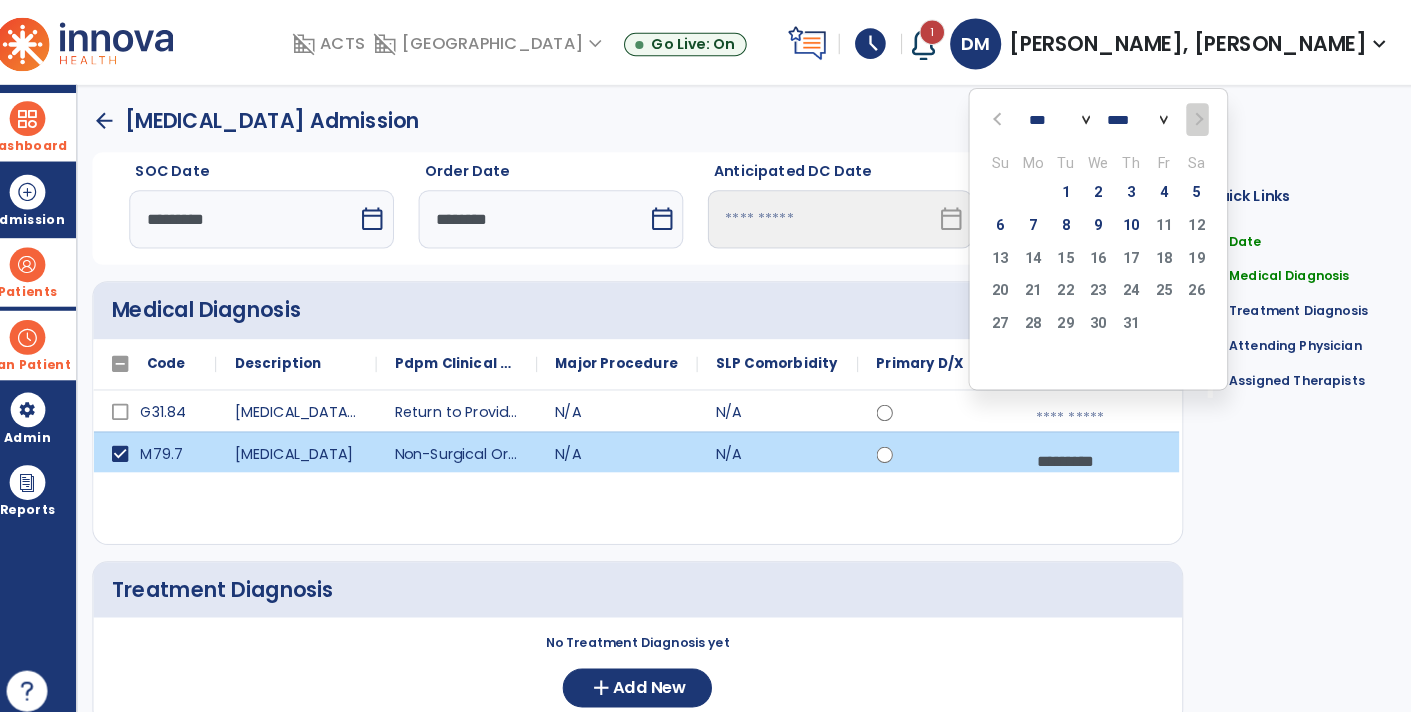 click on "**** **** **** **** **** **** **** **** **** **** **** **** **** **** **** **** **** **** **** **** **** **** **** **** **** **** **** **** **** **** **** **** **** **** **** **** **** **** **** **** **** **** **** **** **** **** **** **** **** **** **** **** **** **** **** **** **** **** **** **** **** **** **** **** **** **** **** **** **** **** **** **** **** **** **** **** **** **** **** **** **** **** **** **** **** **** **** **** **** **** **** **** **** **** **** **** **** **** **** **** **** **** **** **** **** **** **** **** **** **** **** **** **** **** **** **** **** **** **** **** **** **** **** **** **** ****" 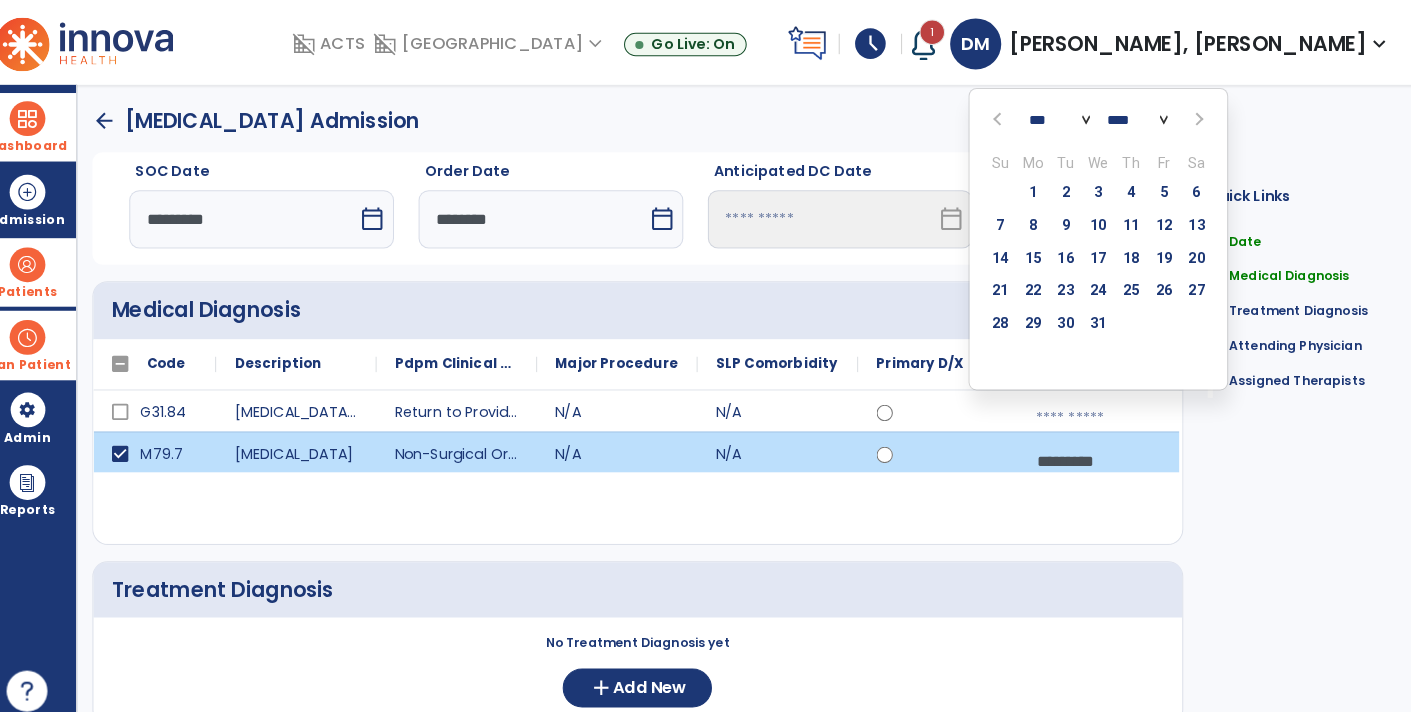 click on "*** *** *** *** *** *** *** *** *** *** *** ***" 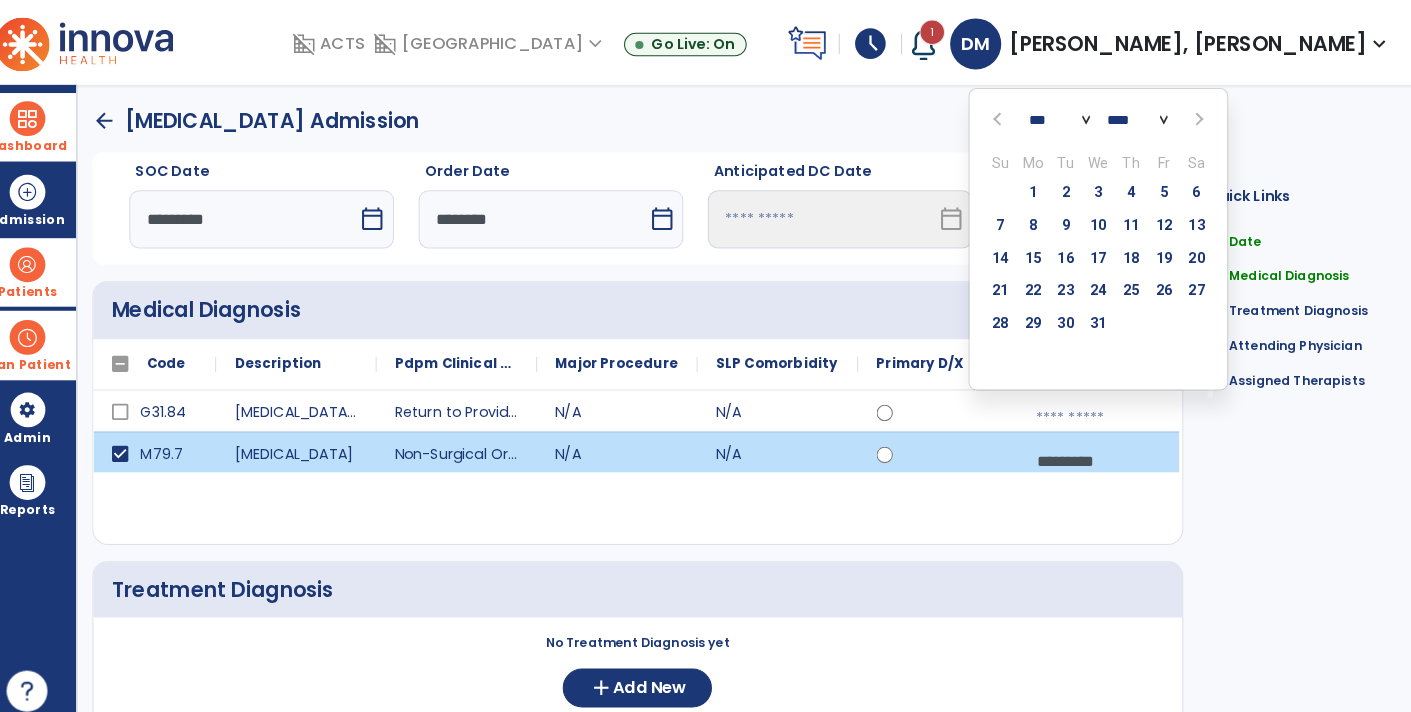 select on "*" 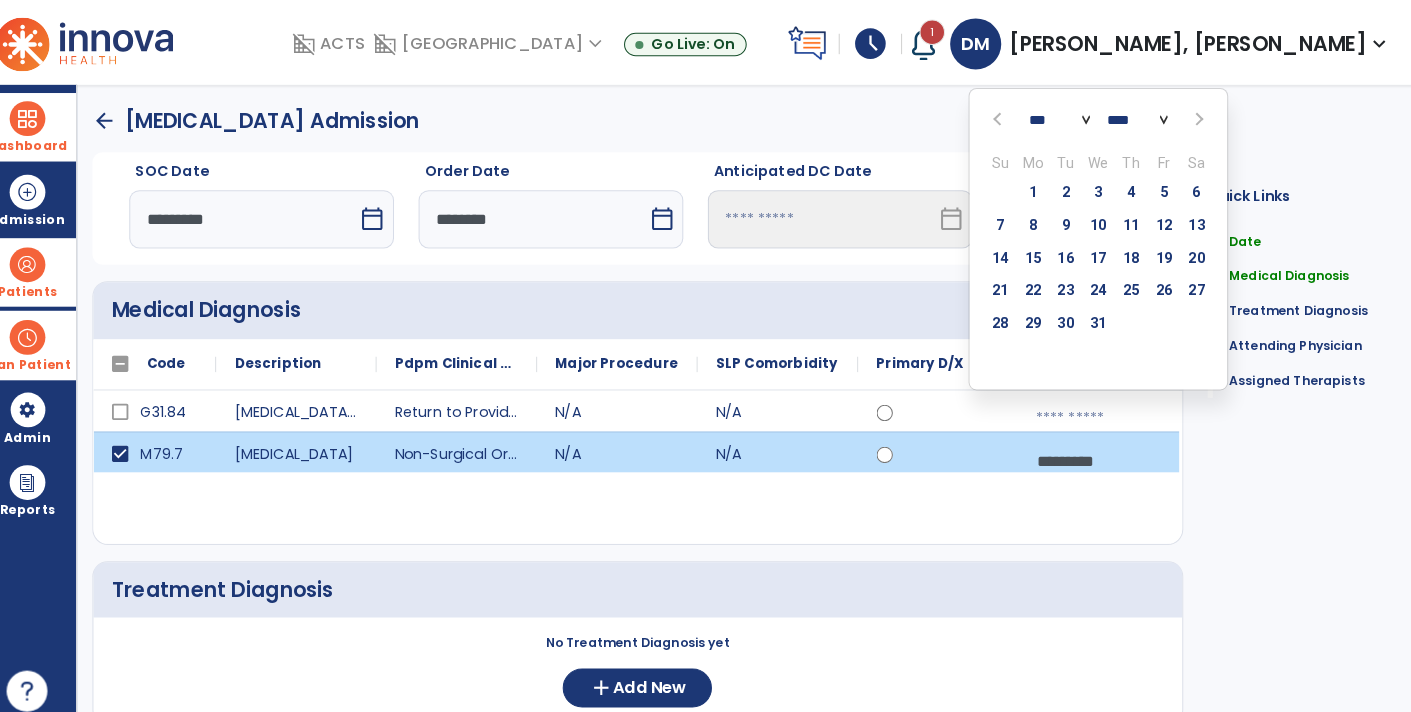 click on "*** *** *** *** *** *** *** *** *** *** *** ***" 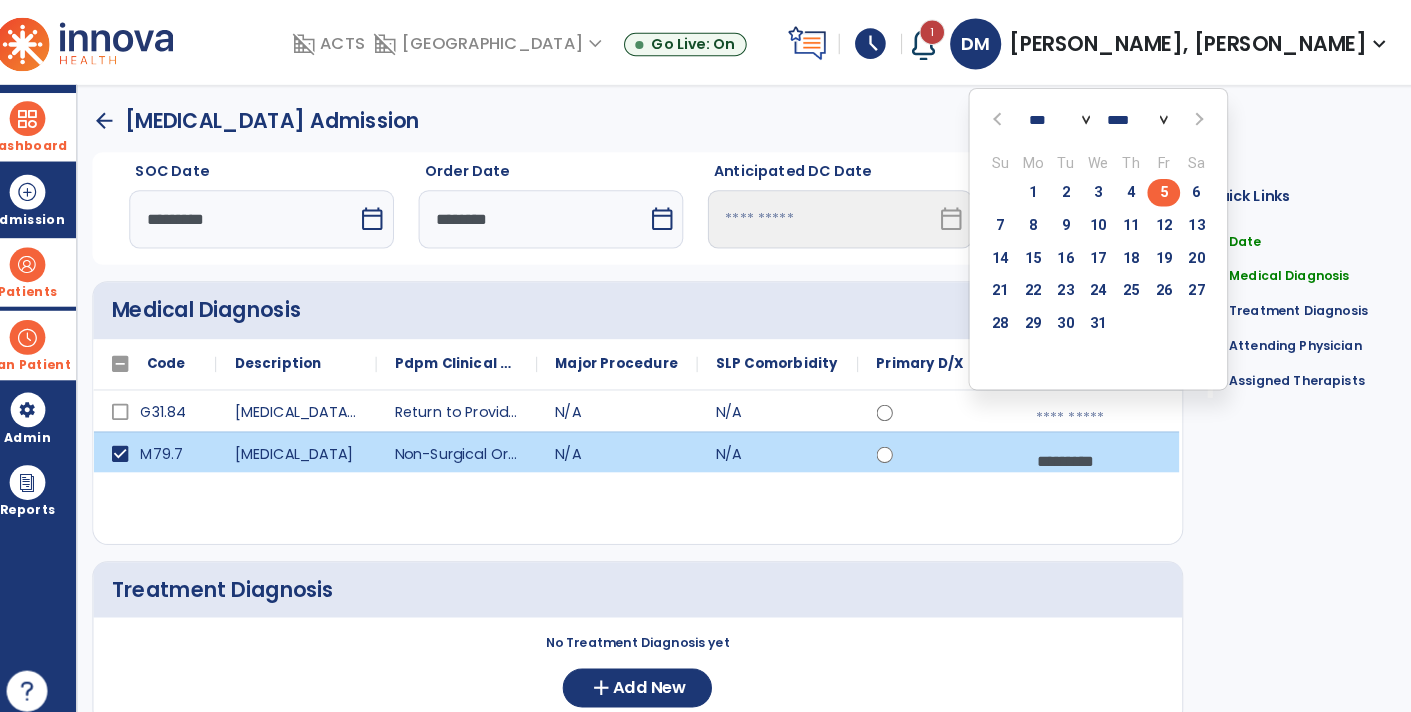 click on "5" 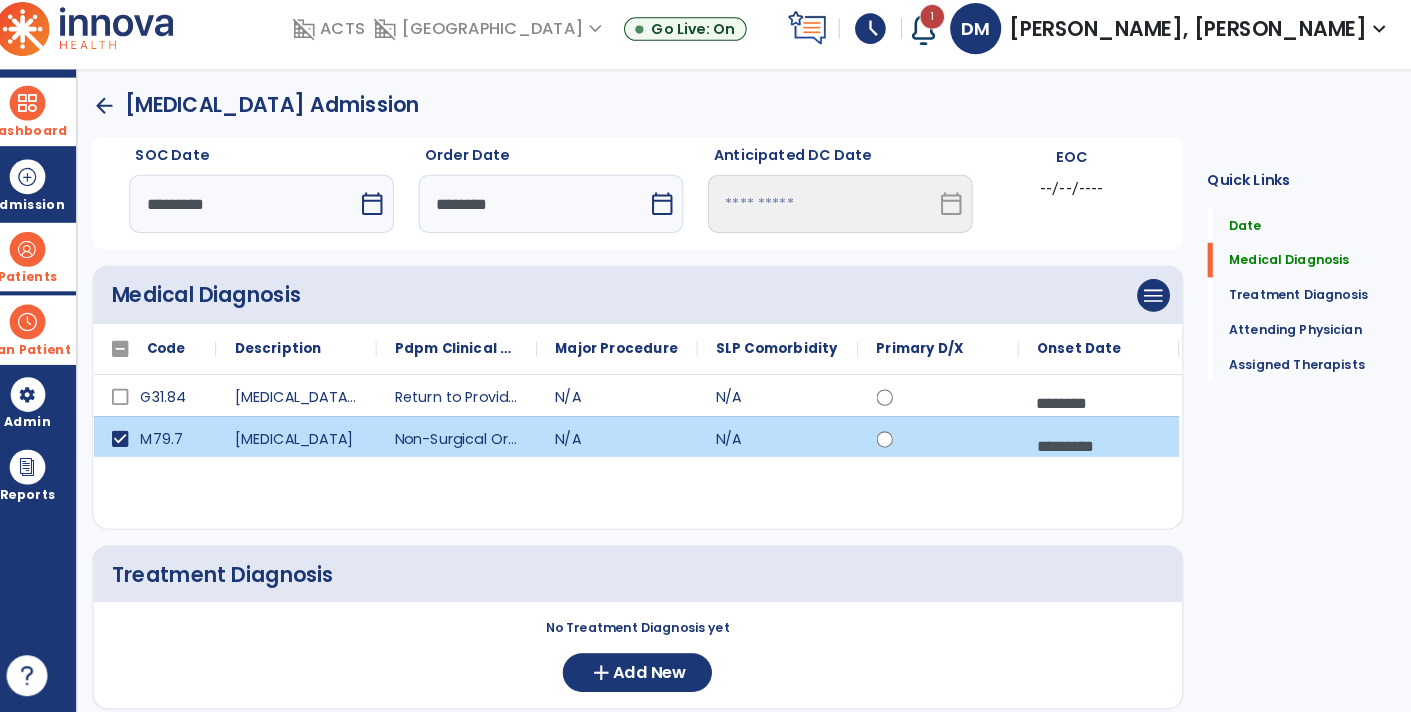 scroll, scrollTop: 0, scrollLeft: 0, axis: both 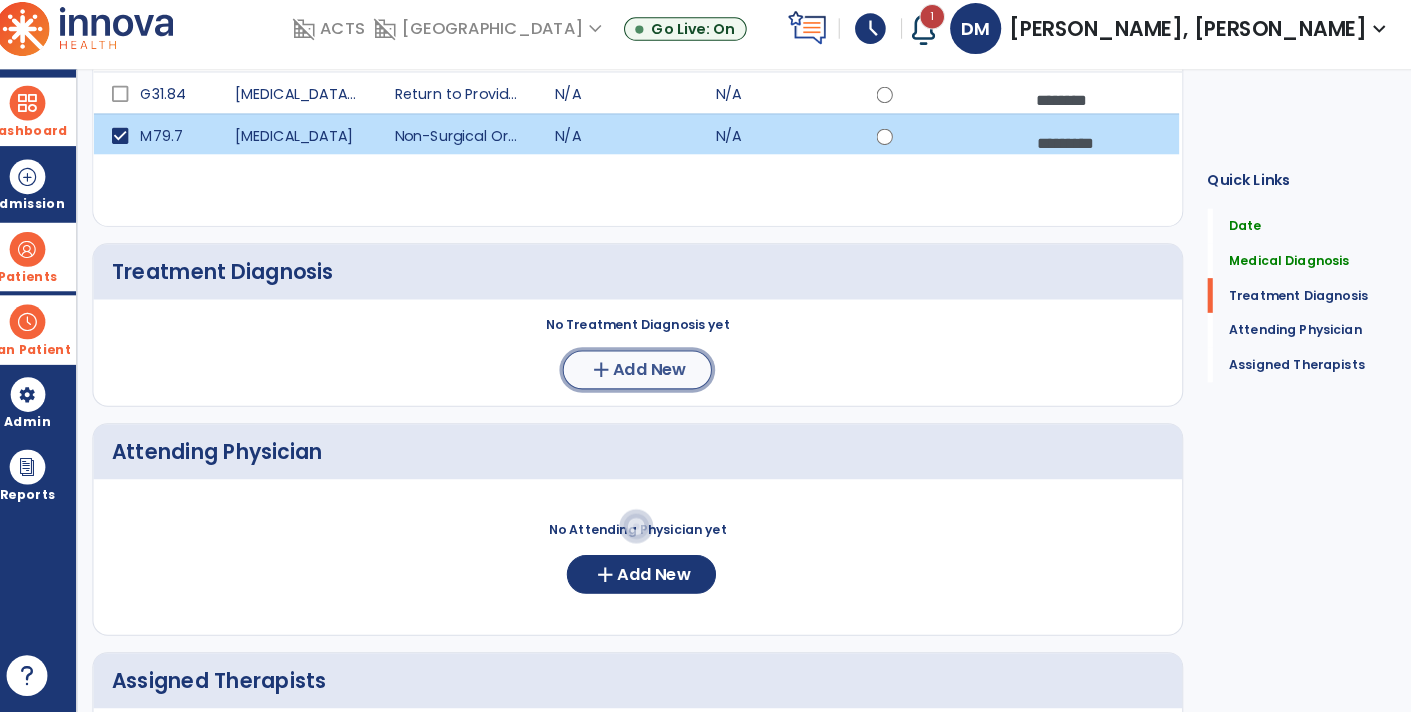 click on "Add New" 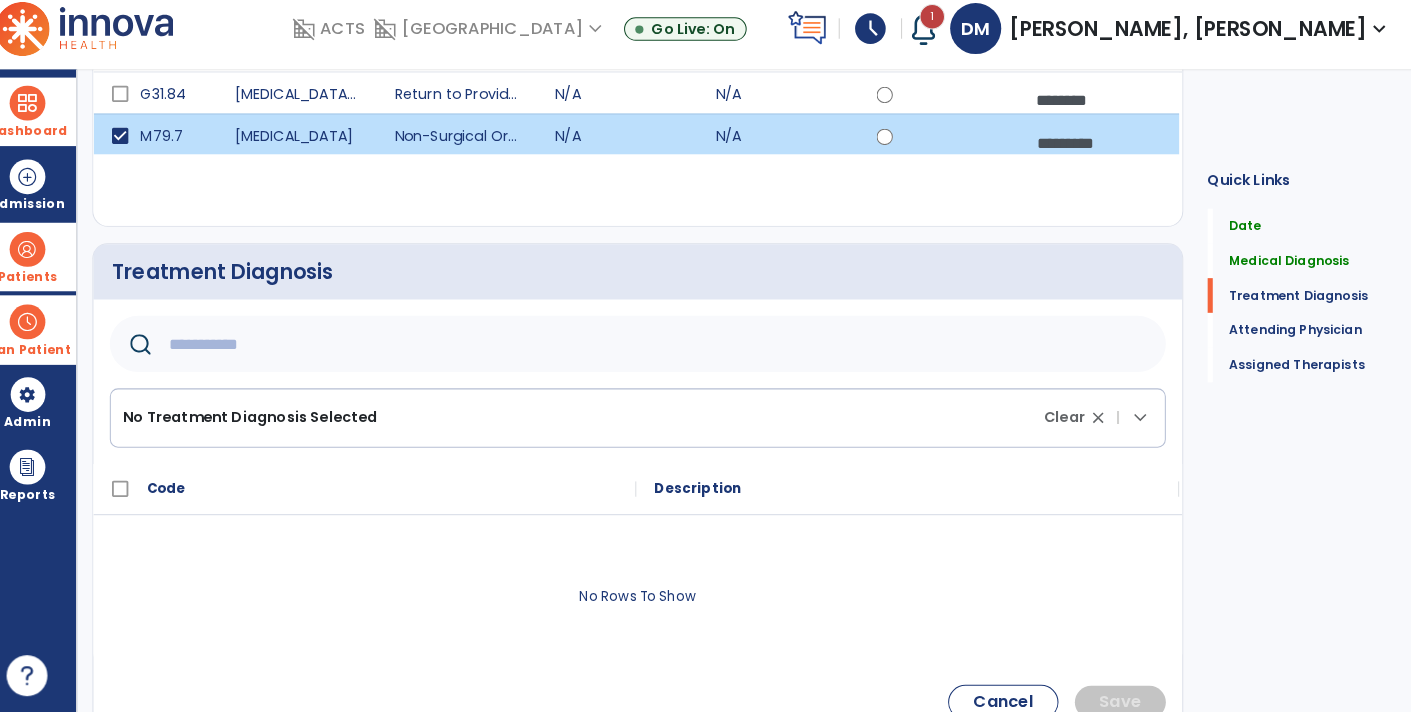 click 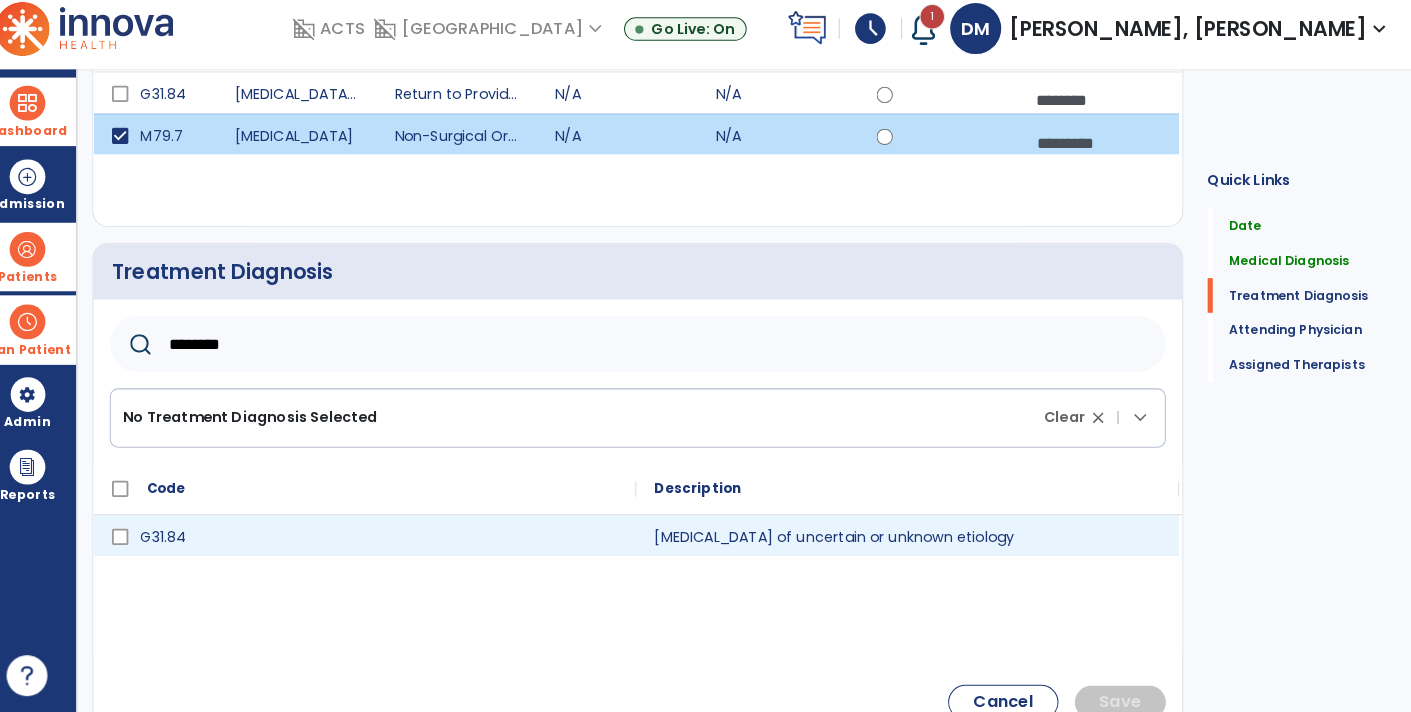 type on "********" 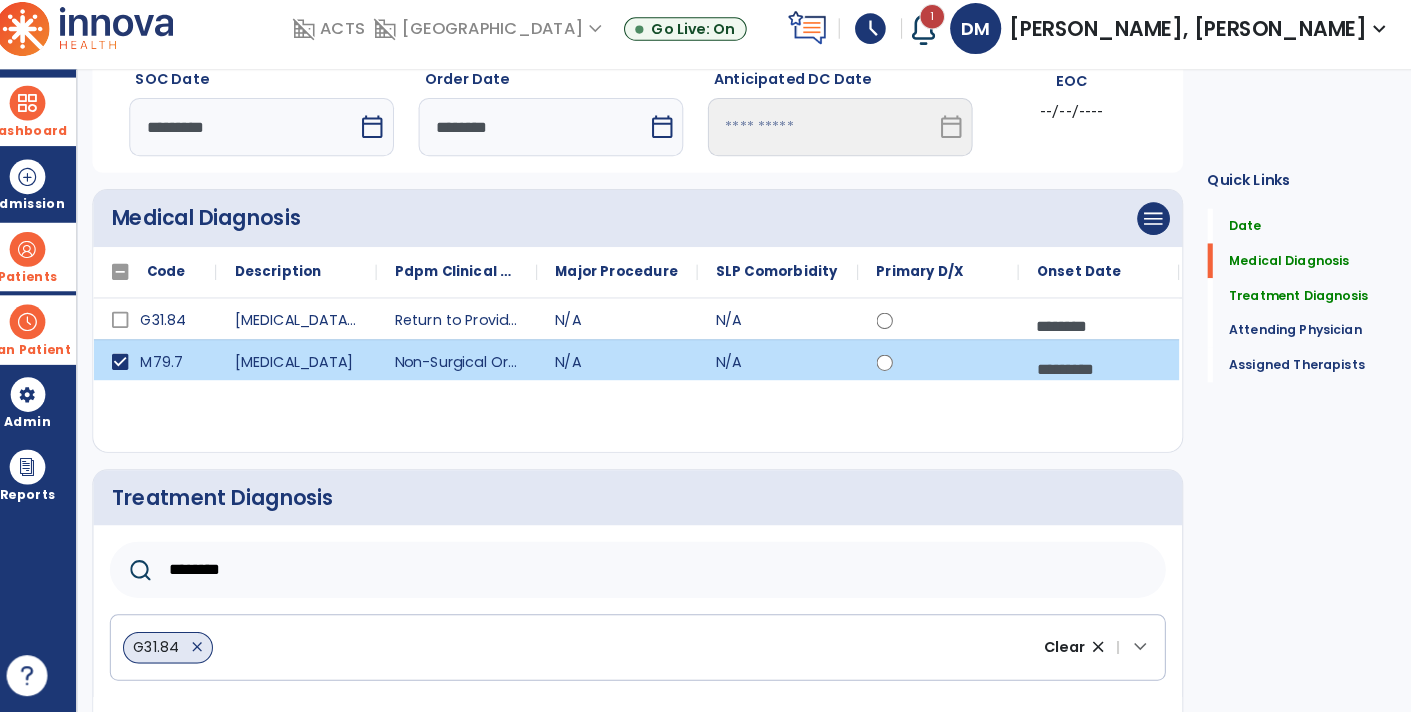 scroll, scrollTop: 0, scrollLeft: 0, axis: both 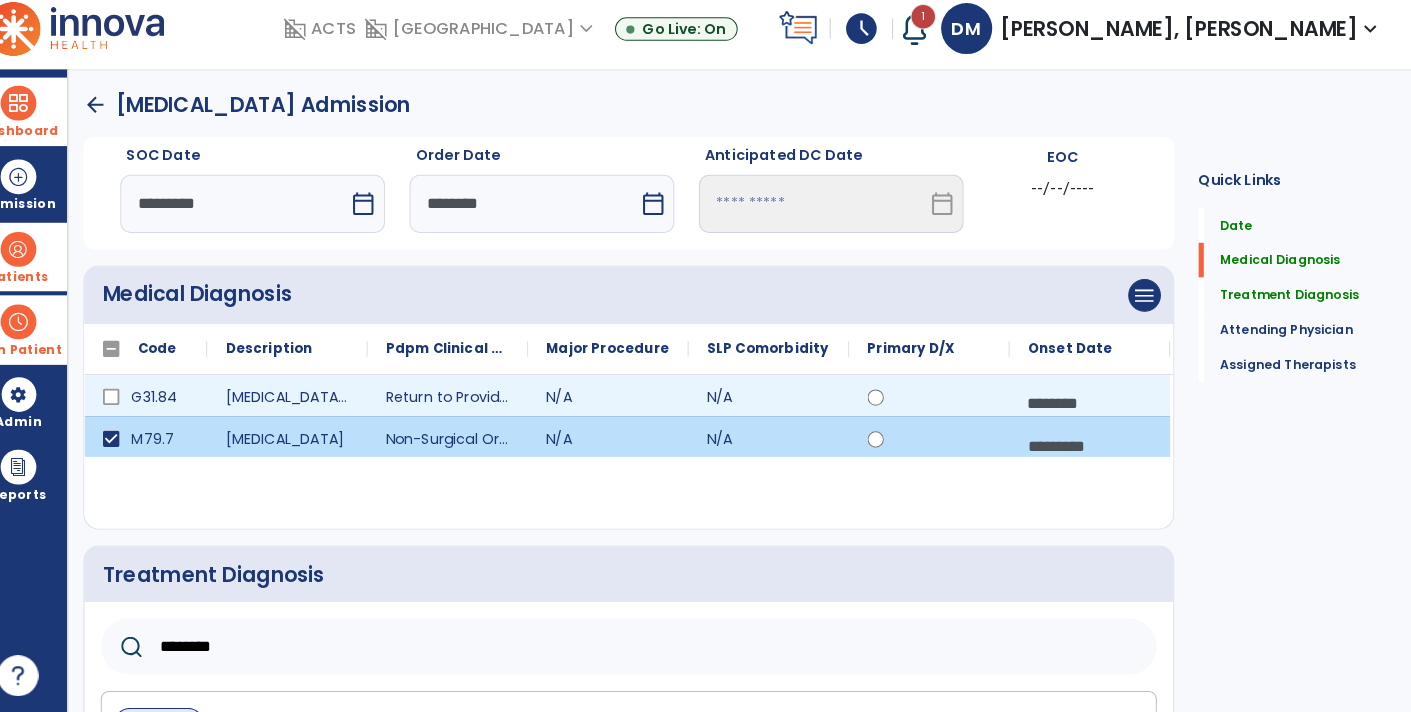 click on "********" at bounding box center (1095, 409) 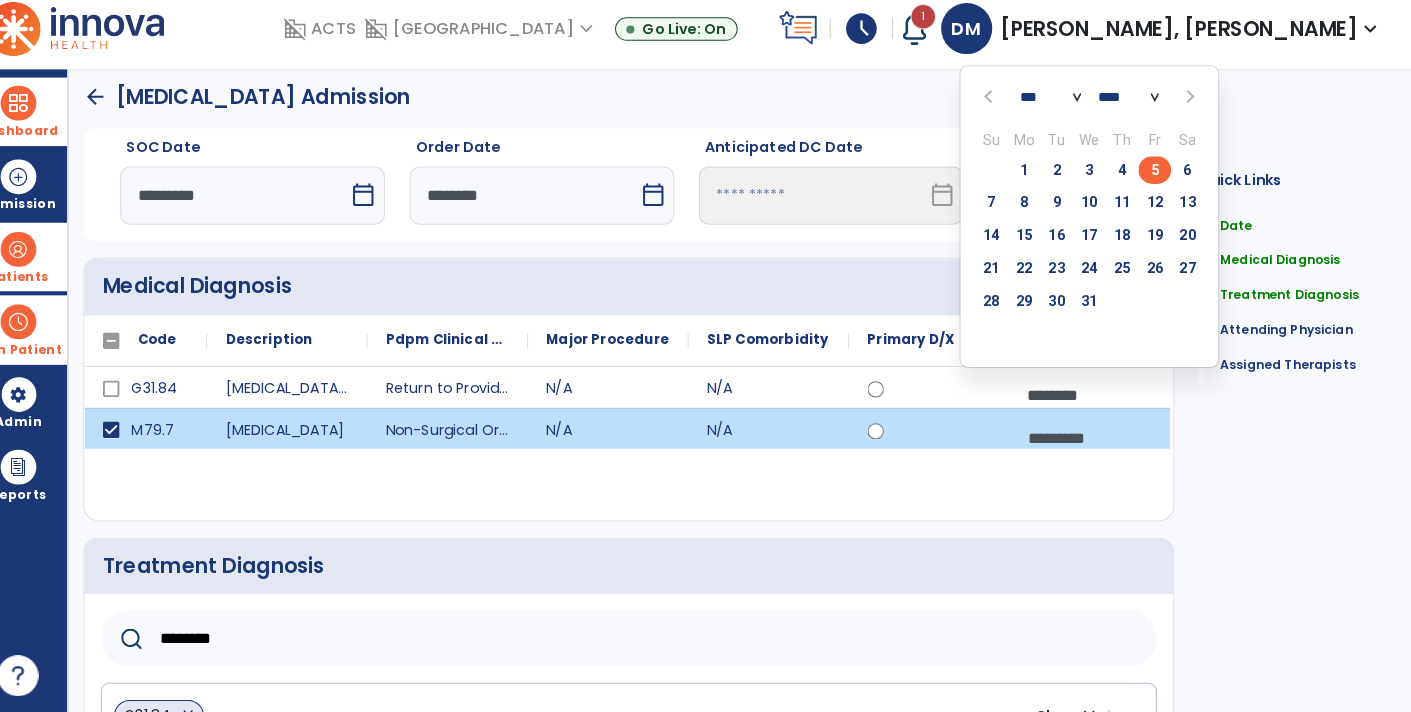 scroll, scrollTop: 7, scrollLeft: 0, axis: vertical 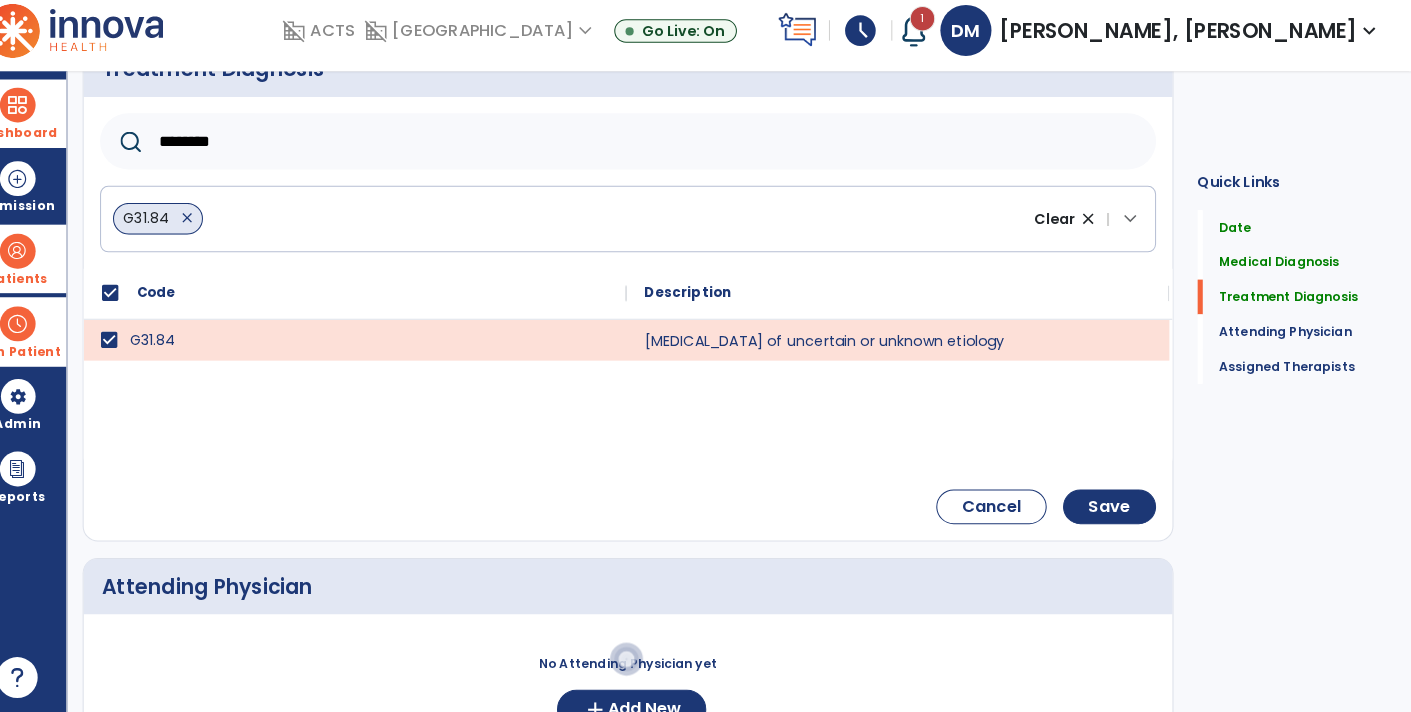 click on "G31.84 [MEDICAL_DATA] of uncertain or unknown etiology" 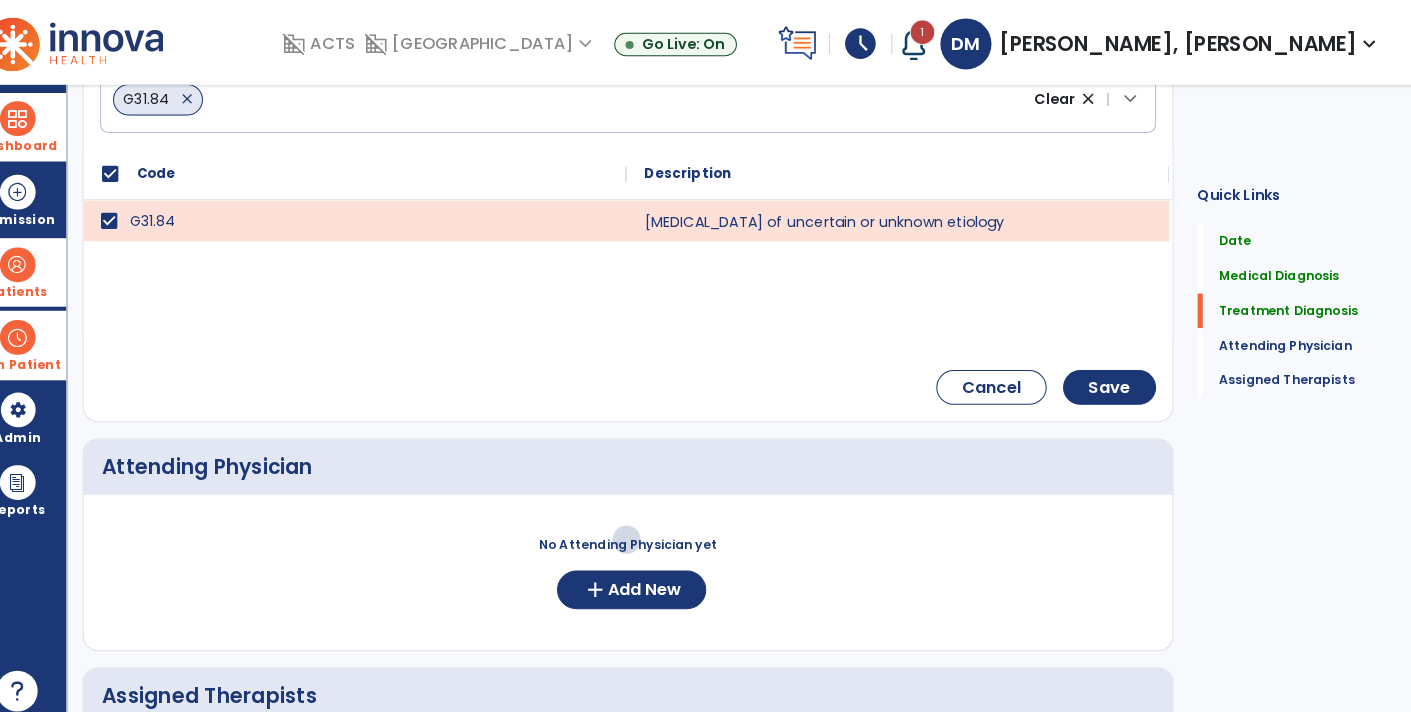 scroll, scrollTop: 626, scrollLeft: 0, axis: vertical 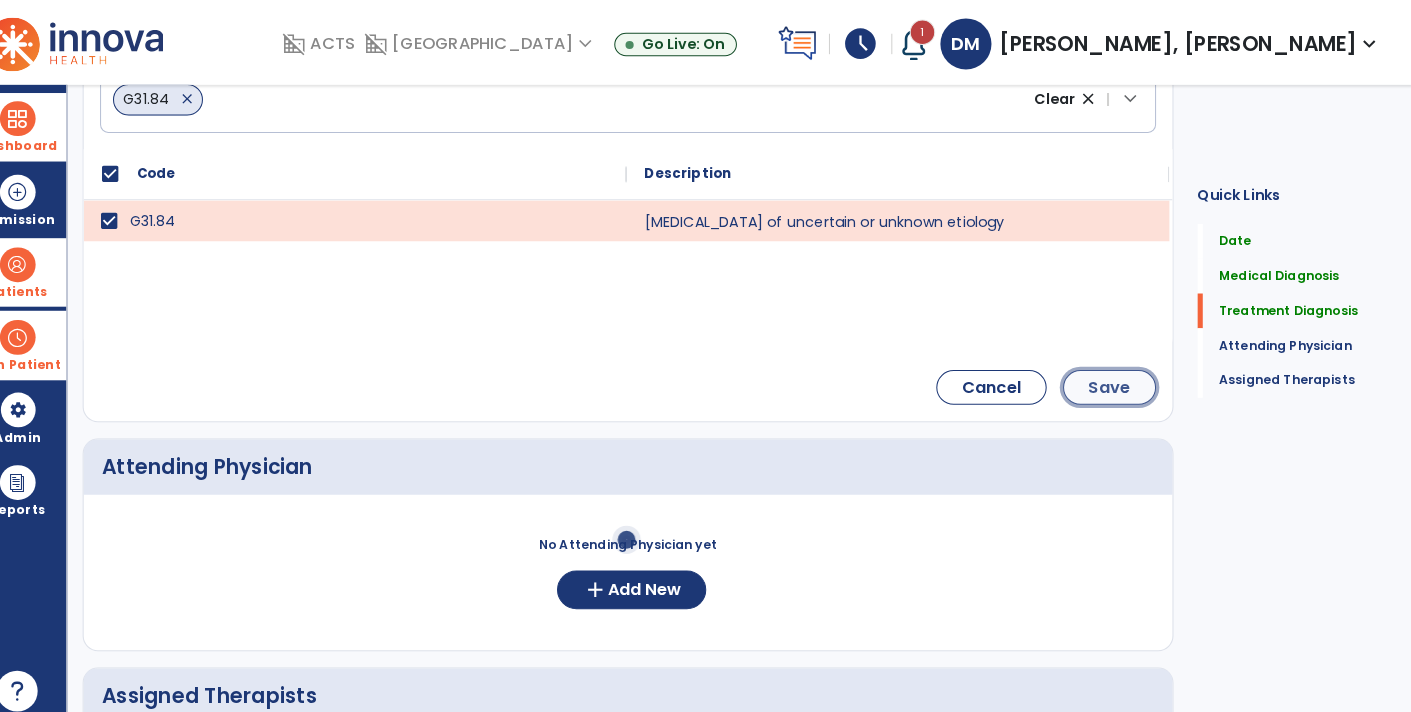 click on "Save" 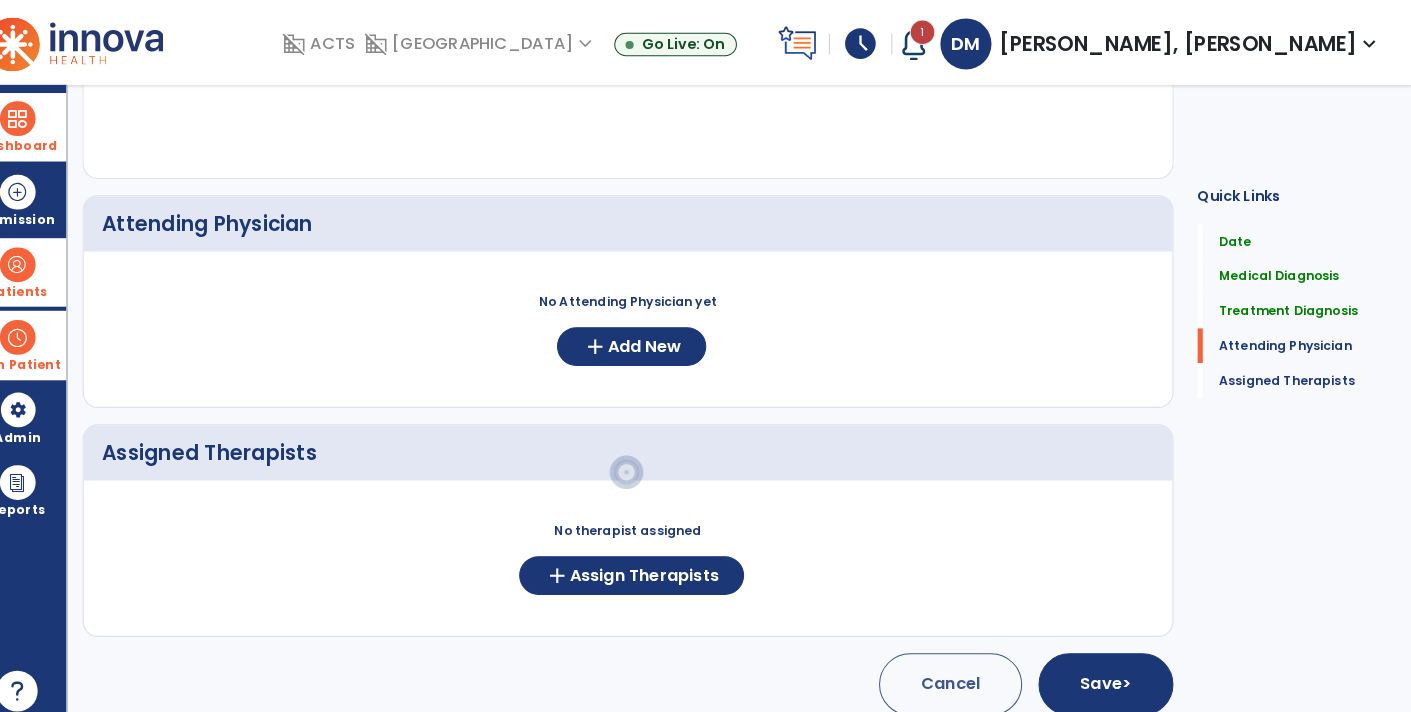 scroll, scrollTop: 0, scrollLeft: 0, axis: both 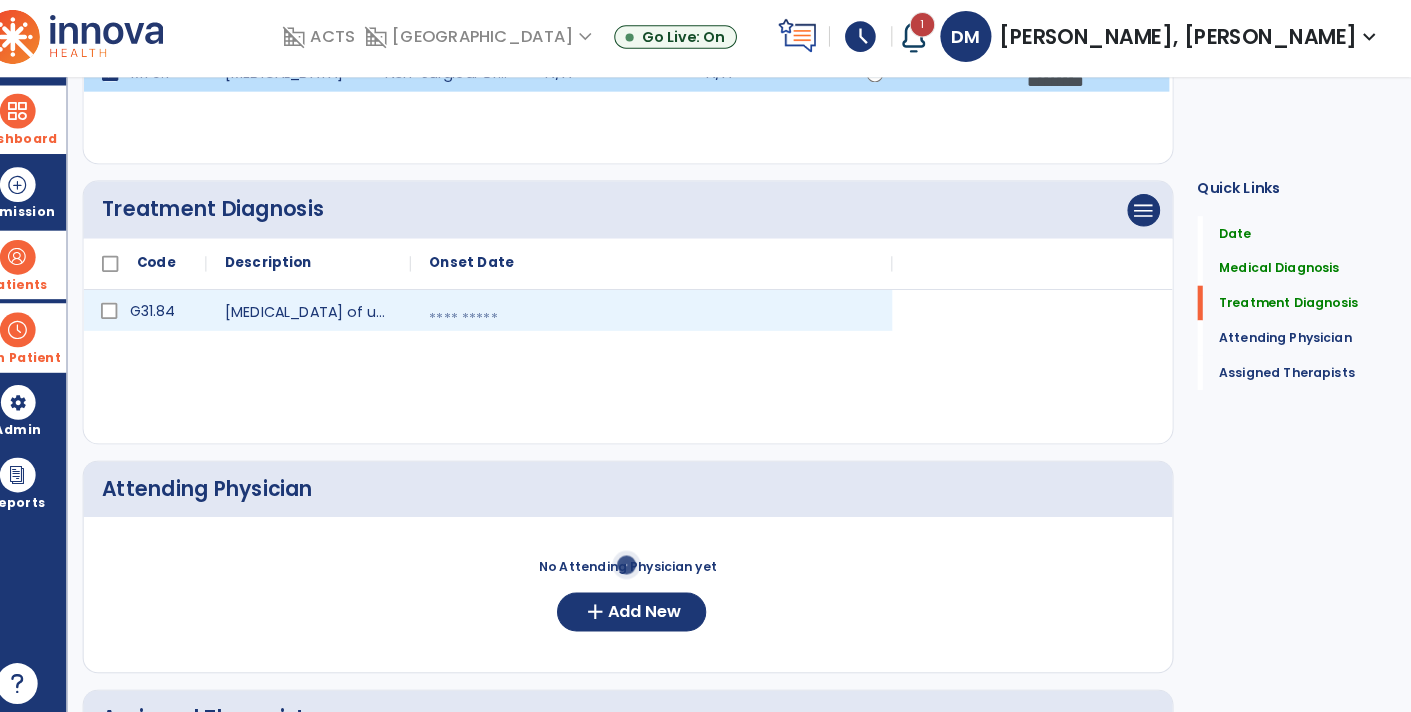 click at bounding box center (667, 319) 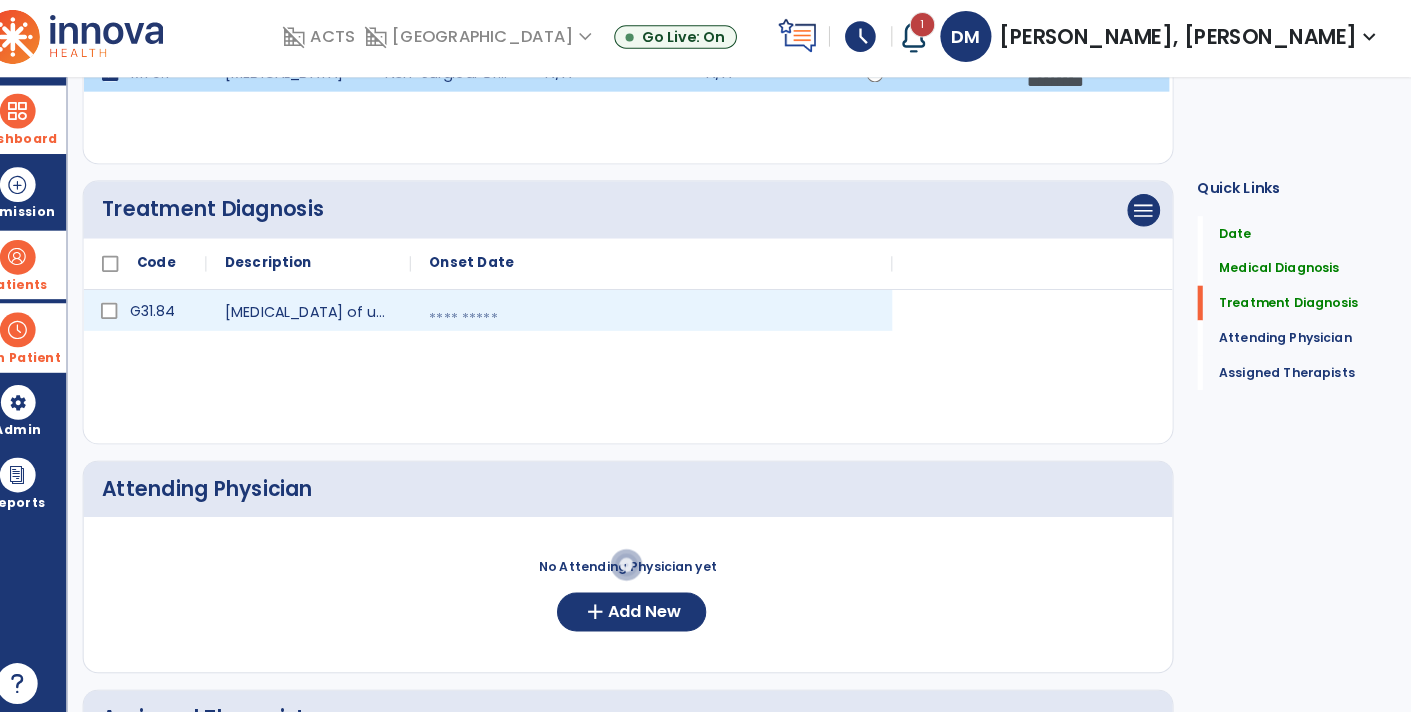 select on "*" 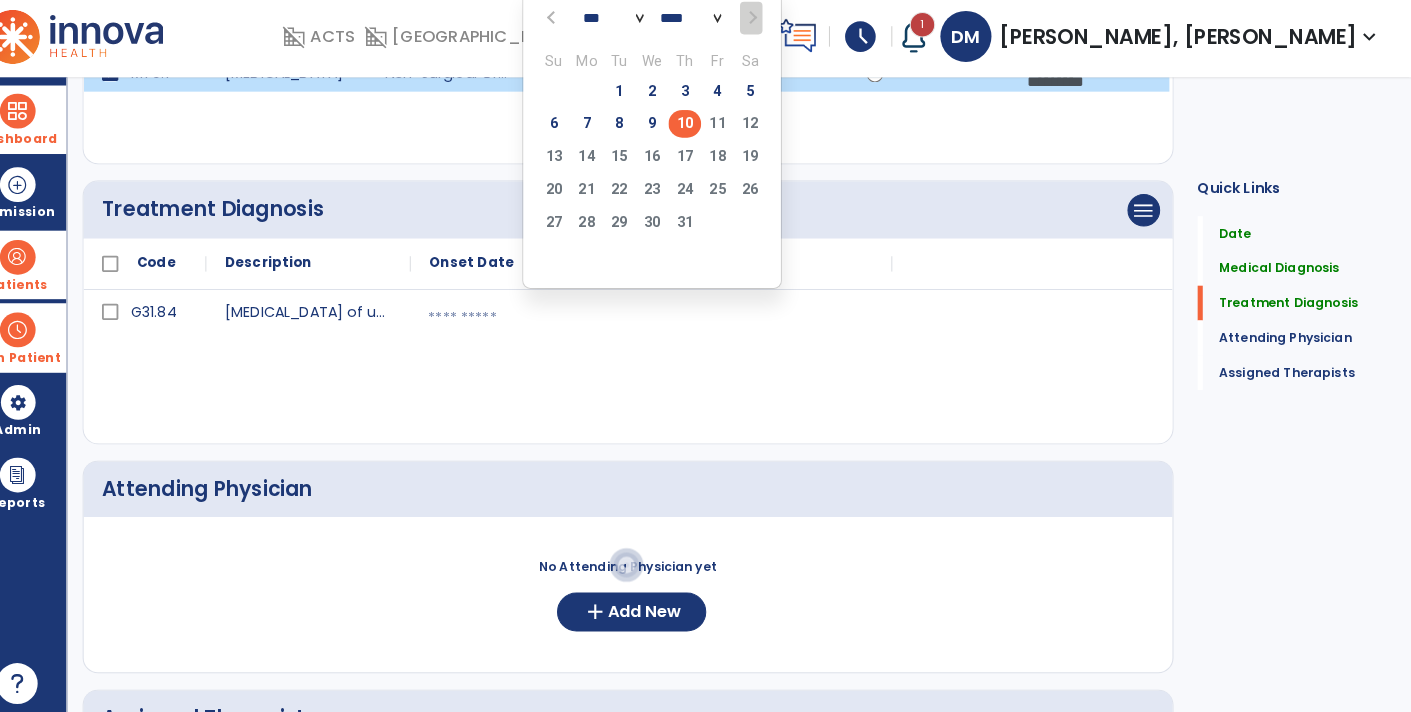 click on "**** **** **** **** **** **** **** **** **** **** **** **** **** **** **** **** **** **** **** **** **** **** **** **** **** **** **** **** **** **** **** **** **** **** **** **** **** **** **** **** **** **** **** **** **** **** **** **** **** **** **** **** **** **** **** **** **** **** **** **** **** **** **** **** **** **** **** **** **** **** **** **** **** **** **** **** **** **** **** **** **** **** **** **** **** **** **** **** **** **** **** **** **** **** **** **** **** **** **** **** **** **** **** **** **** **** **** **** **** **** **** **** **** **** **** **** **** **** **** **** **** **** **** **** **** ****" 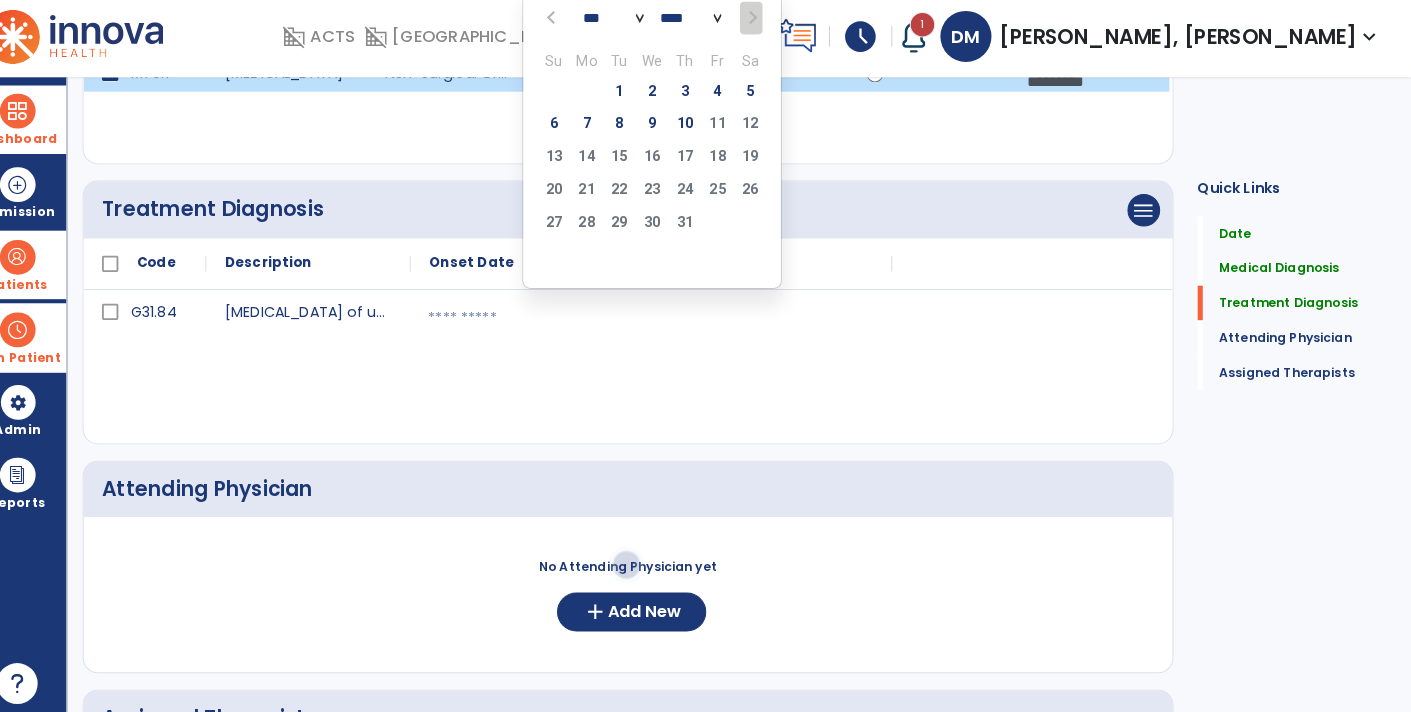 select on "****" 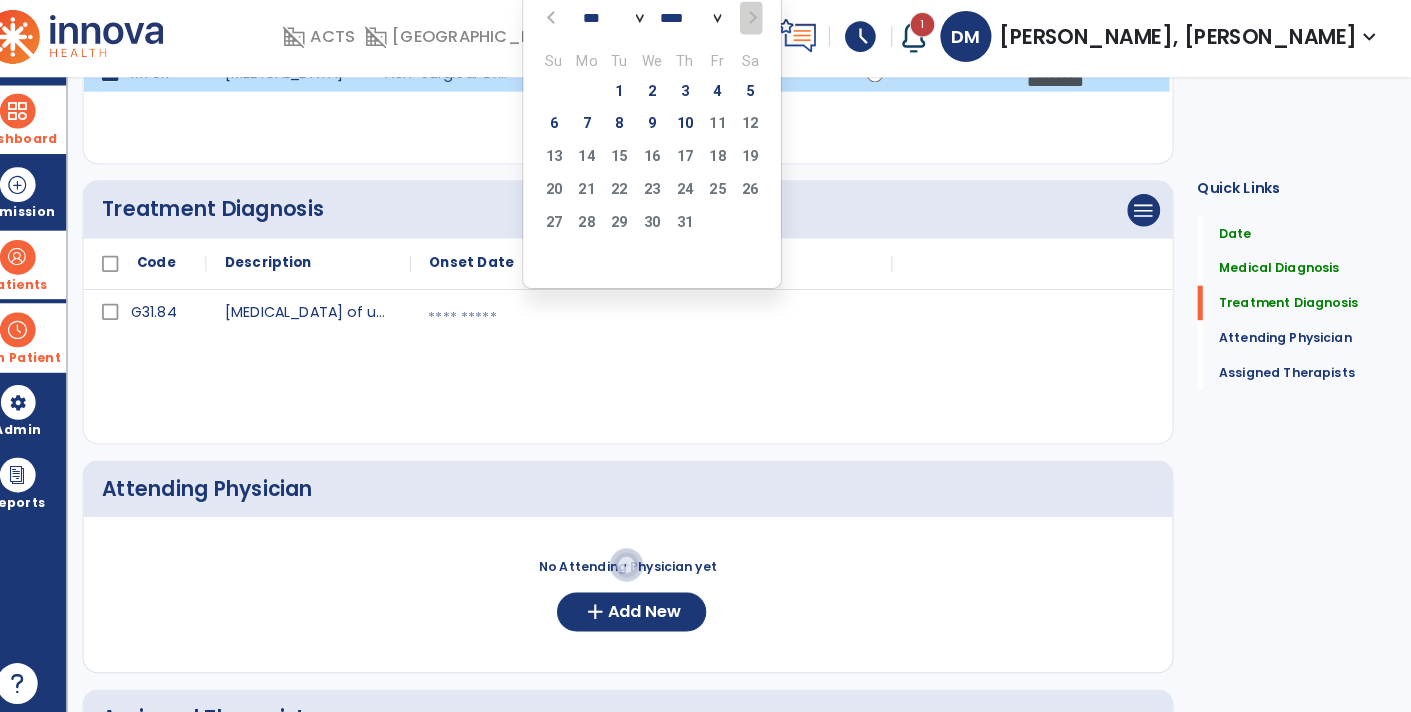 click on "**** **** **** **** **** **** **** **** **** **** **** **** **** **** **** **** **** **** **** **** **** **** **** **** **** **** **** **** **** **** **** **** **** **** **** **** **** **** **** **** **** **** **** **** **** **** **** **** **** **** **** **** **** **** **** **** **** **** **** **** **** **** **** **** **** **** **** **** **** **** **** **** **** **** **** **** **** **** **** **** **** **** **** **** **** **** **** **** **** **** **** **** **** **** **** **** **** **** **** **** **** **** **** **** **** **** **** **** **** **** **** **** **** **** **** **** **** **** **** **** **** **** **** **** **** ****" 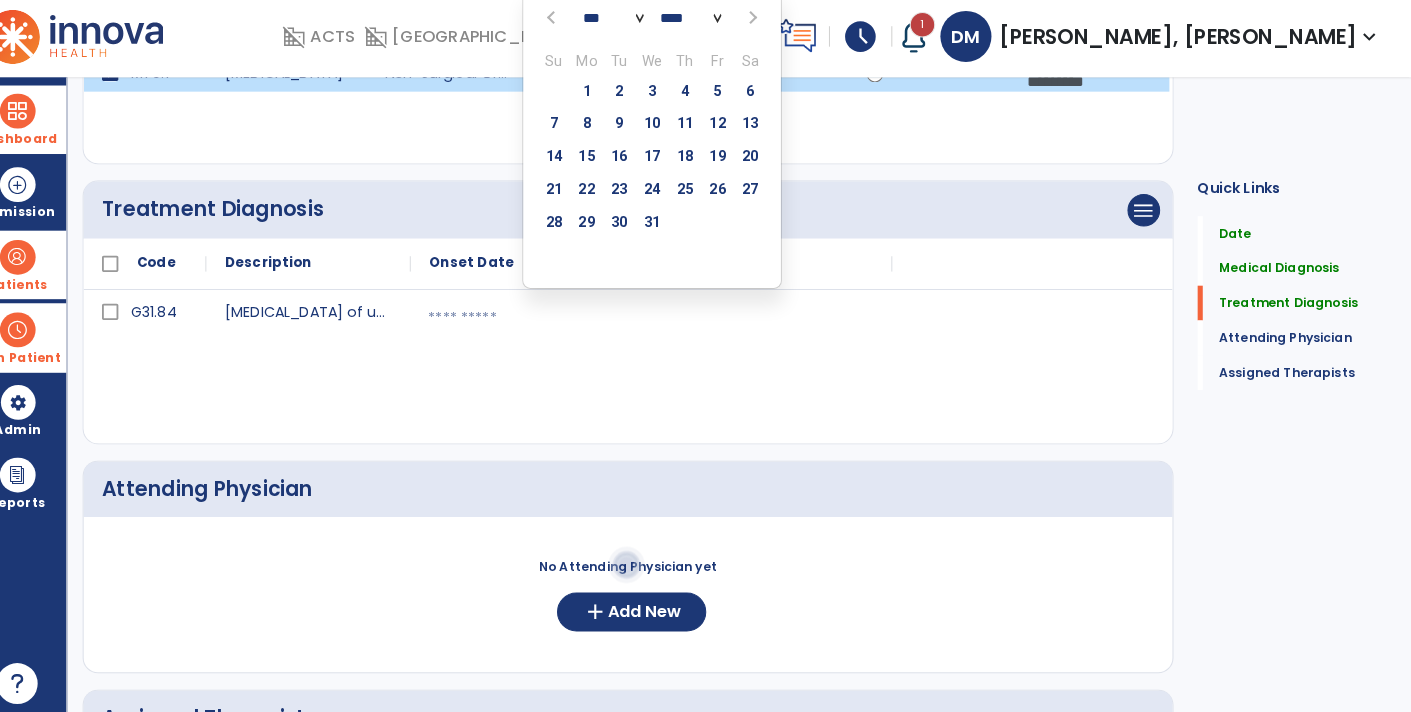 click on "*** *** *** *** *** *** *** *** *** *** *** ***" 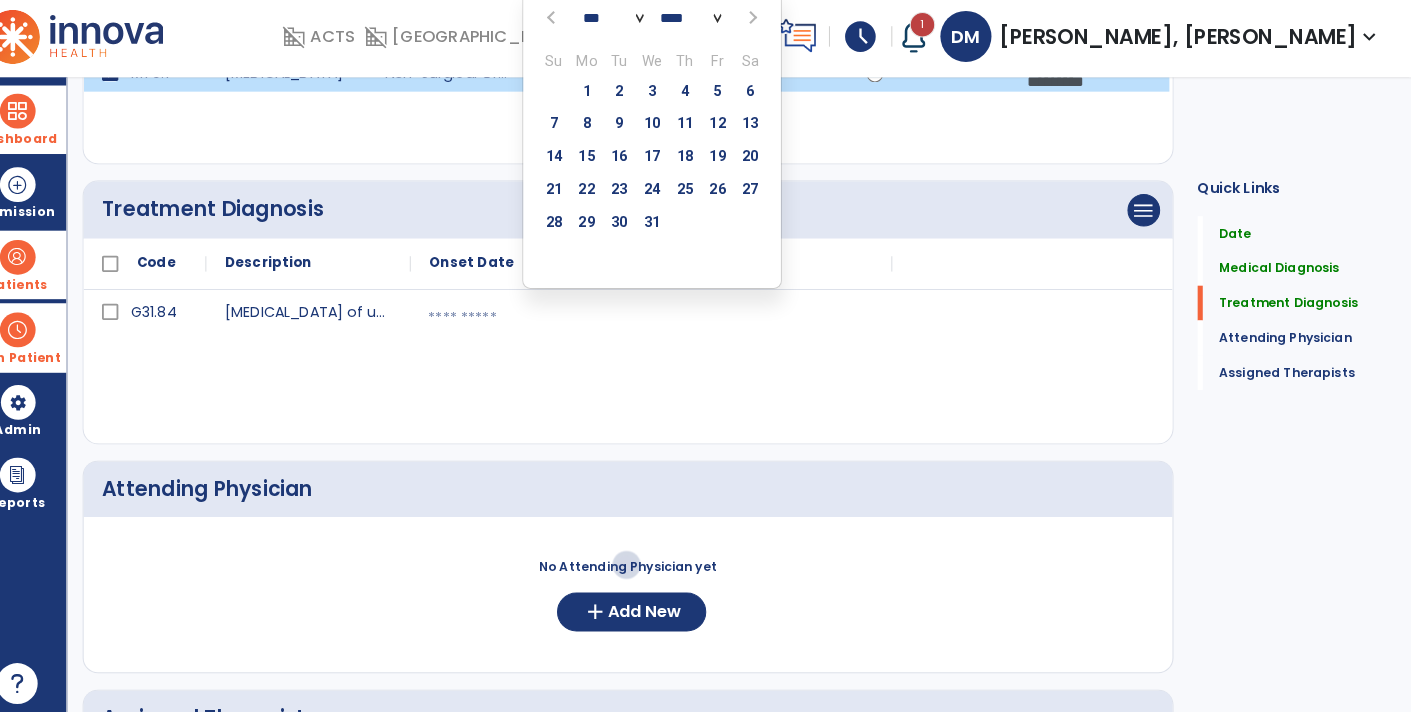 select on "*" 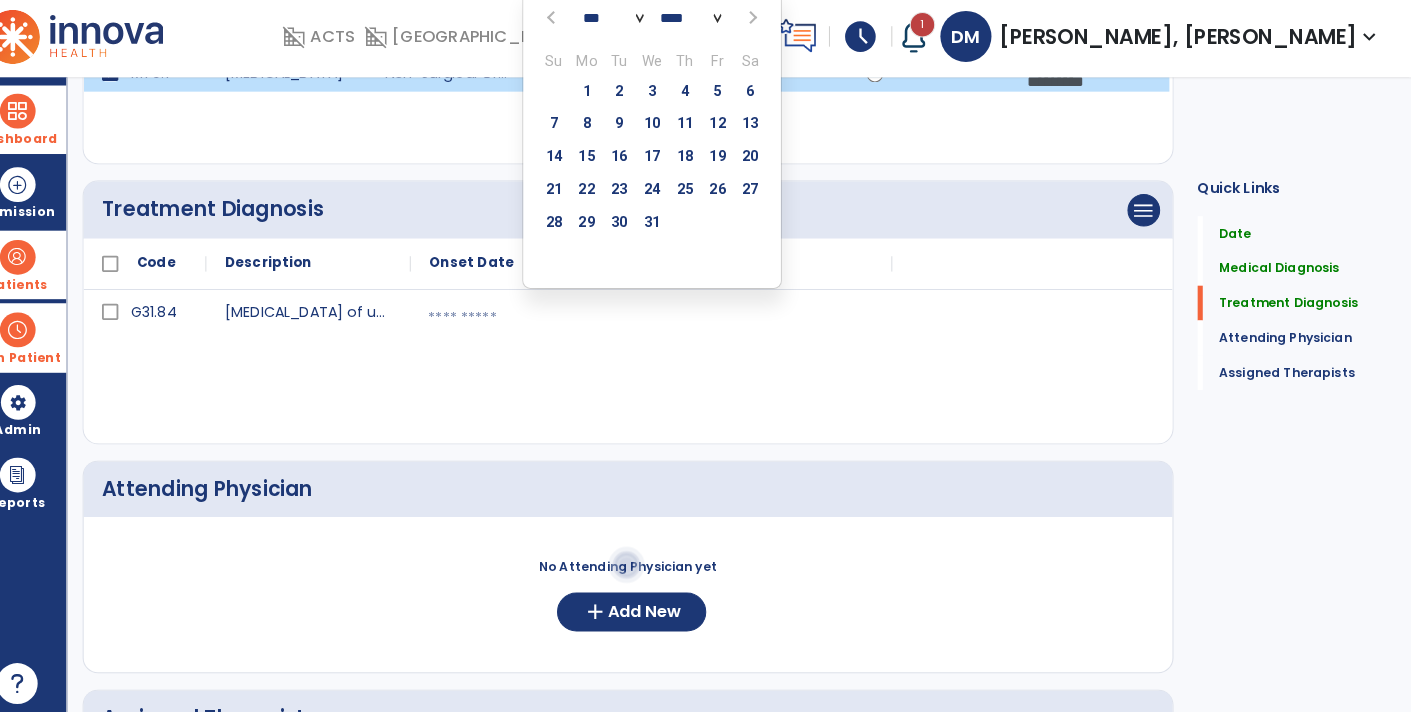 click on "*** *** *** *** *** *** *** *** *** *** *** ***" 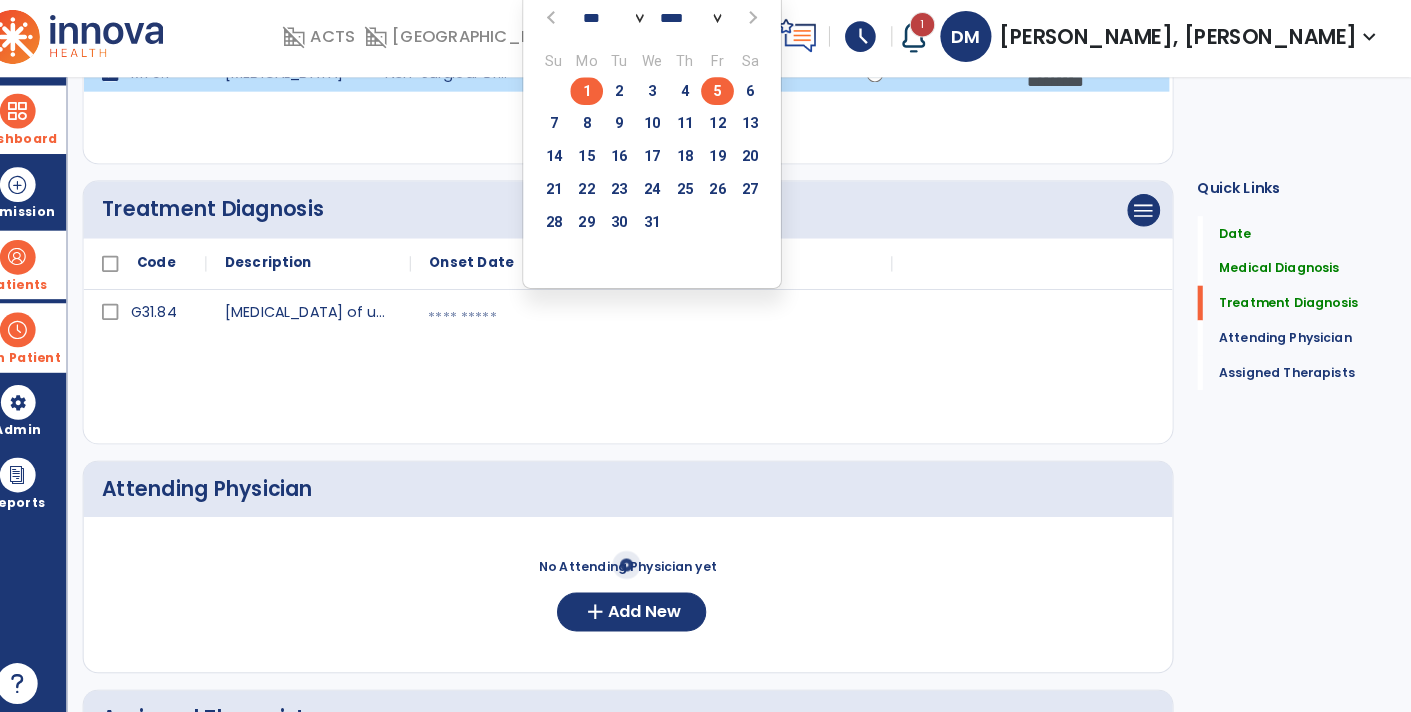 click on "5" 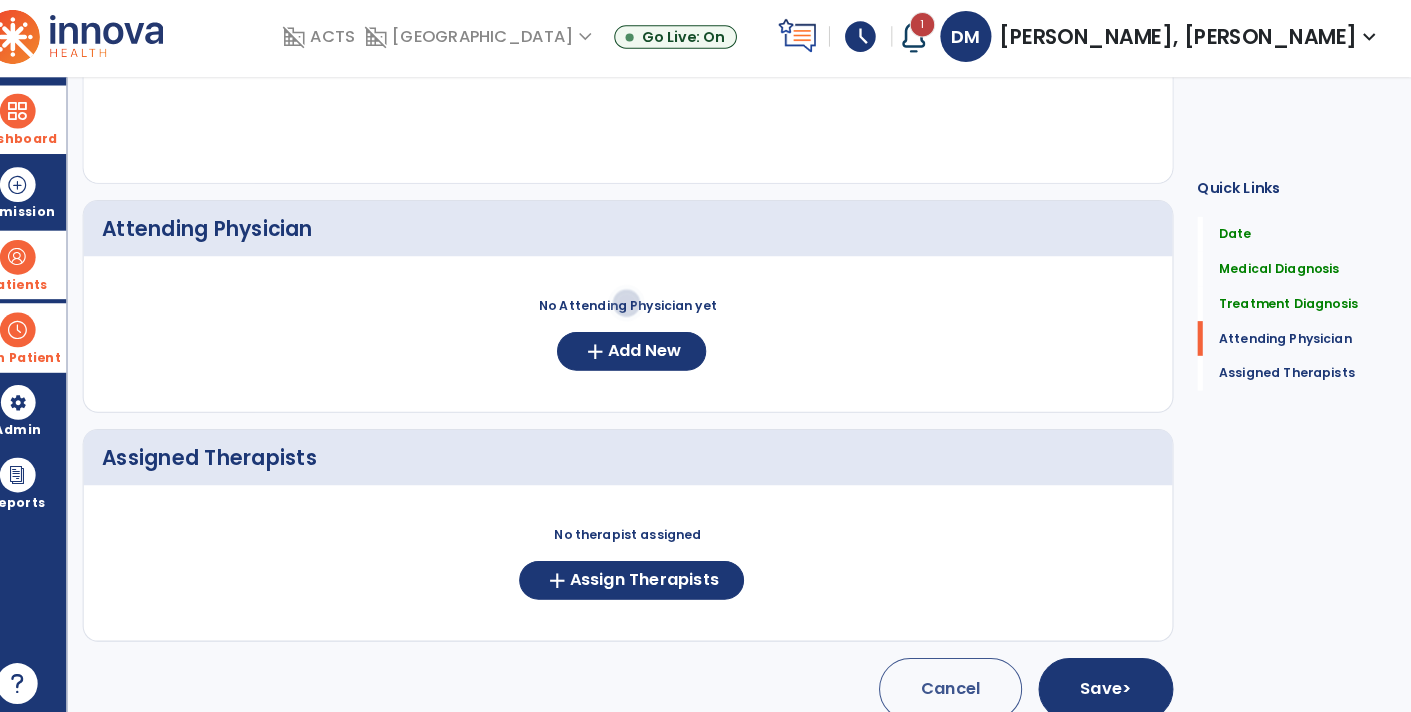 scroll, scrollTop: 627, scrollLeft: 0, axis: vertical 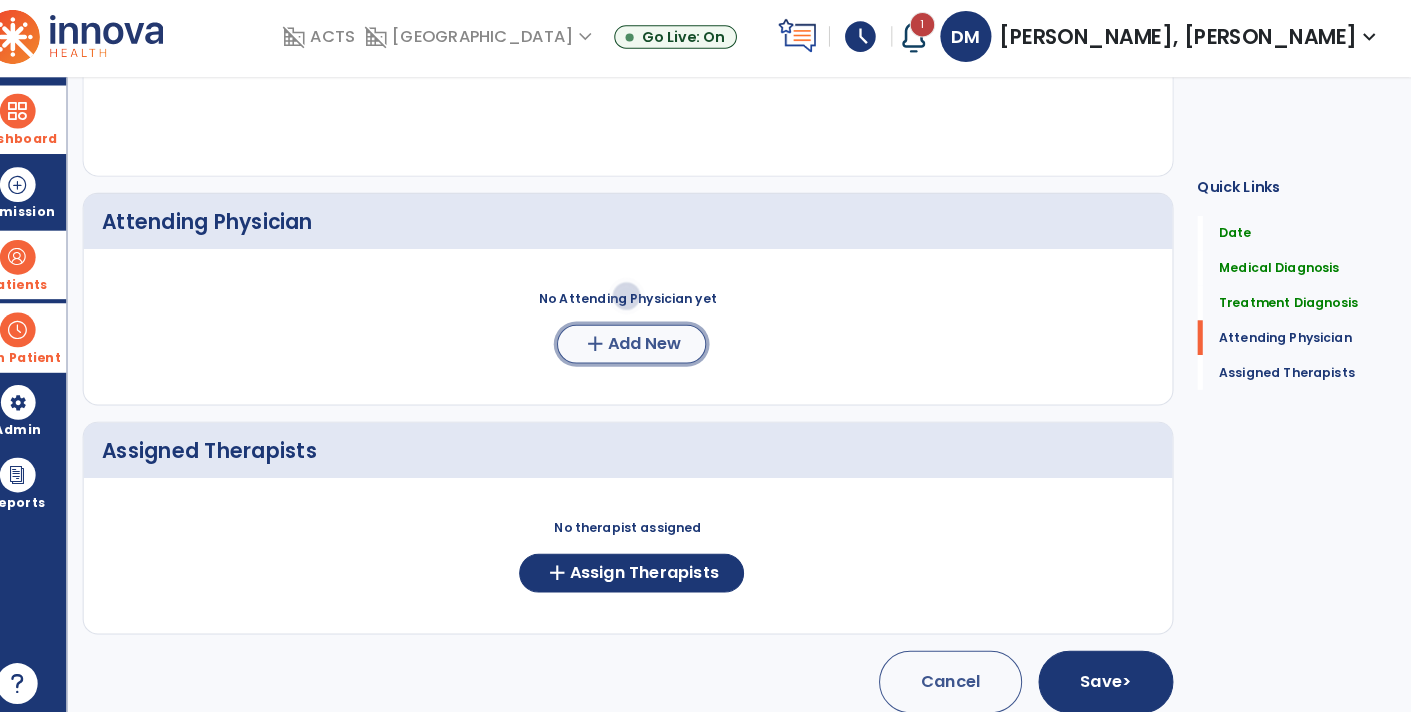 click on "Add New" 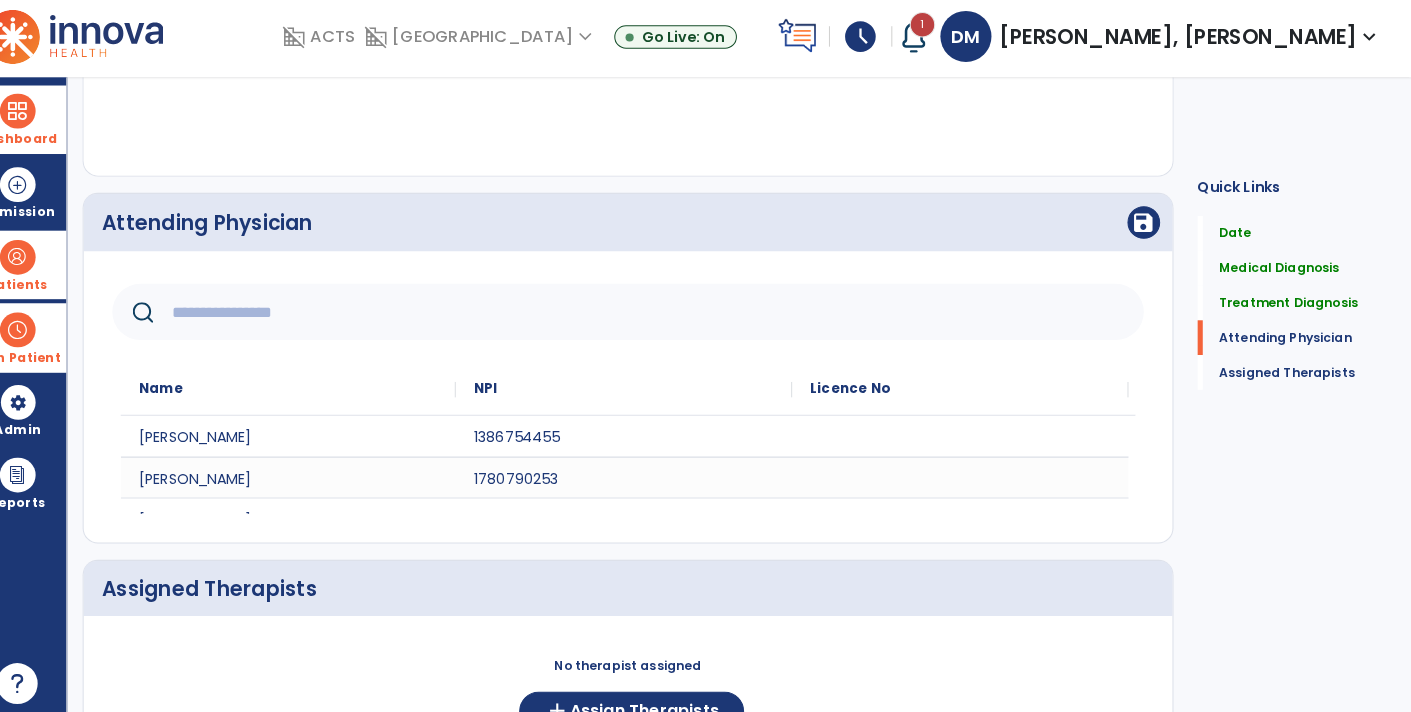 click 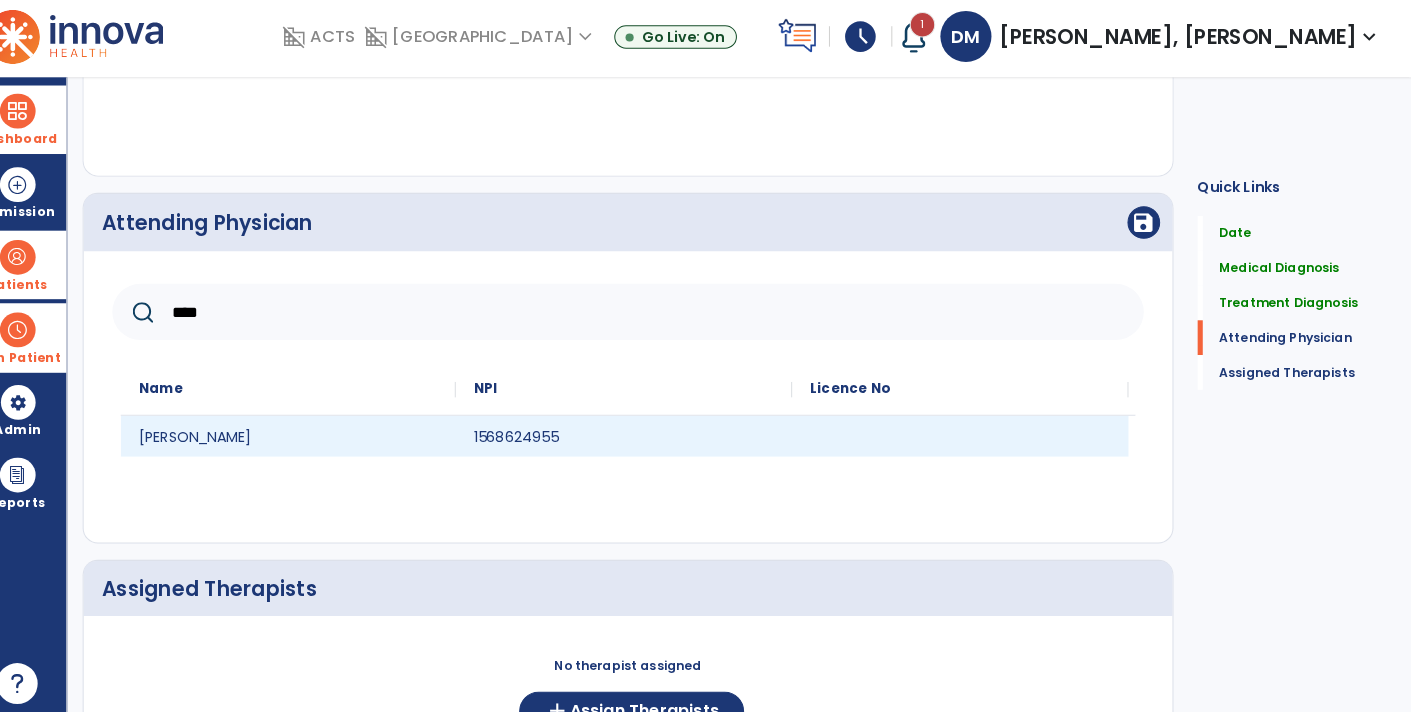 type on "****" 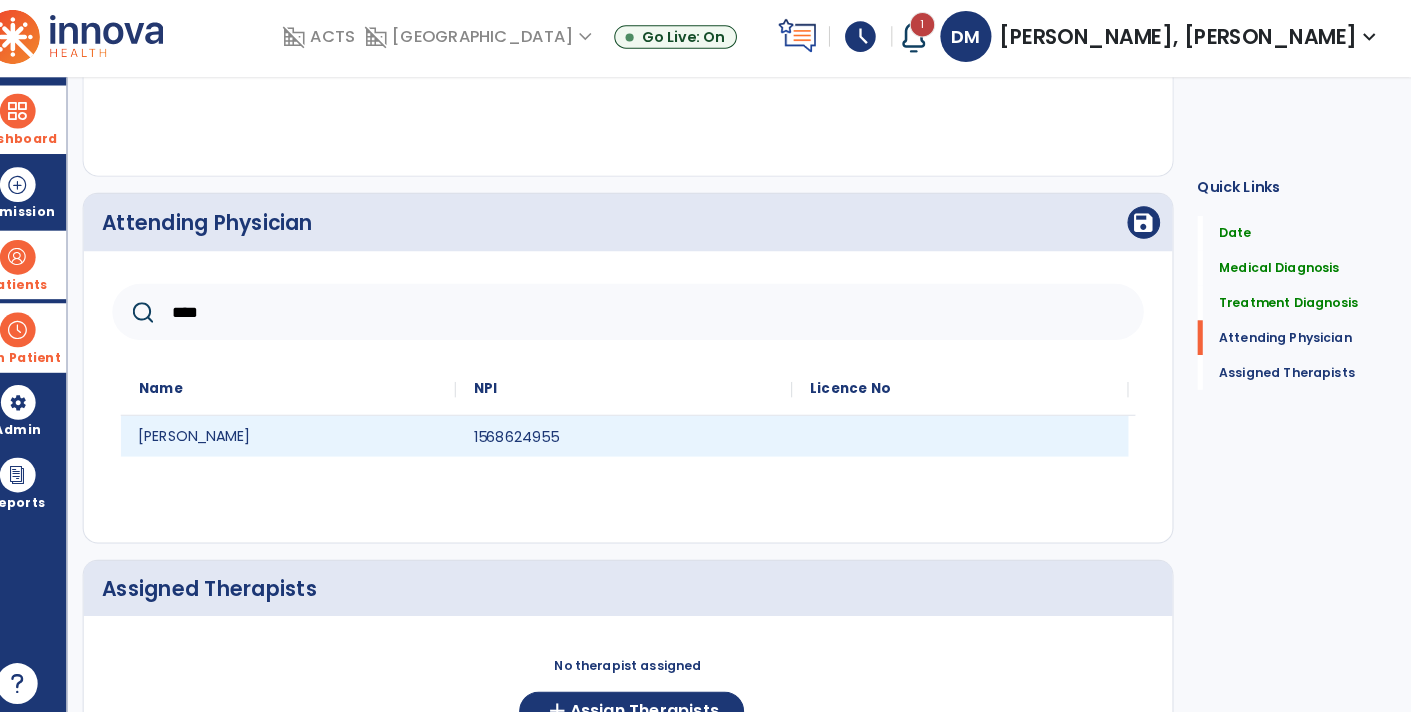 click on "[PERSON_NAME]" 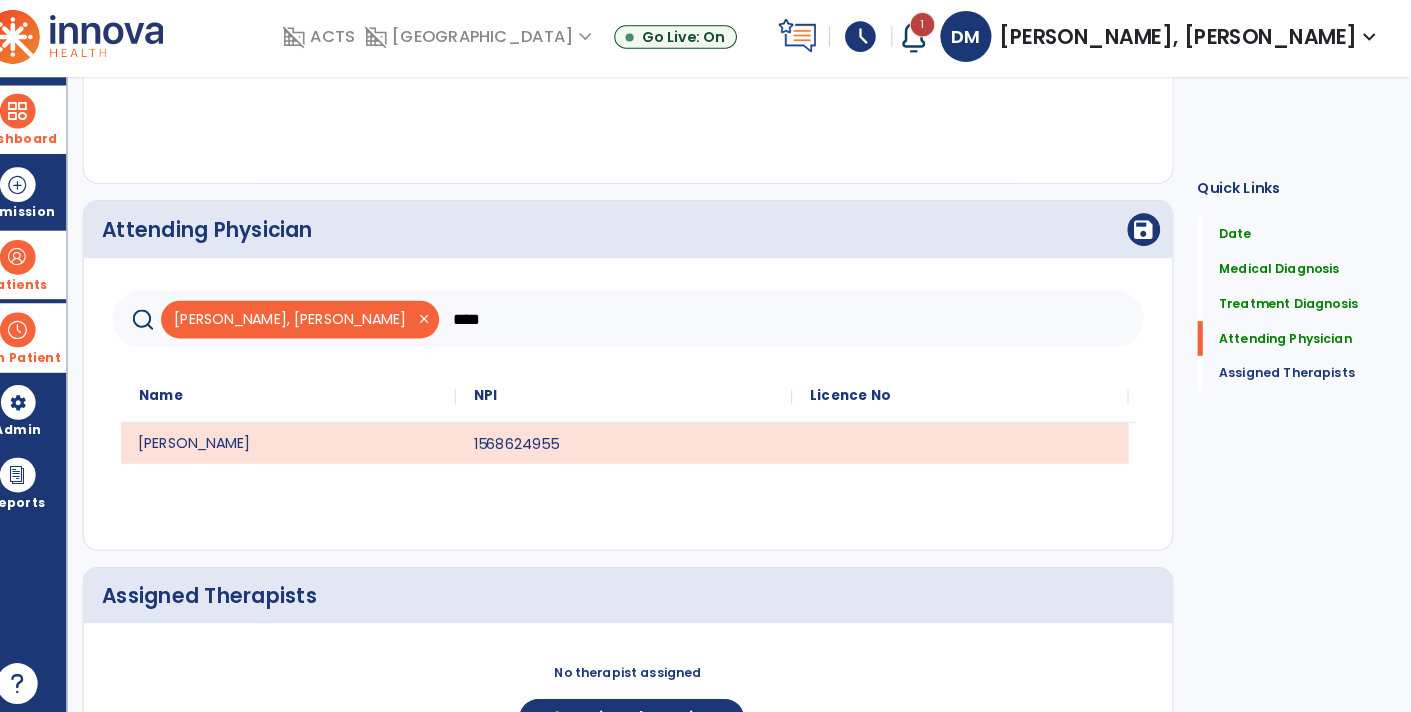 scroll, scrollTop: 767, scrollLeft: 0, axis: vertical 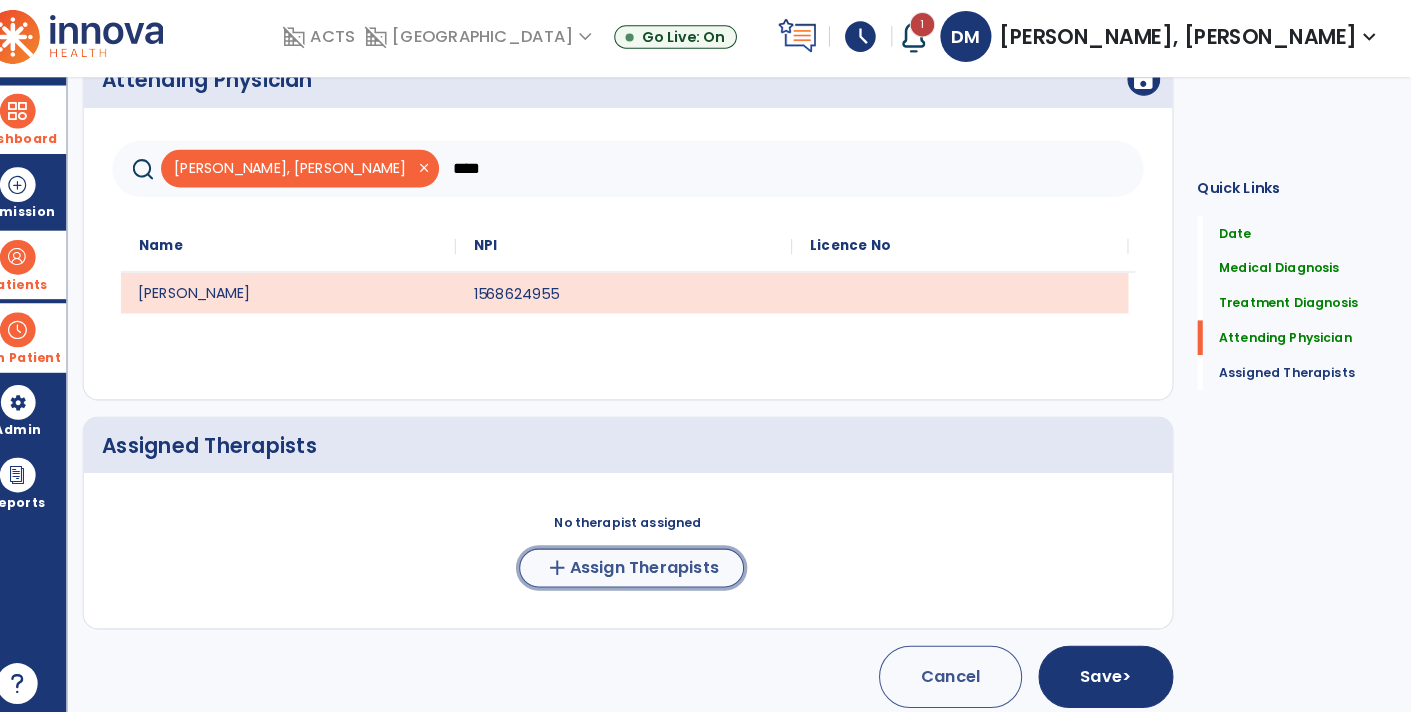 click on "Assign Therapists" 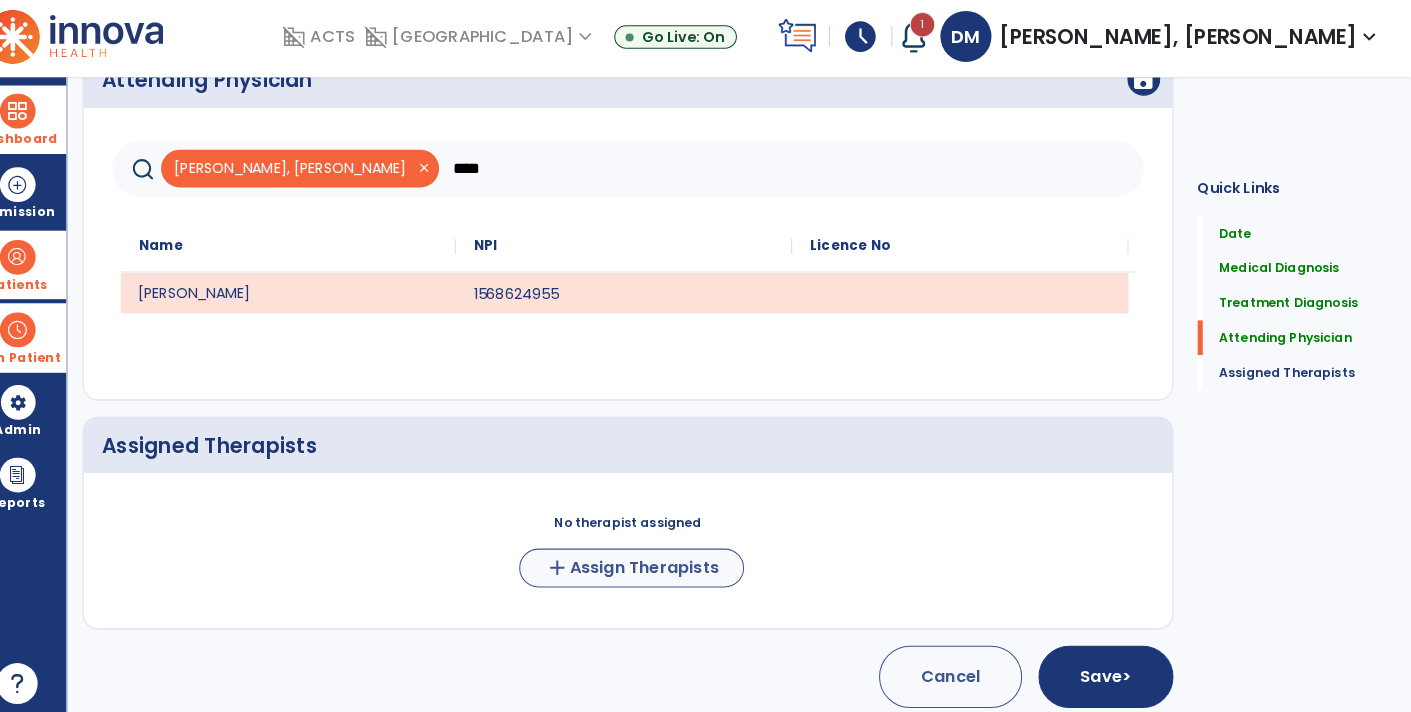 scroll, scrollTop: 764, scrollLeft: 0, axis: vertical 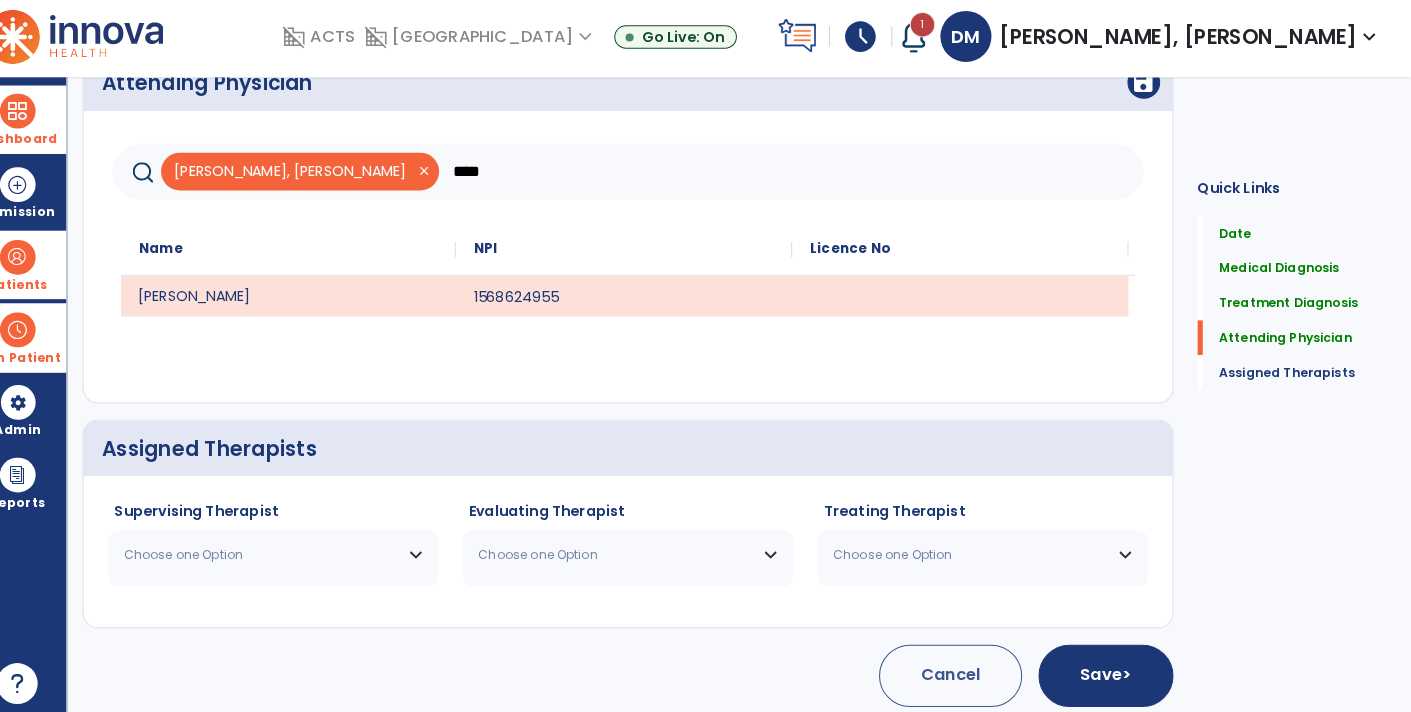 click on "Choose one Option" at bounding box center (297, 550) 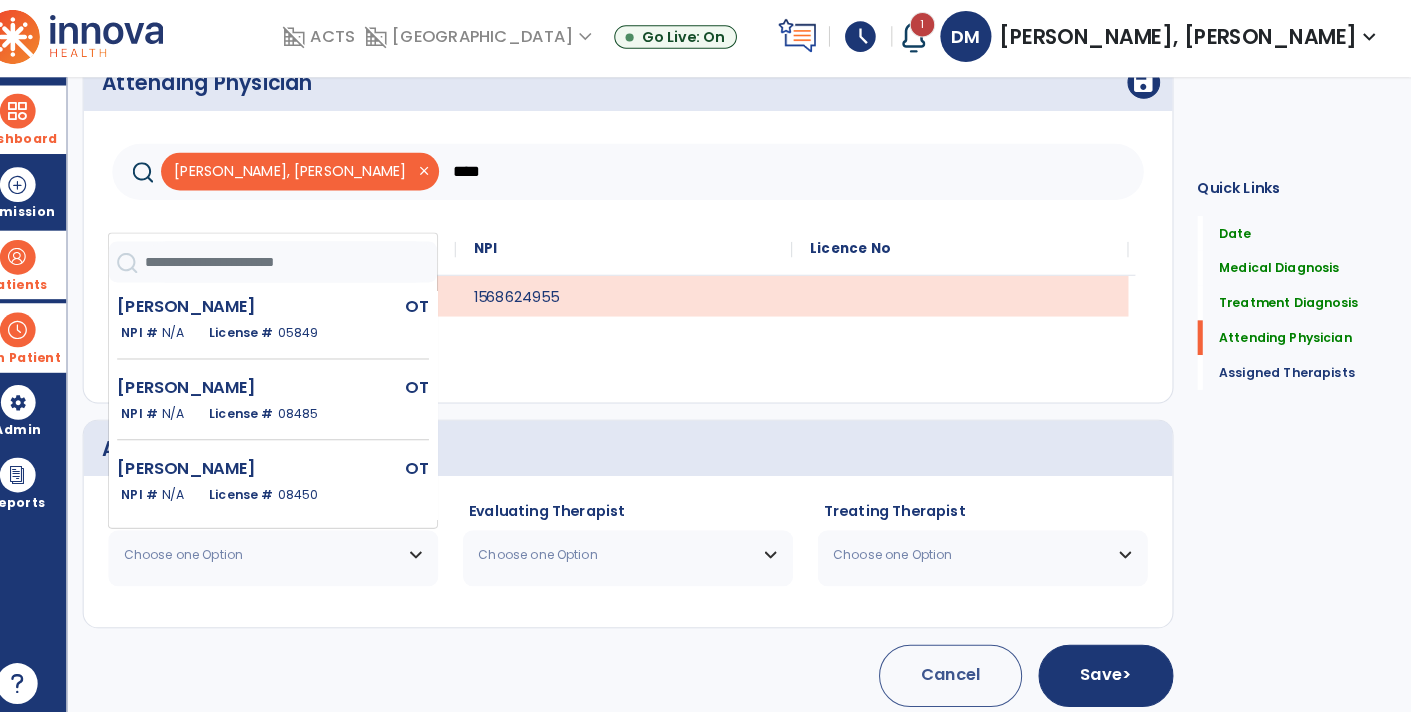 click 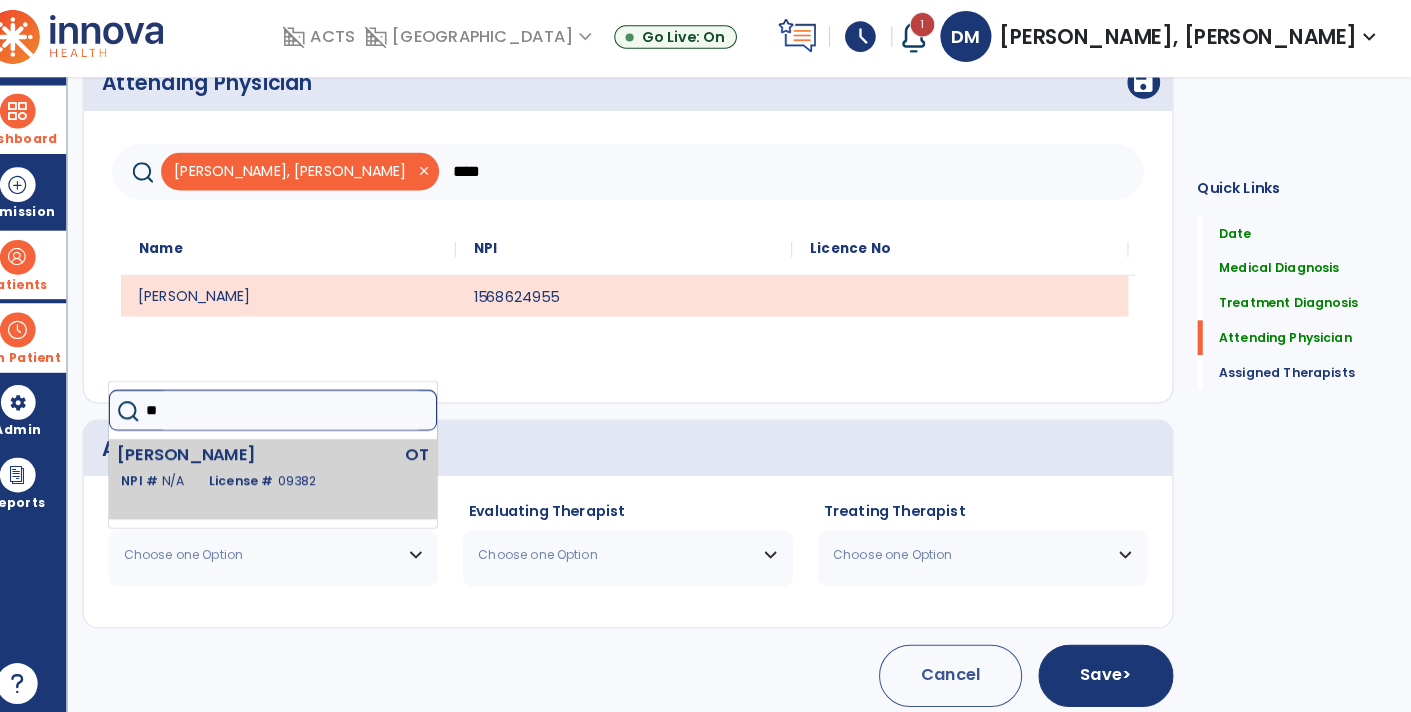 type on "**" 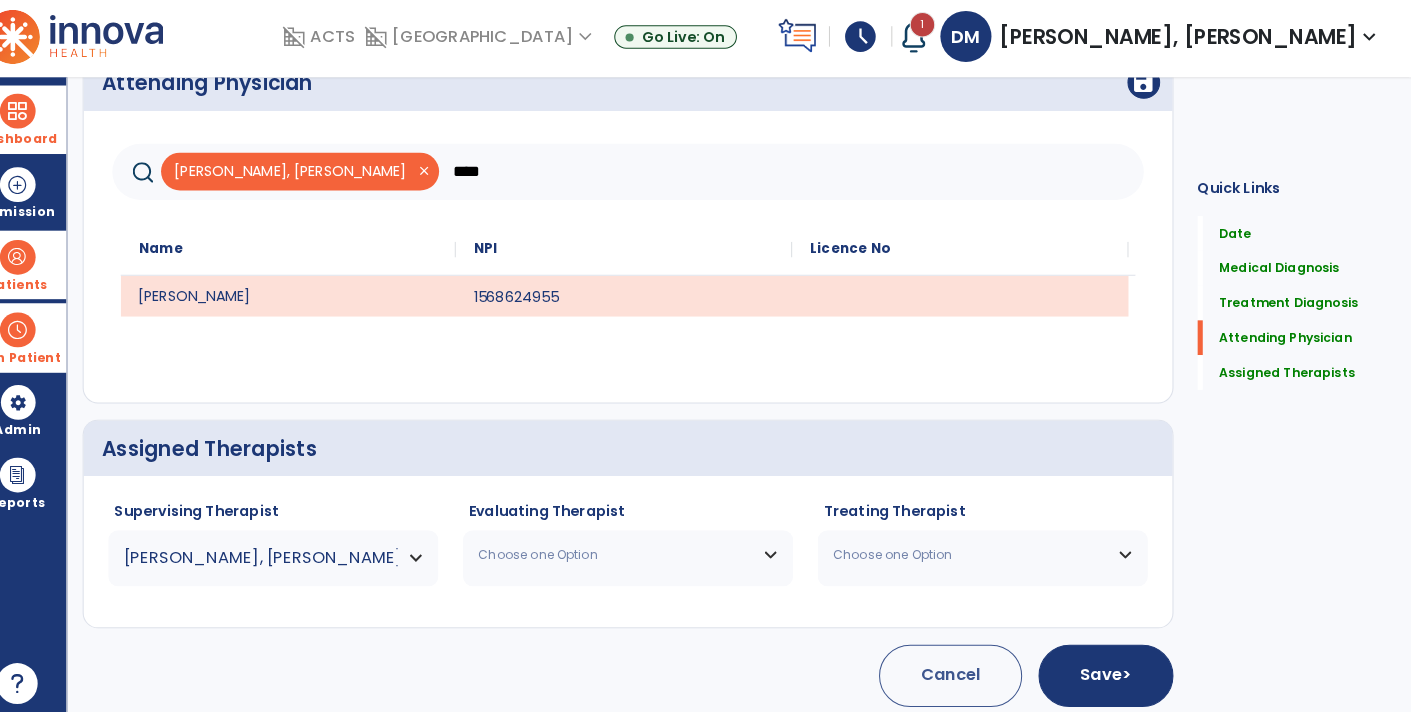 click on "Choose one Option" at bounding box center (632, 550) 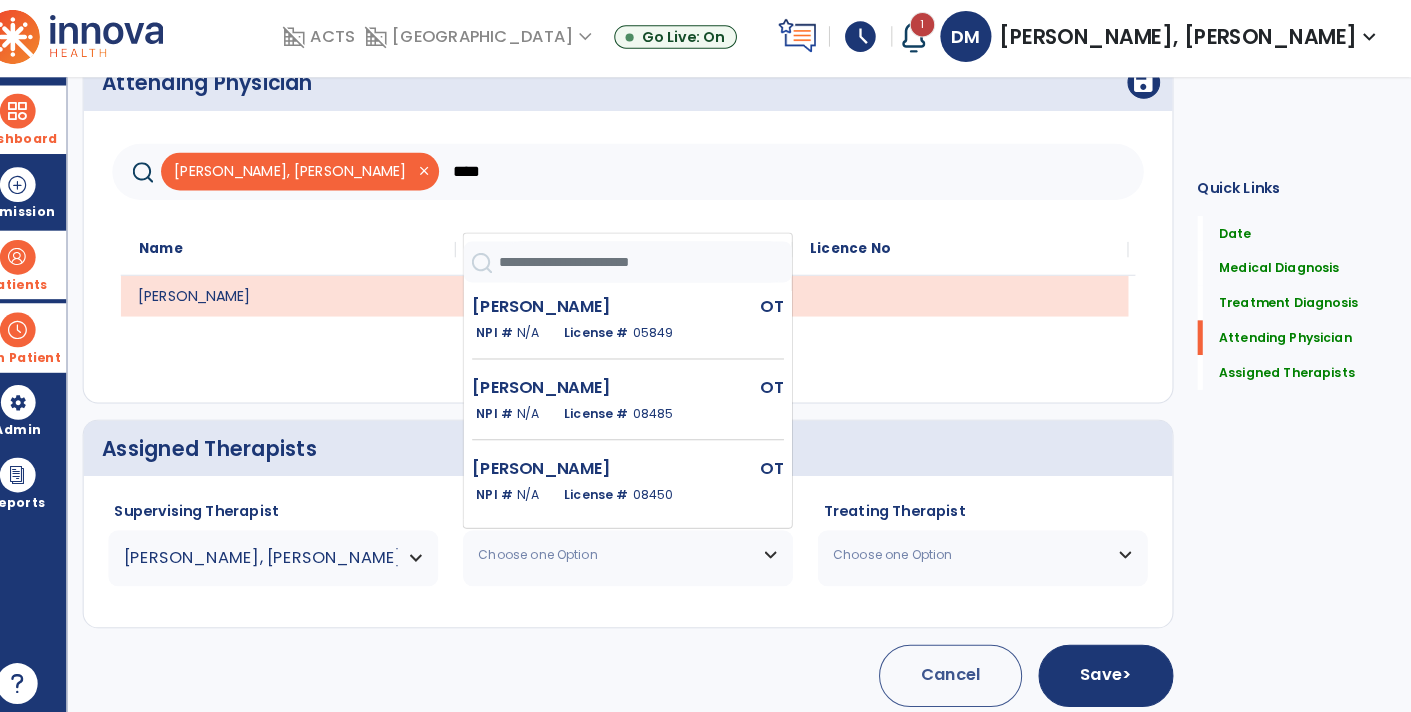 click 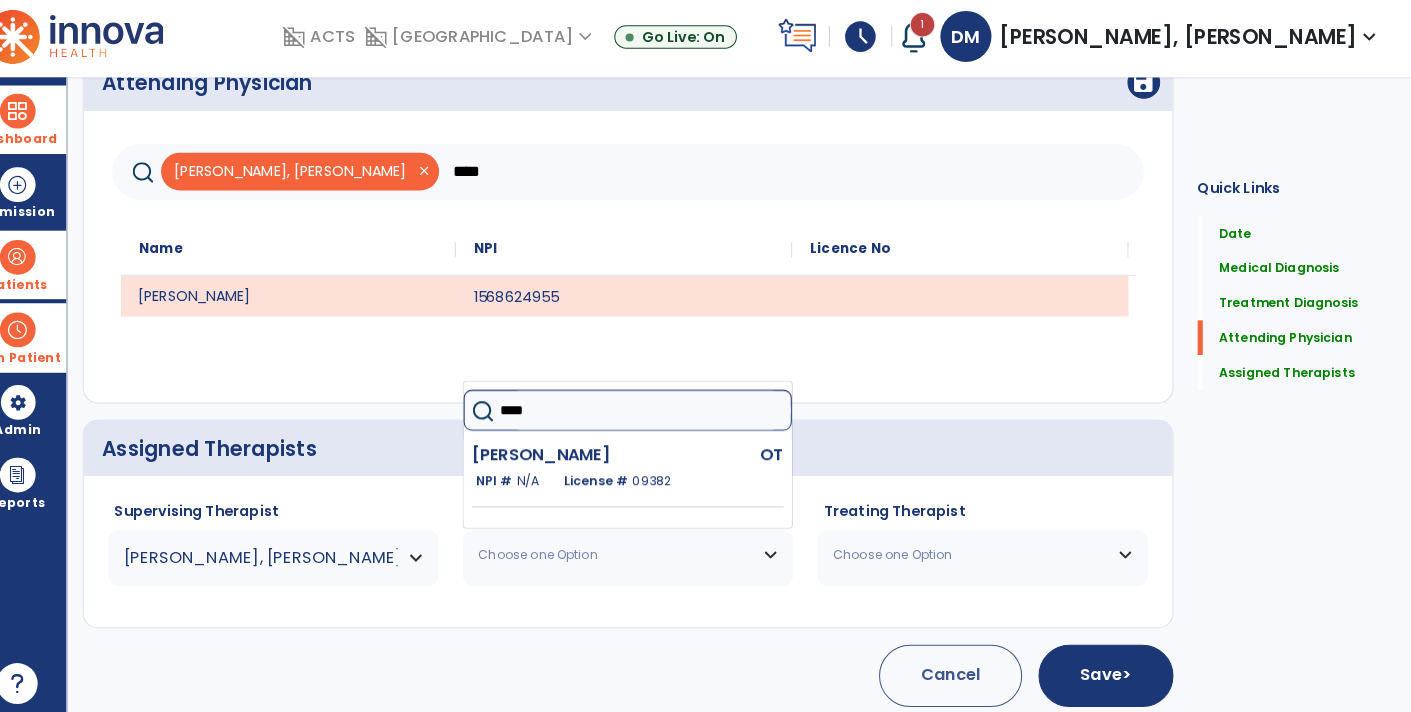 type on "*****" 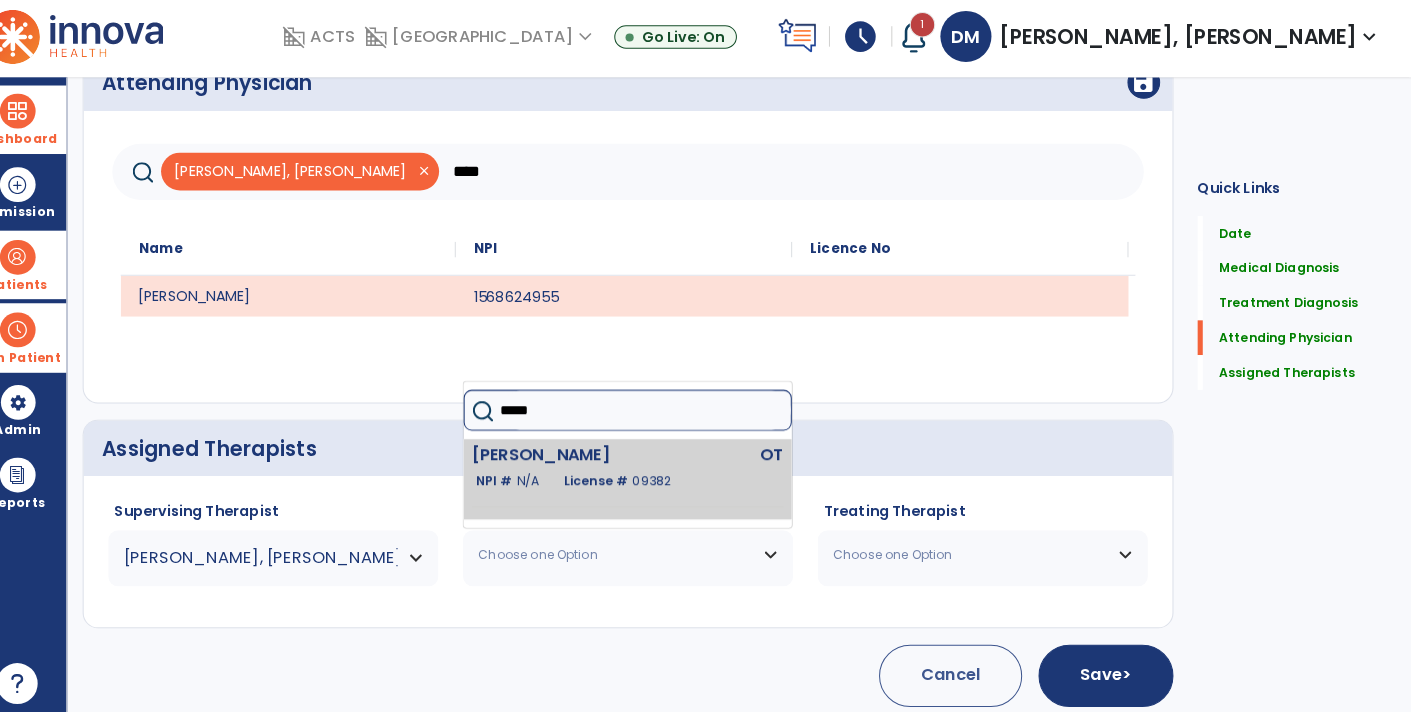 click on "OT" 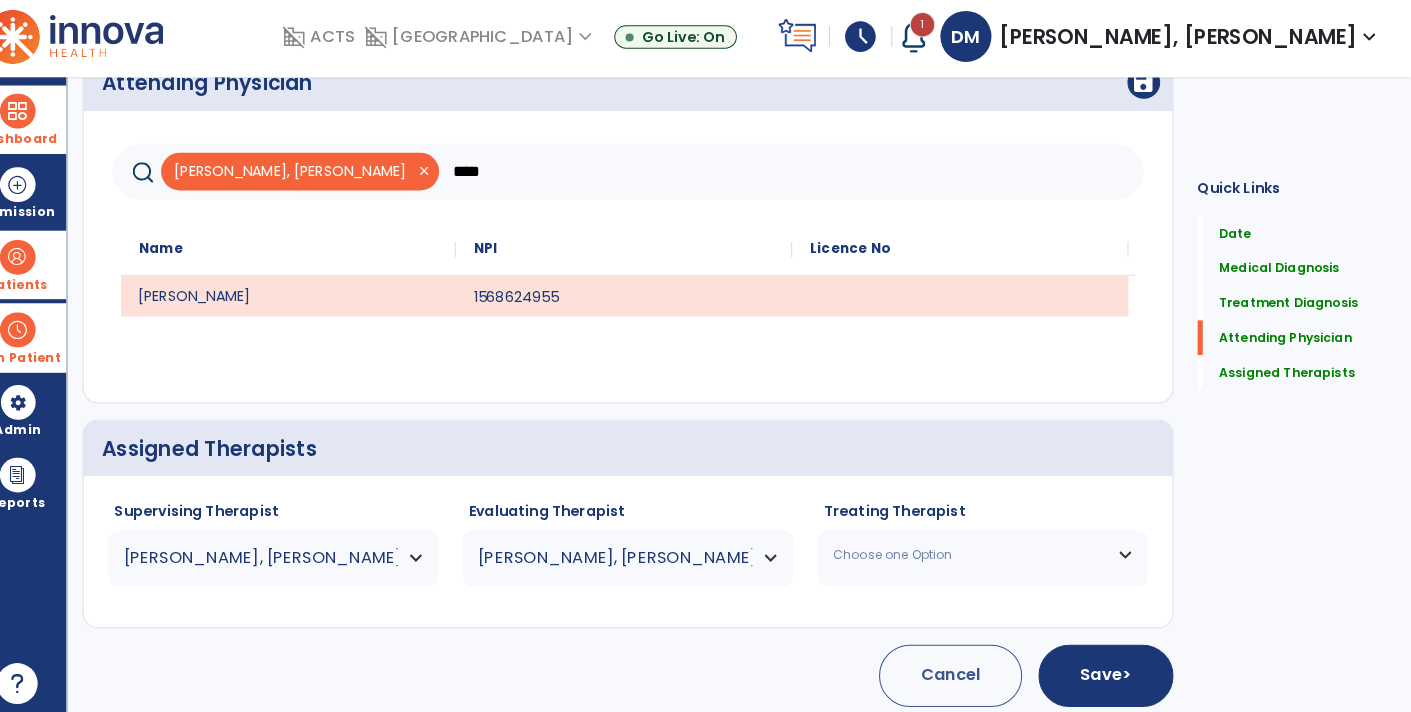 click on "Choose one Option" at bounding box center [979, 550] 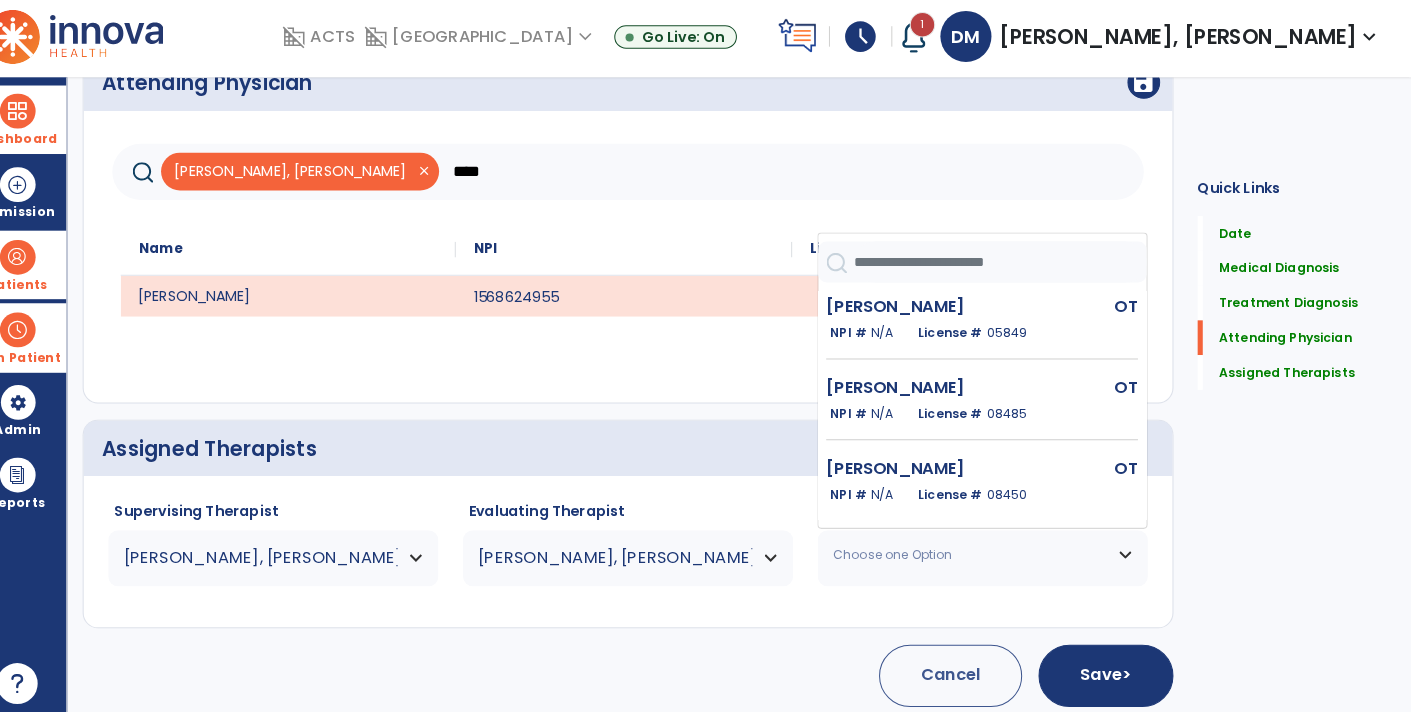 click 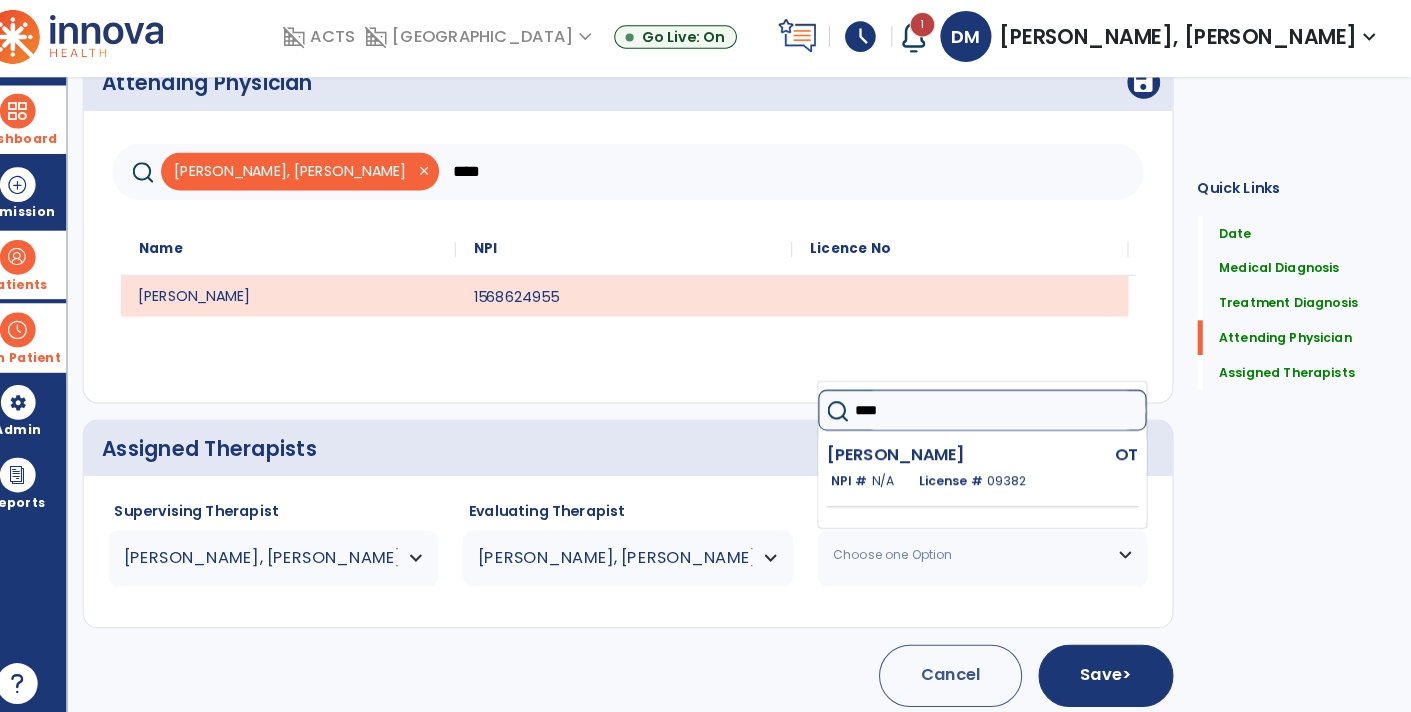 type on "*****" 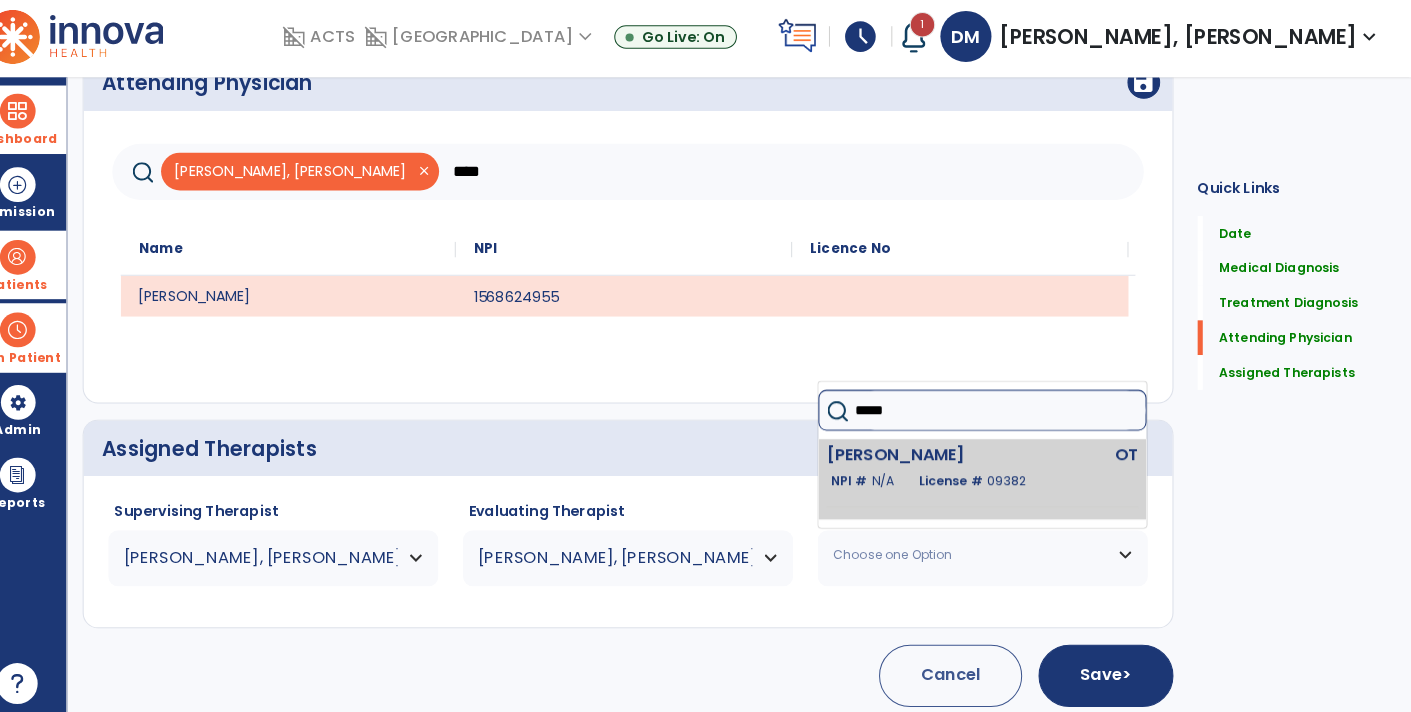 click on "[PERSON_NAME]" 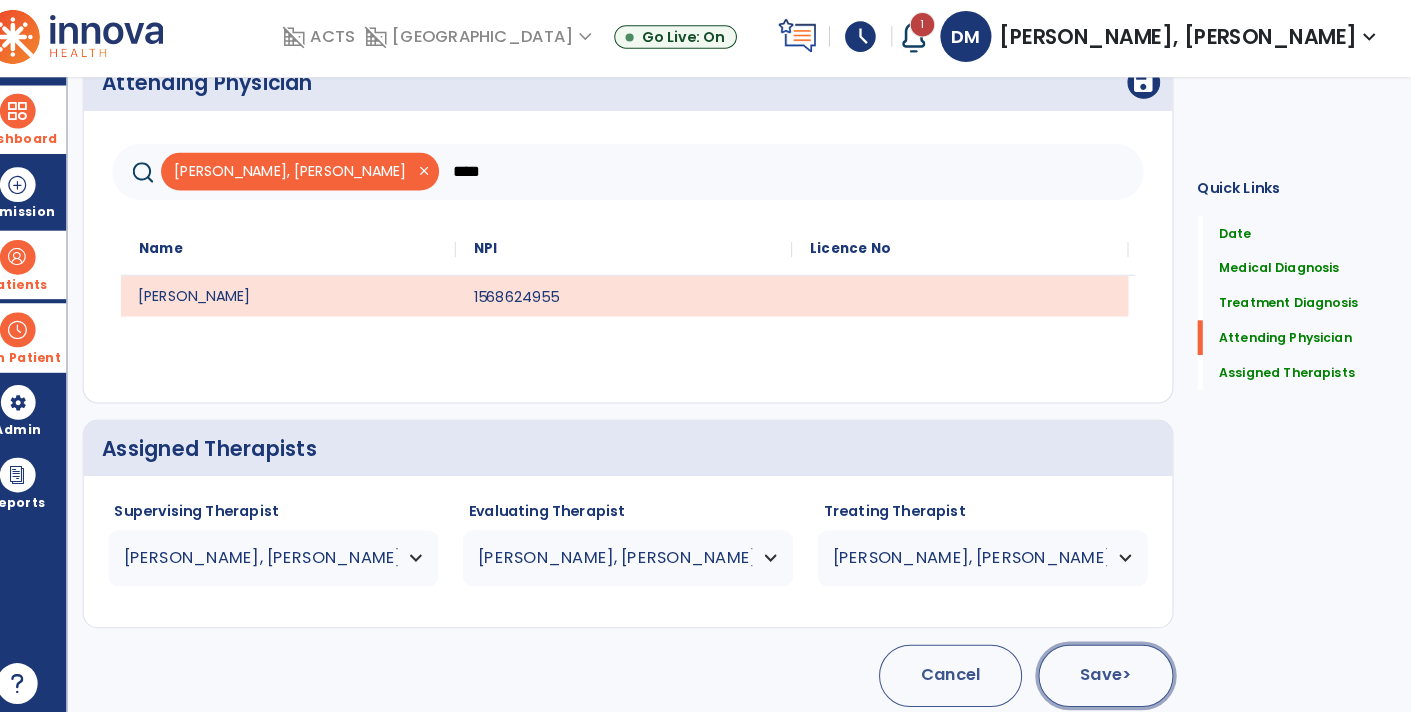 click on "Save  >" 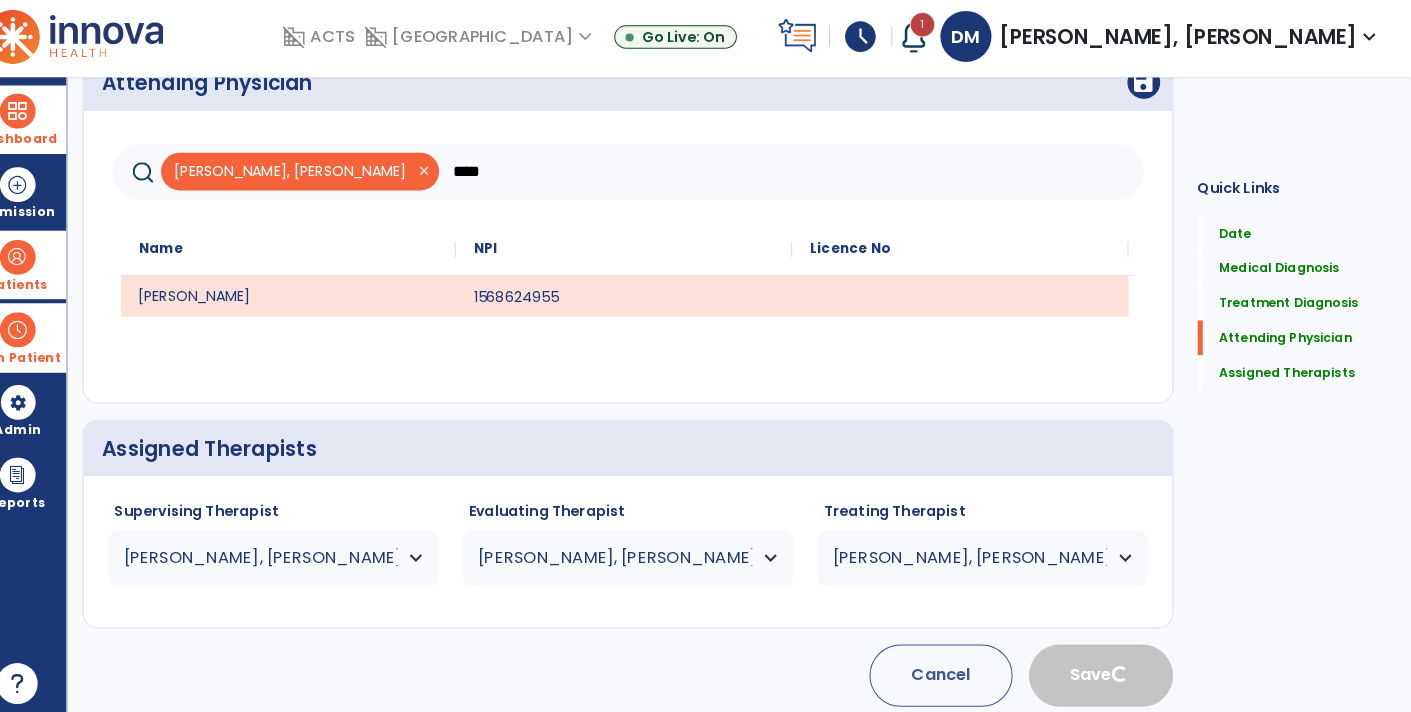 type 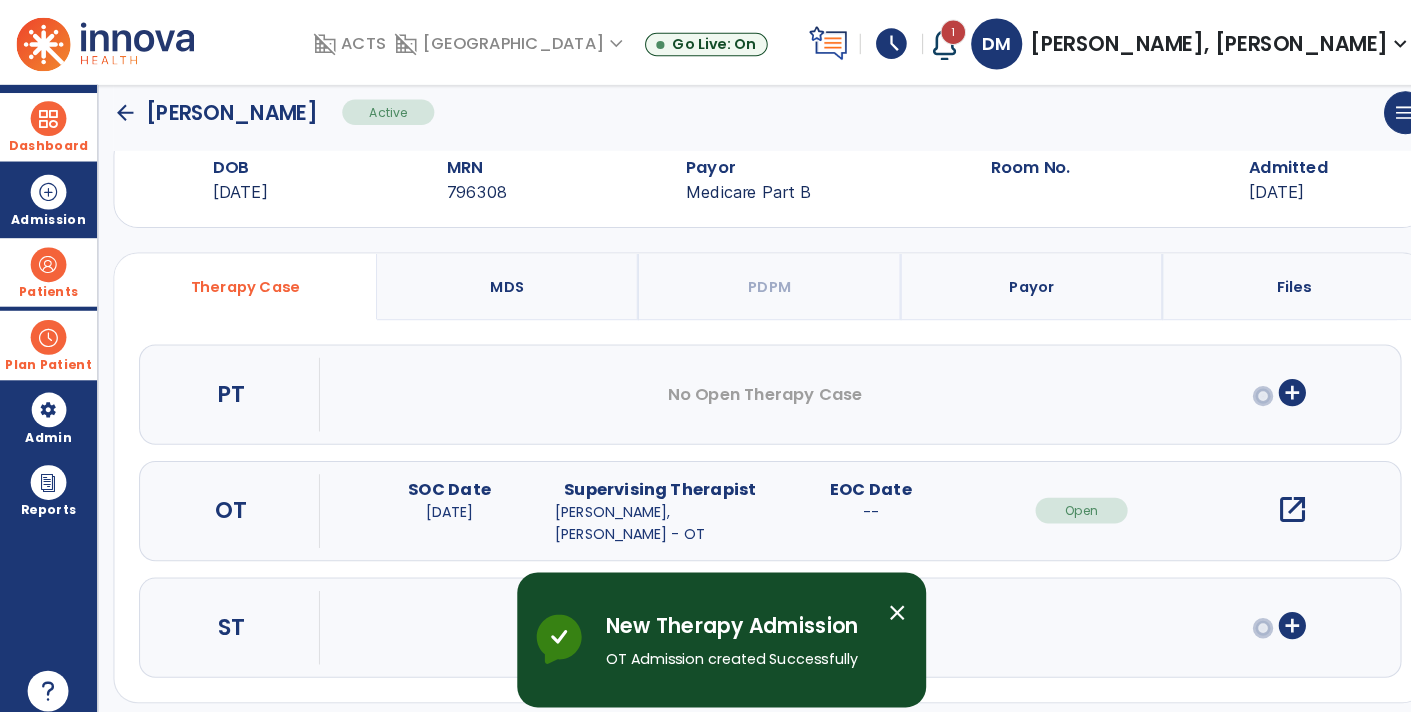 scroll, scrollTop: 45, scrollLeft: 0, axis: vertical 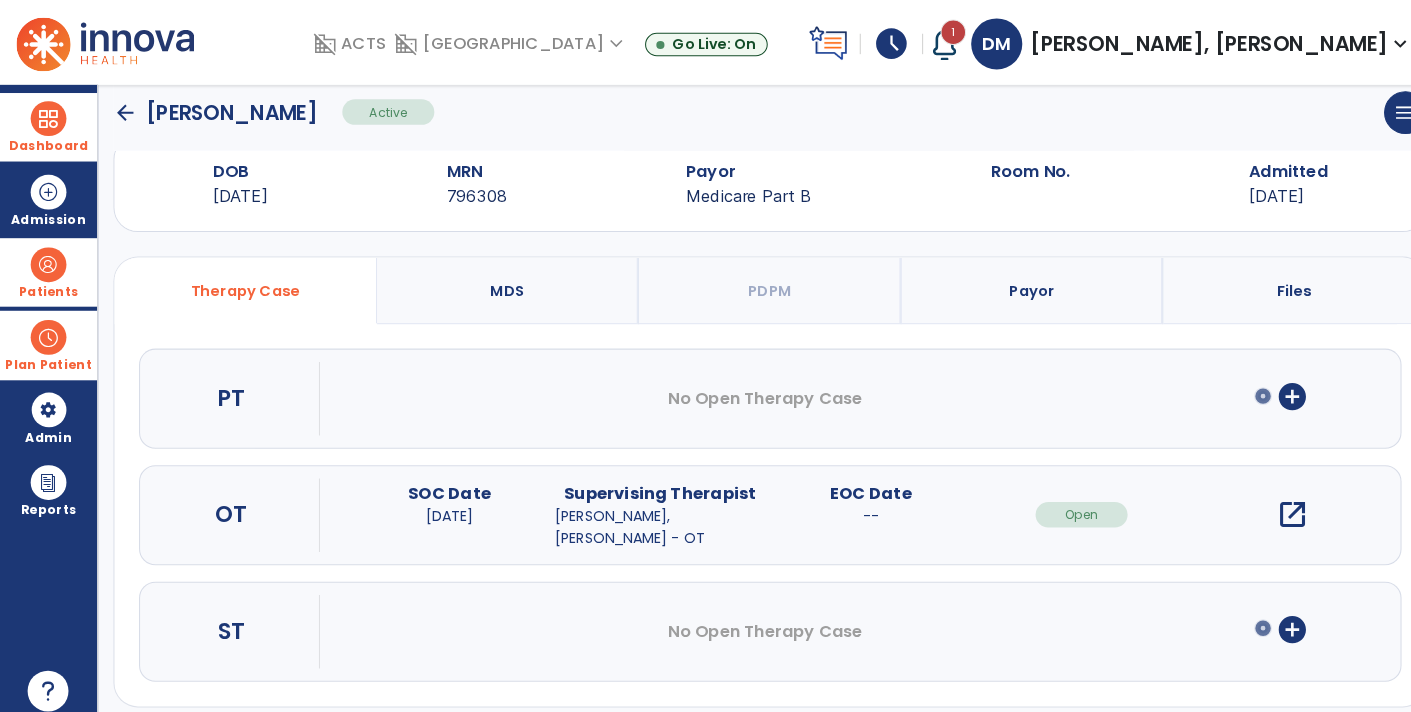 click on "open_in_new" at bounding box center [1264, 503] 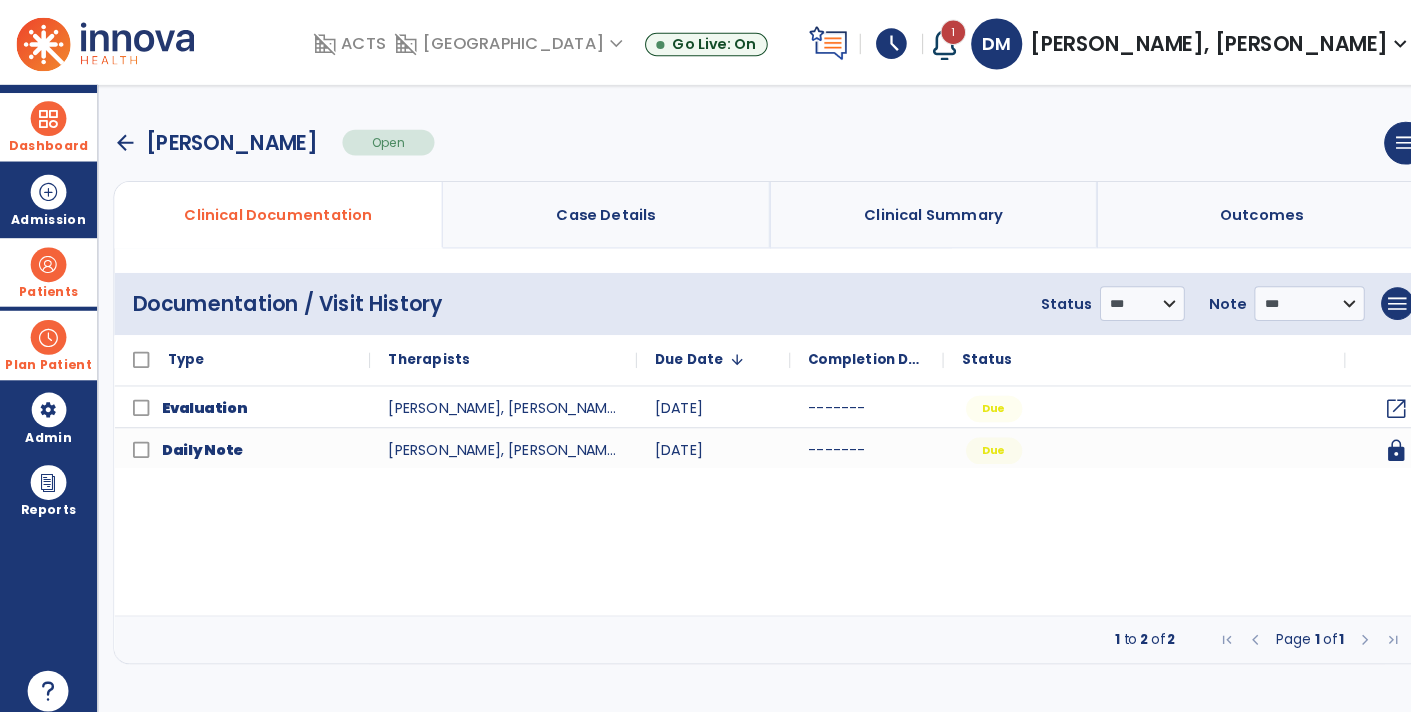 scroll, scrollTop: 0, scrollLeft: 0, axis: both 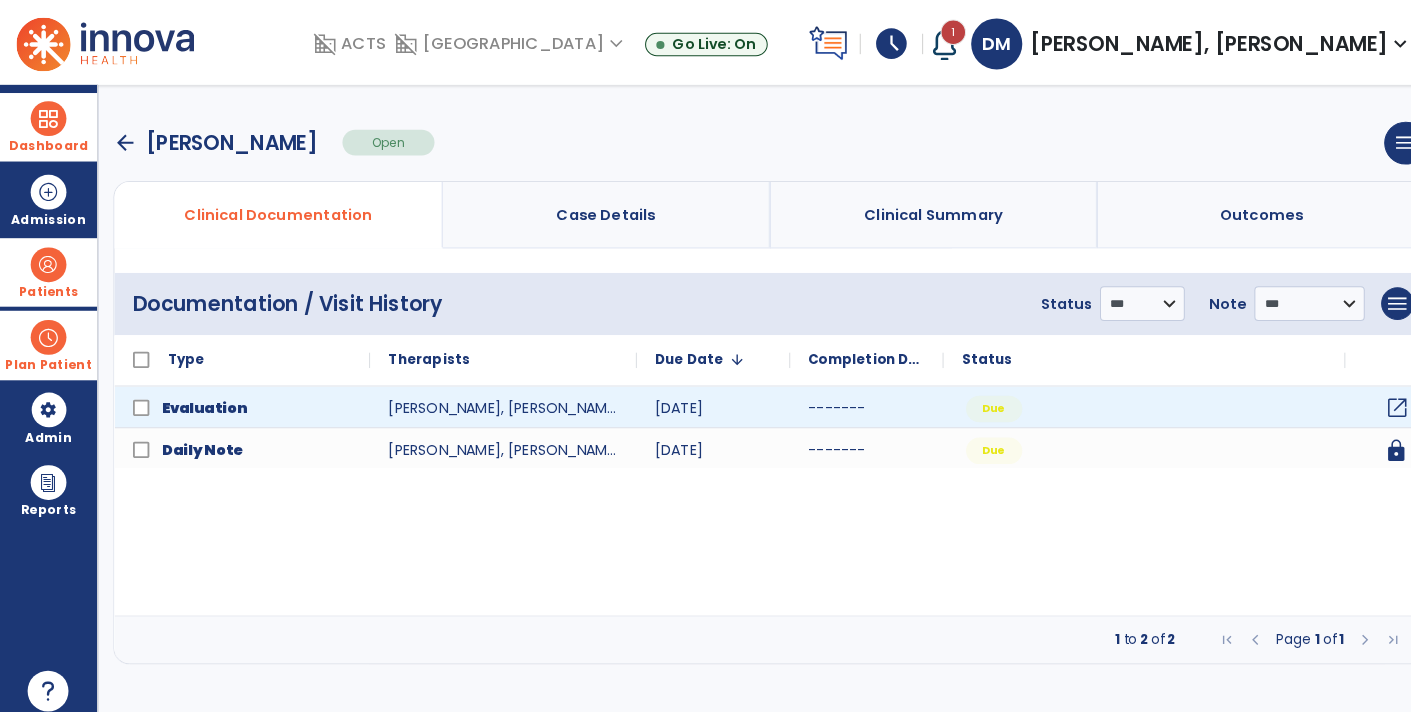 click on "open_in_new" 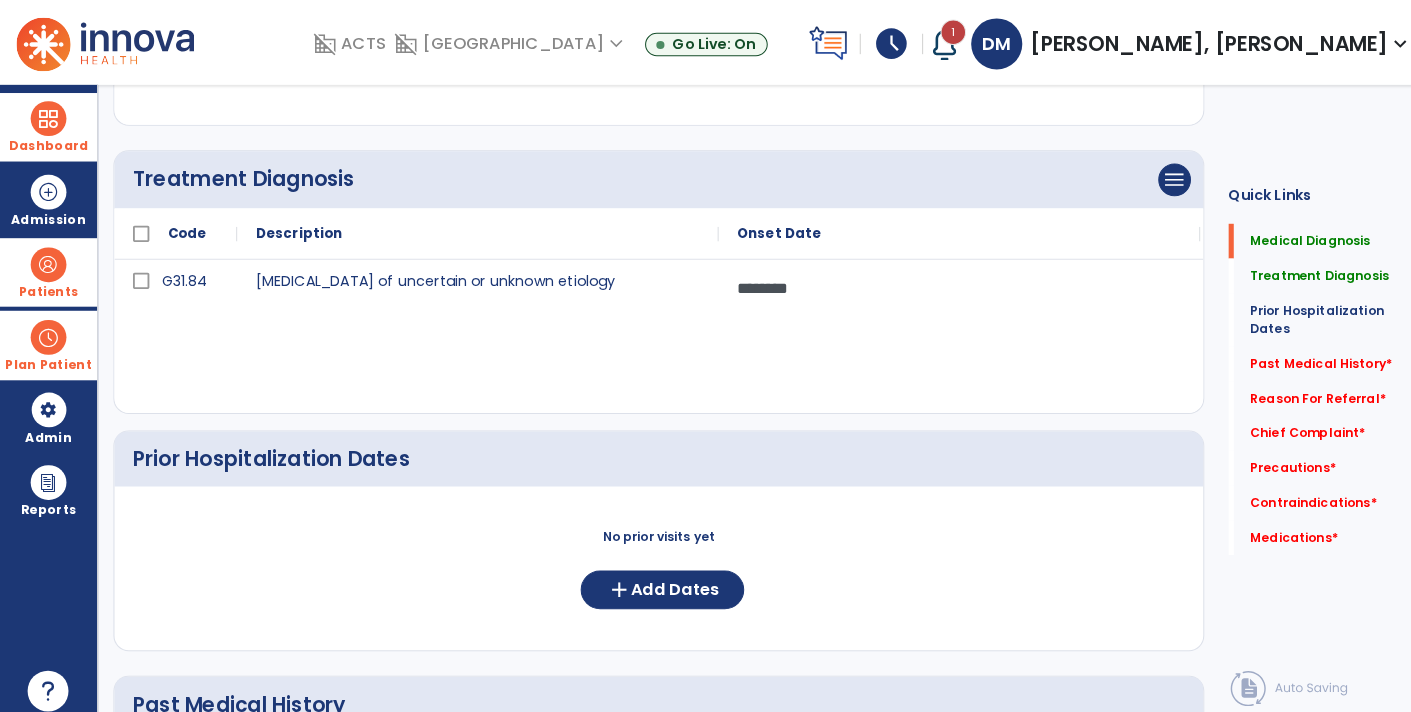 scroll, scrollTop: 0, scrollLeft: 0, axis: both 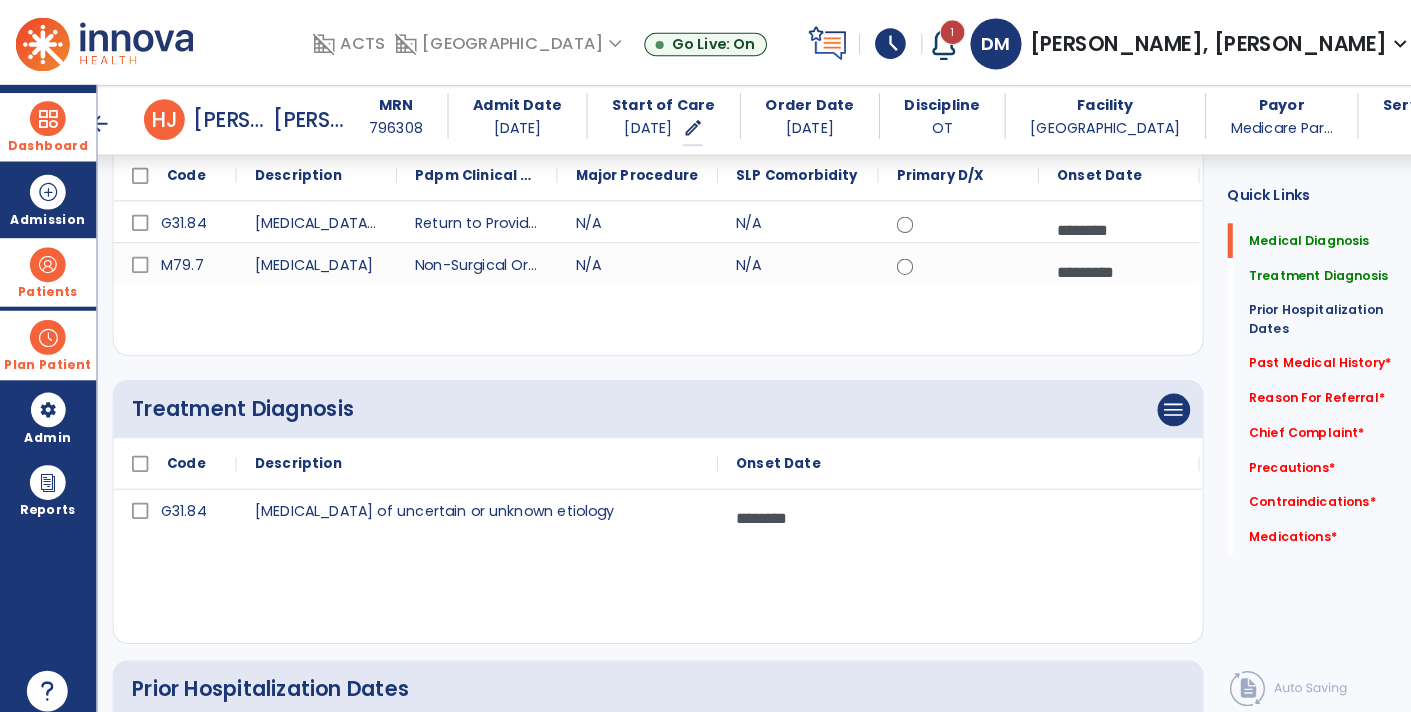 click 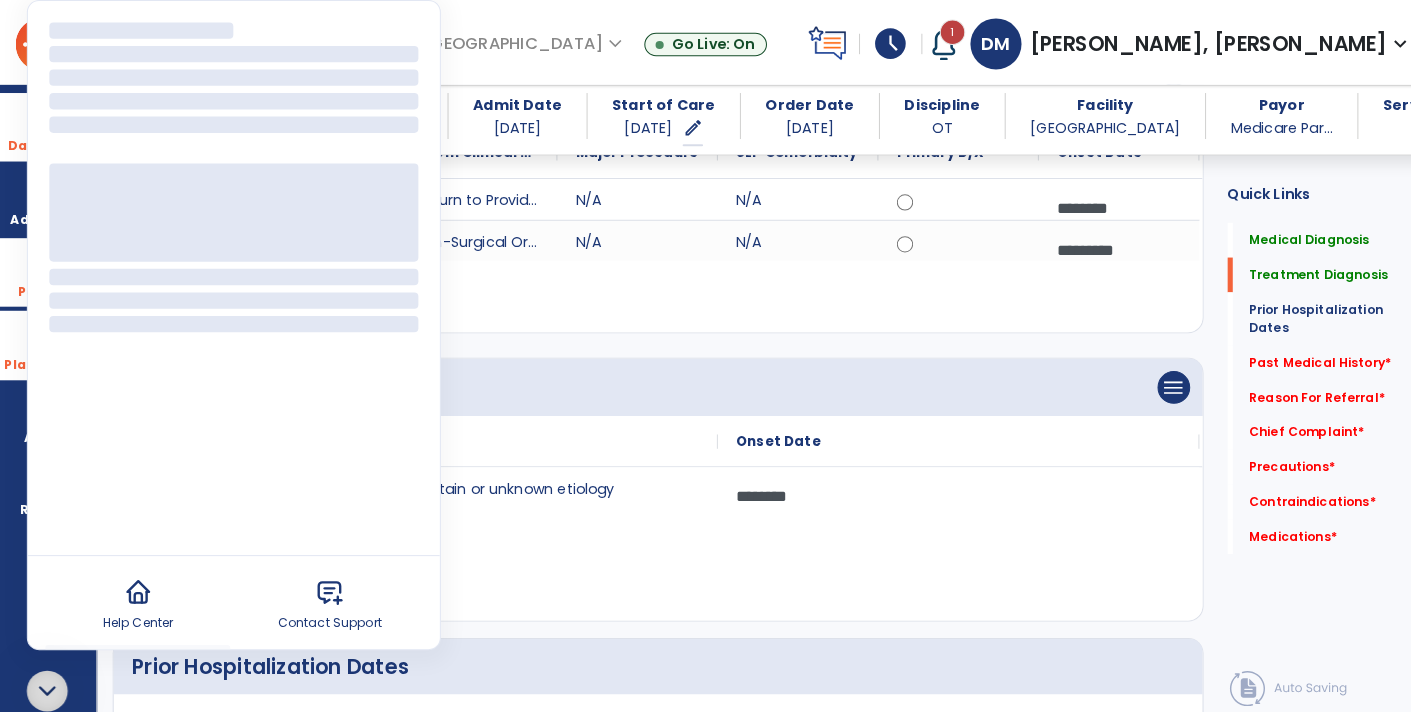 scroll, scrollTop: 261, scrollLeft: 0, axis: vertical 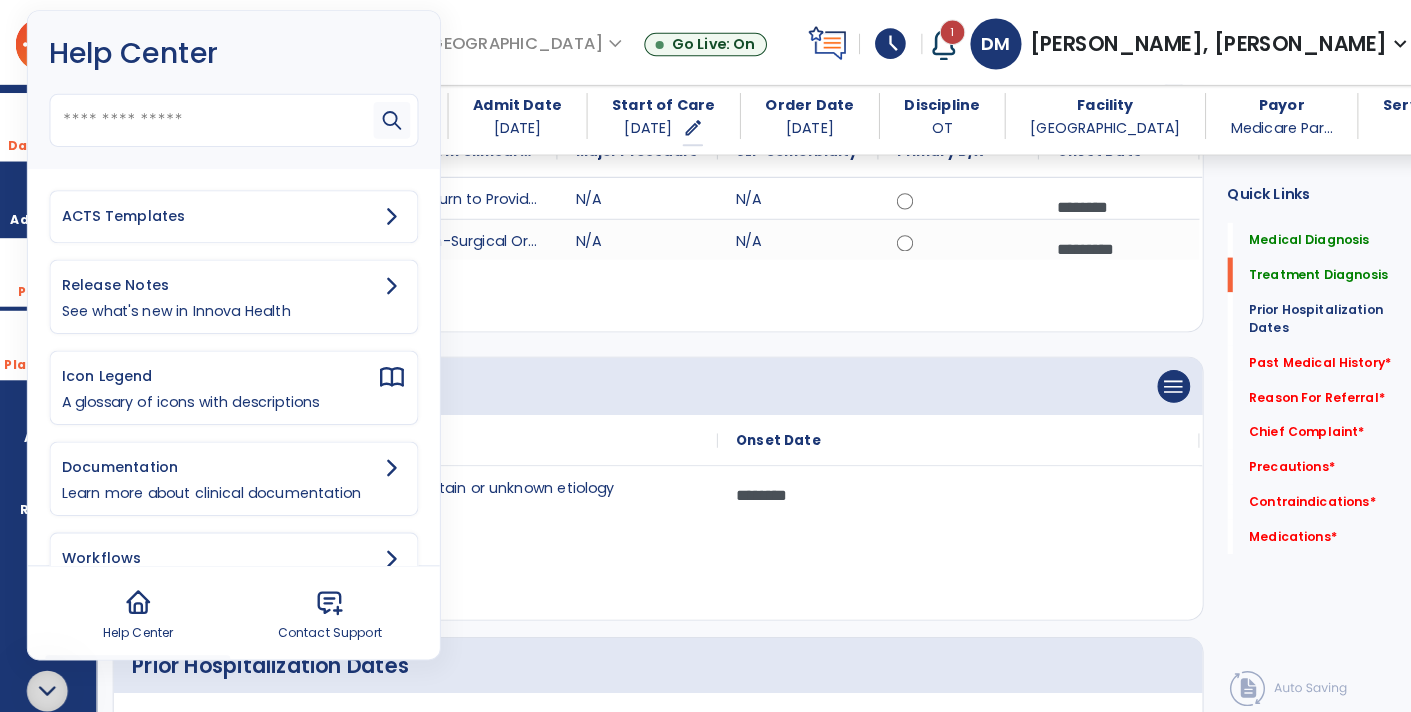 click on "ACTS Templates" at bounding box center (229, 212) 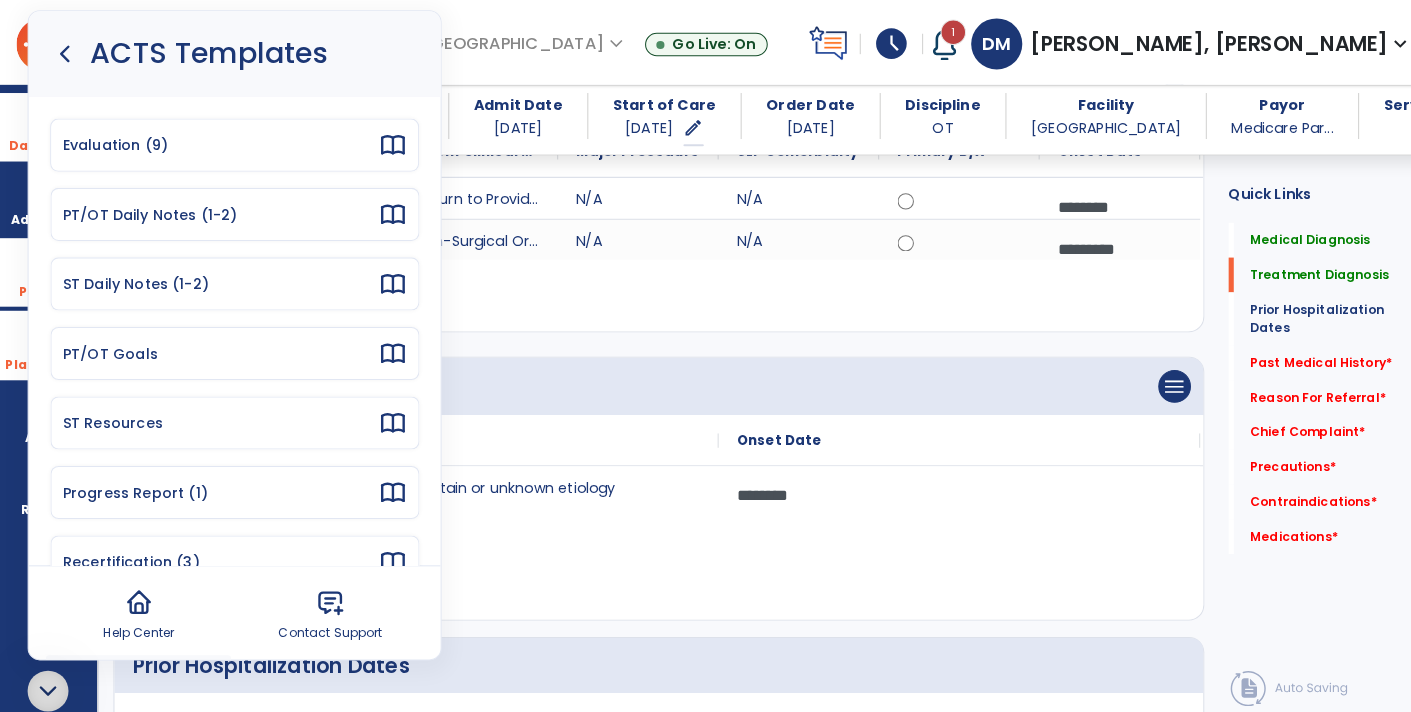 click on "Evaluation (9)" at bounding box center [215, 142] 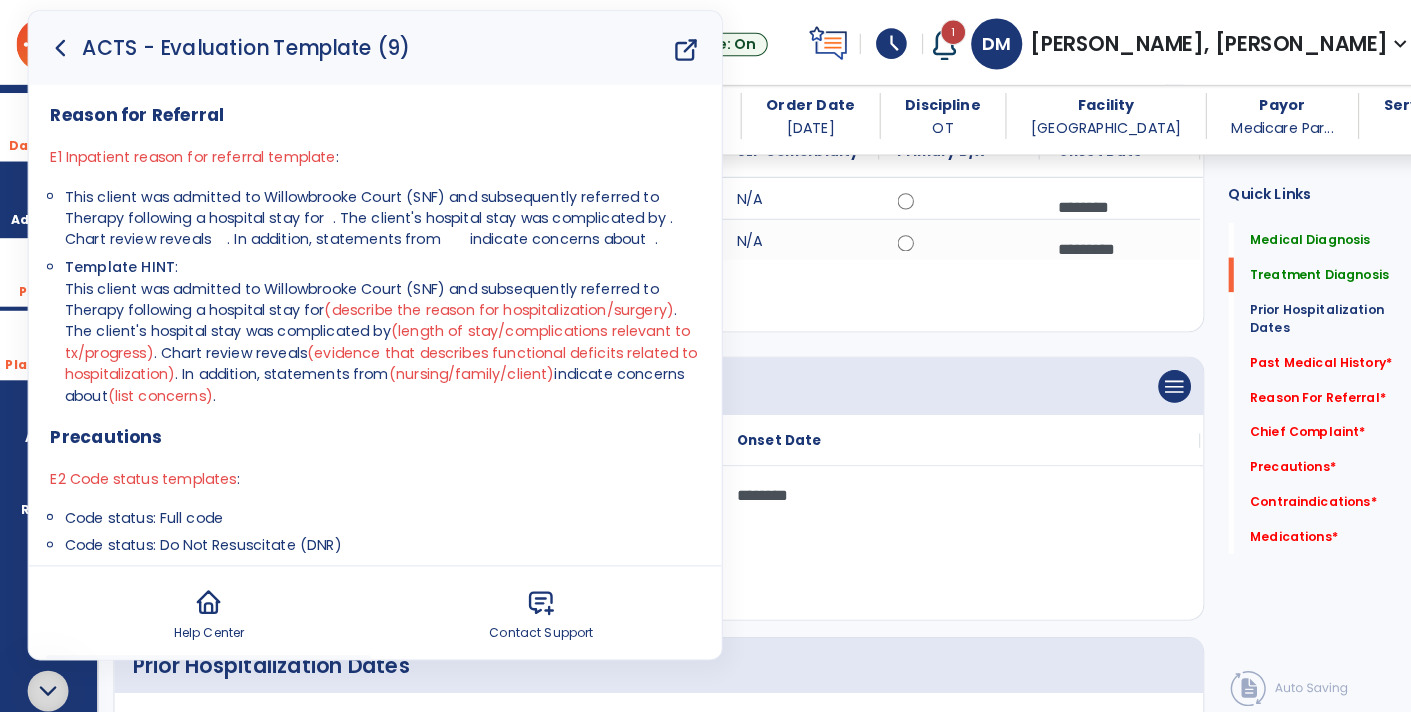 click on "ACTS - Evaluation Template (9)" at bounding box center (365, 47) 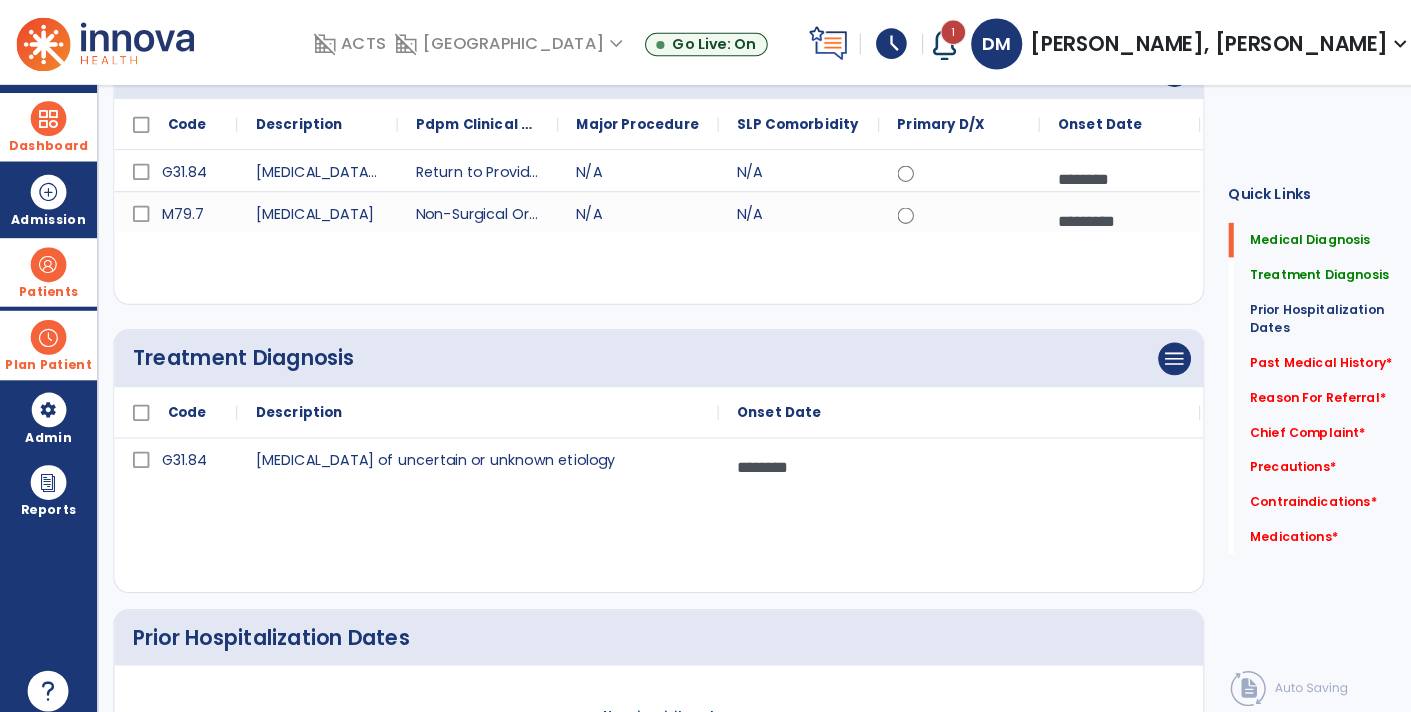 scroll, scrollTop: 0, scrollLeft: 0, axis: both 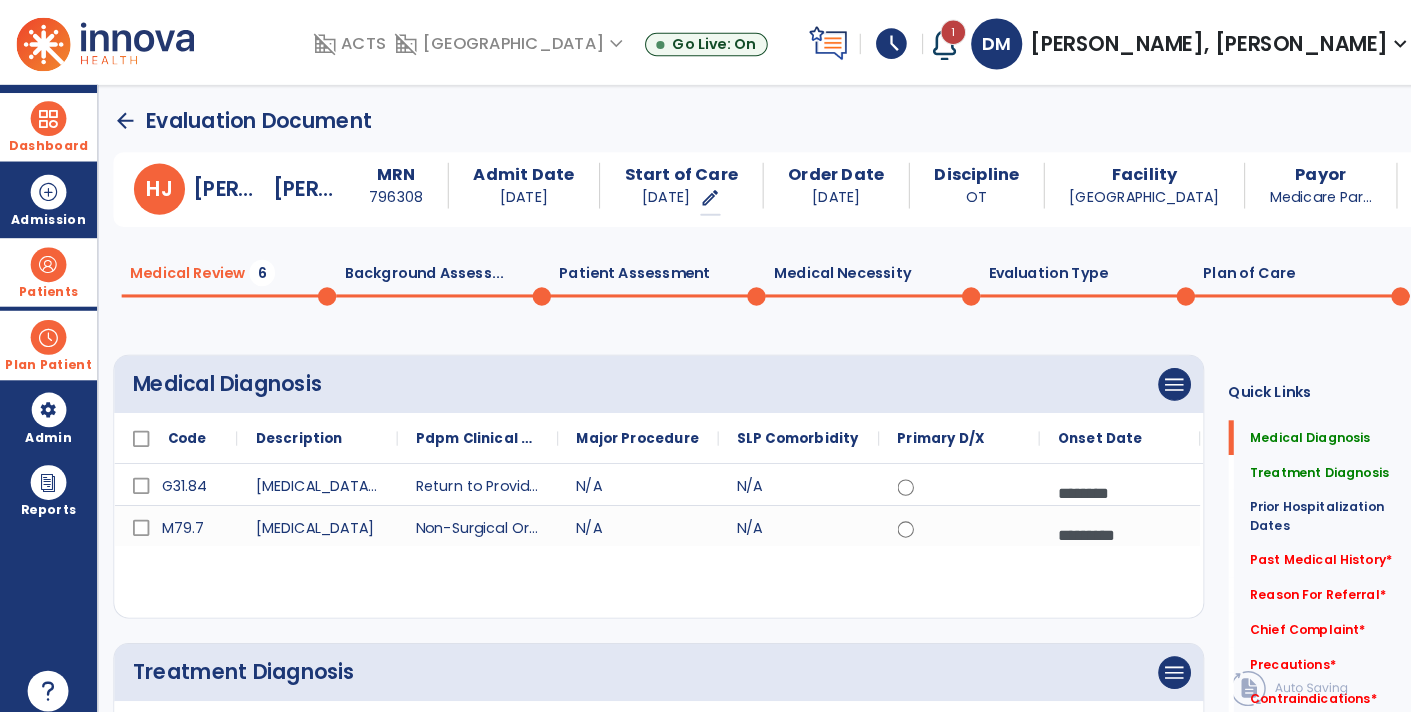 click on "Background Assess...  0" 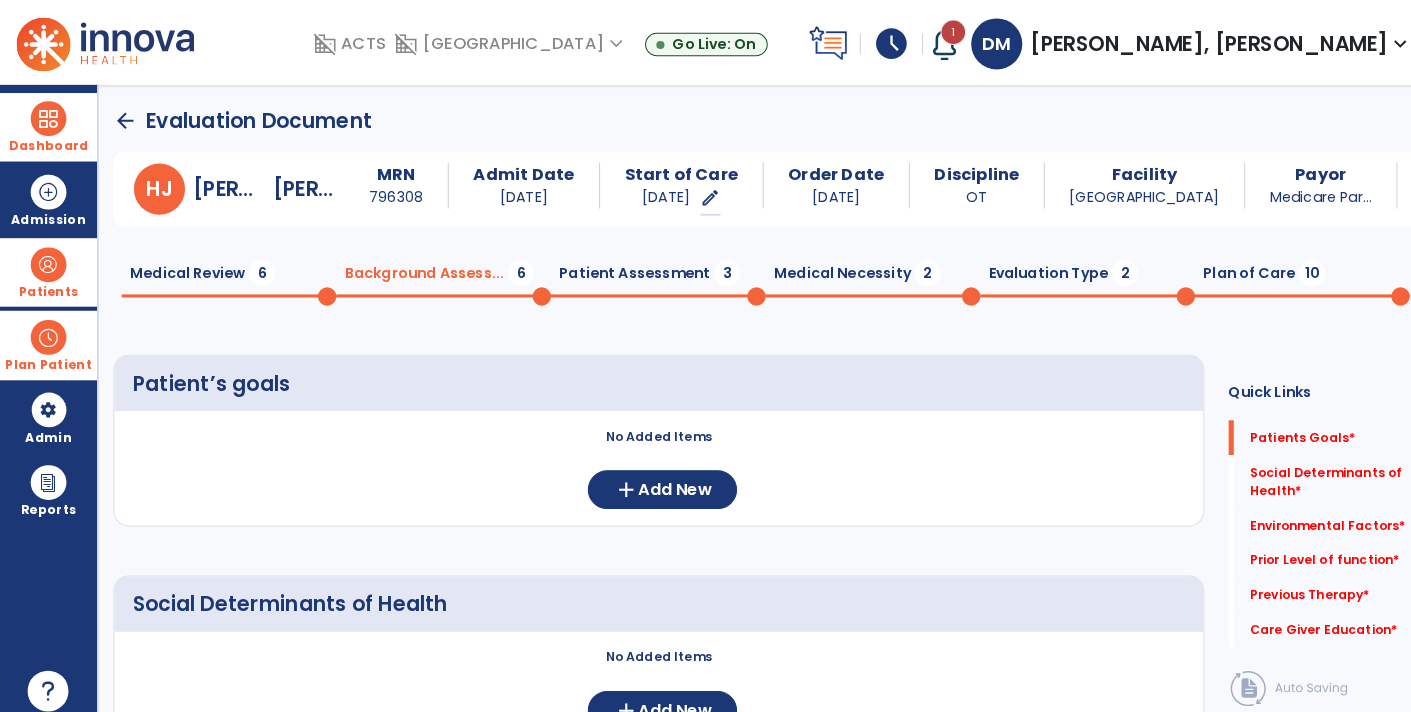 click on "Patient Assessment  3" 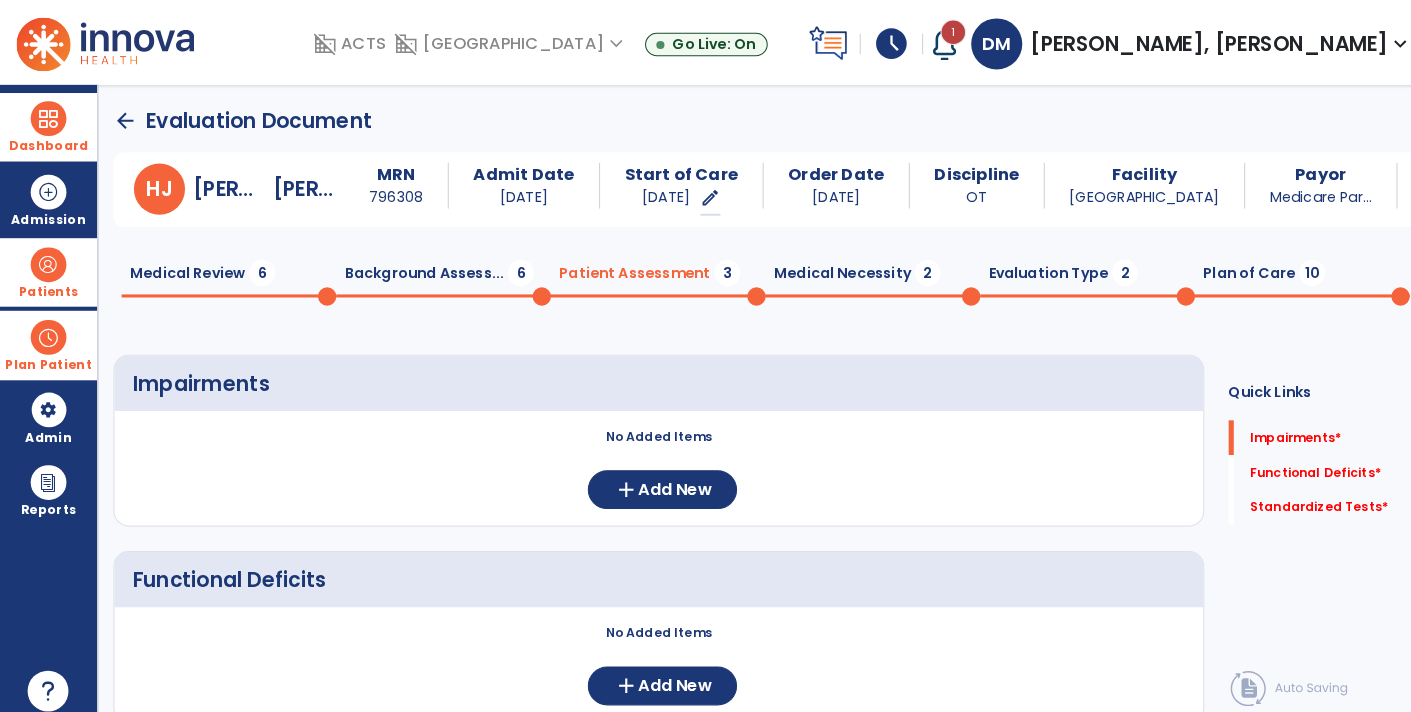 click on "Background Assess...  6" 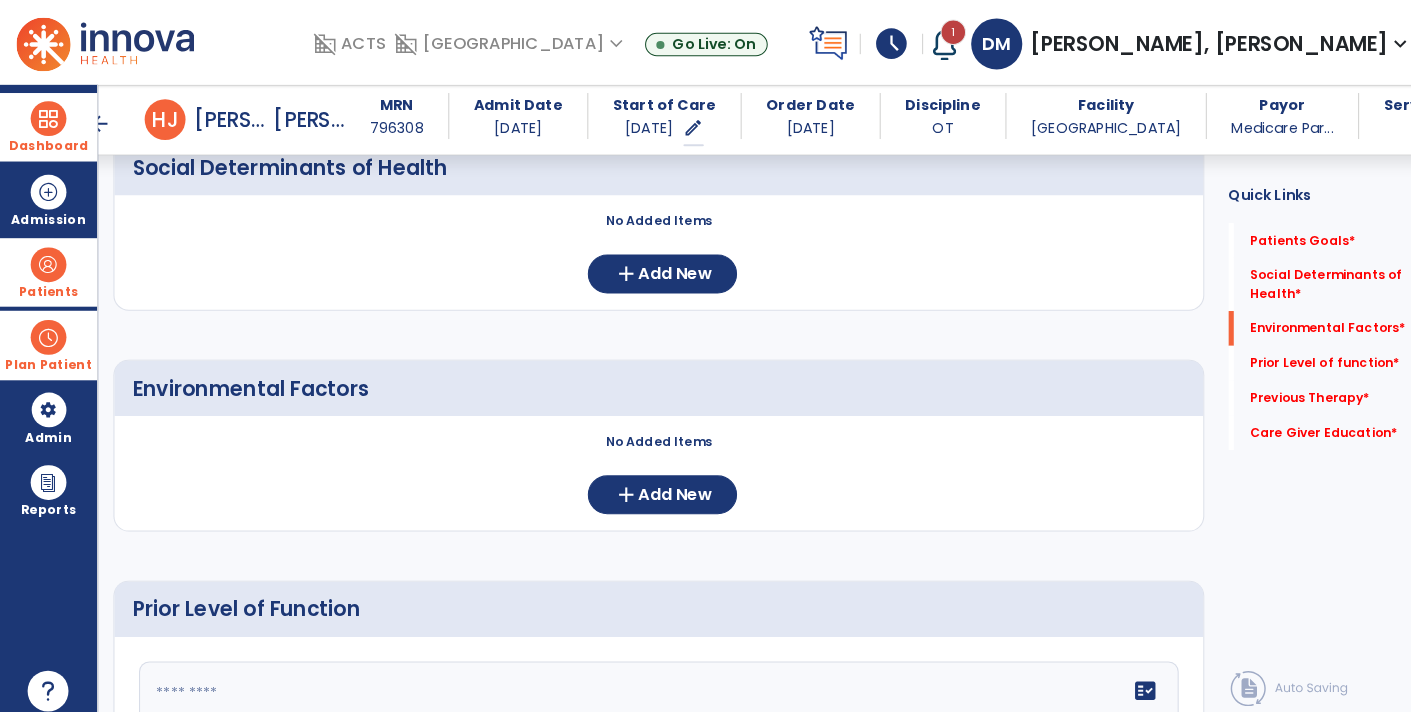 scroll, scrollTop: 0, scrollLeft: 0, axis: both 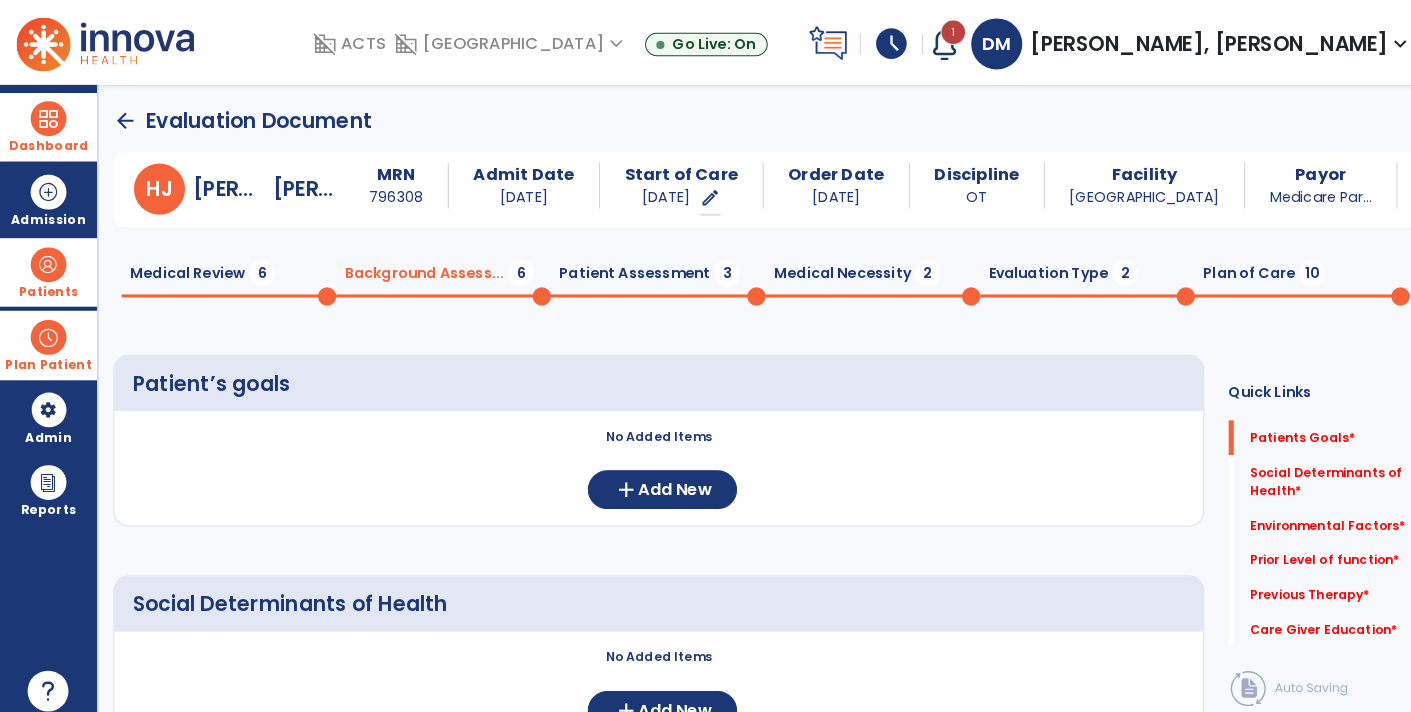 click on "Patient Assessment  3" 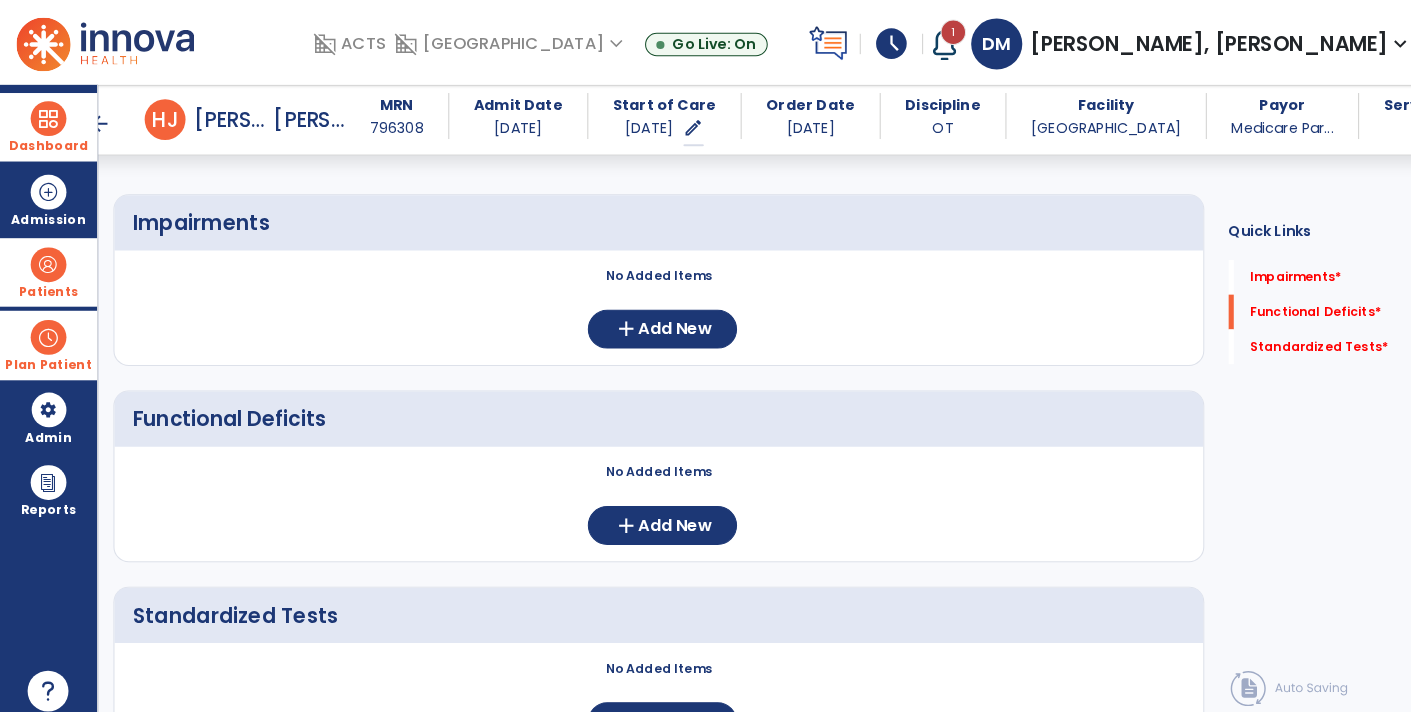 scroll, scrollTop: 141, scrollLeft: 0, axis: vertical 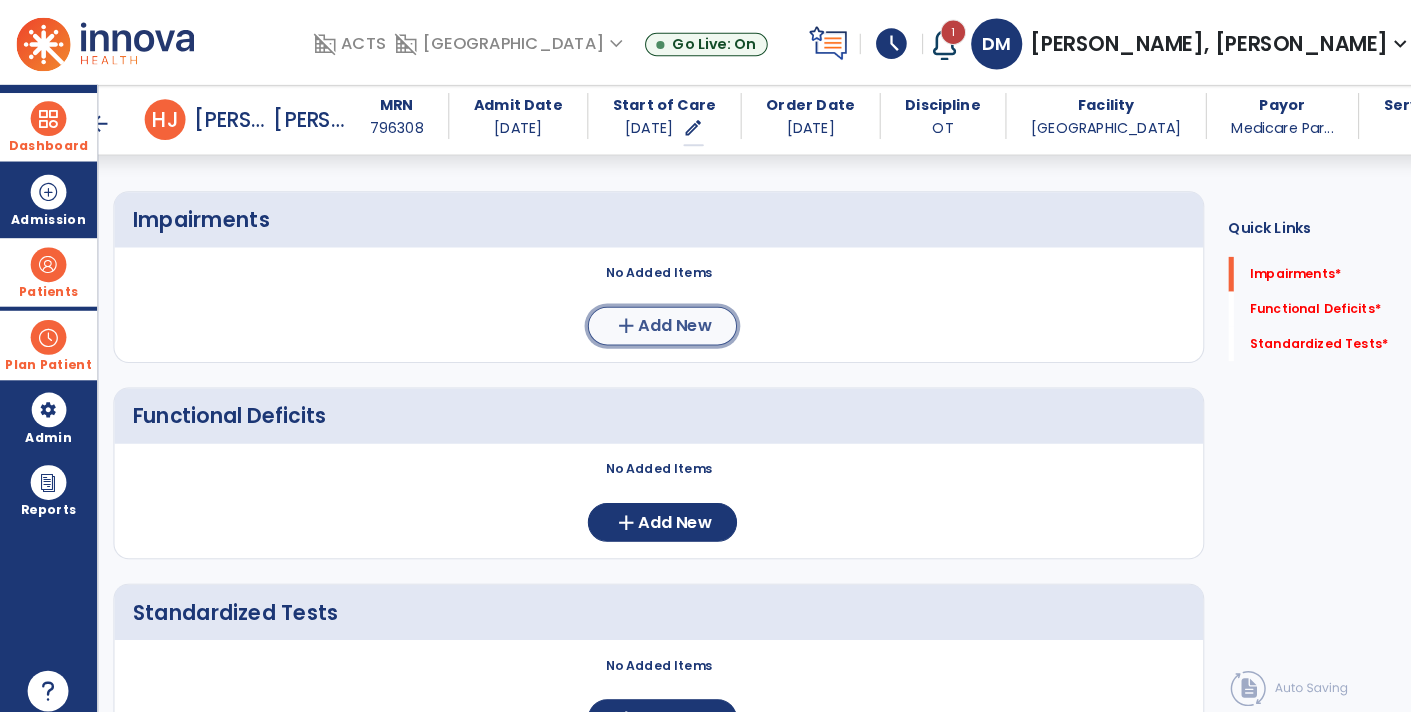 click on "add" 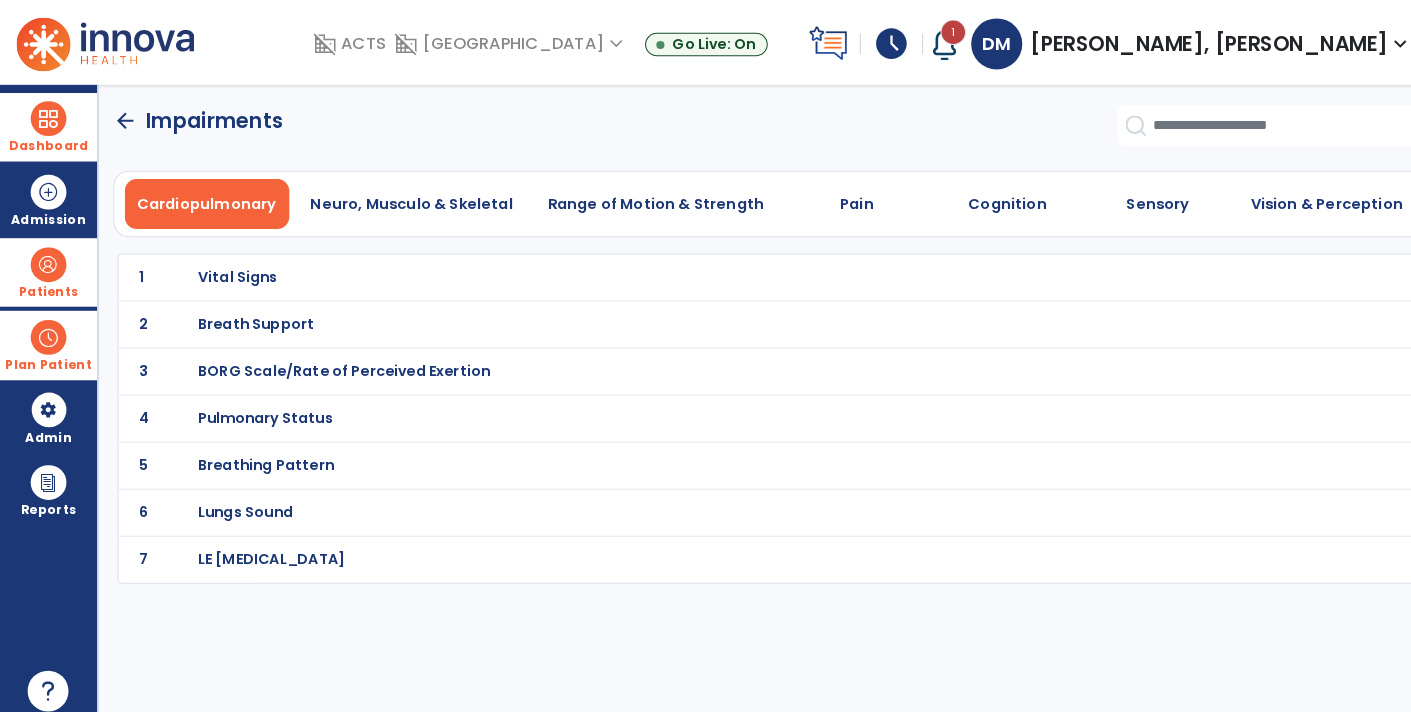 scroll, scrollTop: 0, scrollLeft: 0, axis: both 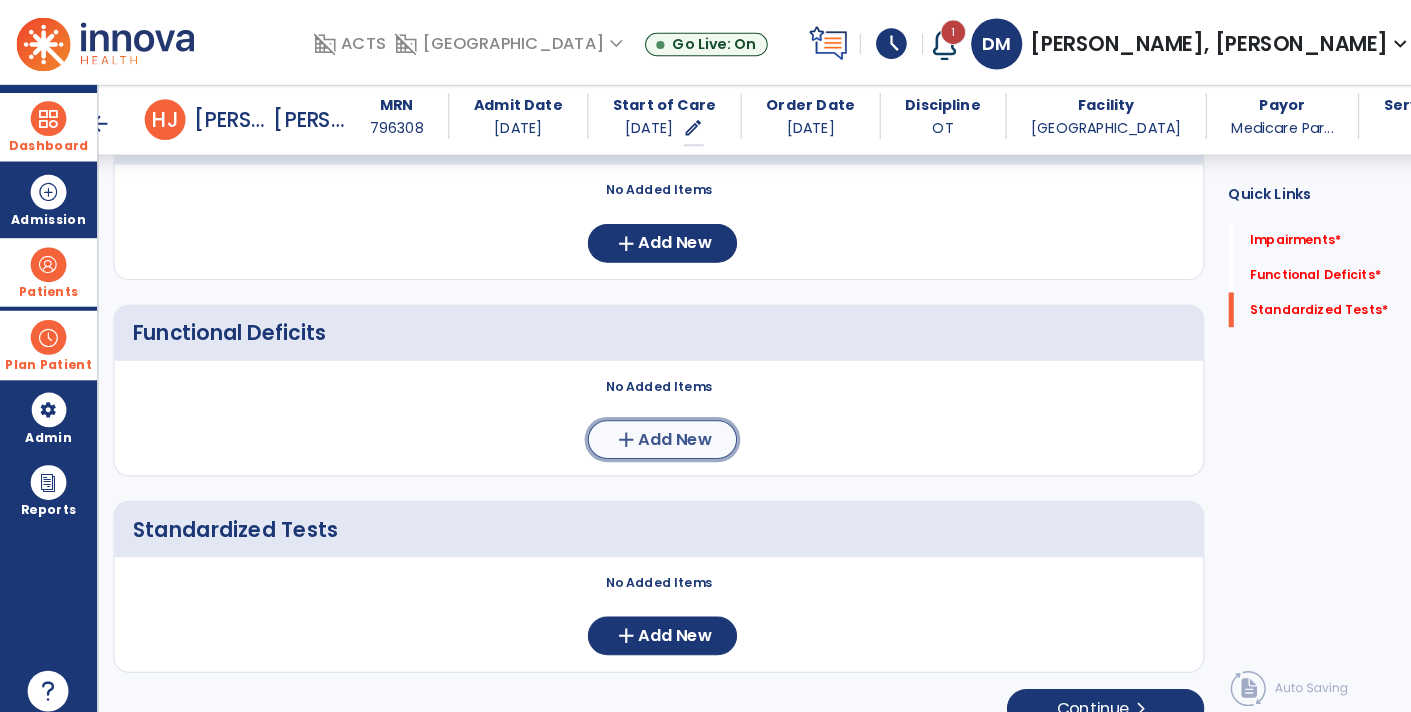 click on "add  Add New" 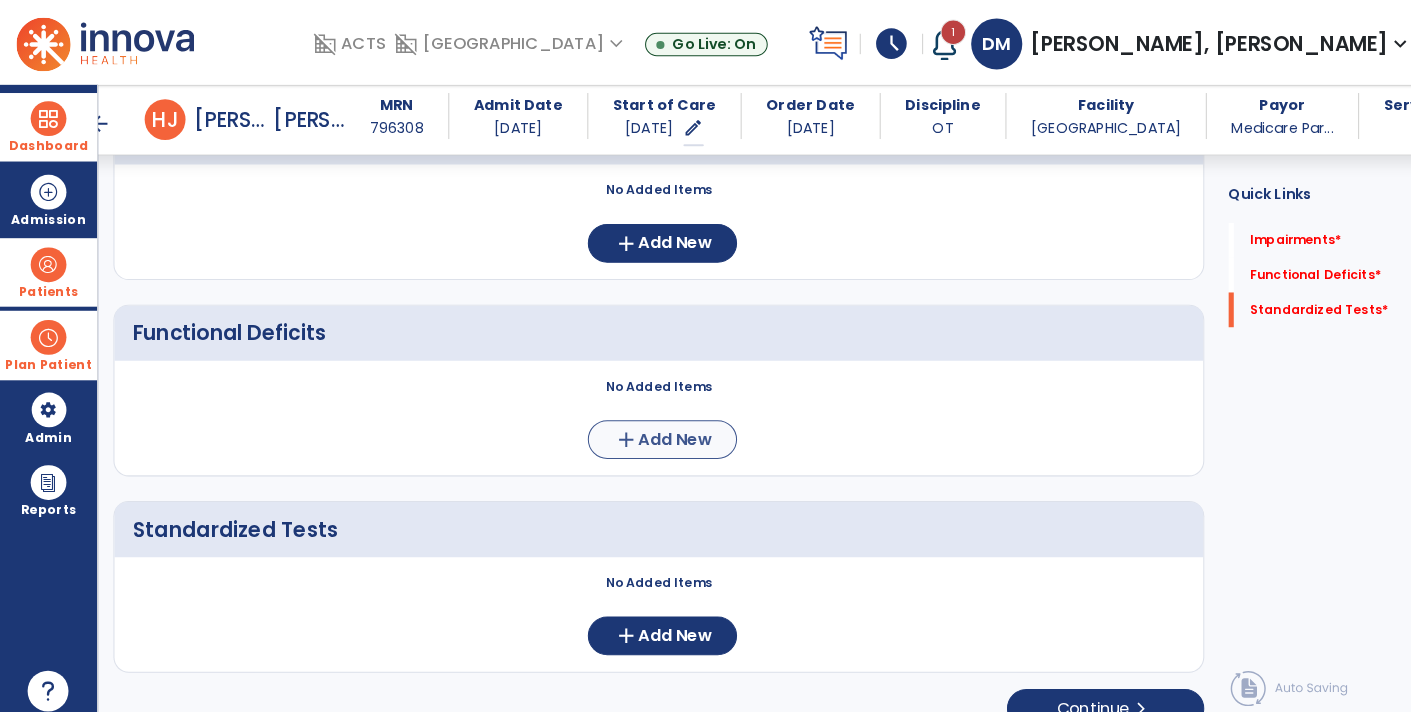 scroll, scrollTop: 0, scrollLeft: 0, axis: both 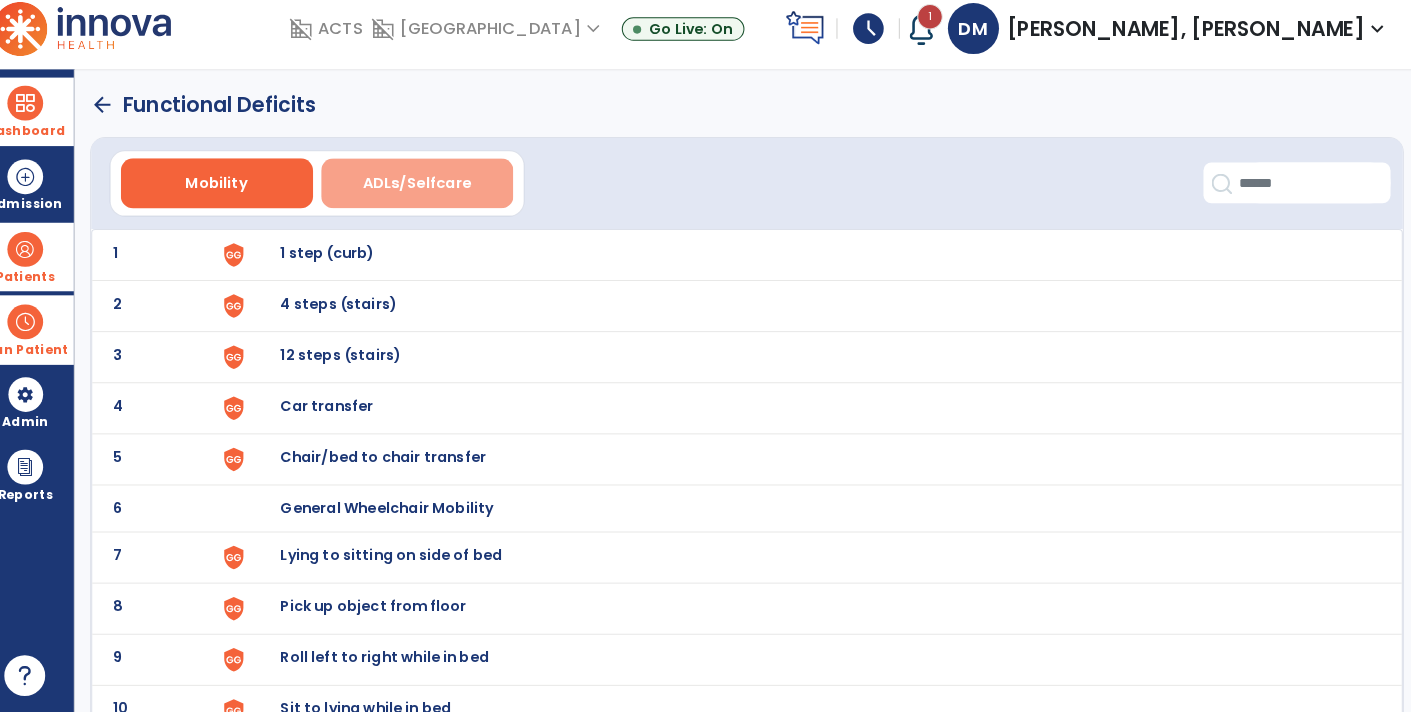 click on "ADLs/Selfcare" at bounding box center [431, 194] 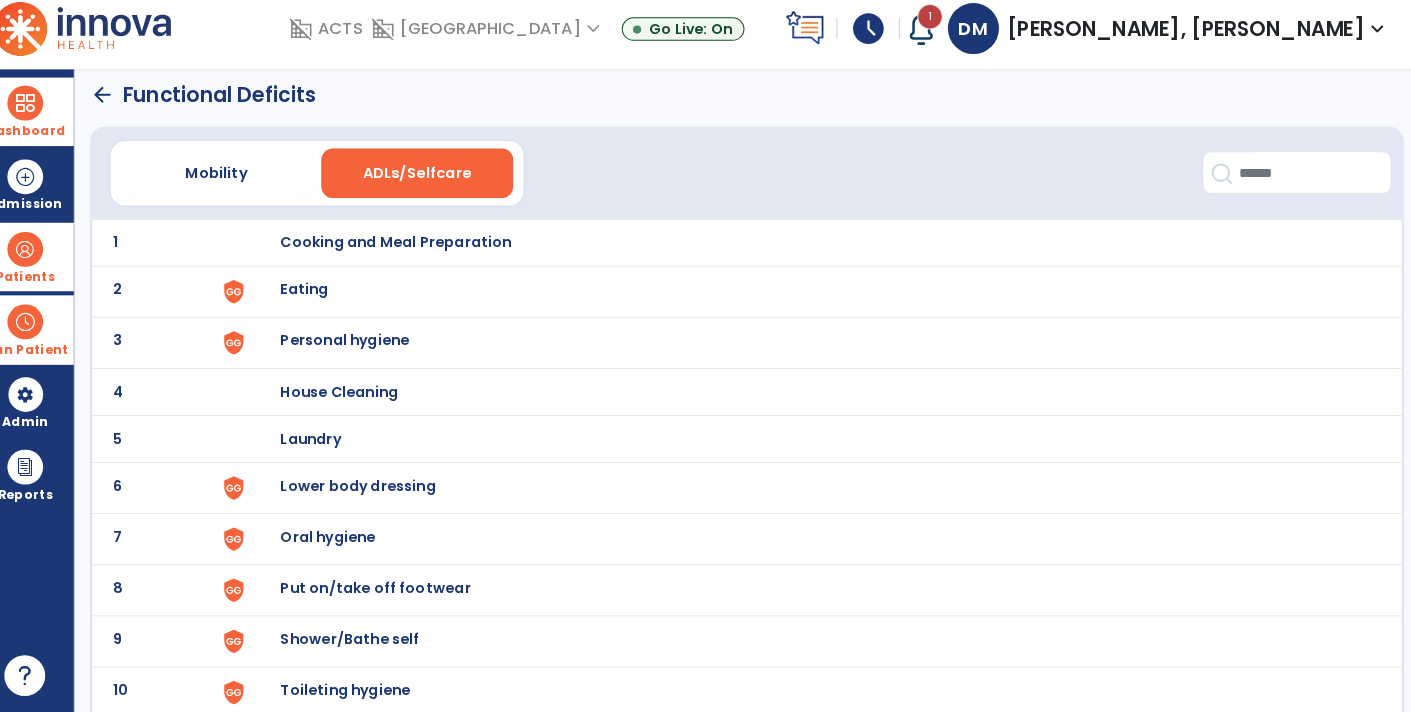 scroll, scrollTop: 13, scrollLeft: 0, axis: vertical 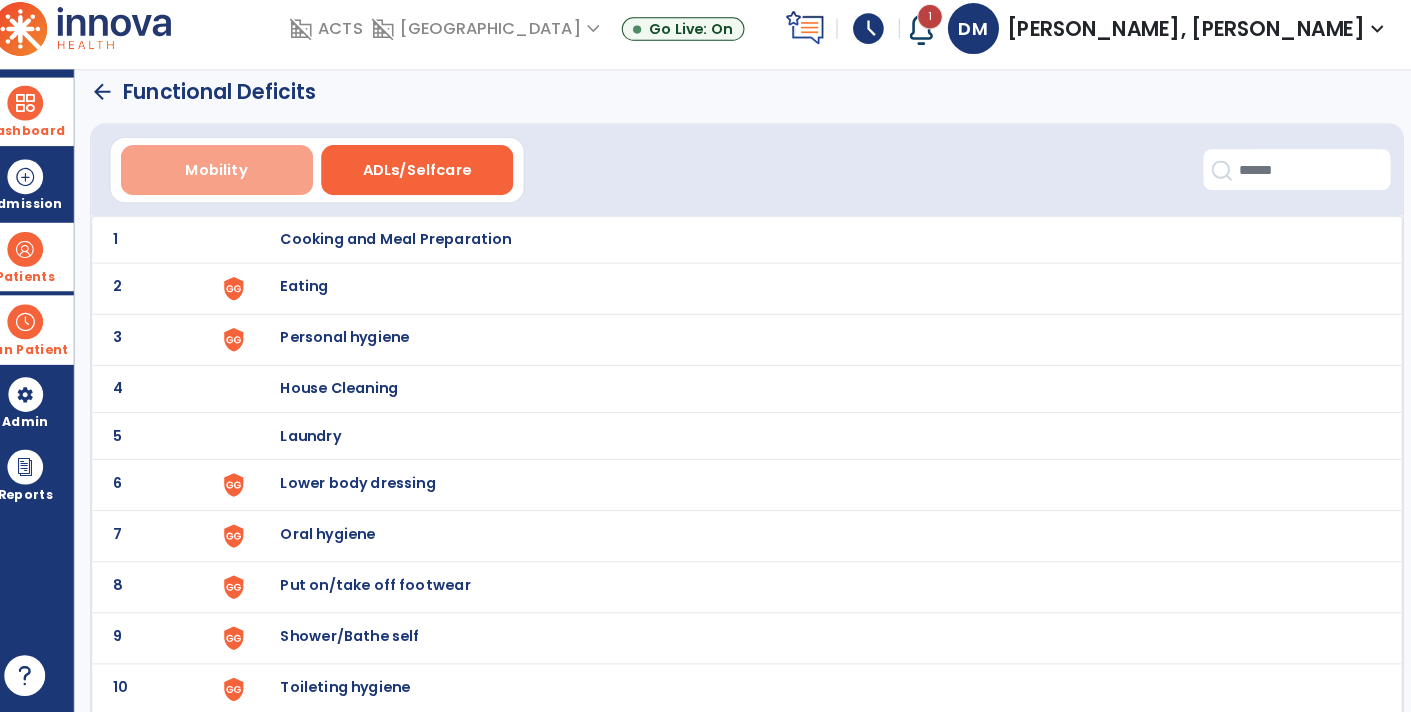 click on "Mobility" at bounding box center (234, 181) 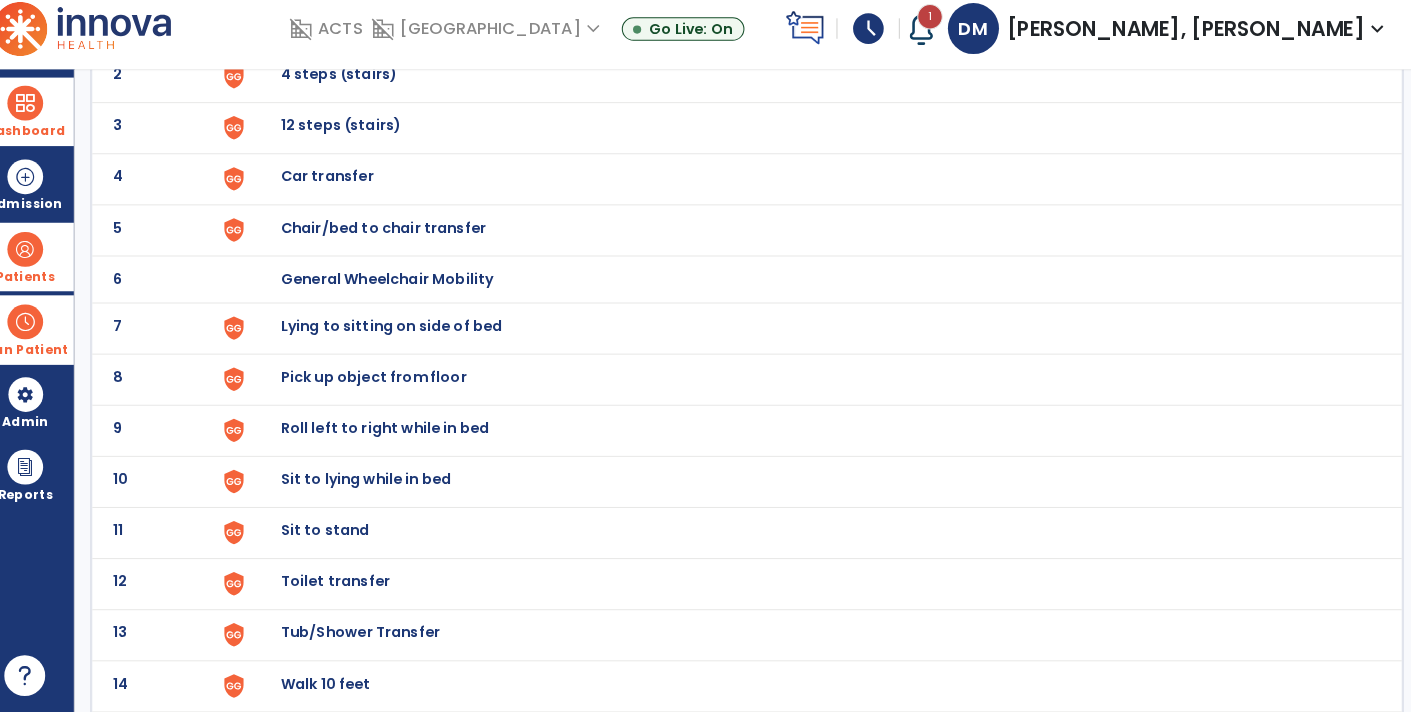 scroll, scrollTop: 0, scrollLeft: 0, axis: both 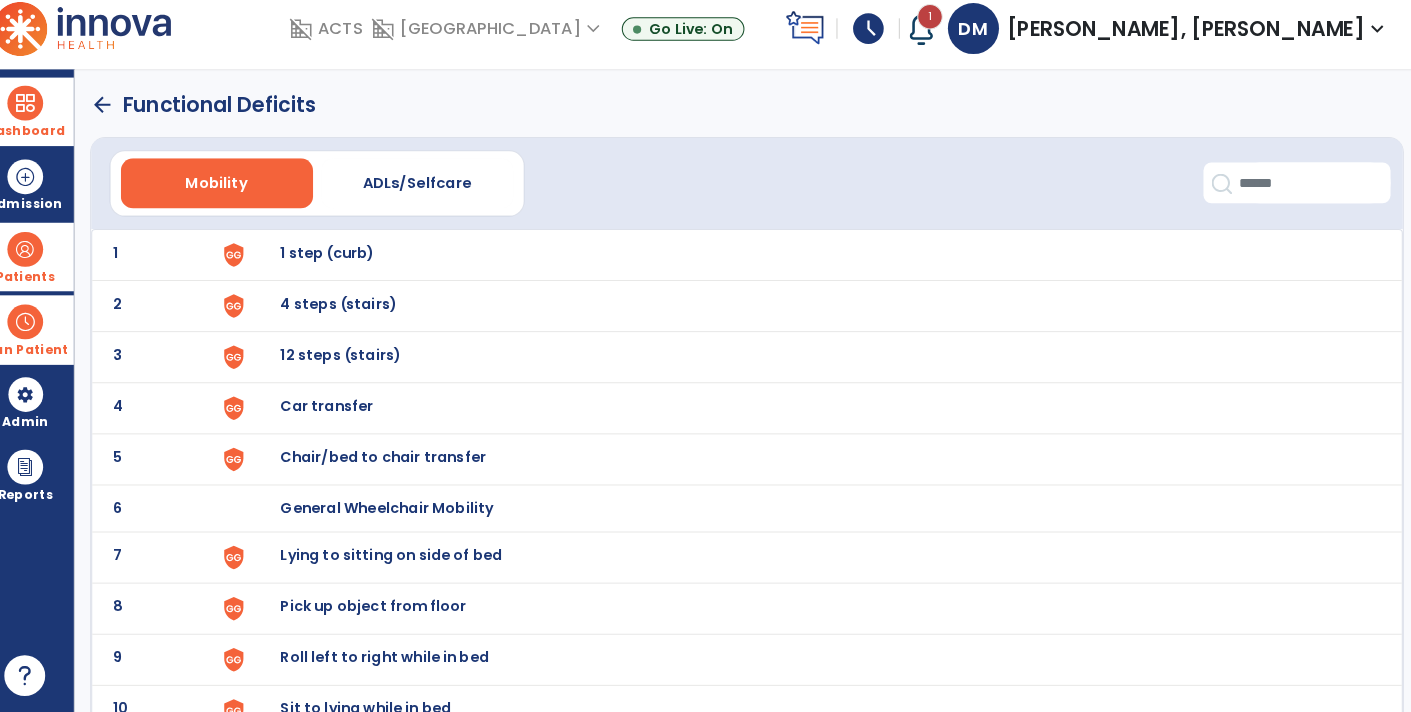 click on "Functional Deficits" 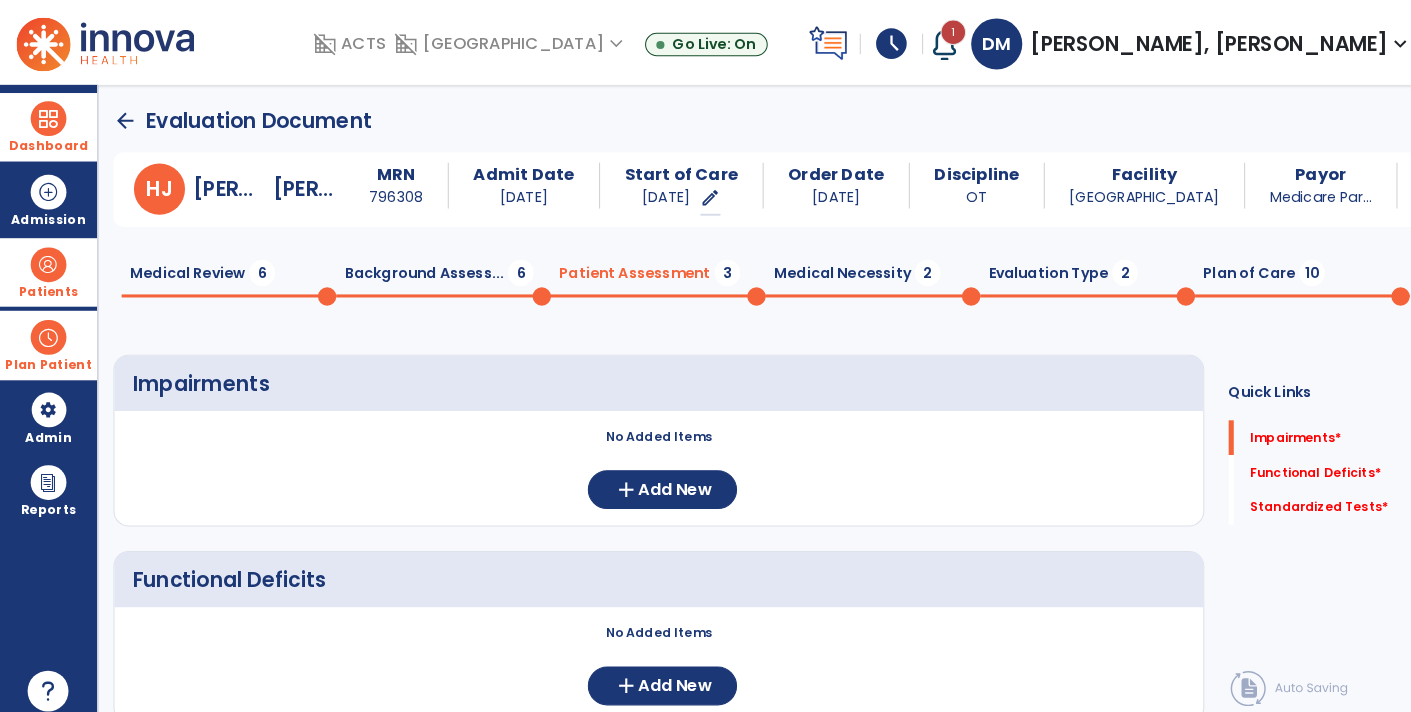 scroll, scrollTop: 0, scrollLeft: 0, axis: both 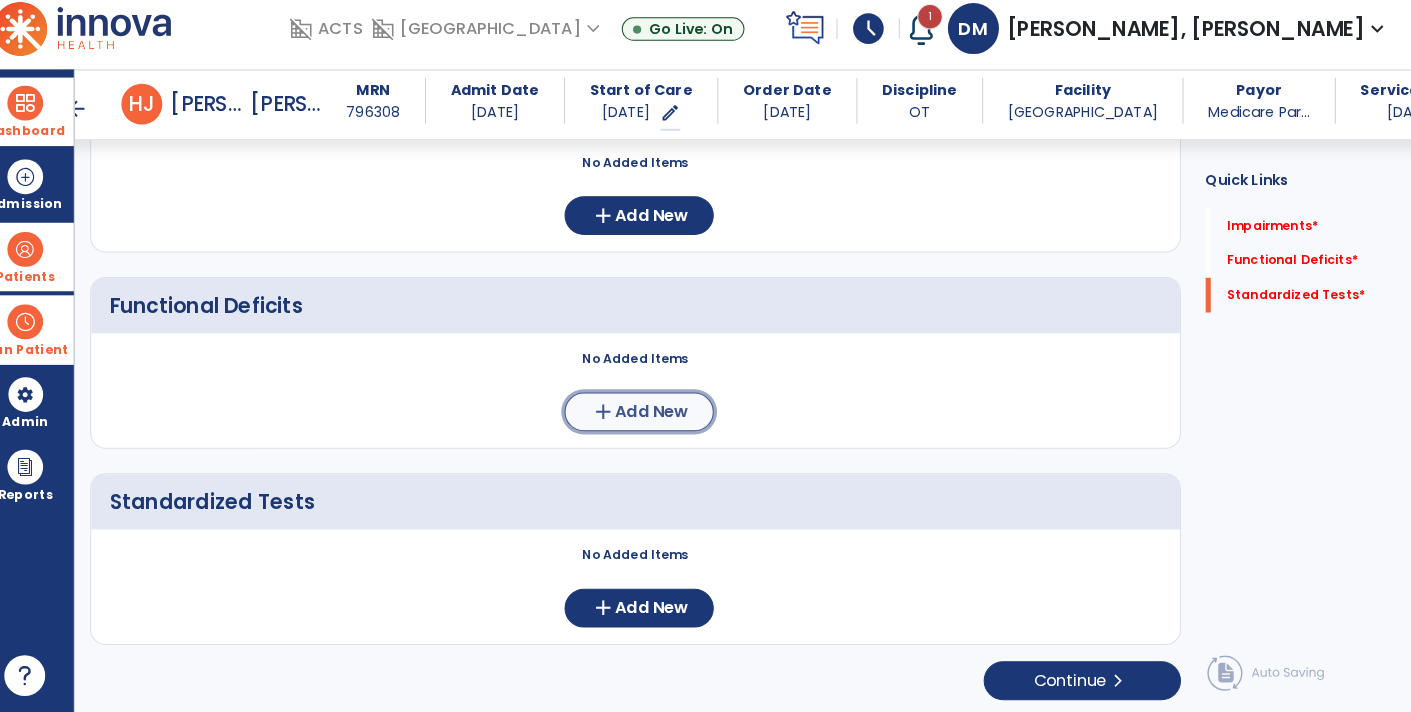 click on "add" 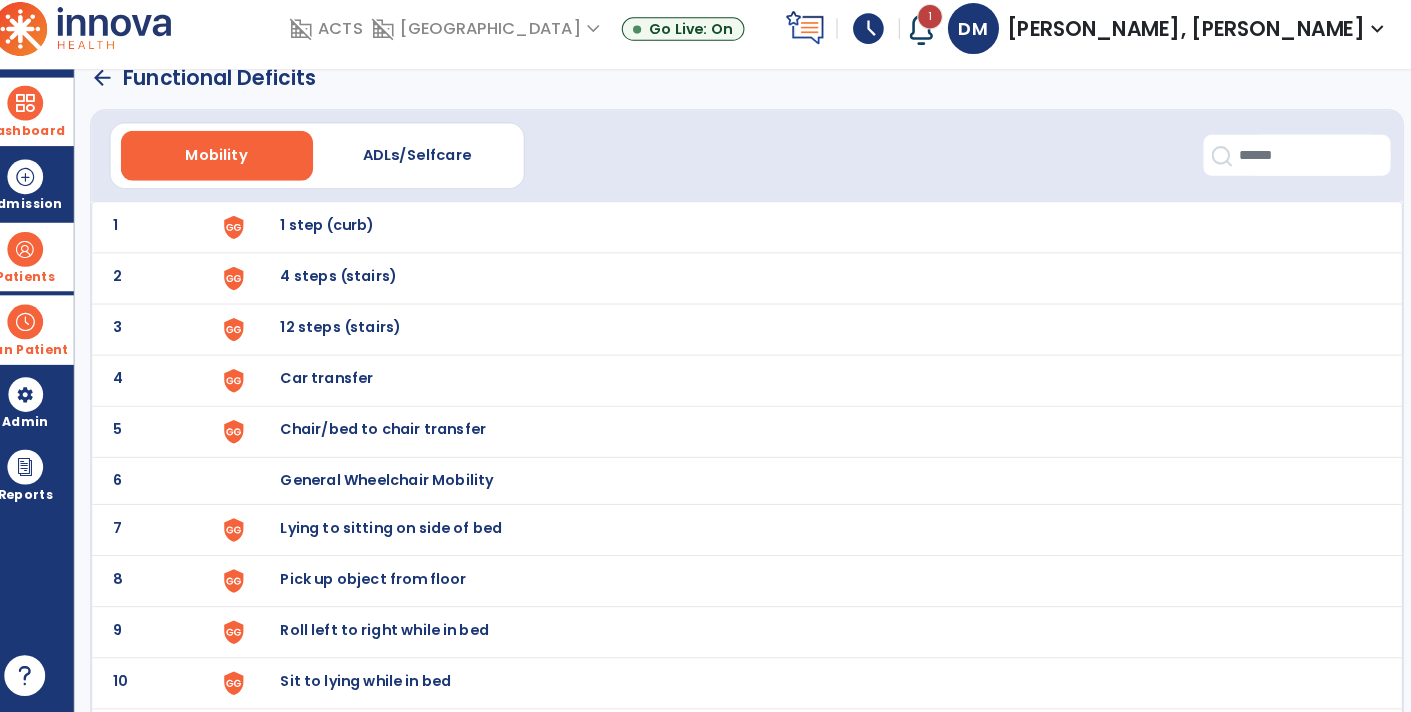 scroll, scrollTop: 0, scrollLeft: 0, axis: both 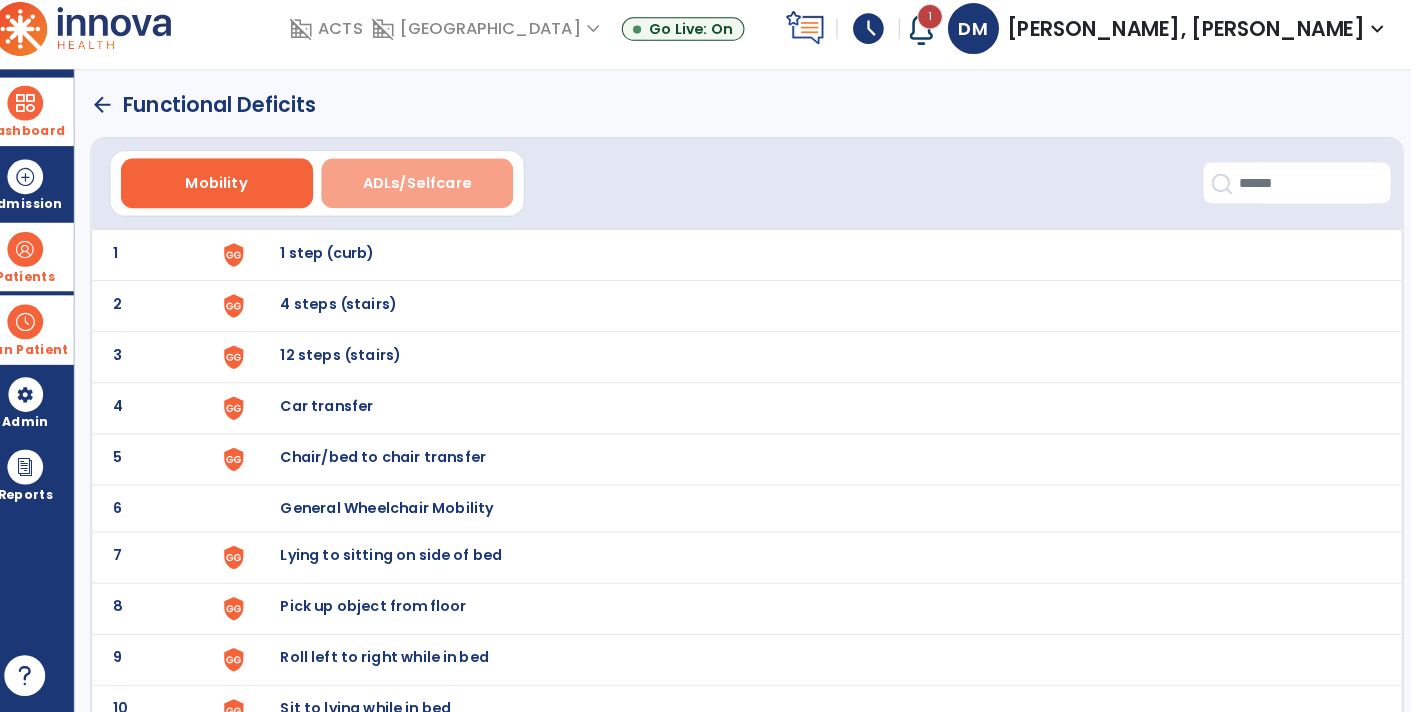 click on "ADLs/Selfcare" at bounding box center [431, 194] 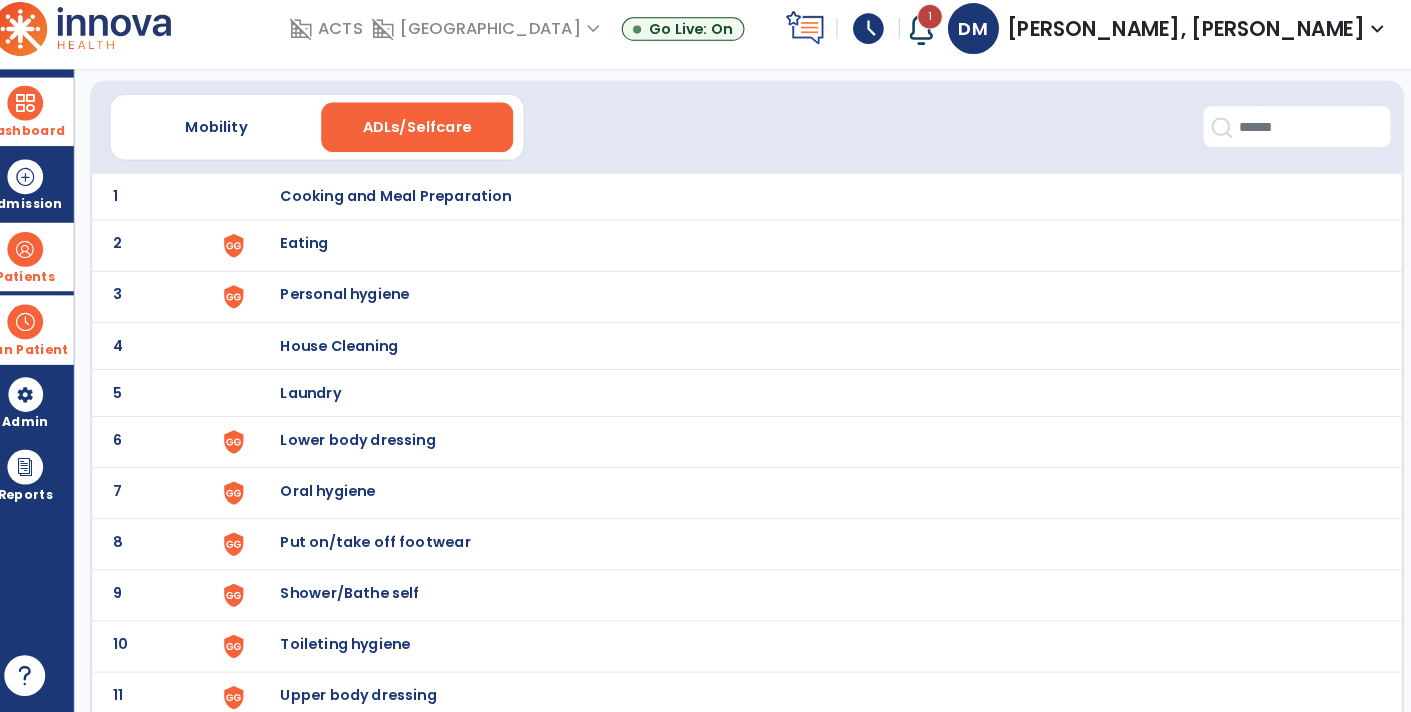 scroll, scrollTop: 154, scrollLeft: 0, axis: vertical 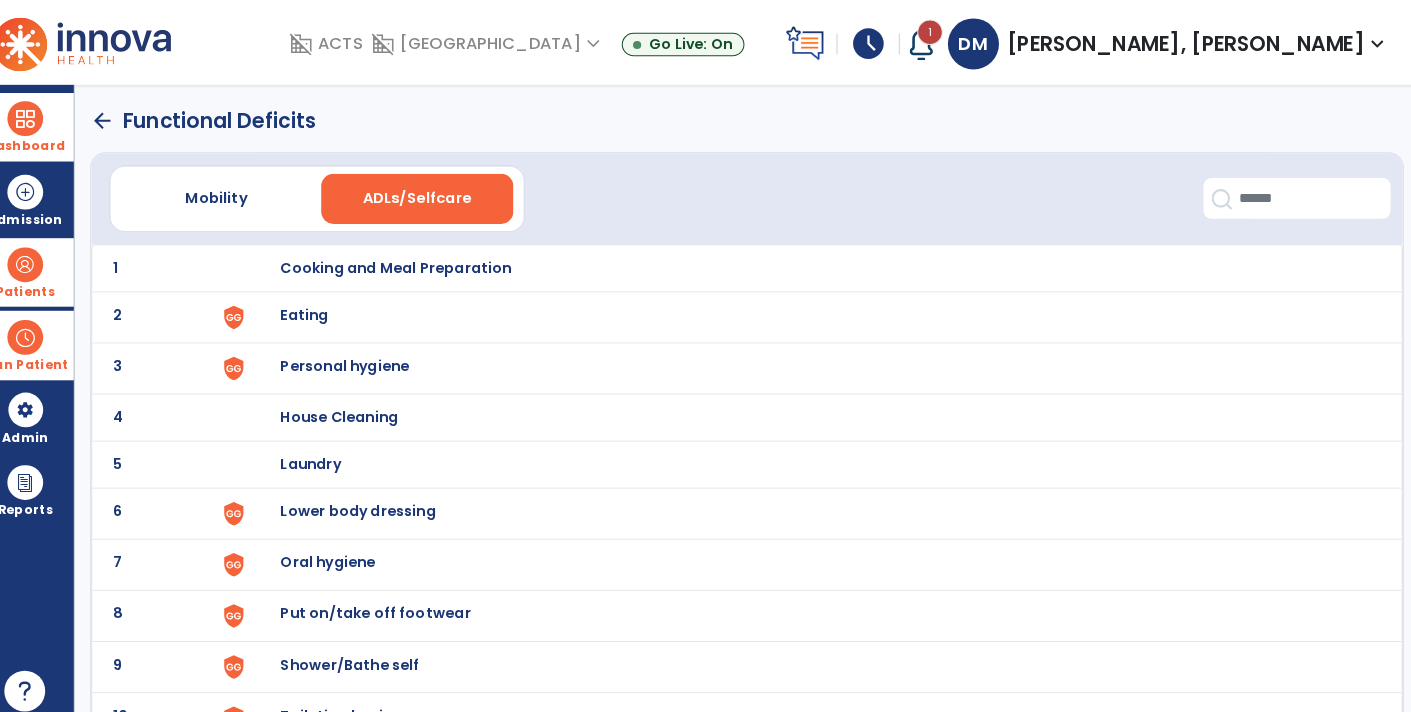click on "arrow_back" 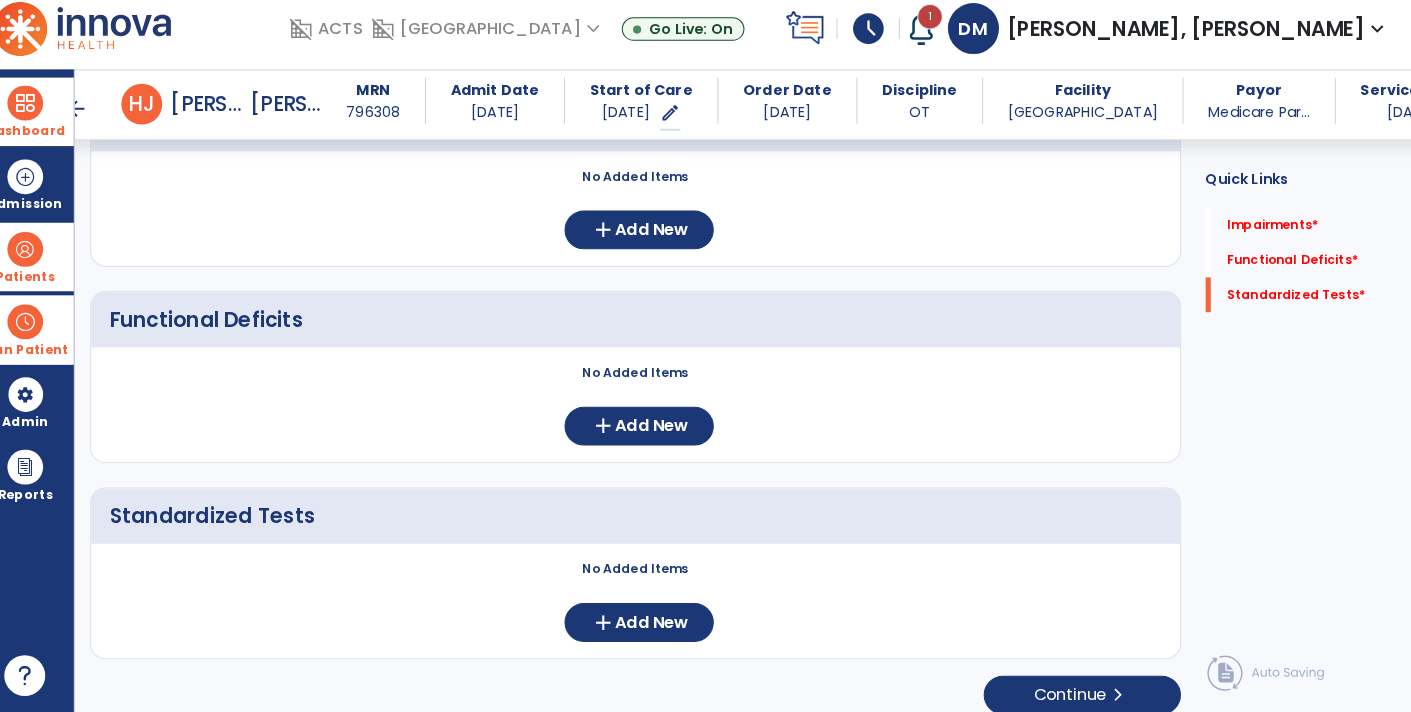 scroll, scrollTop: 234, scrollLeft: 0, axis: vertical 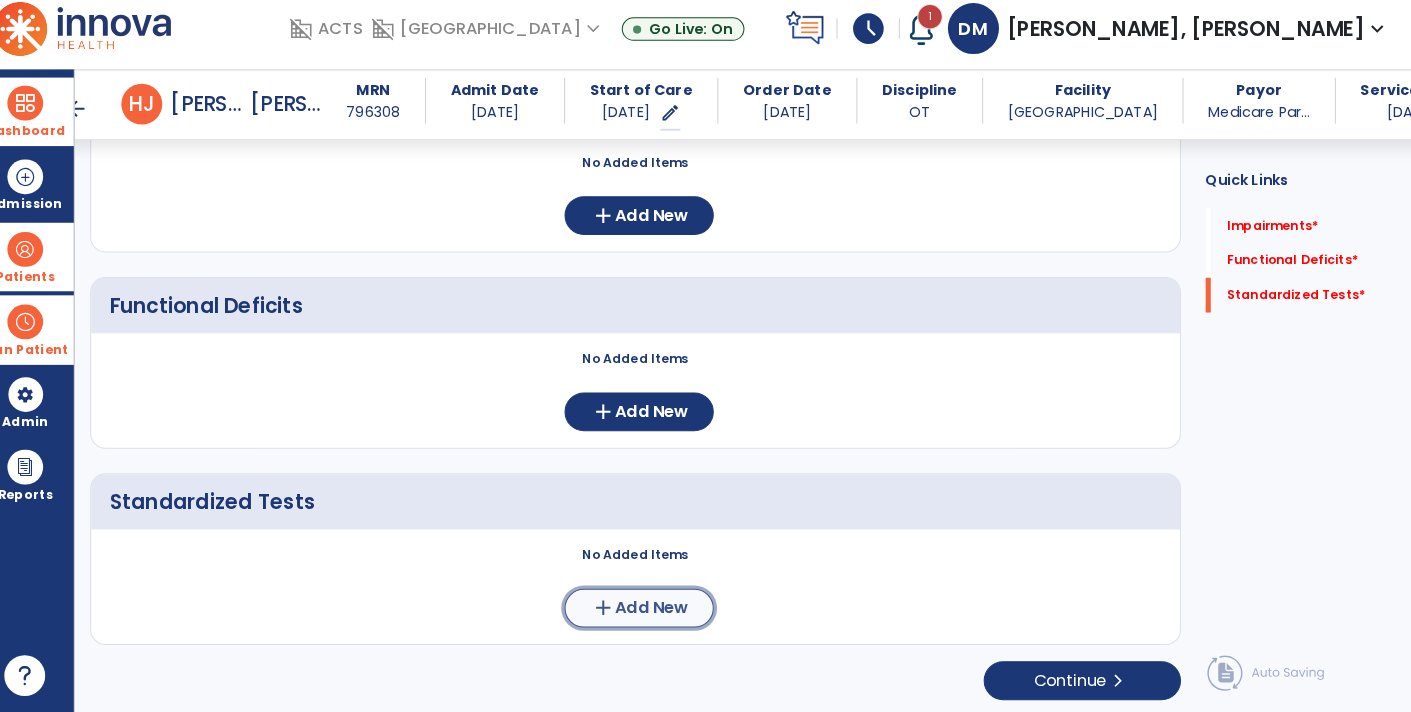 click on "add  Add New" 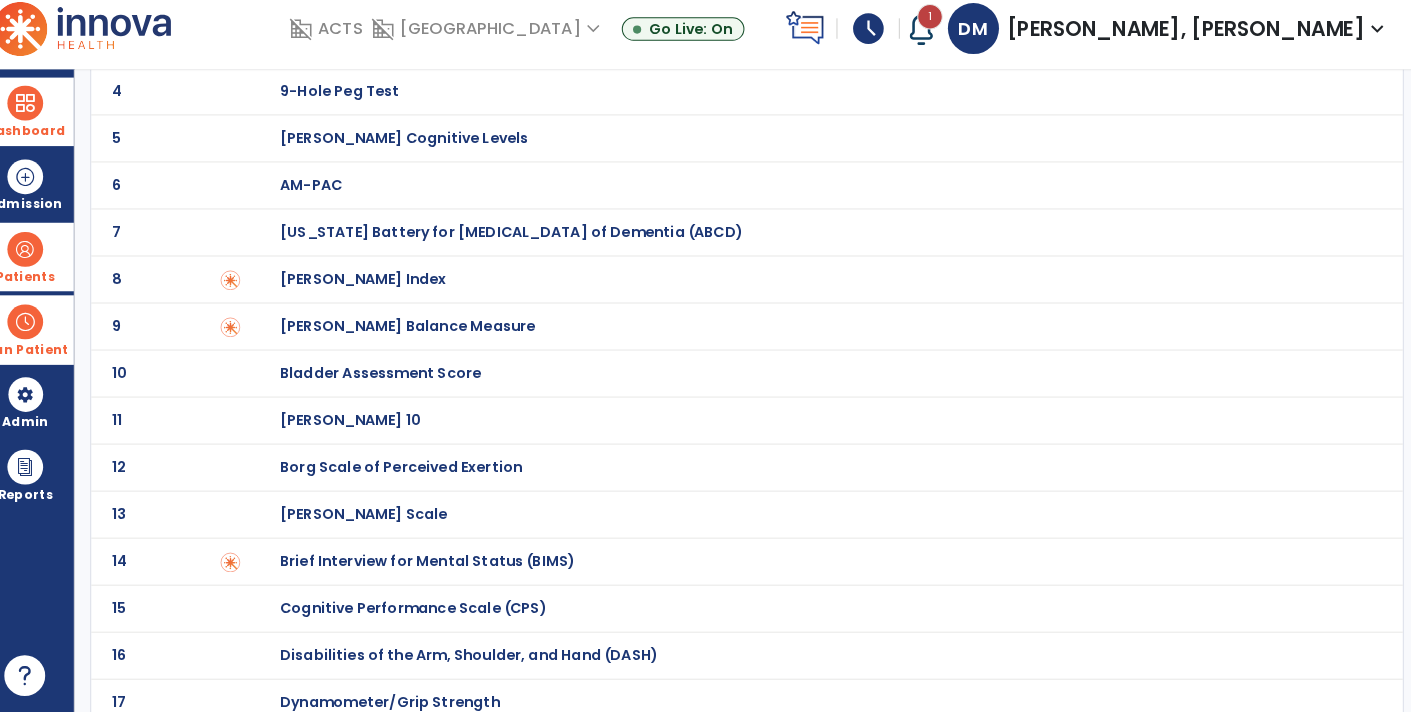 scroll, scrollTop: 0, scrollLeft: 0, axis: both 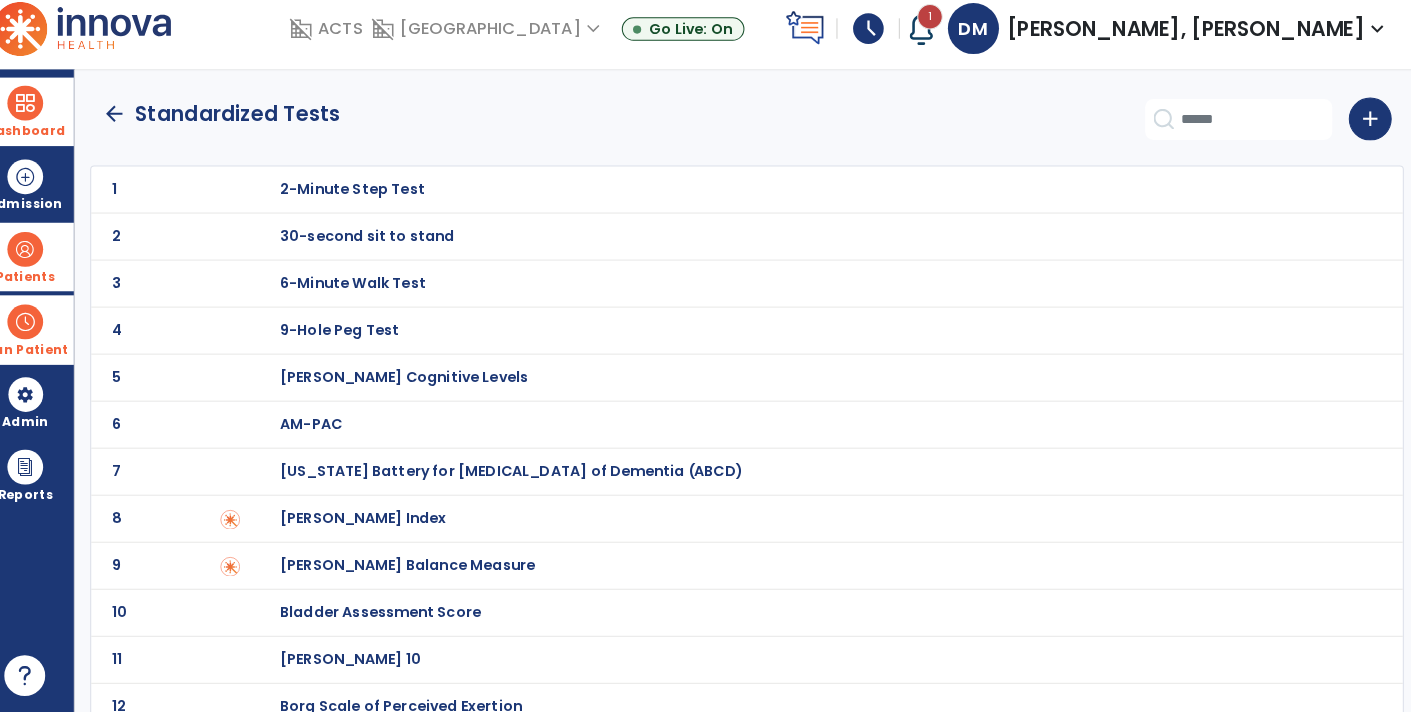 click on "arrow_back" 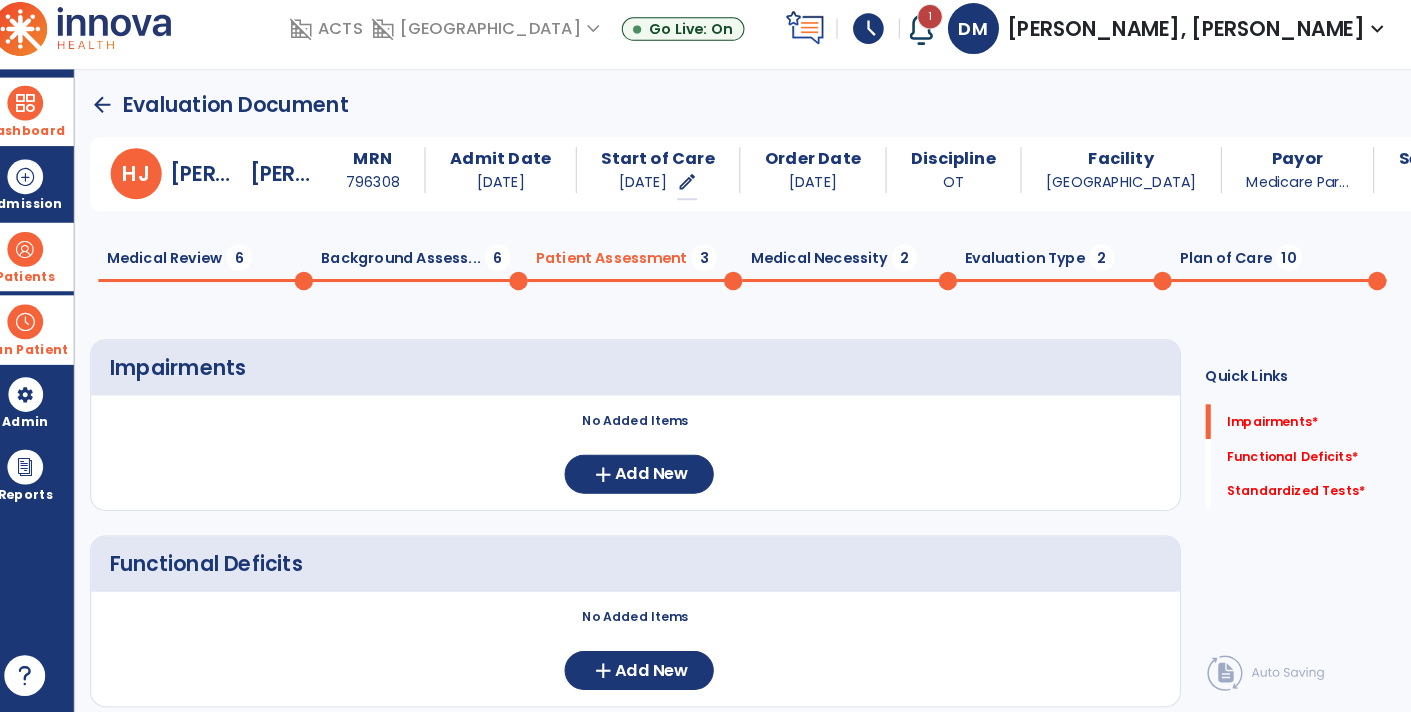 scroll 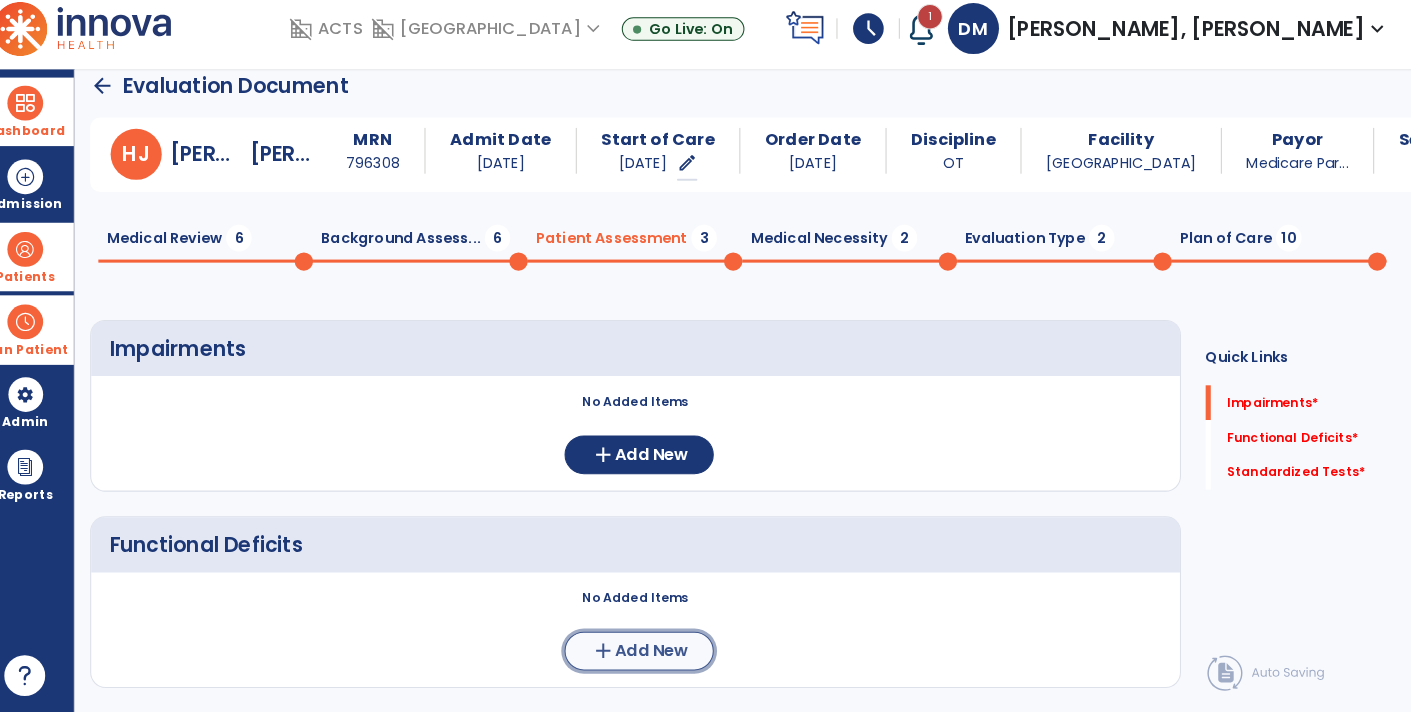 click on "add" 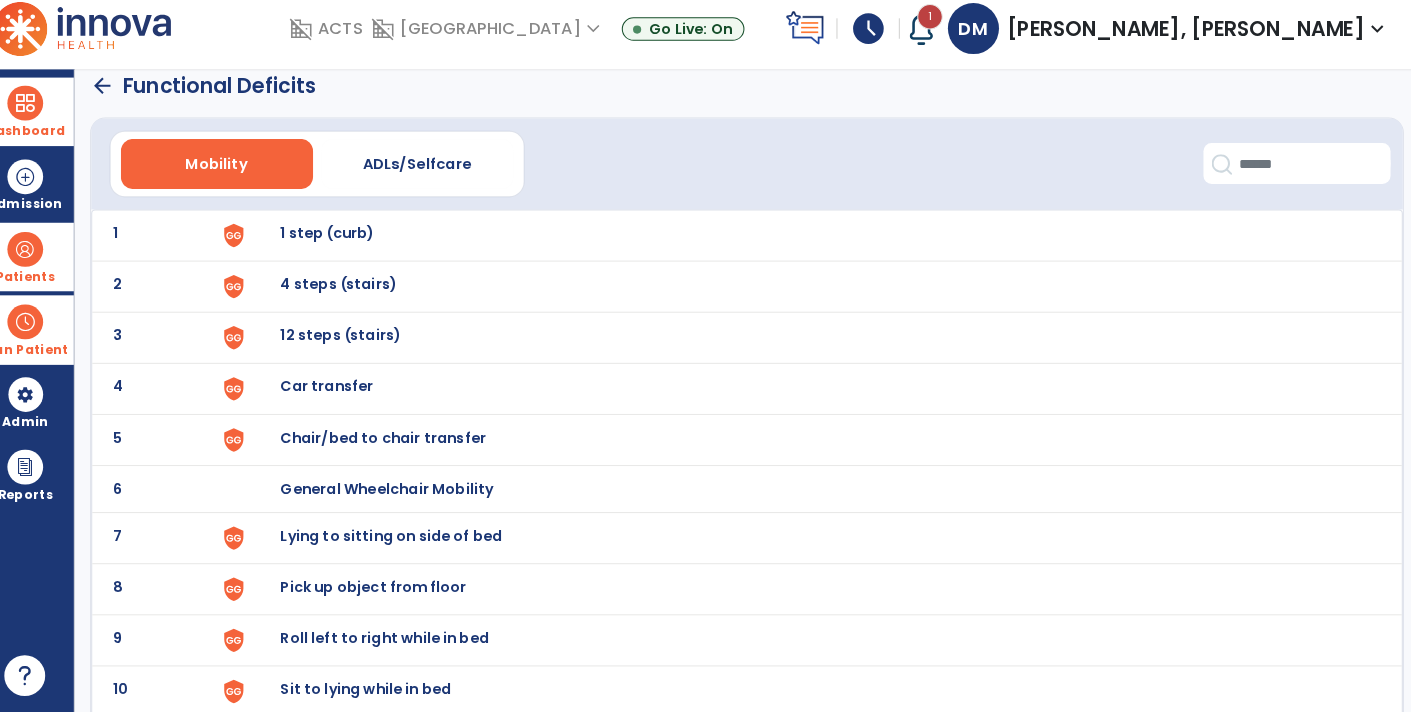 scroll, scrollTop: 0, scrollLeft: 0, axis: both 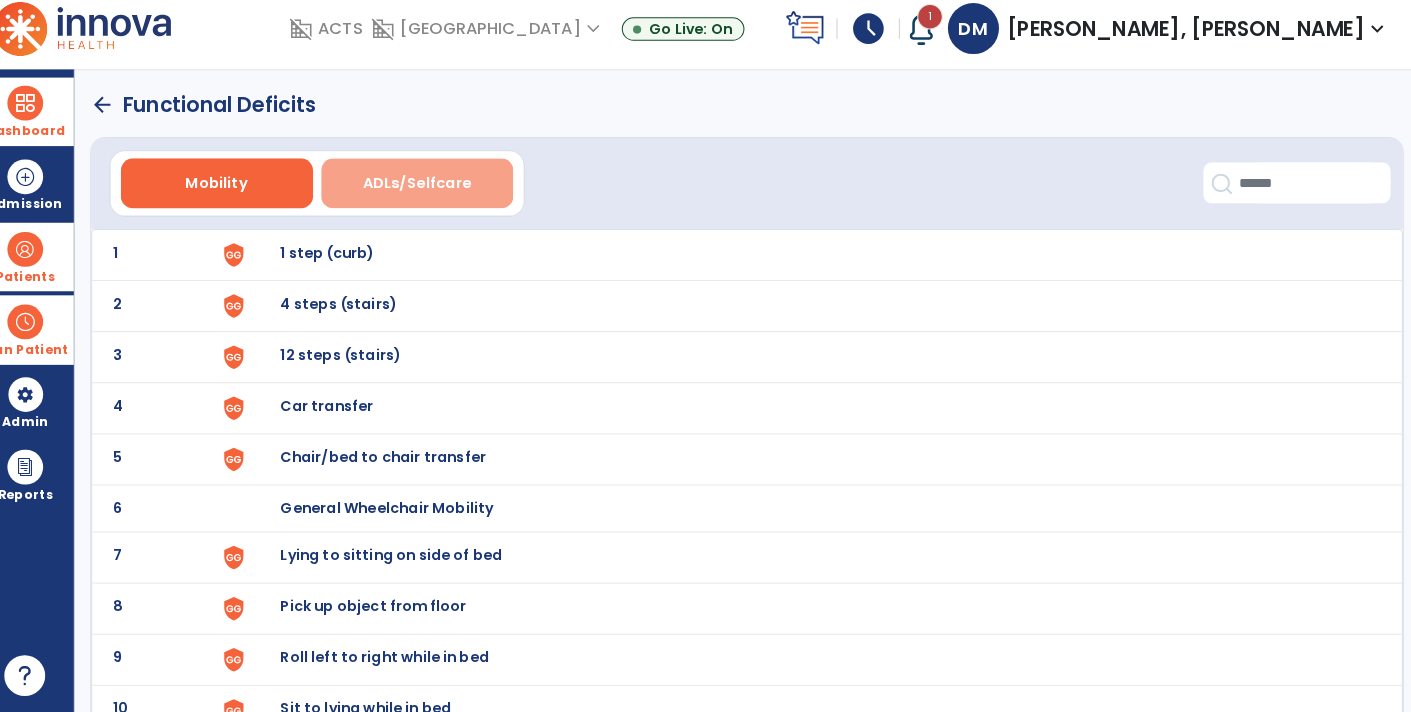 click on "ADLs/Selfcare" at bounding box center [431, 194] 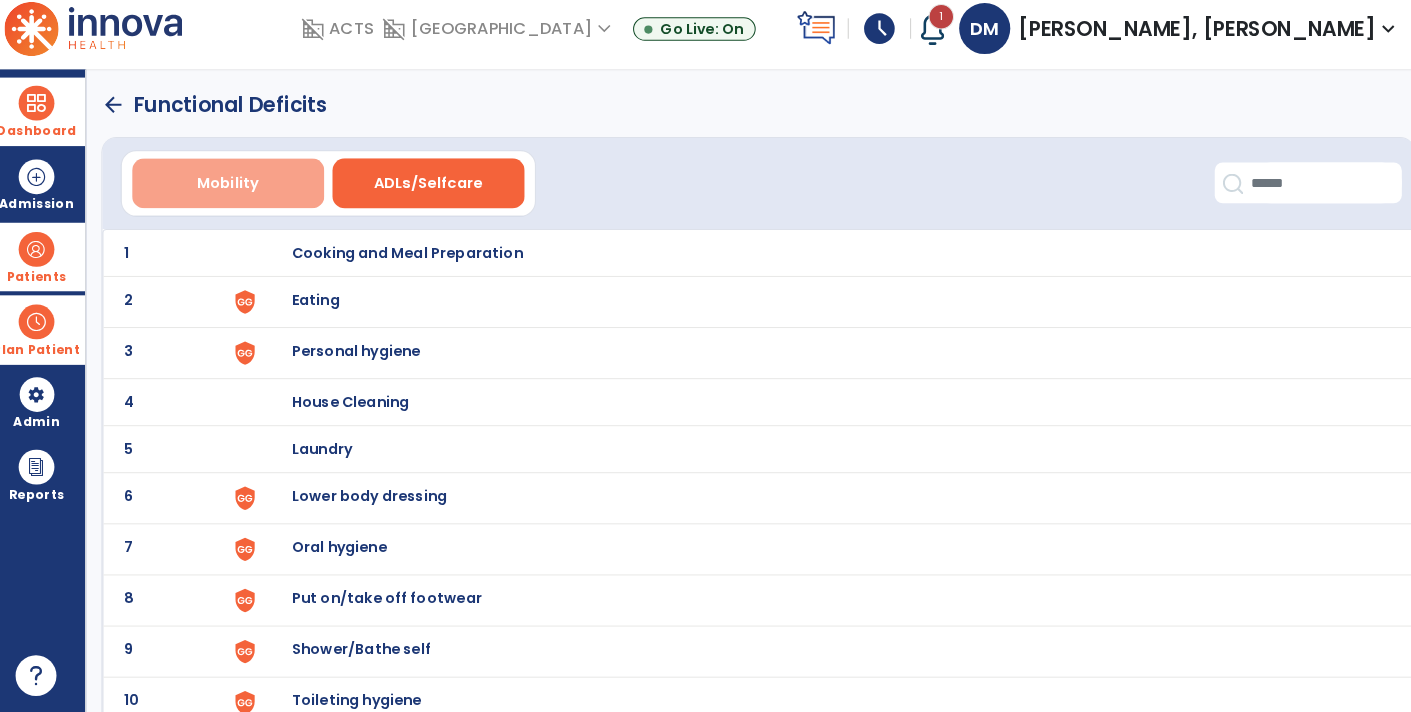 click on "Mobility" at bounding box center (234, 194) 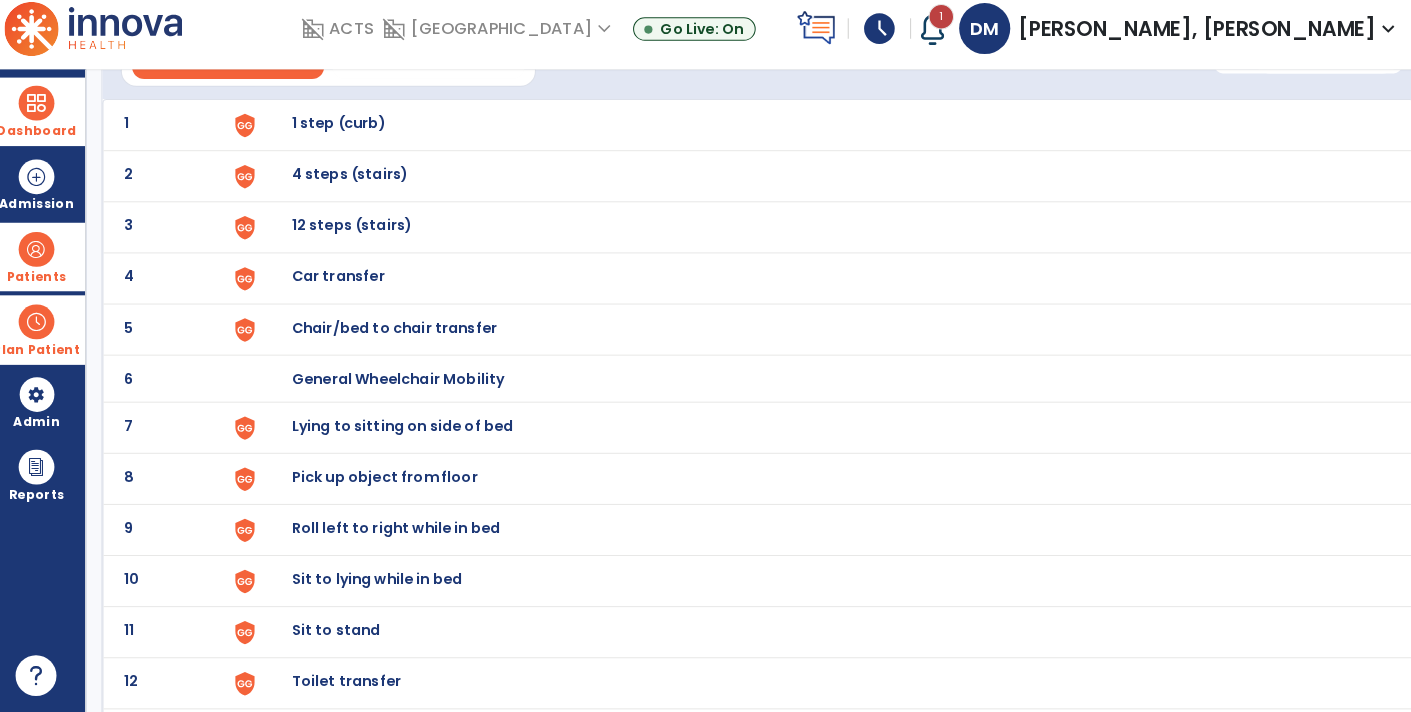 scroll, scrollTop: 0, scrollLeft: 0, axis: both 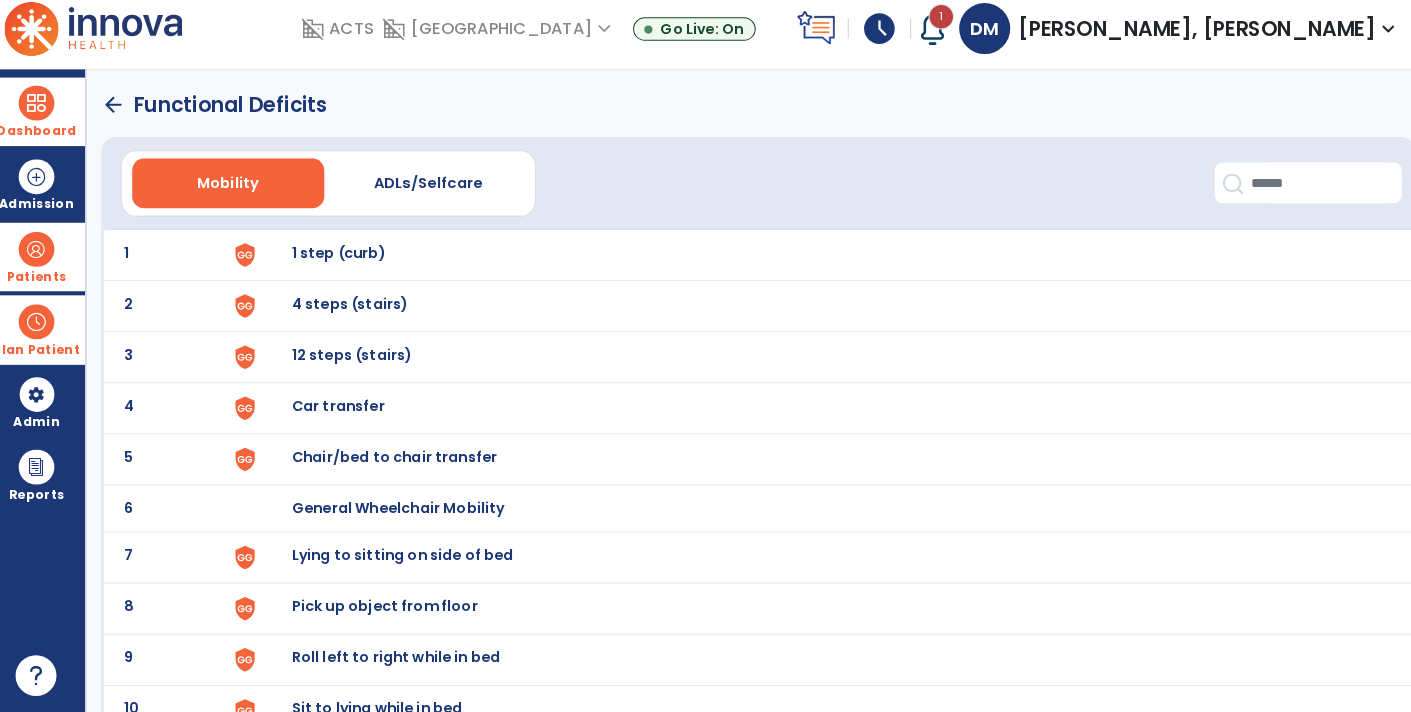click at bounding box center [280, 264] 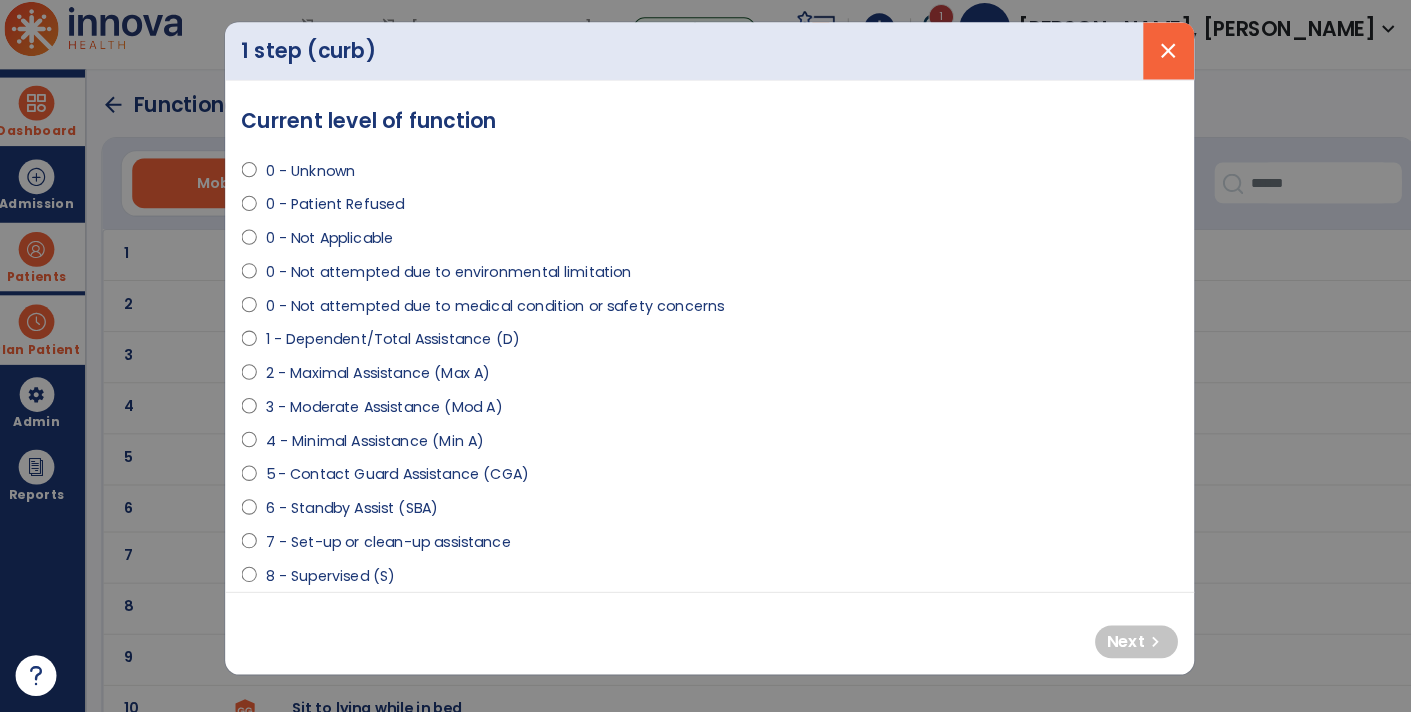 click on "close" at bounding box center [1155, 65] 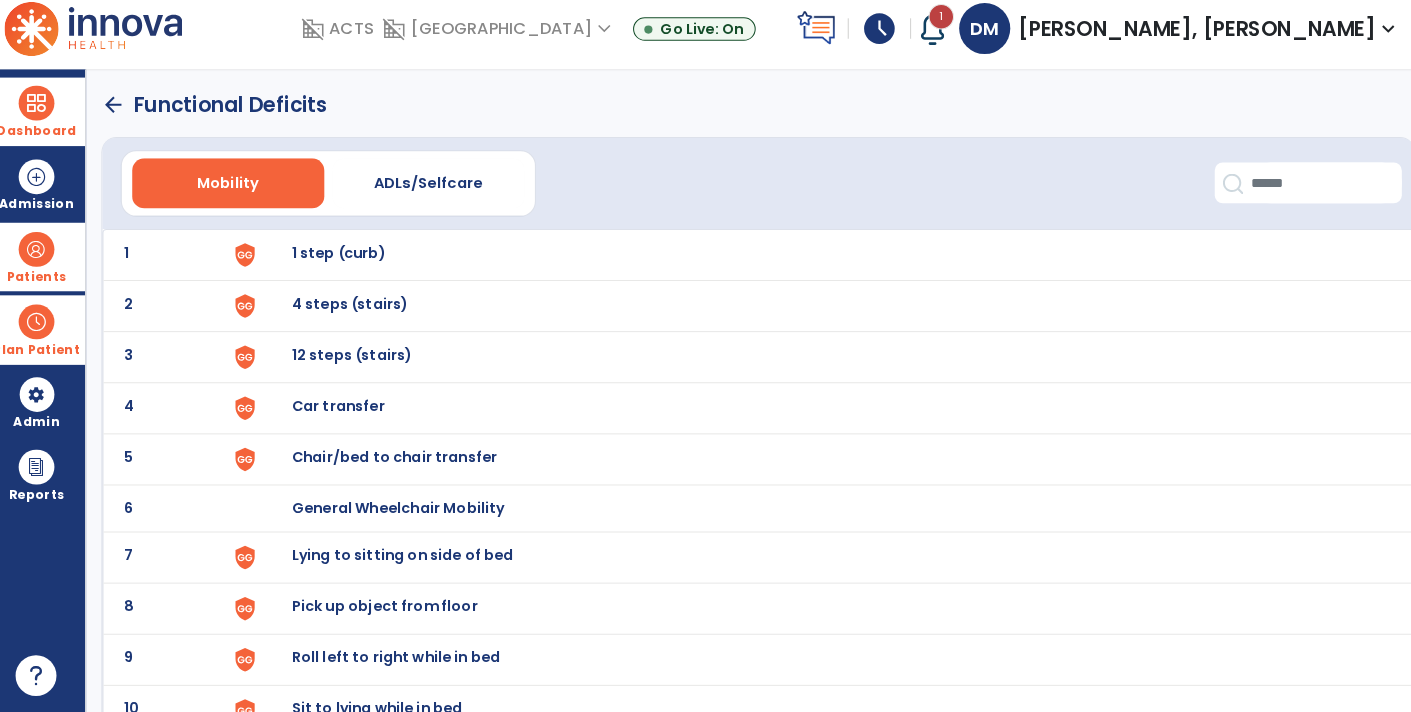 click on "Mobility   ADLs/Selfcare" 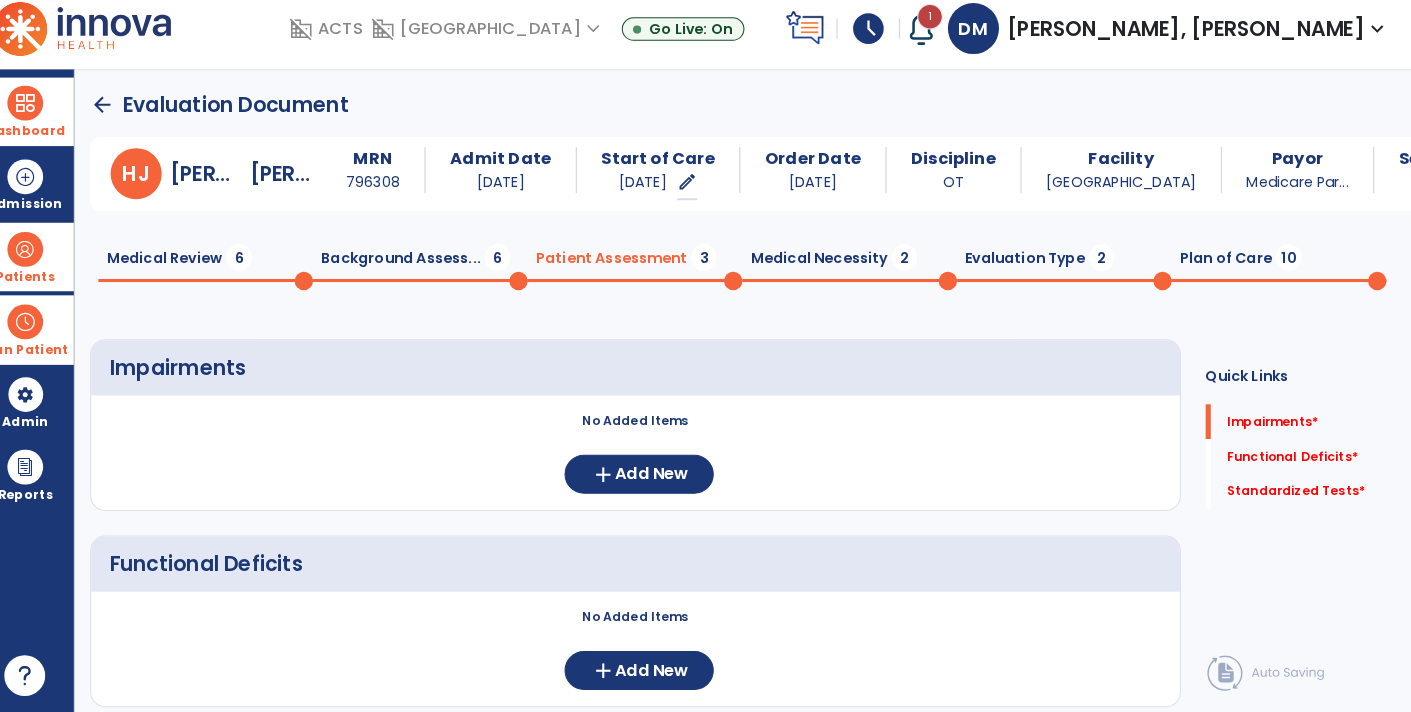 scroll, scrollTop: 19, scrollLeft: 0, axis: vertical 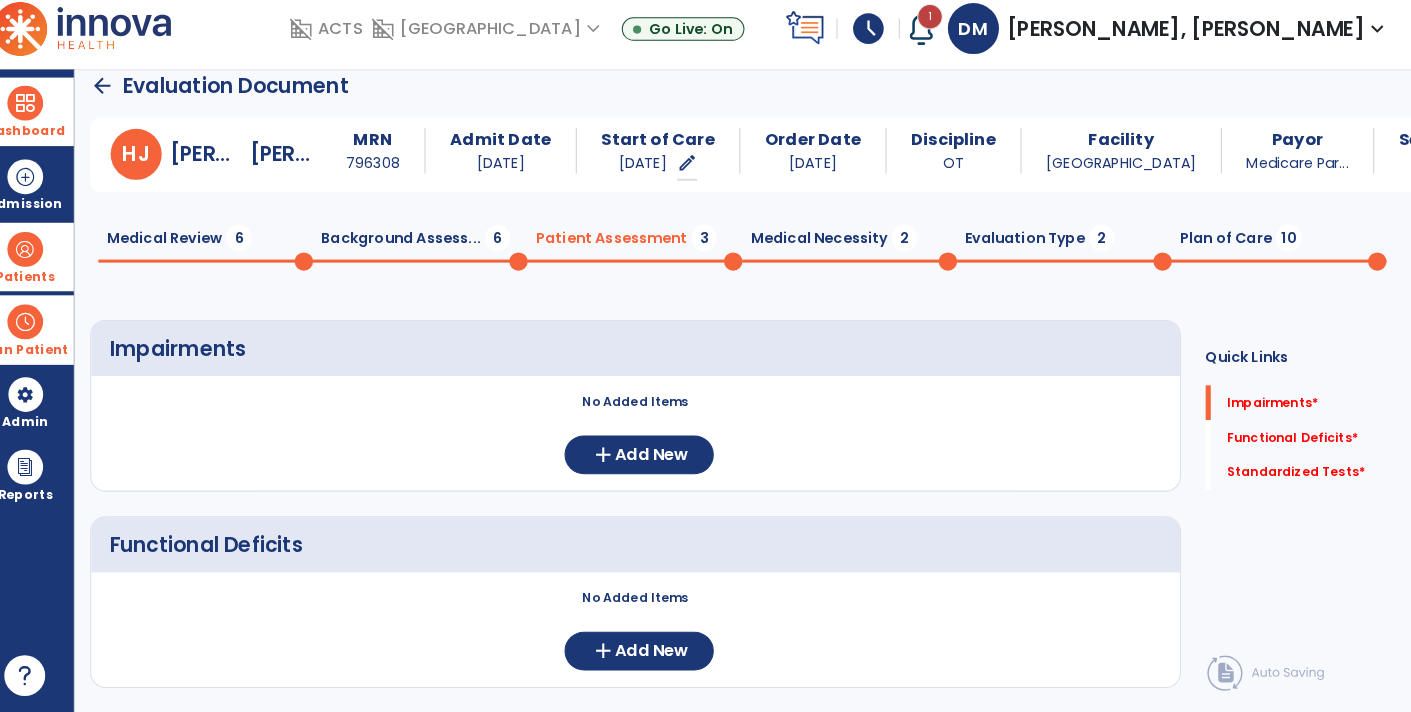 click on "Medical Necessity  2" 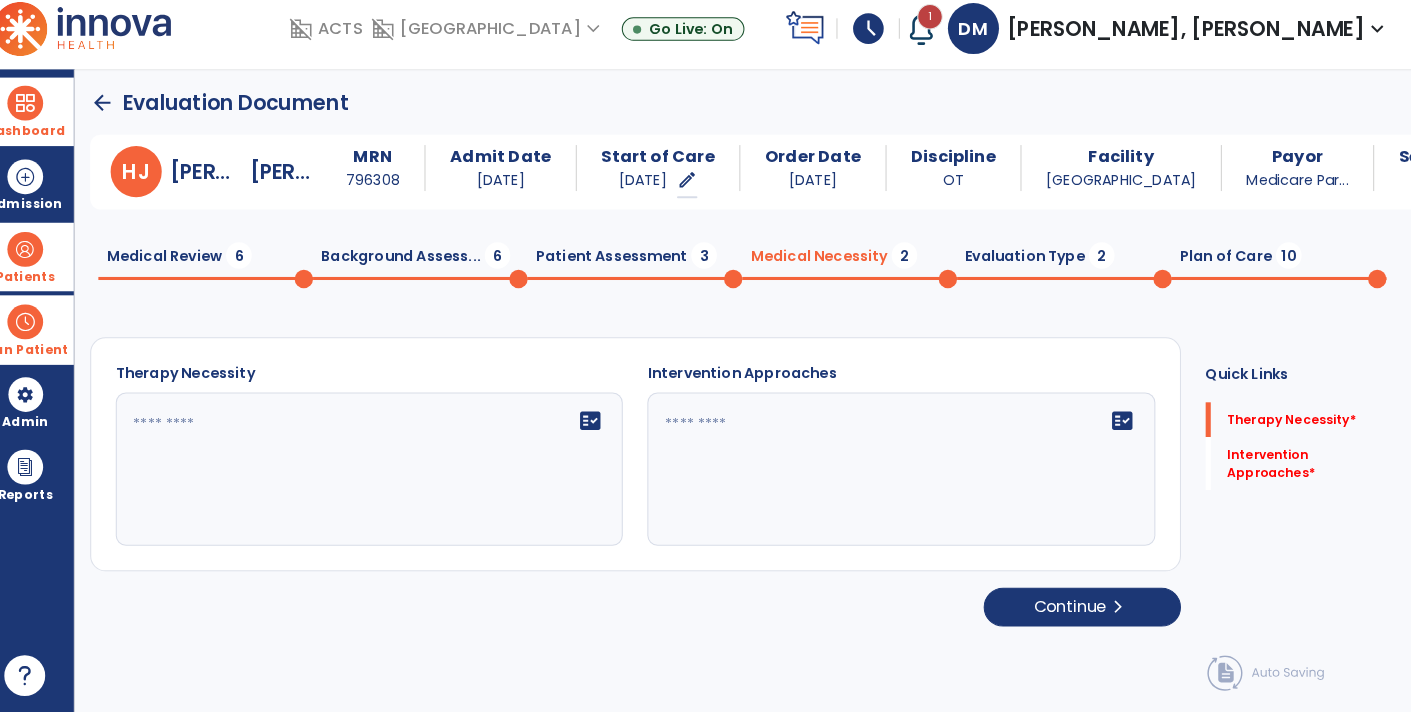 scroll, scrollTop: 1, scrollLeft: 0, axis: vertical 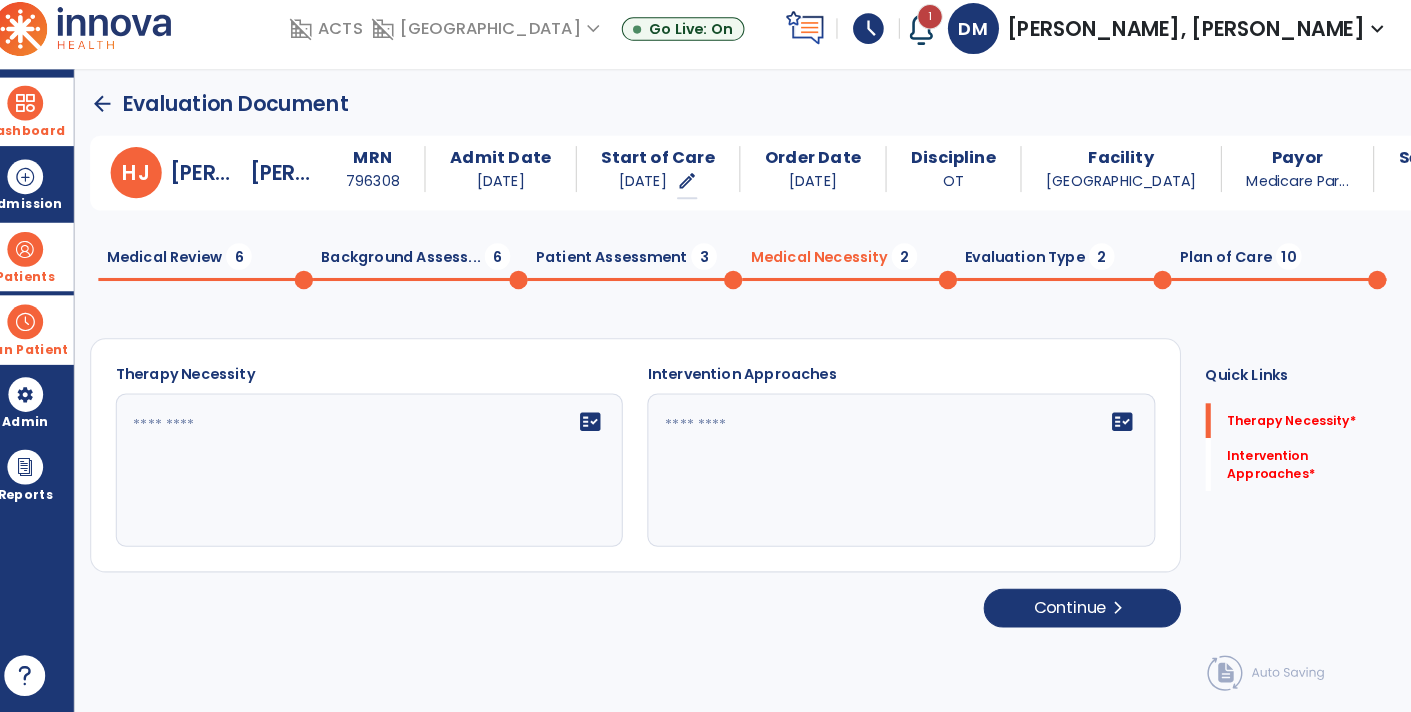 click 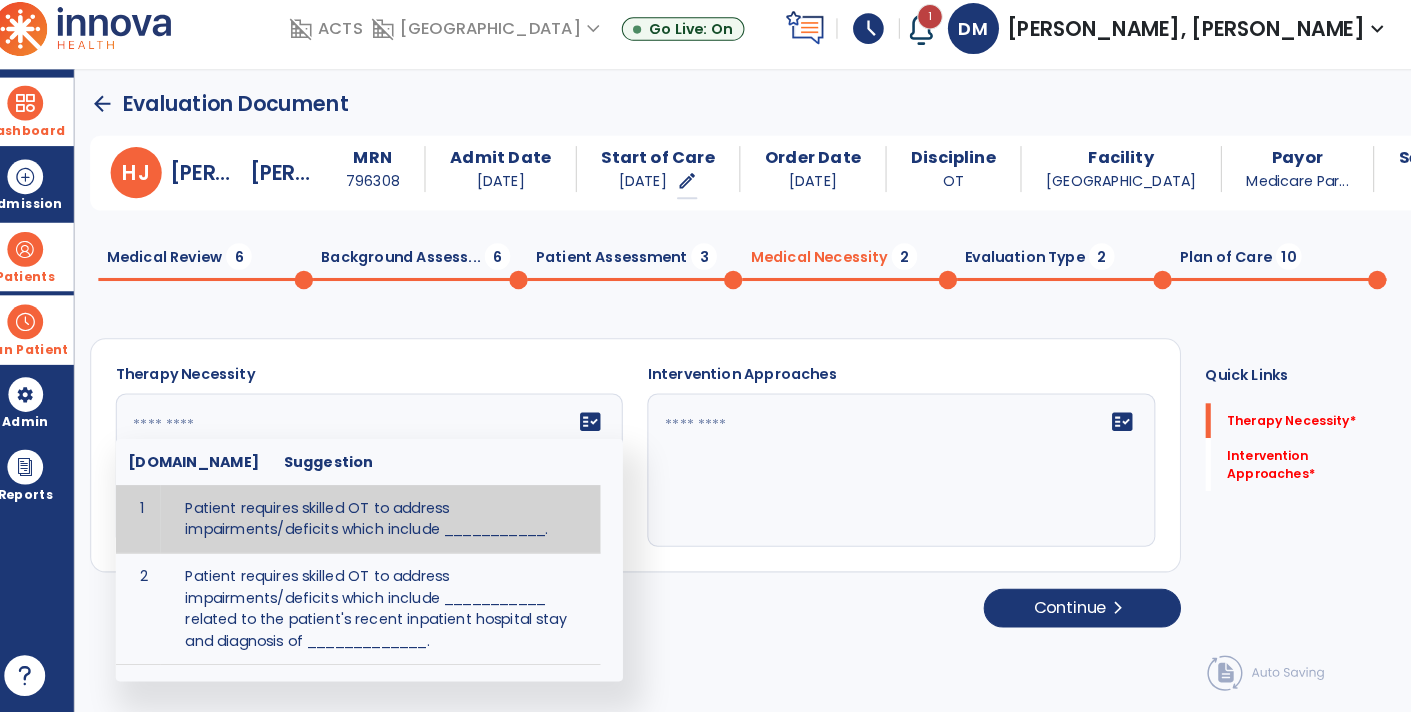 click 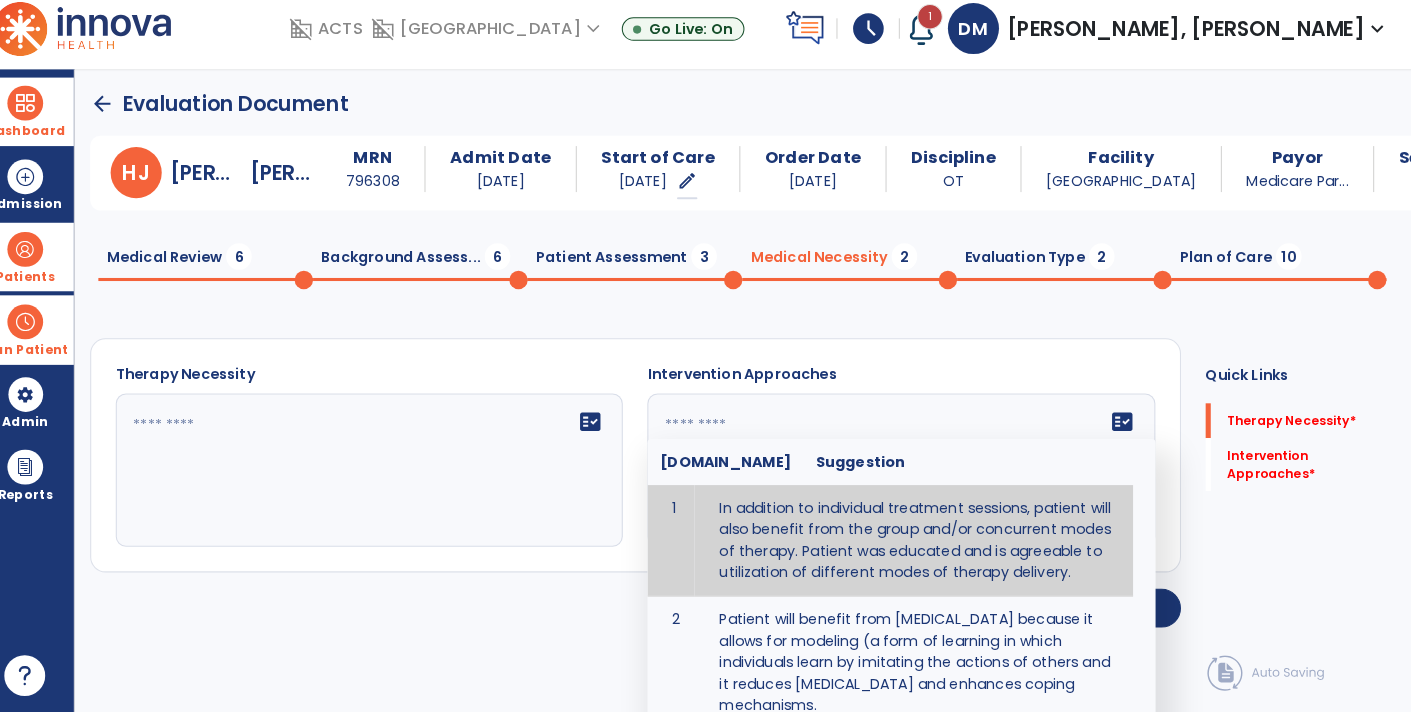 paste on "**********" 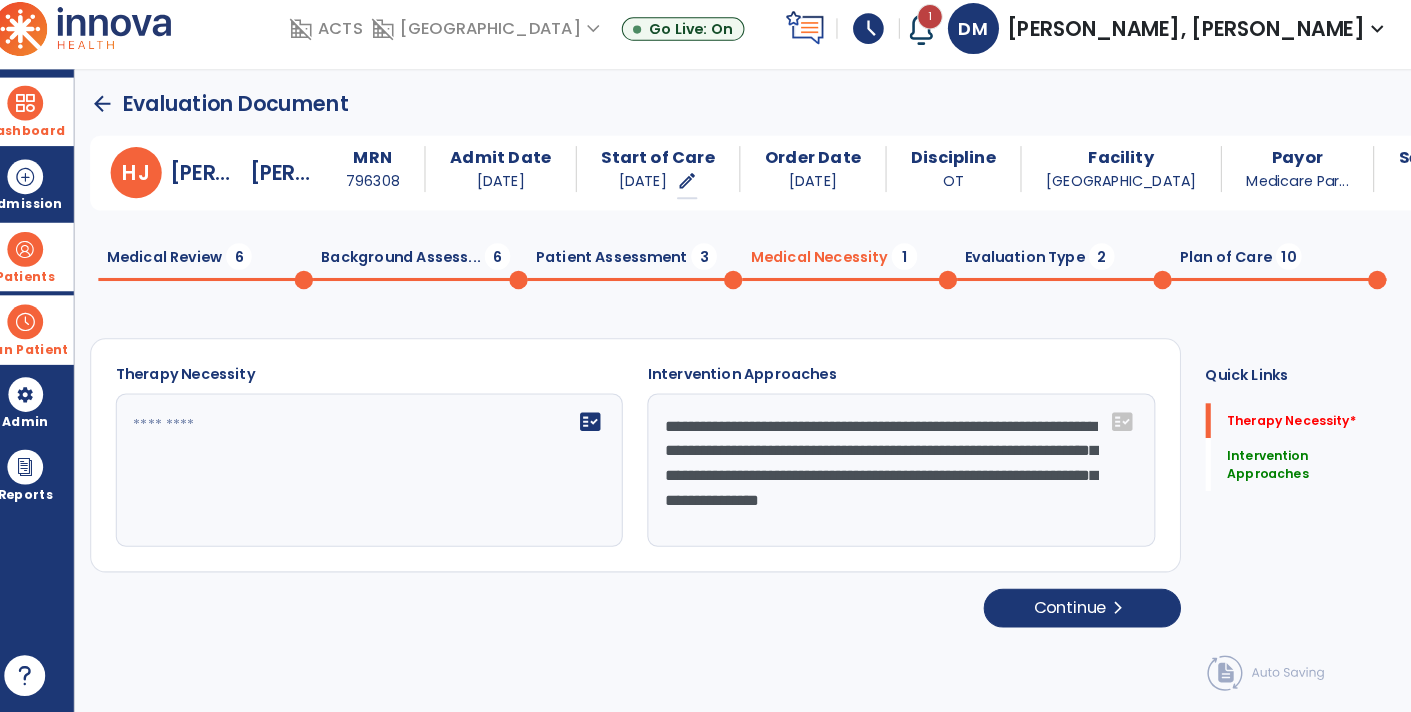 click on "Plan of Care  10" 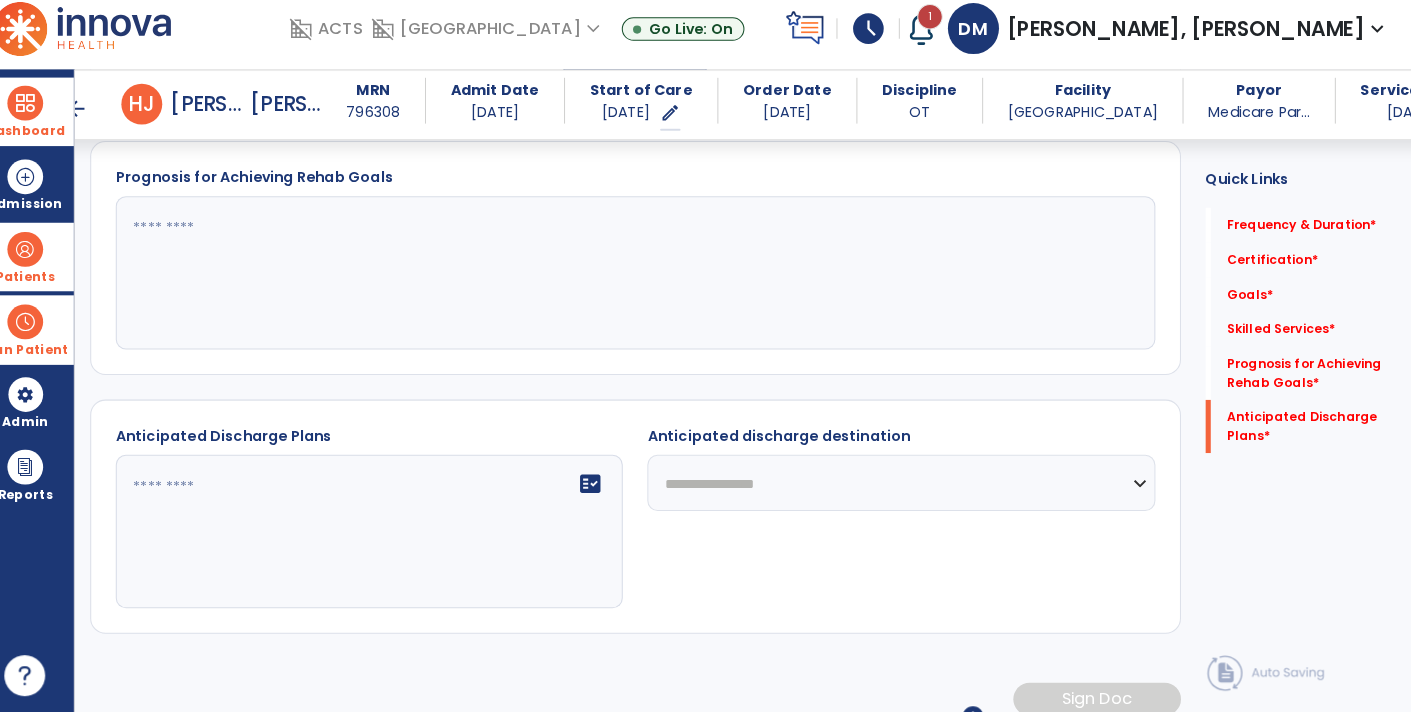 scroll, scrollTop: 852, scrollLeft: 0, axis: vertical 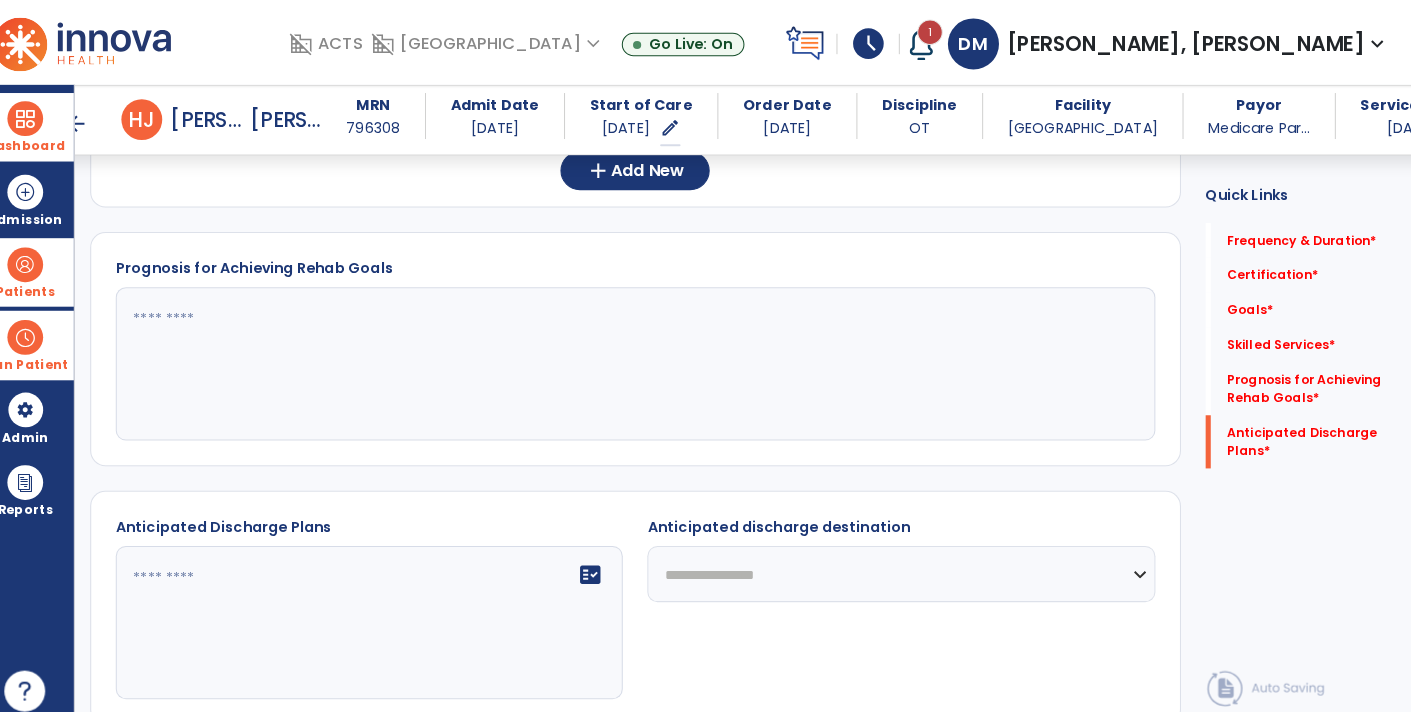 click on "Quick Links  Frequency & Duration   *  Frequency & Duration   *  Certification   *  Certification   *  Goals   *  Goals   *  Skilled Services   *  Skilled Services   *  Prognosis for Achieving Rehab Goals   *  Prognosis for Achieving Rehab Goals   *  Anticipated Discharge Plans   *  Anticipated Discharge Plans   *" 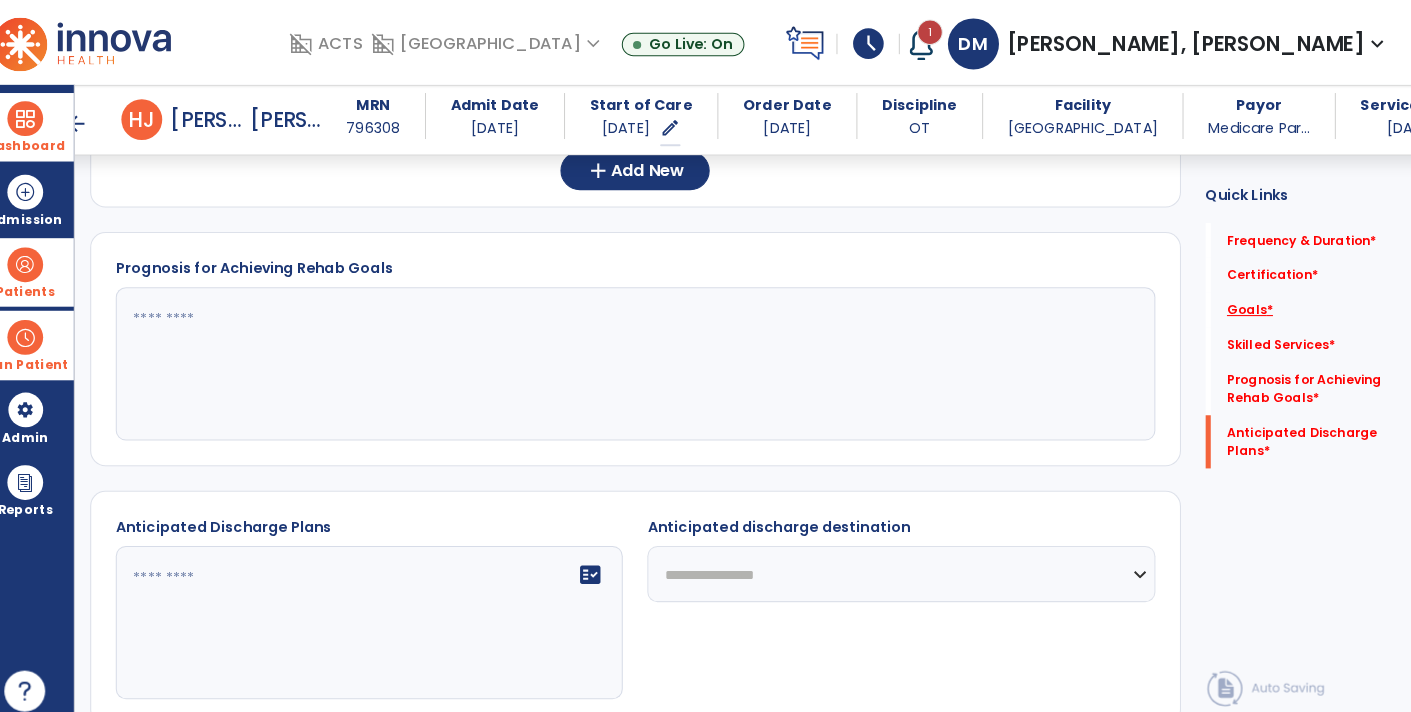 click on "Goals   *" 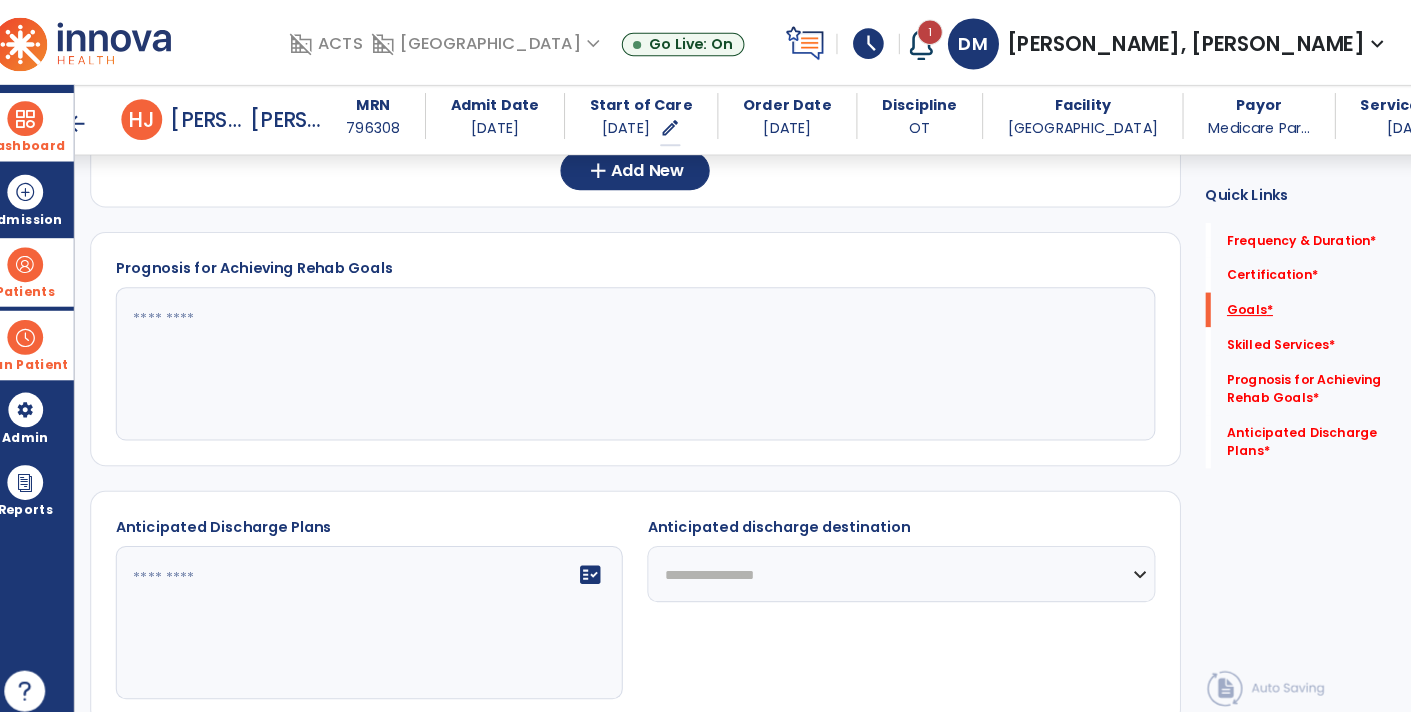 scroll, scrollTop: 33, scrollLeft: 0, axis: vertical 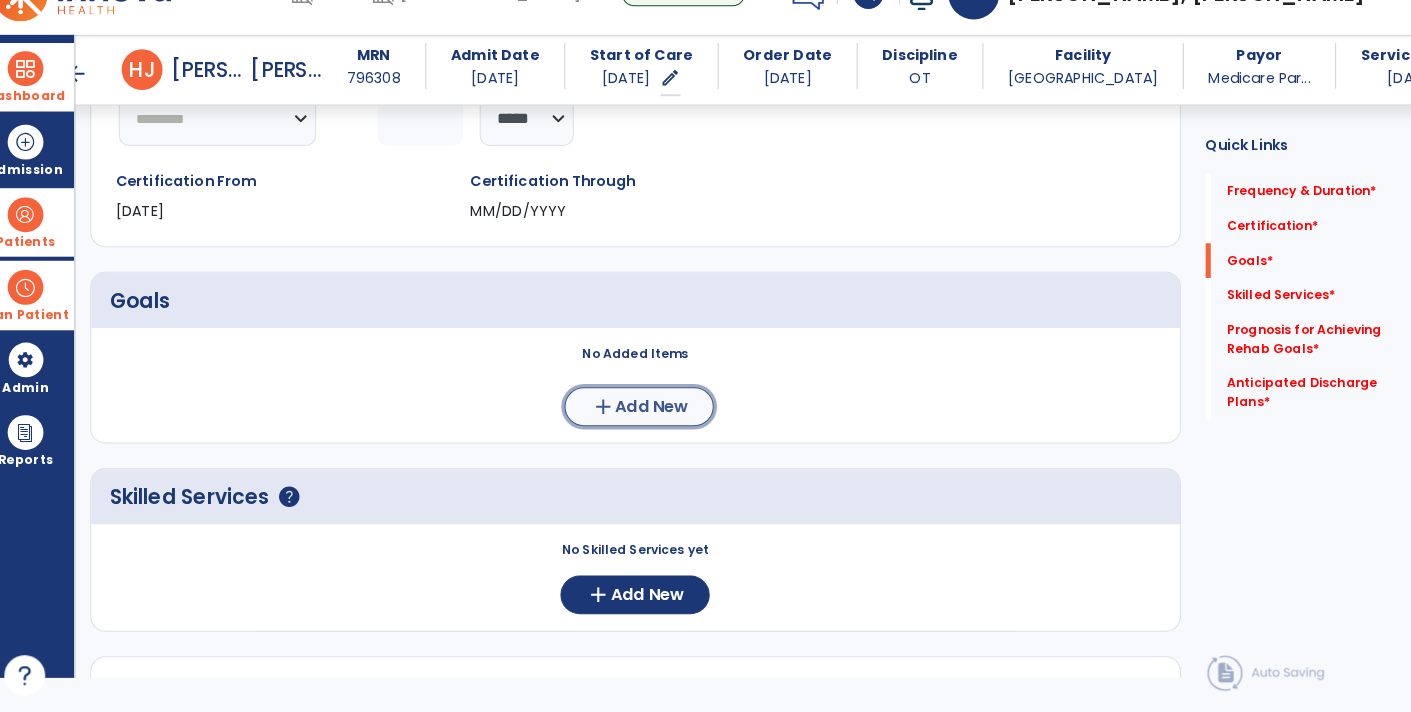 click on "Add New" at bounding box center (660, 413) 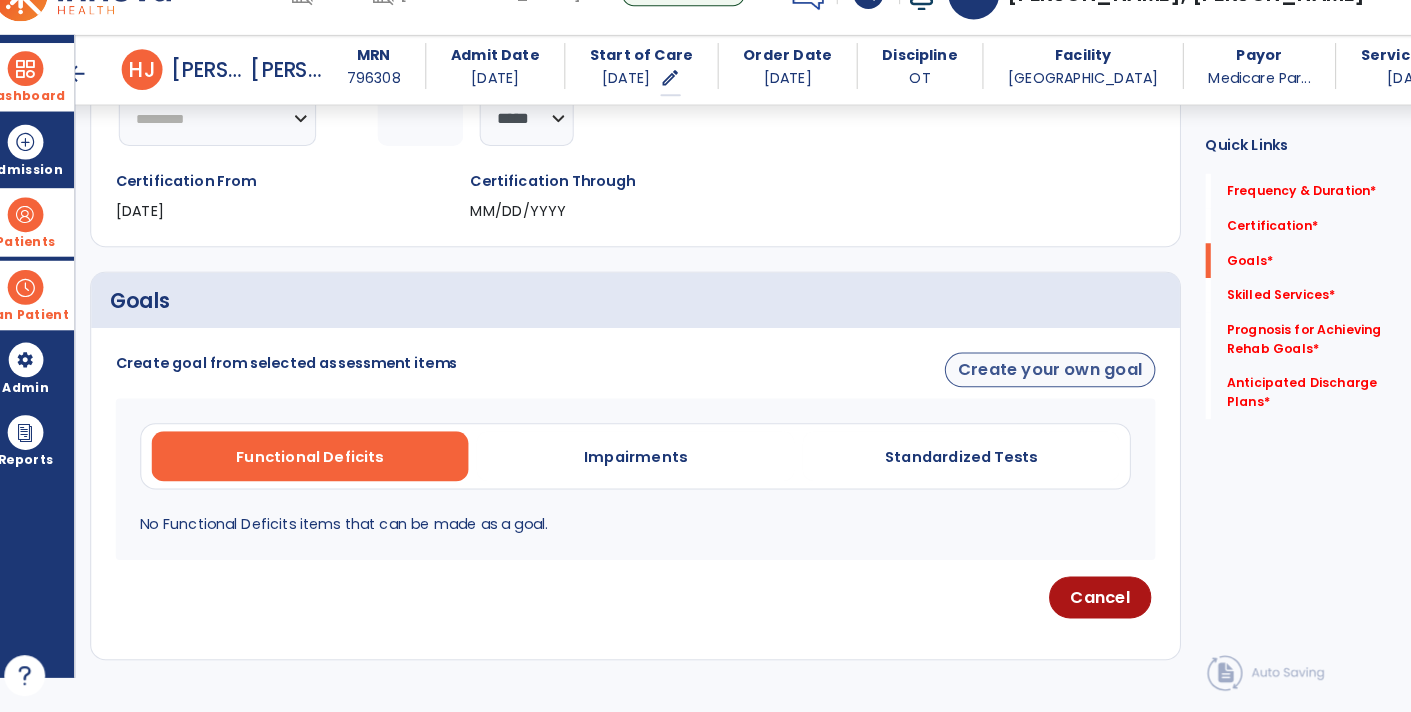 click on "Create your own goal" at bounding box center [1050, 377] 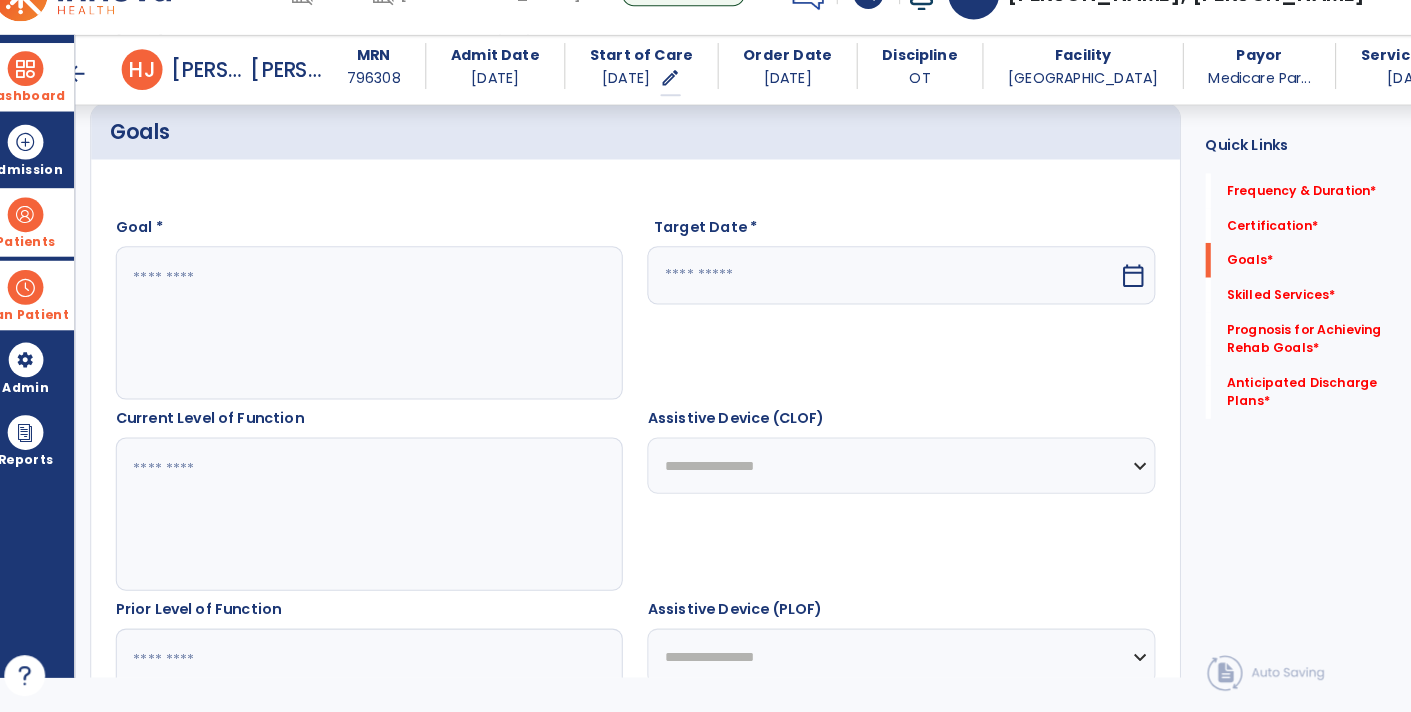 scroll, scrollTop: 484, scrollLeft: 0, axis: vertical 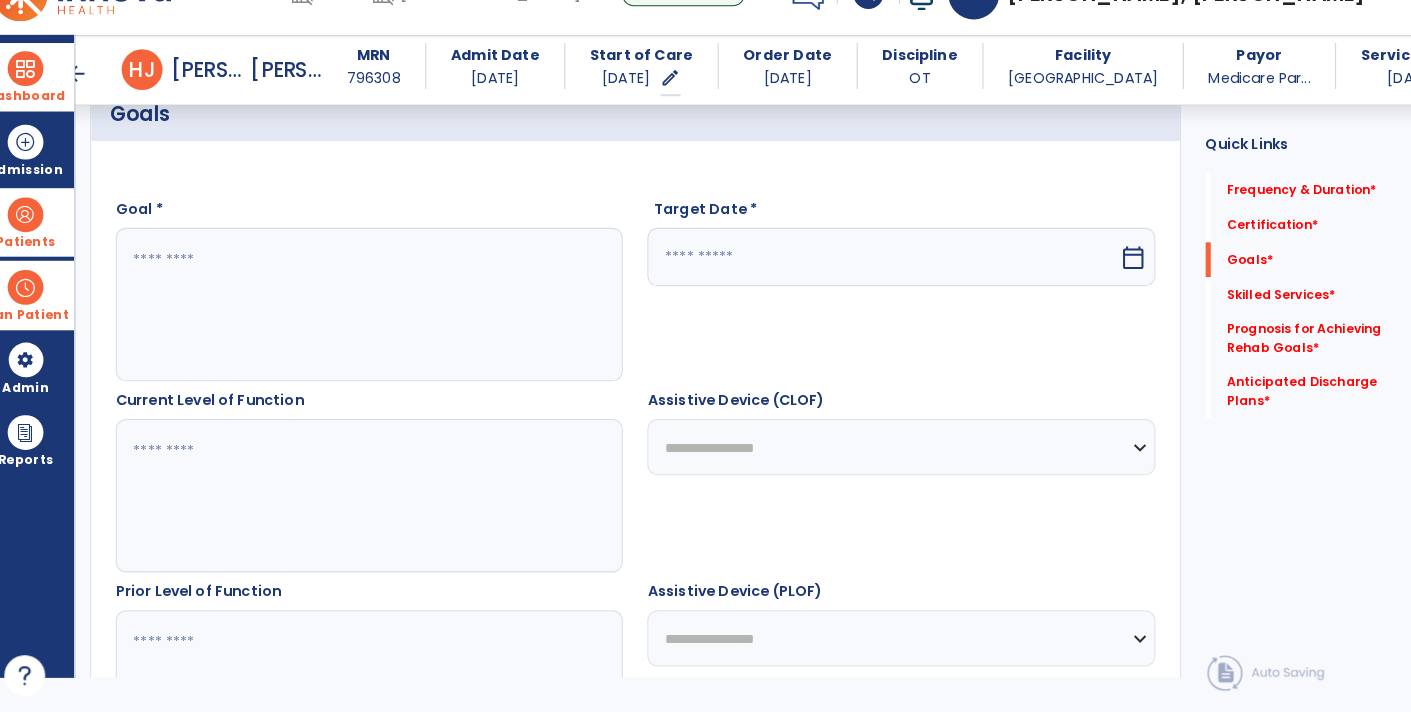 click at bounding box center [383, 313] 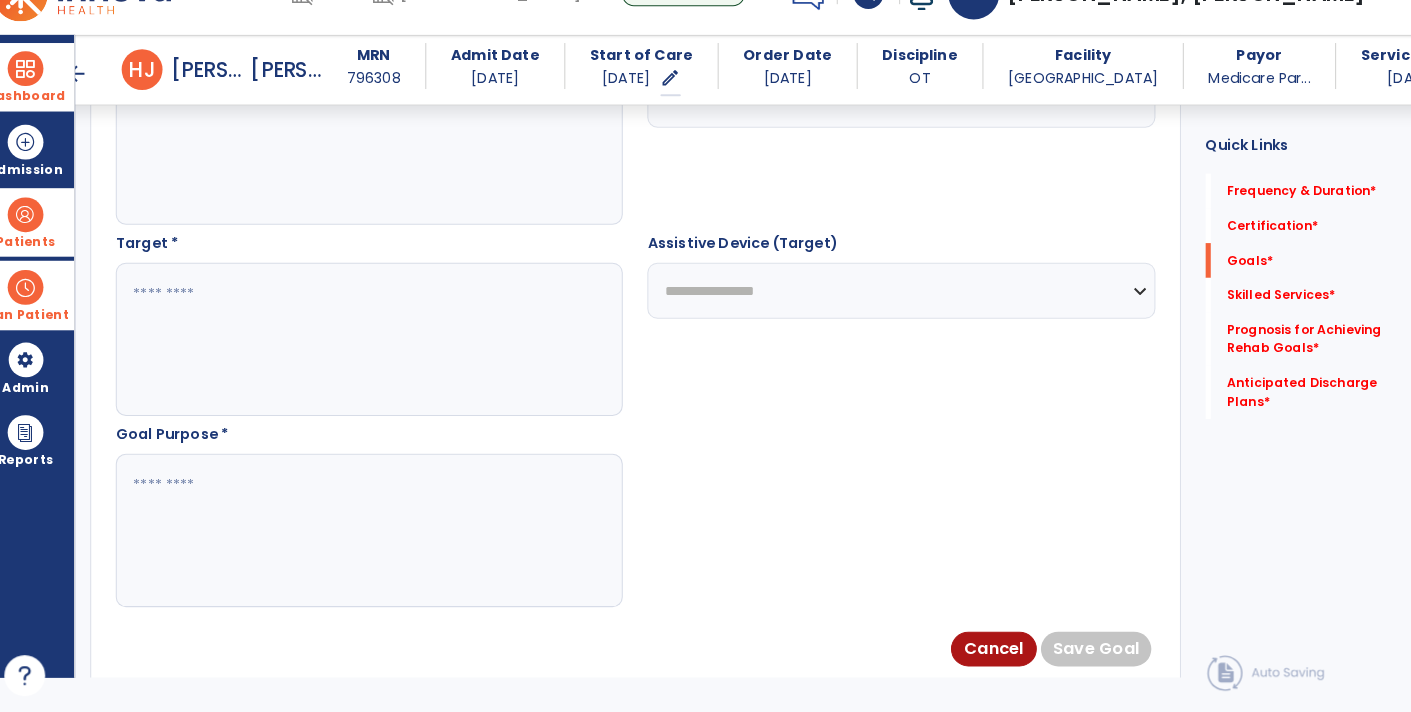 scroll, scrollTop: 1033, scrollLeft: 0, axis: vertical 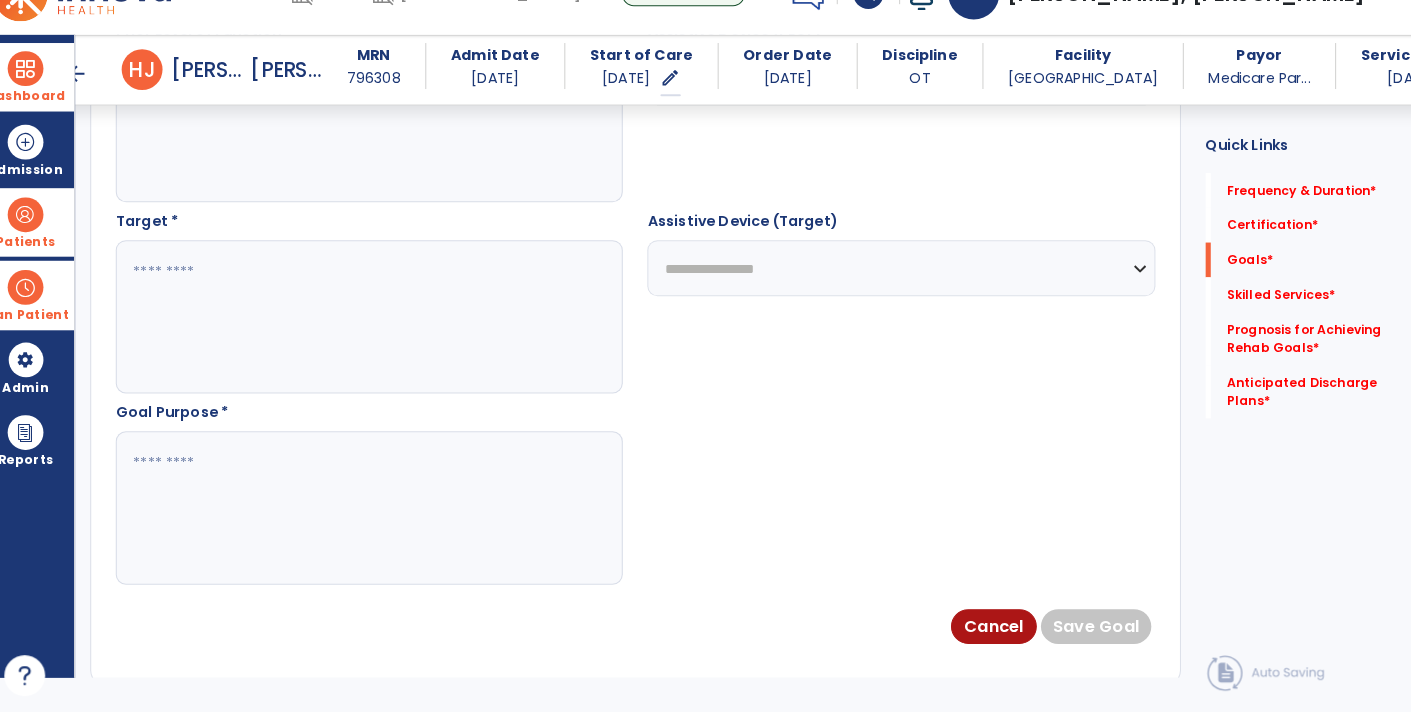 click 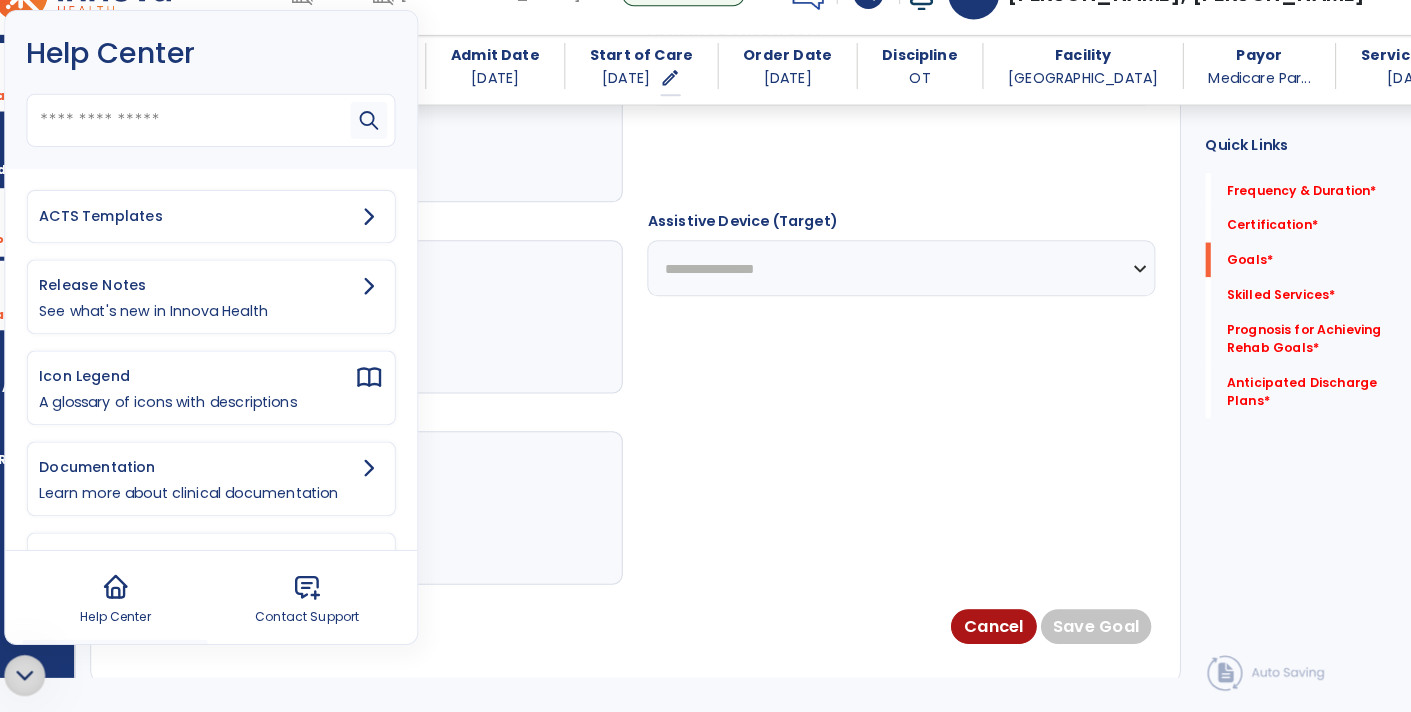 click on "ACTS Templates" at bounding box center (215, 226) 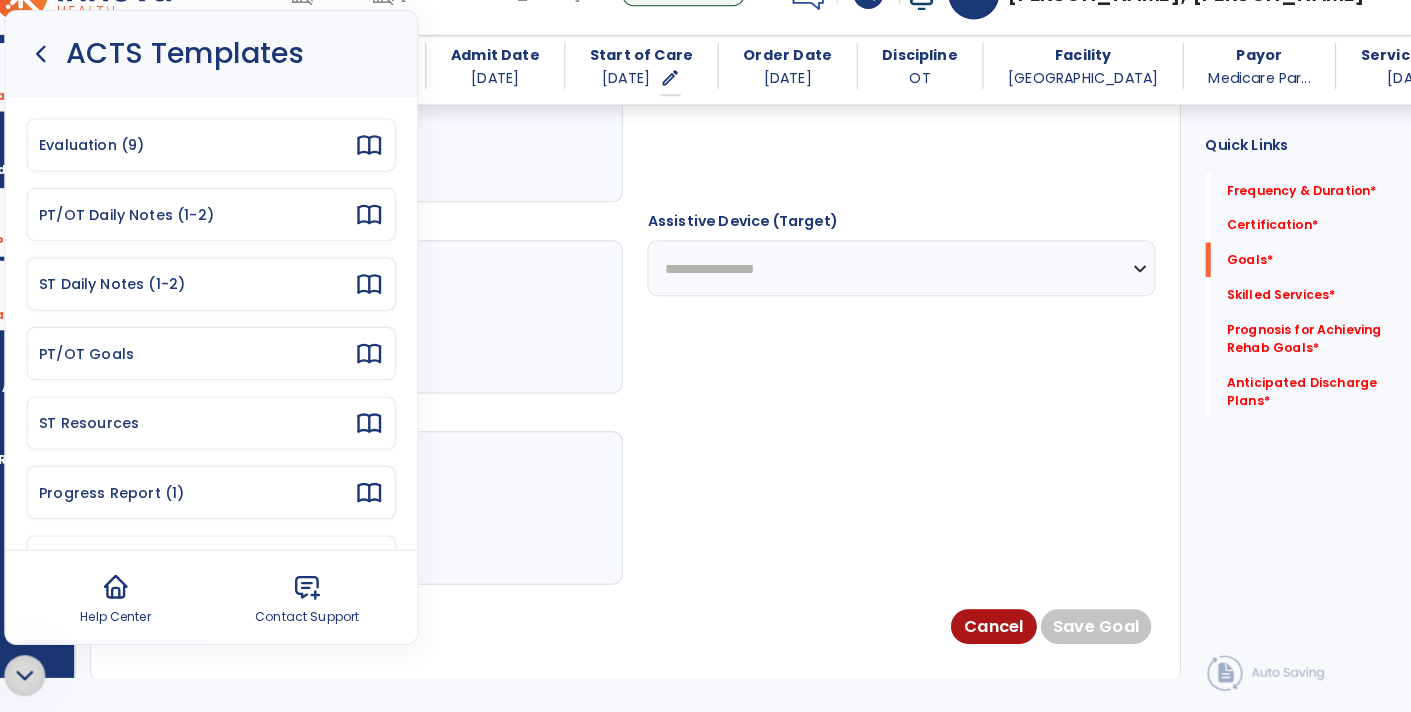 click on "PT/OT Goals" at bounding box center (215, 361) 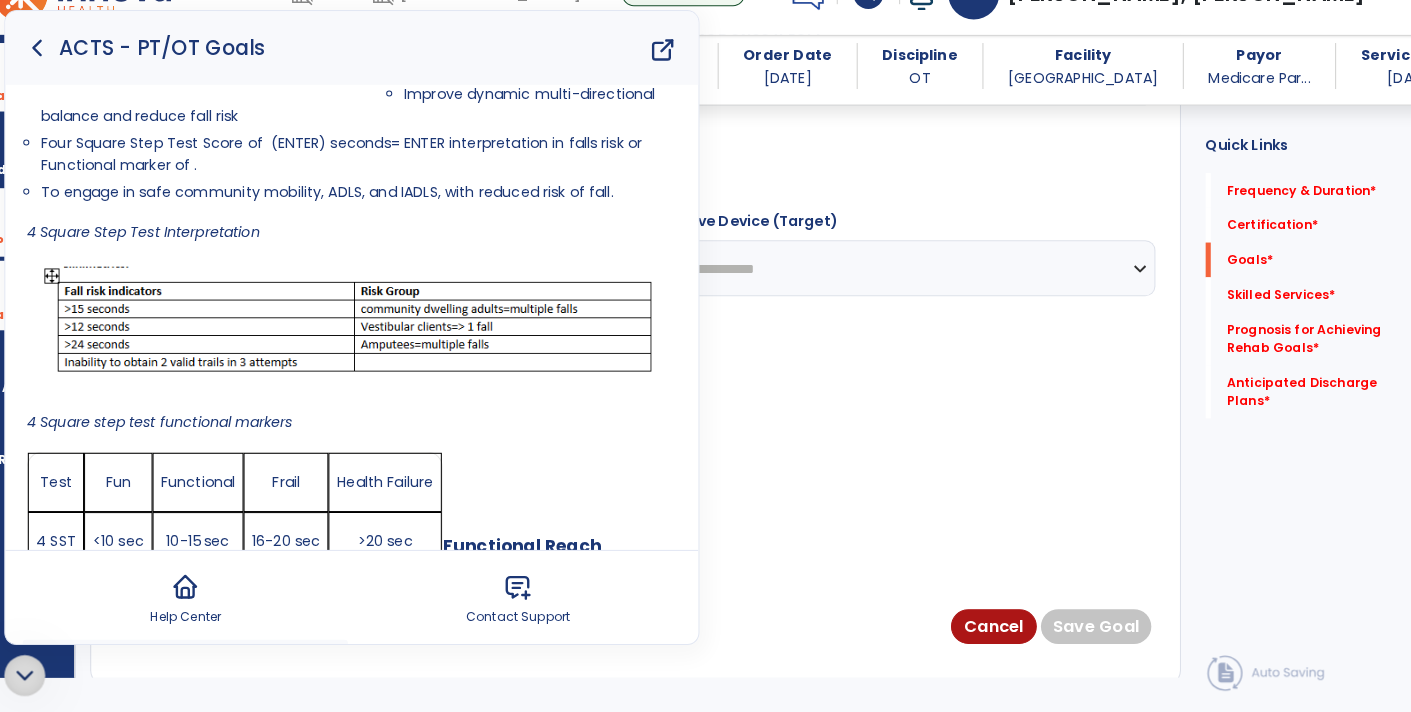 scroll, scrollTop: 6220, scrollLeft: 0, axis: vertical 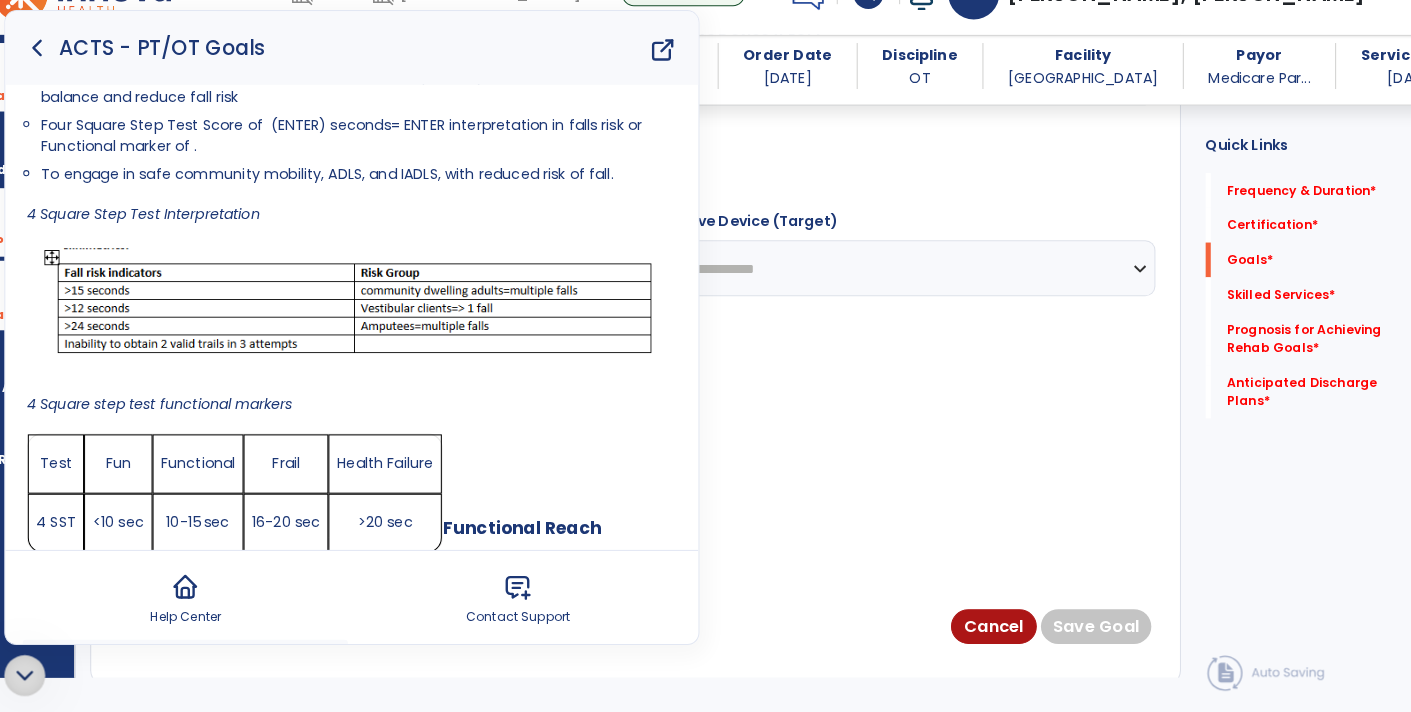 click 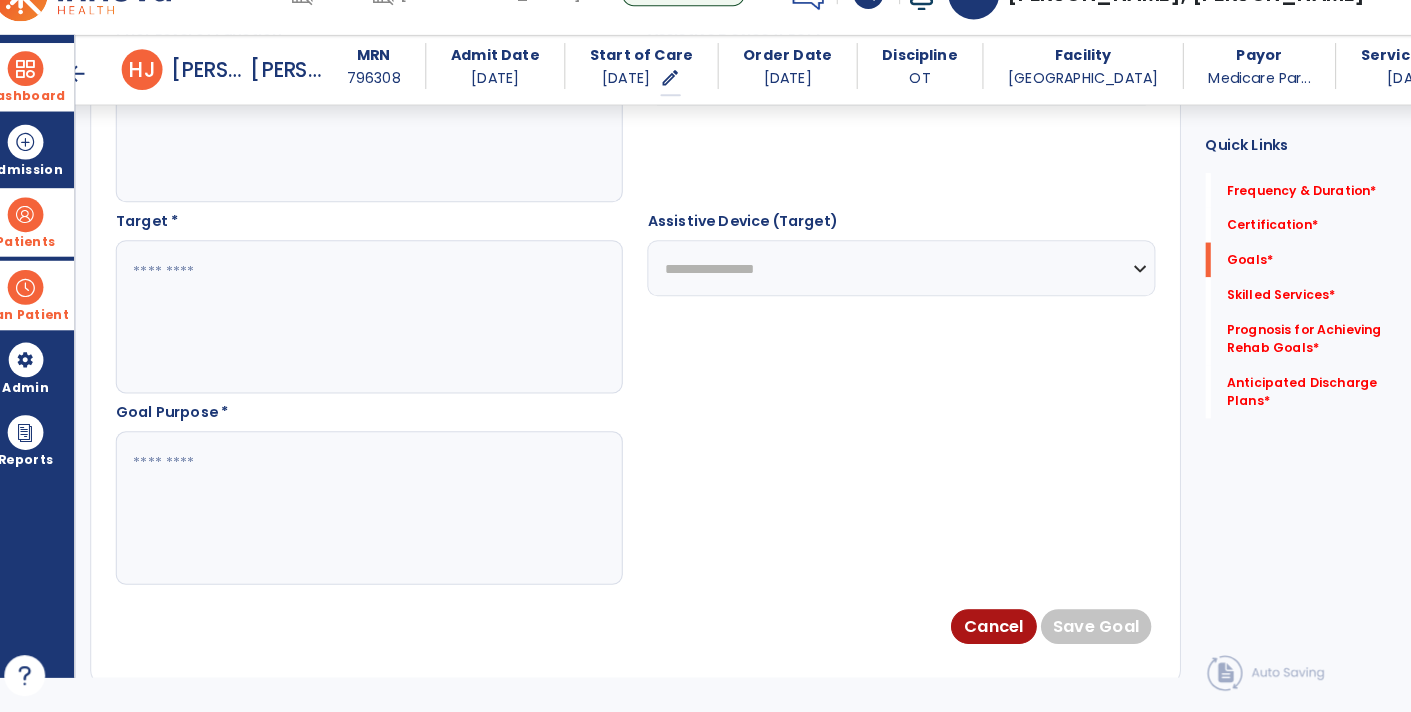 scroll, scrollTop: 0, scrollLeft: 0, axis: both 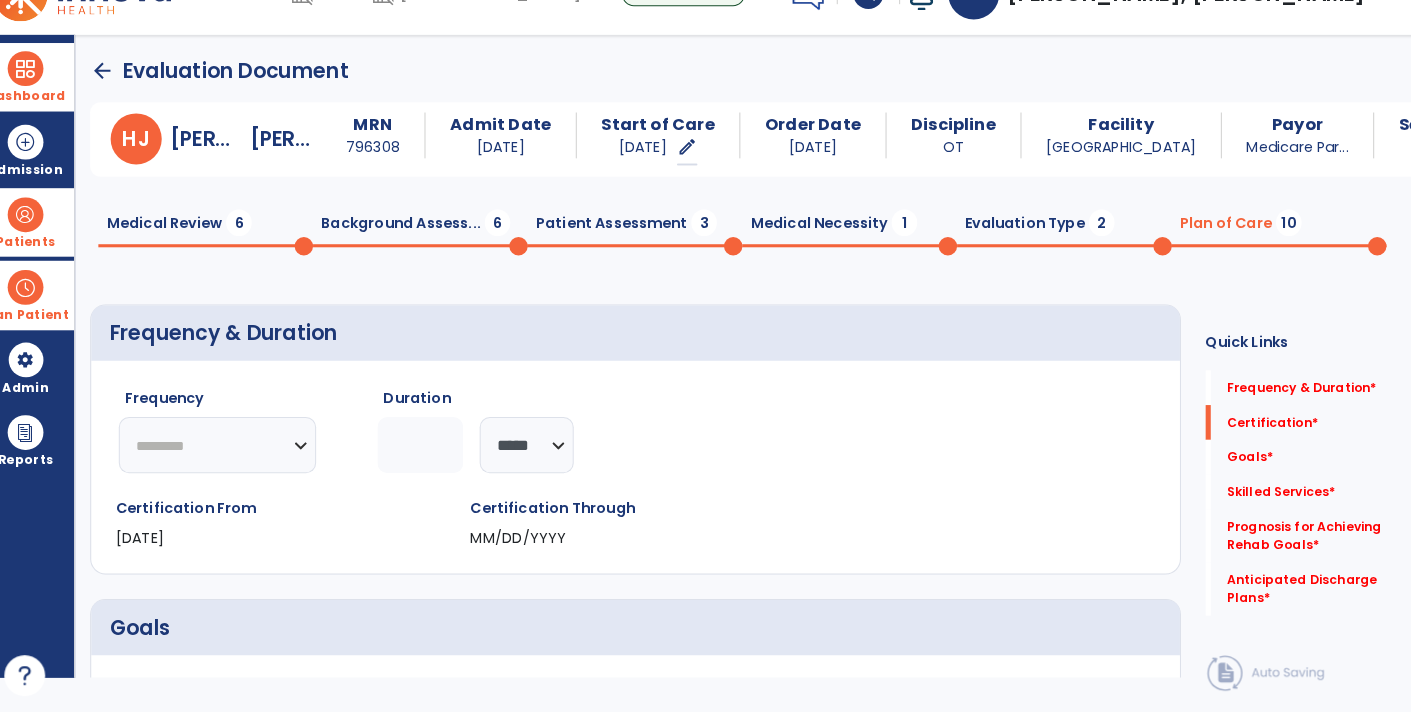 click on "Medical Review  6" 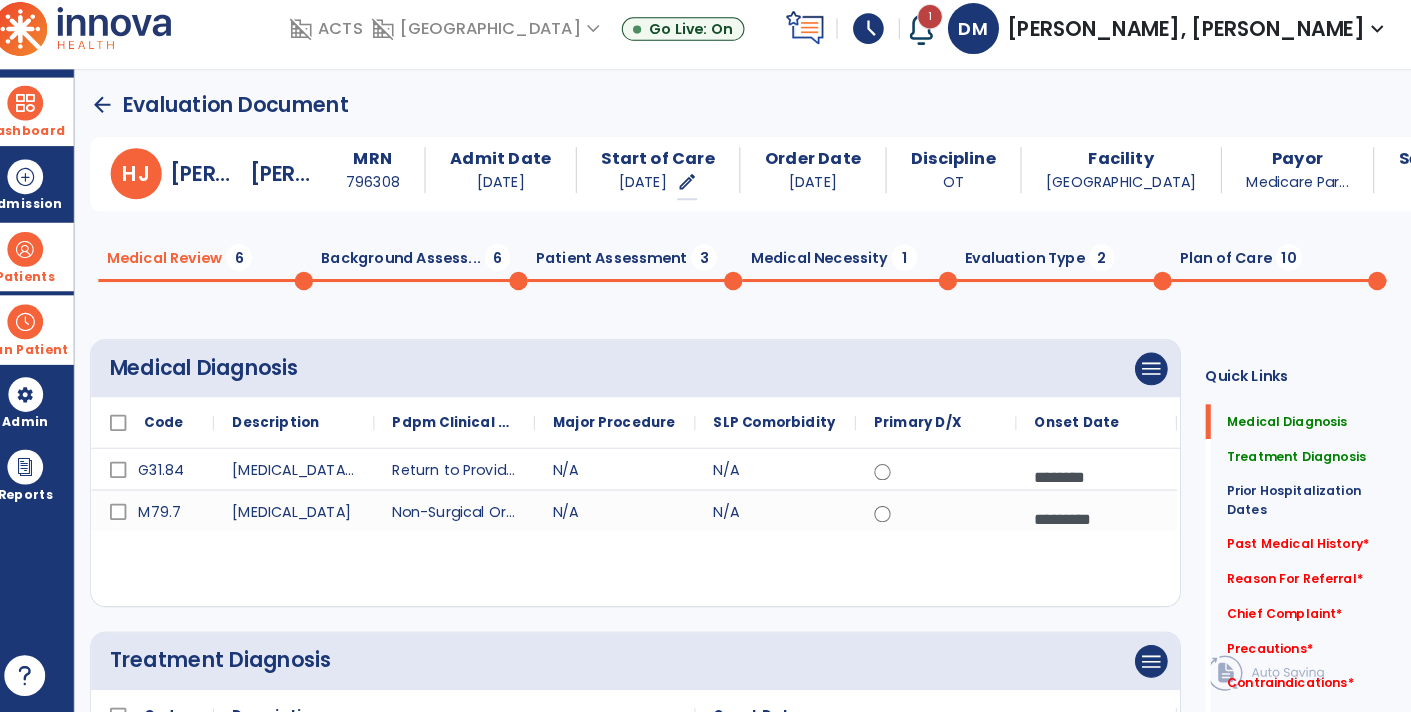 scroll, scrollTop: 0, scrollLeft: 0, axis: both 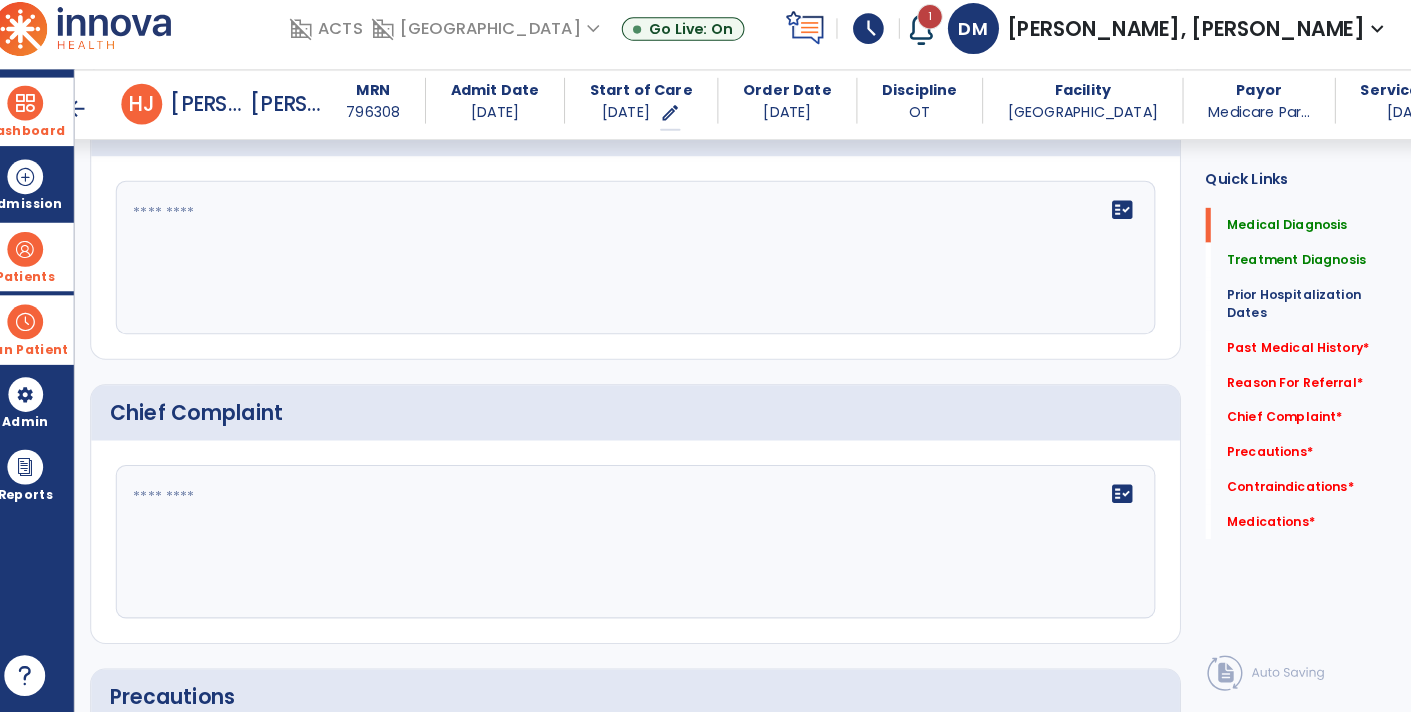 click on "fact_check" 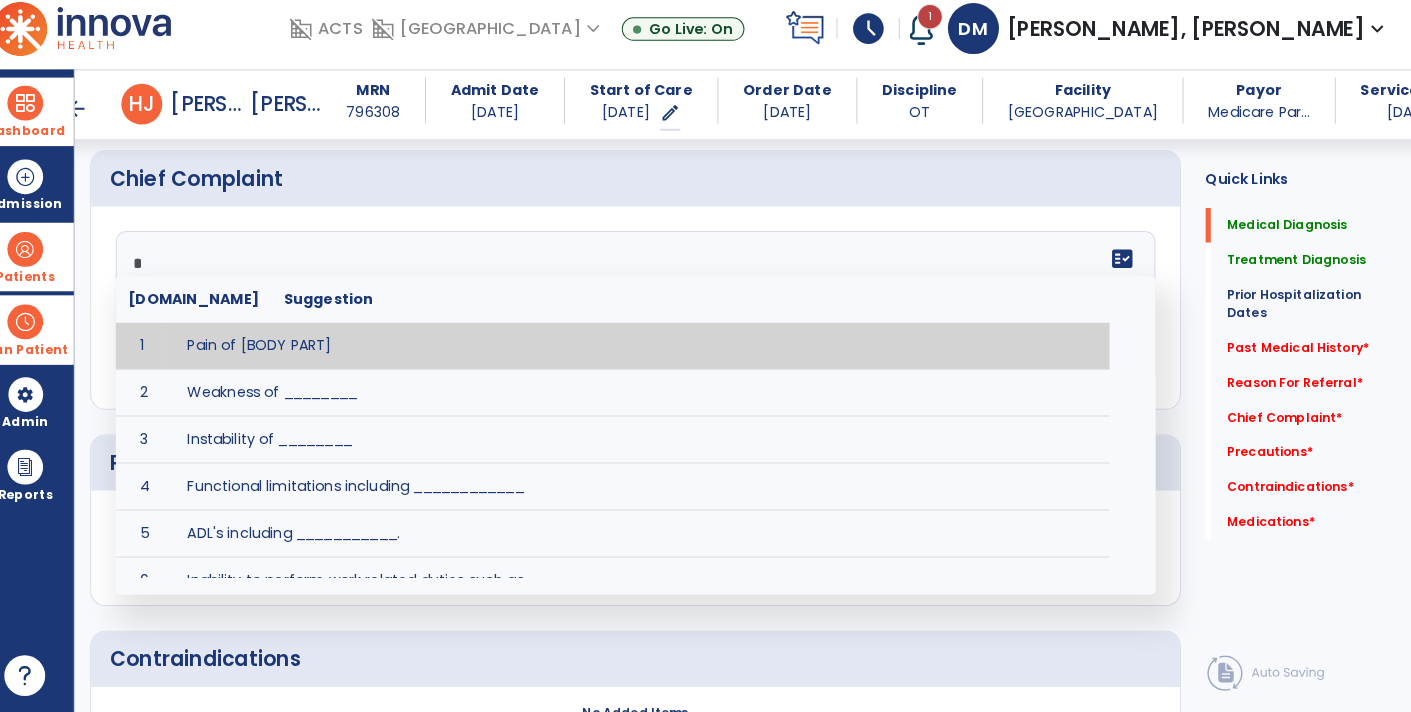 scroll, scrollTop: 1433, scrollLeft: 0, axis: vertical 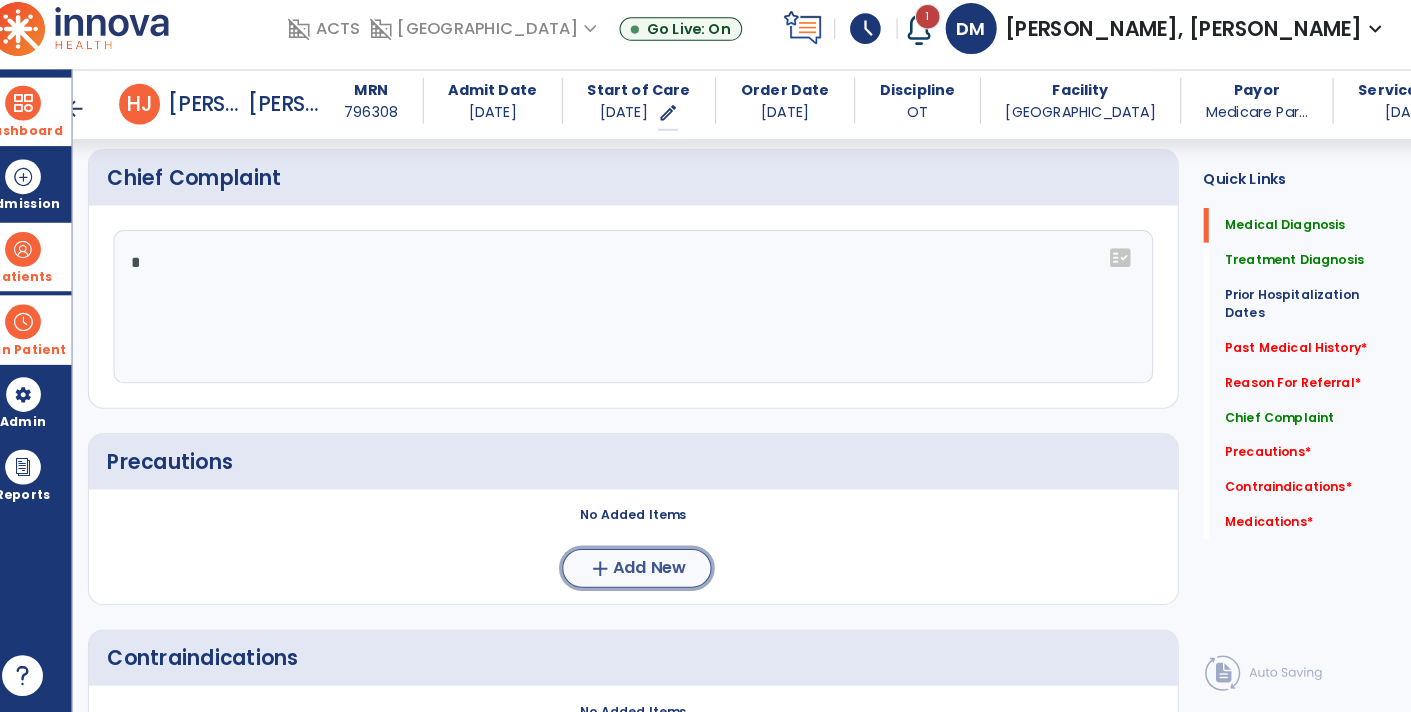click on "add  Add New" 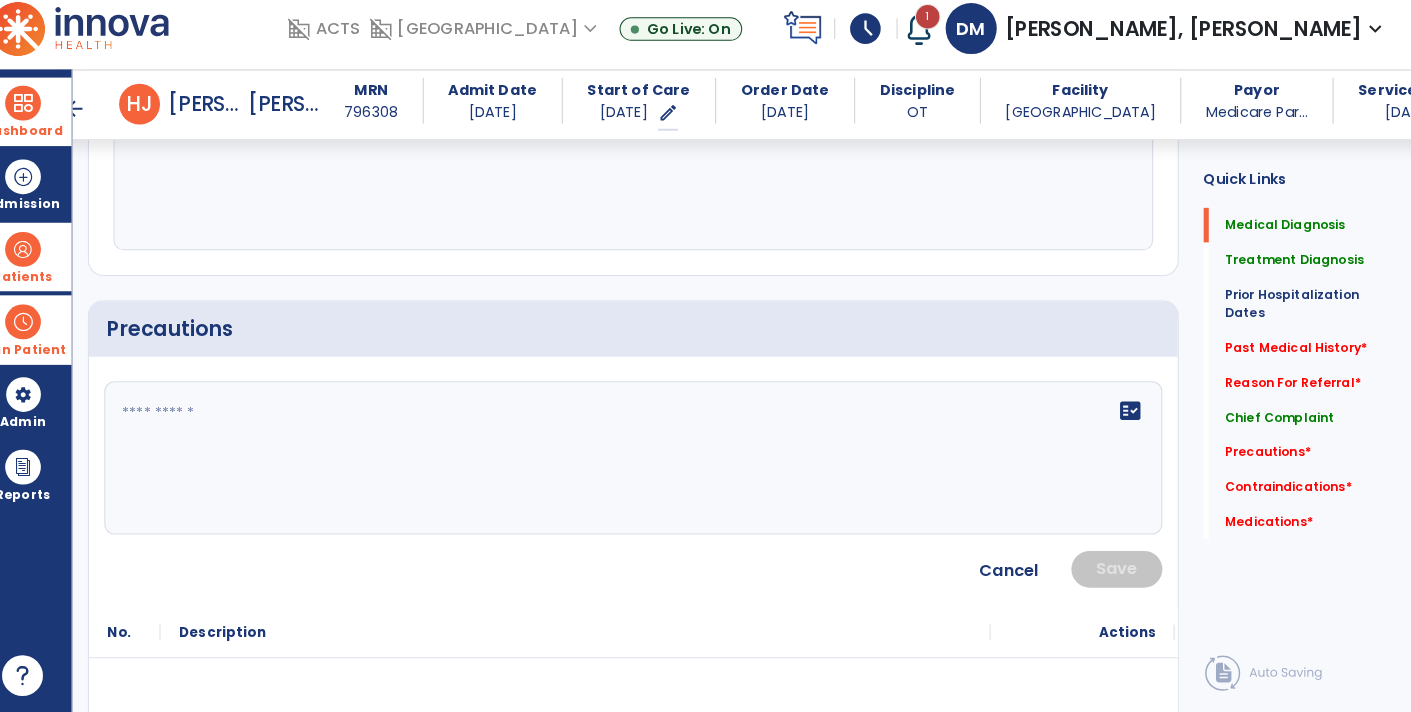 scroll, scrollTop: 1569, scrollLeft: 0, axis: vertical 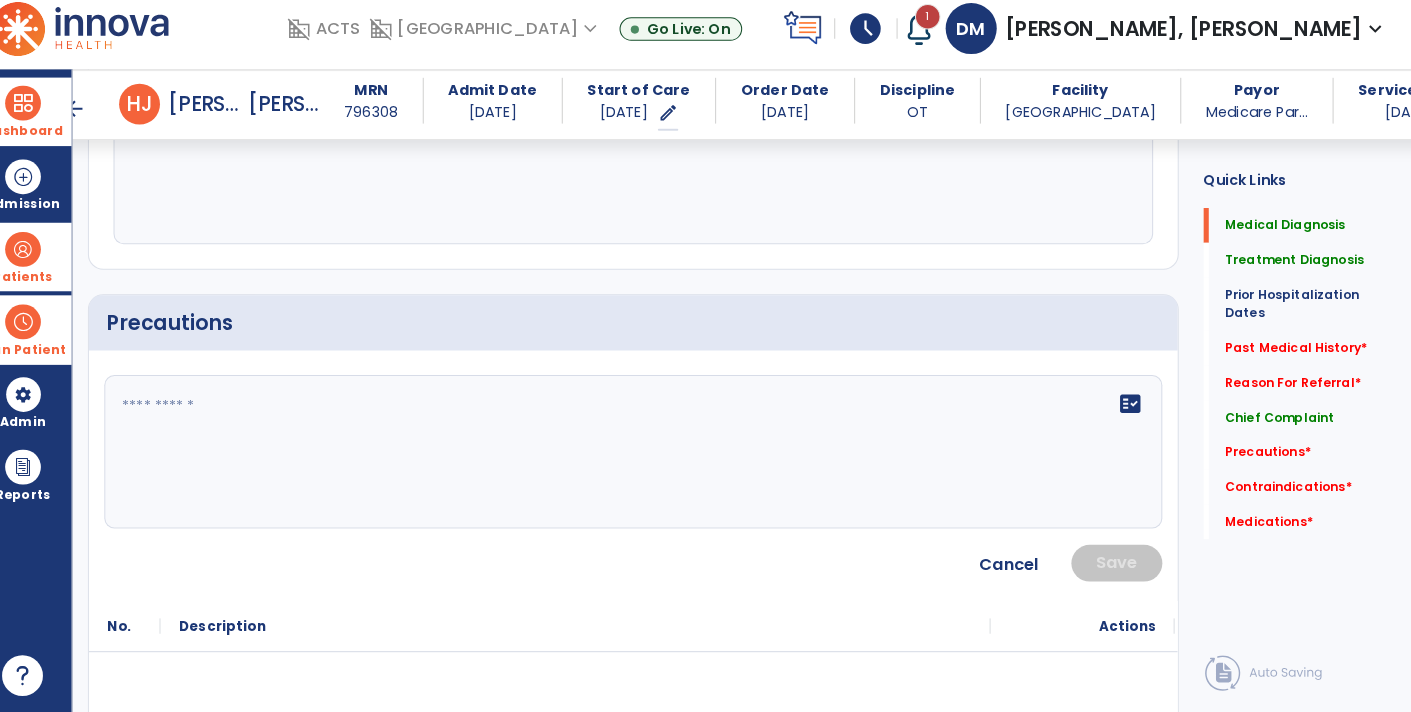 click 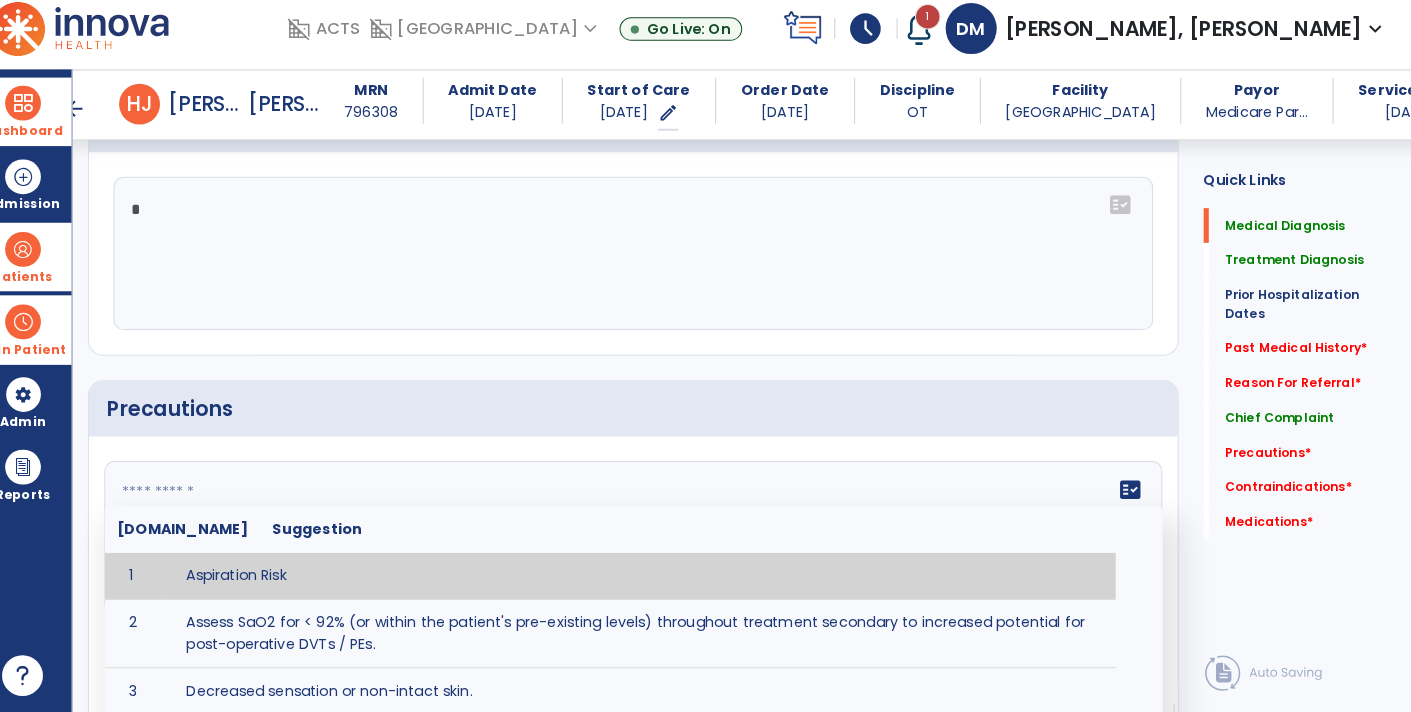 scroll, scrollTop: 1369, scrollLeft: 0, axis: vertical 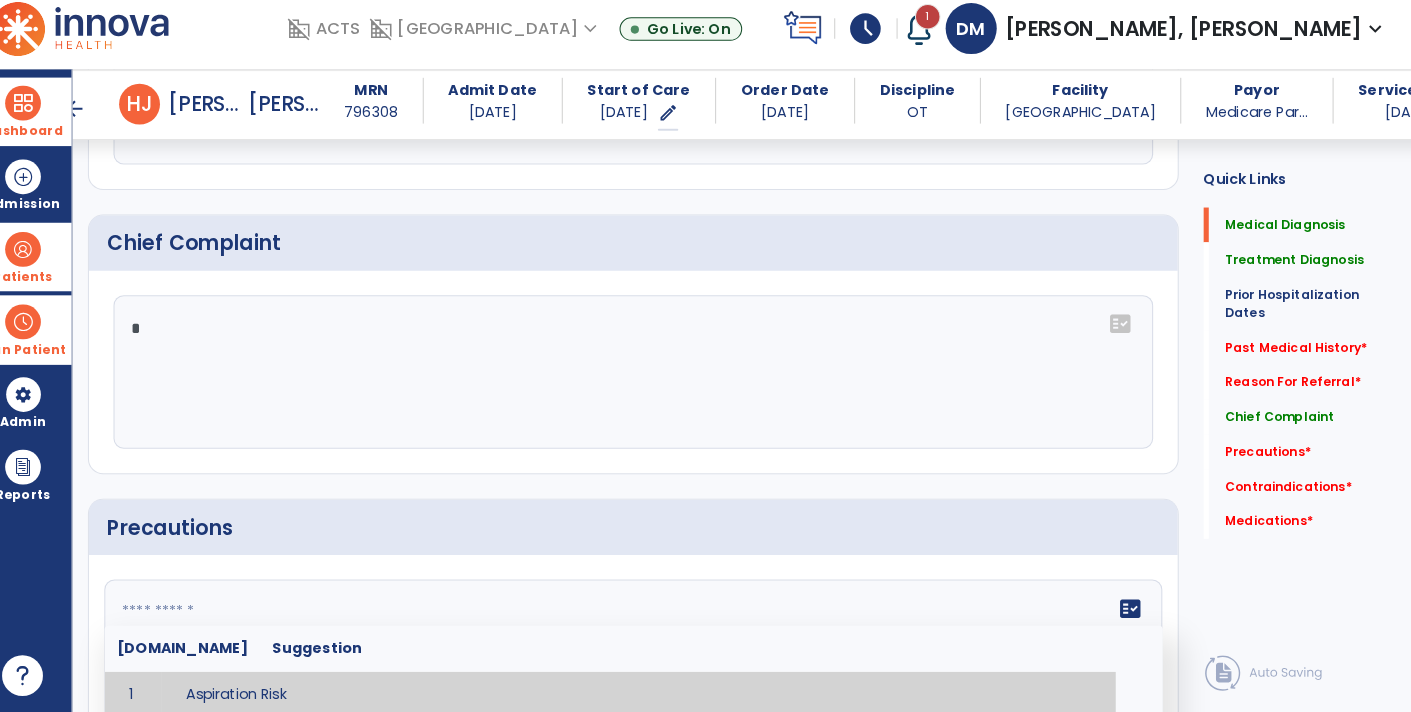 click 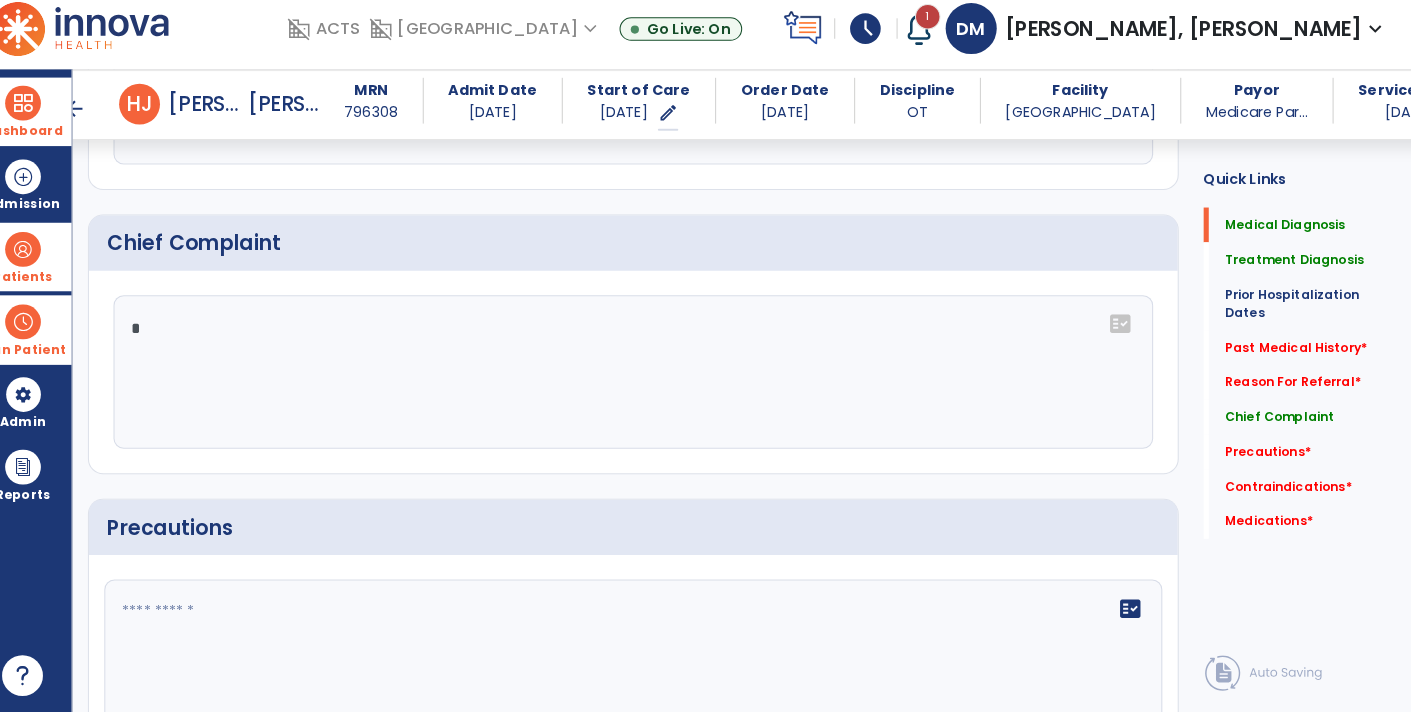 click 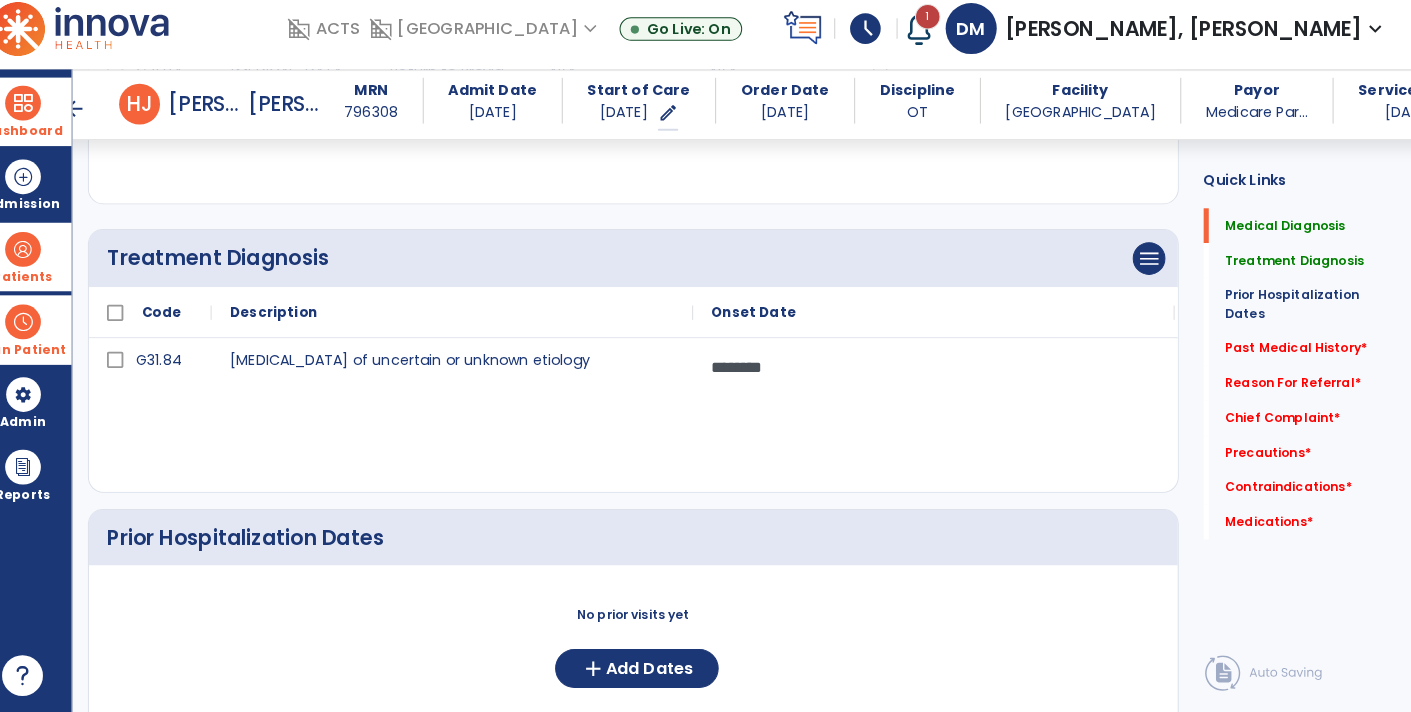 scroll, scrollTop: 367, scrollLeft: 0, axis: vertical 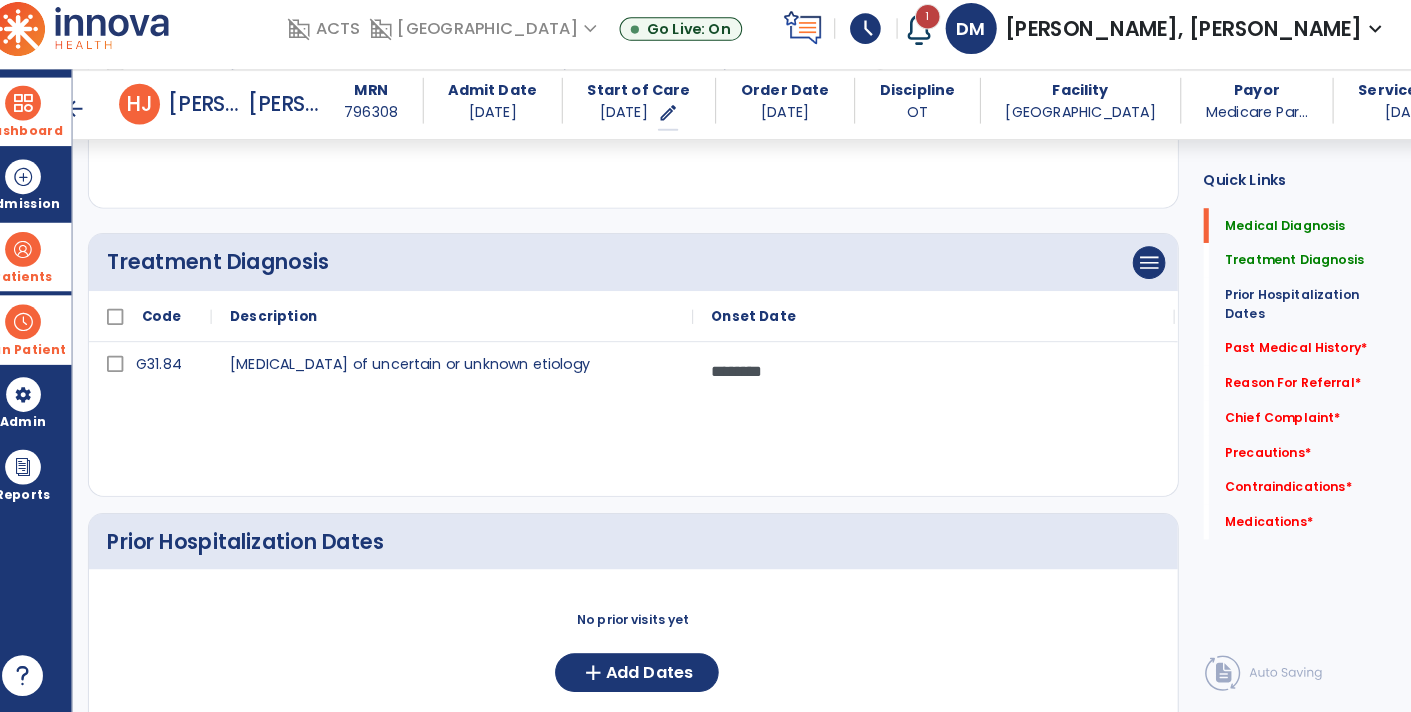 type 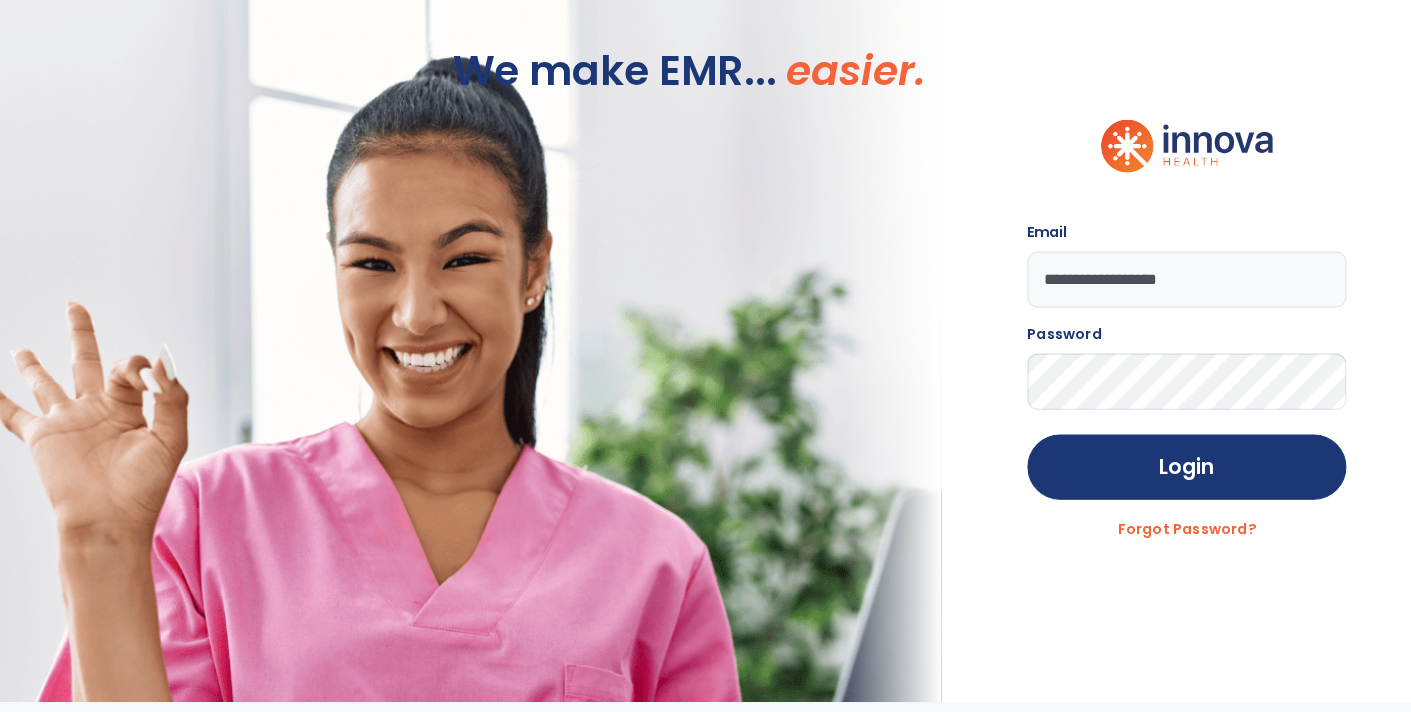 scroll, scrollTop: 0, scrollLeft: 0, axis: both 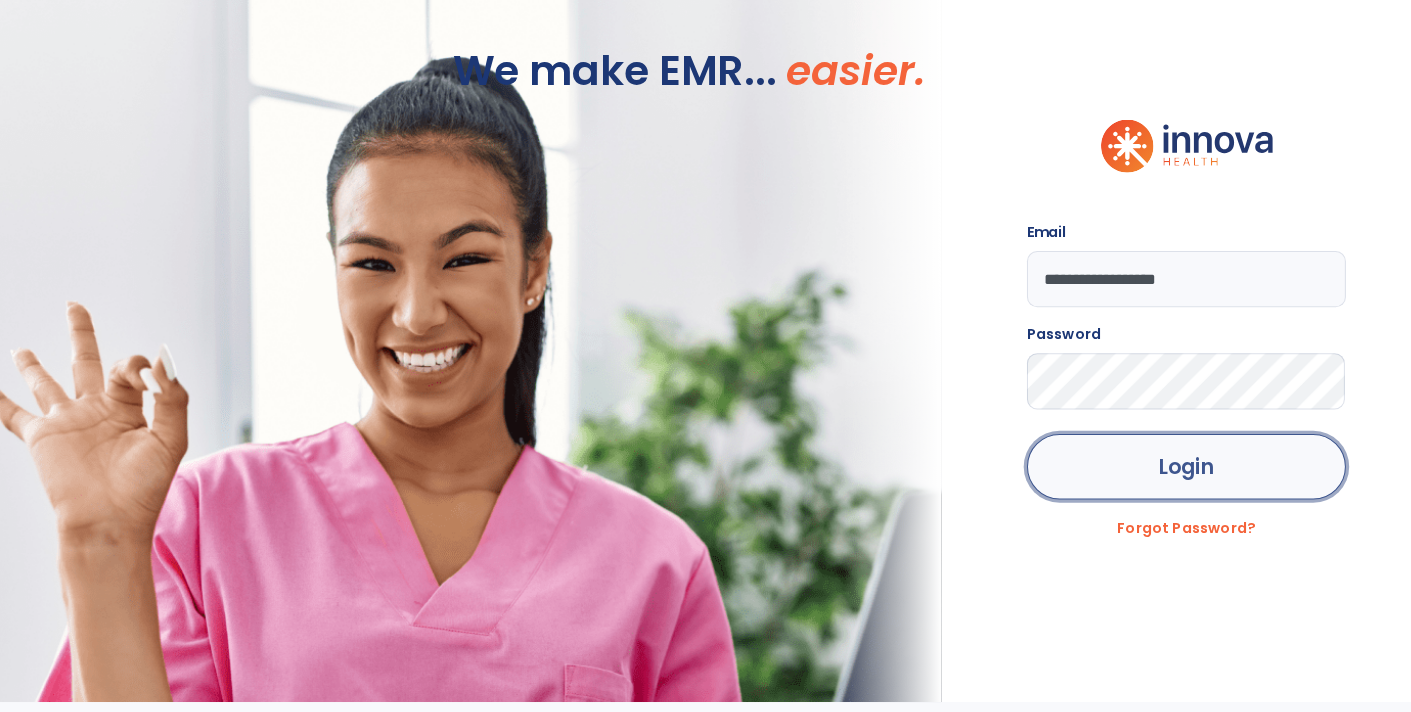 click on "Login" 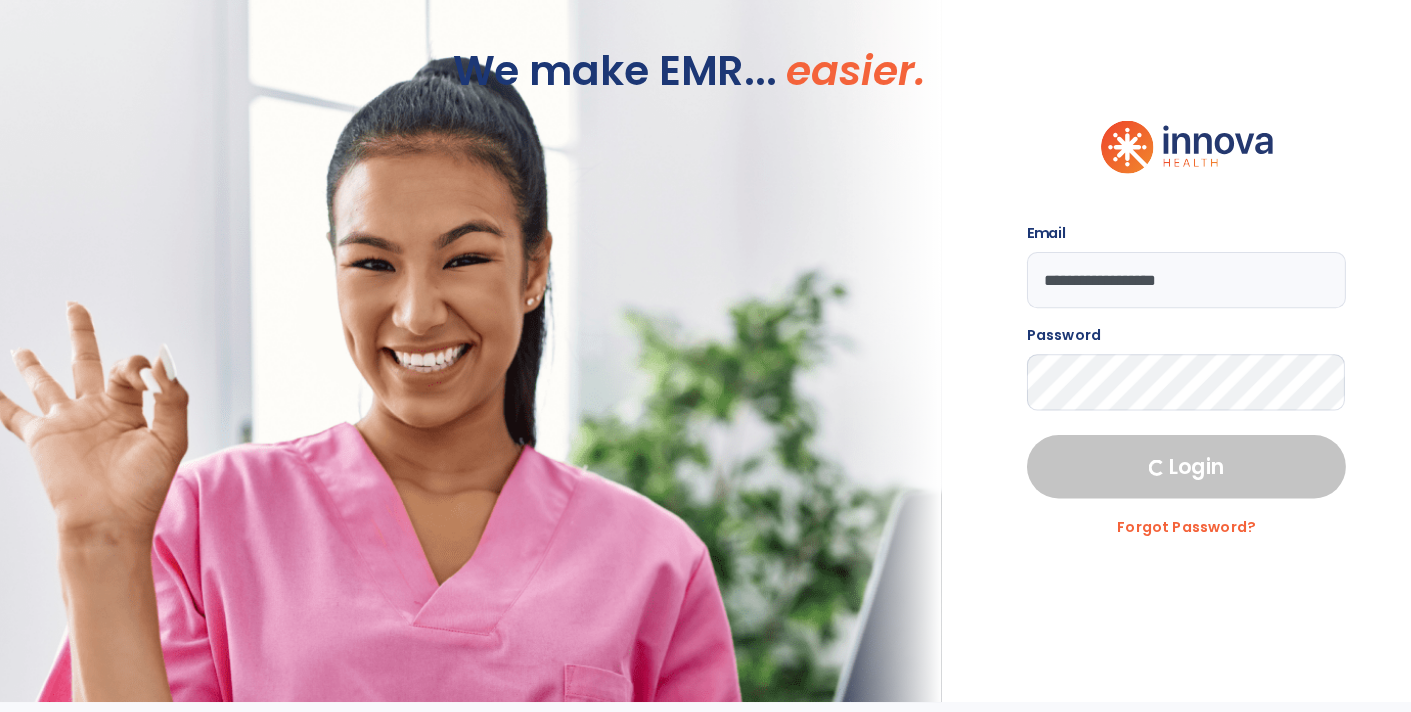 select on "****" 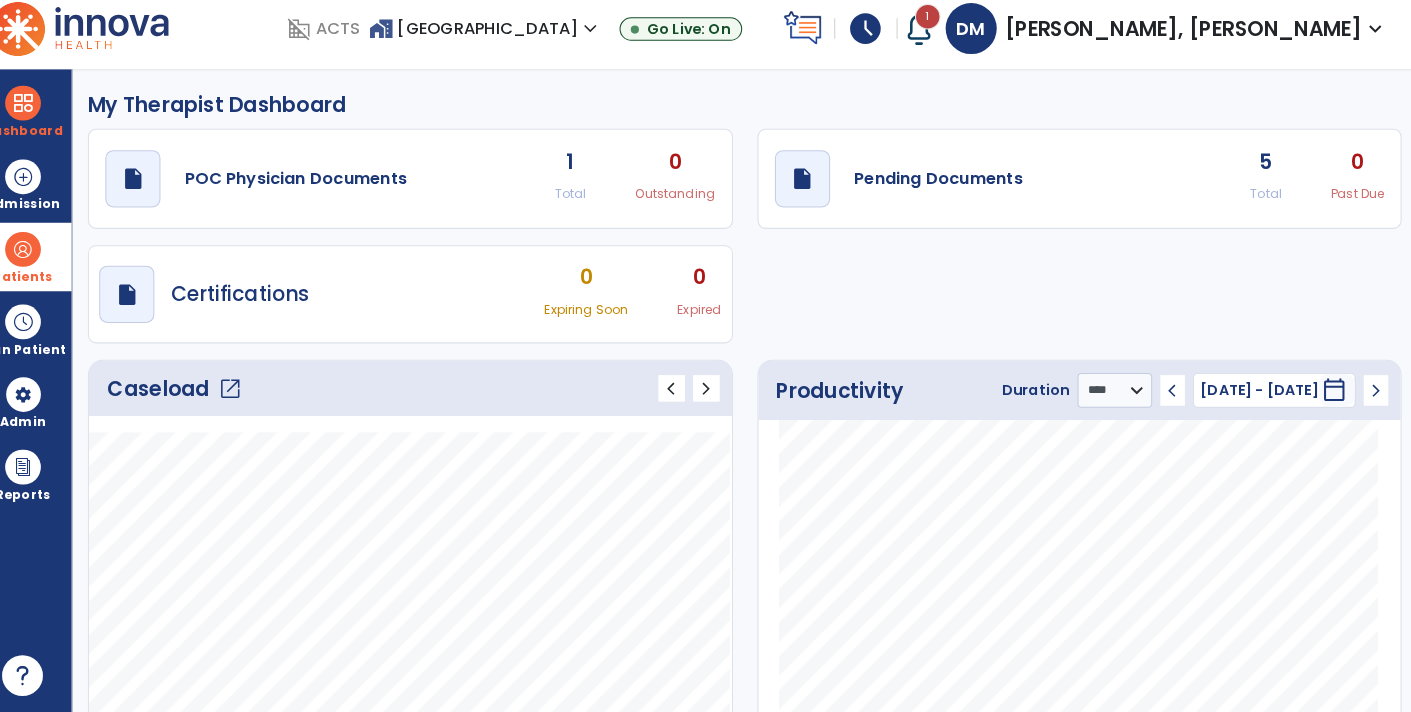 click on "Patients" at bounding box center (47, 266) 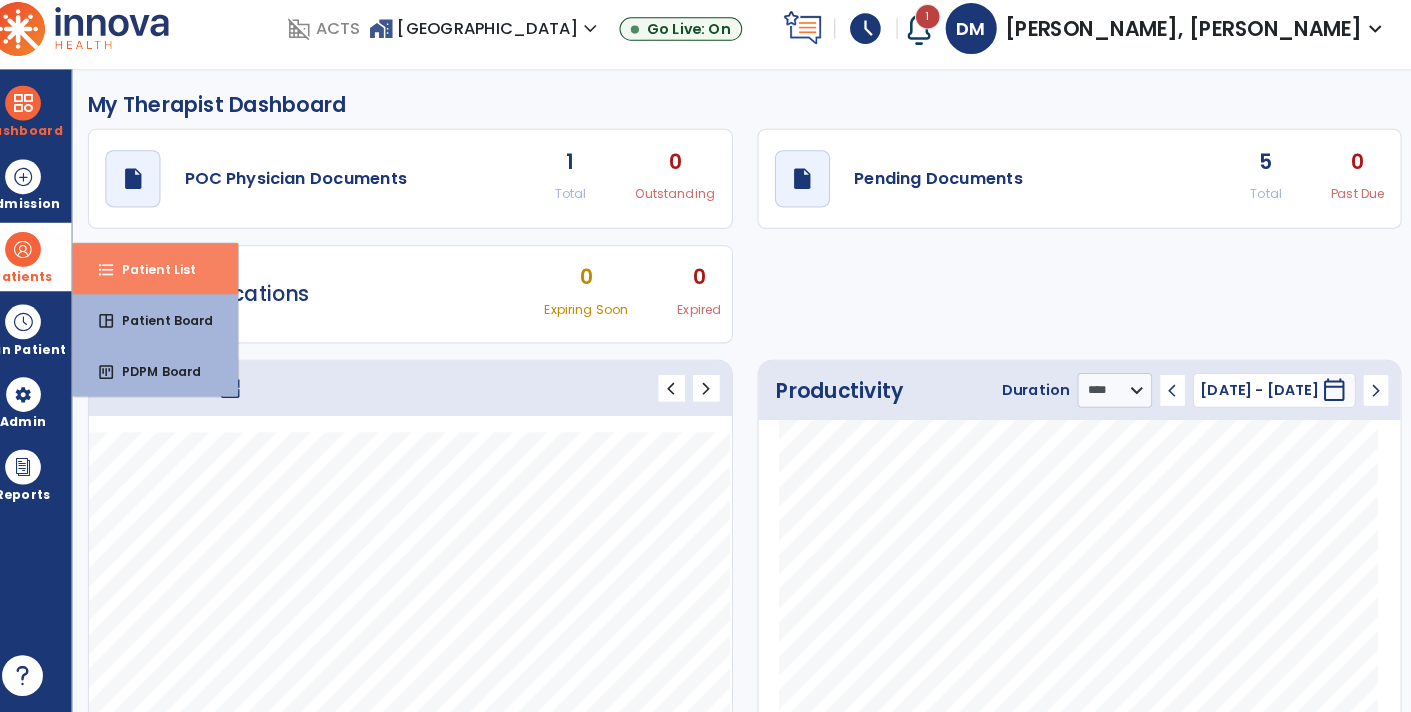 click on "format_list_bulleted  Patient List" at bounding box center (177, 278) 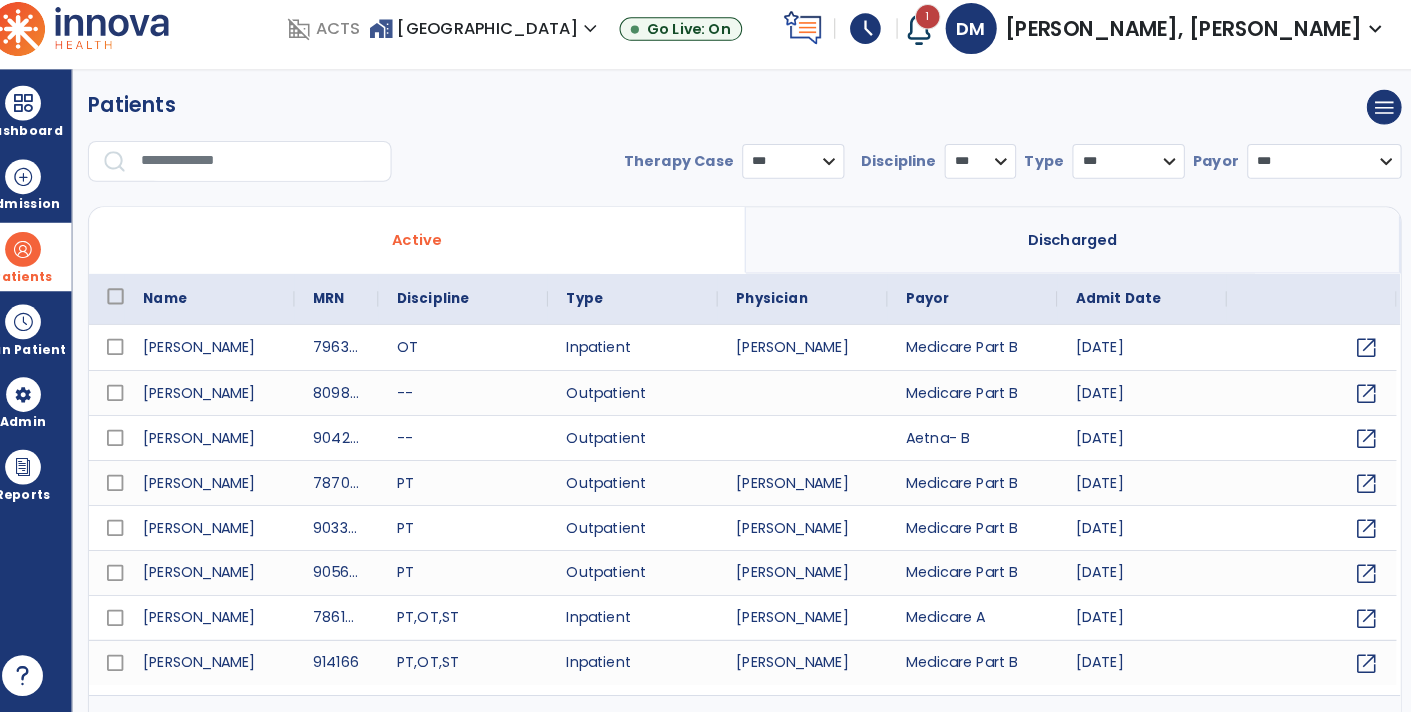 click at bounding box center (278, 173) 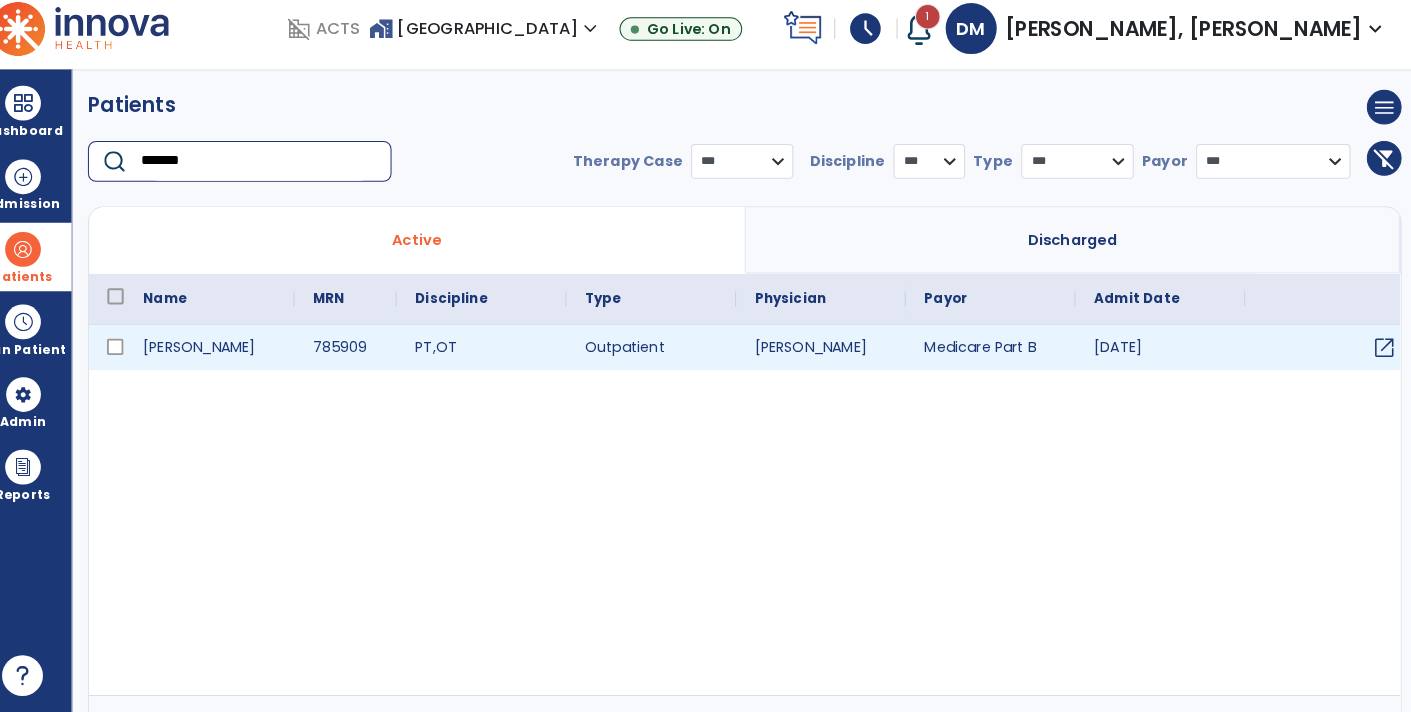 type on "*******" 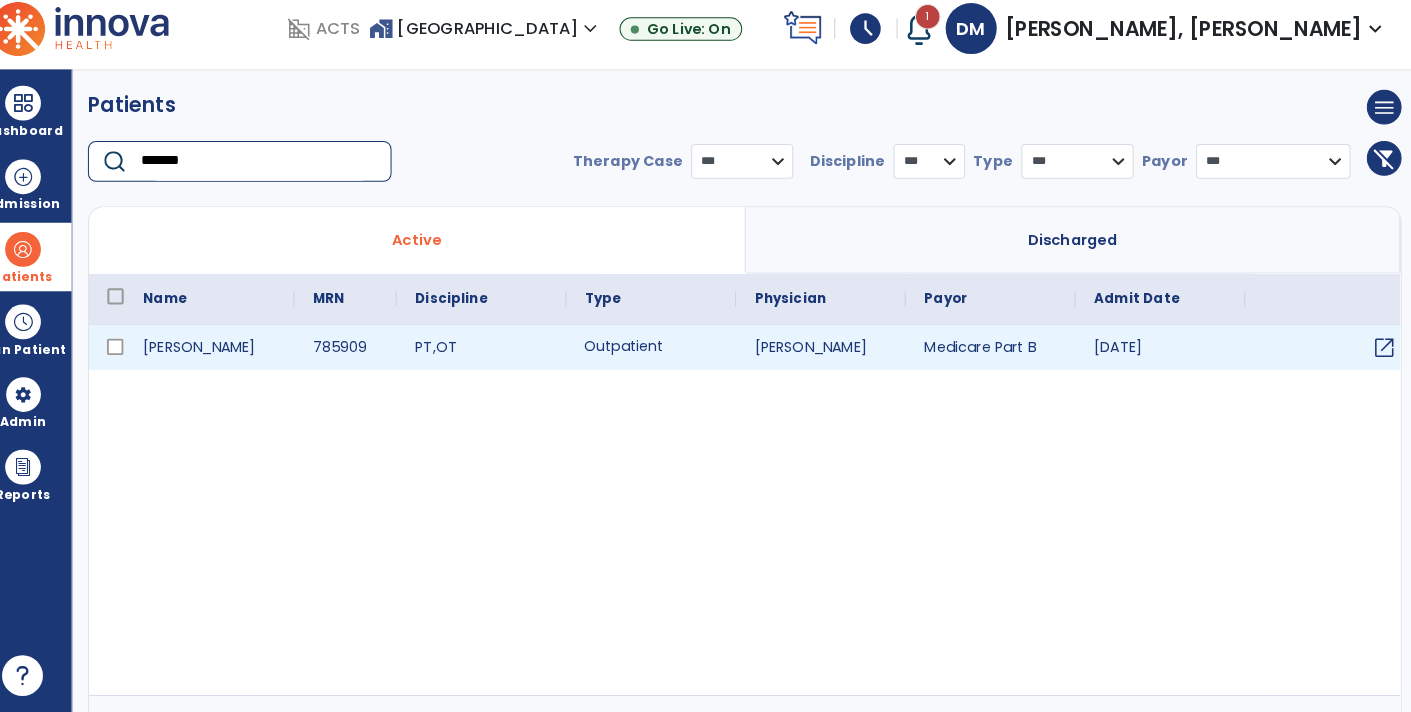 click on "Outpatient" at bounding box center [662, 355] 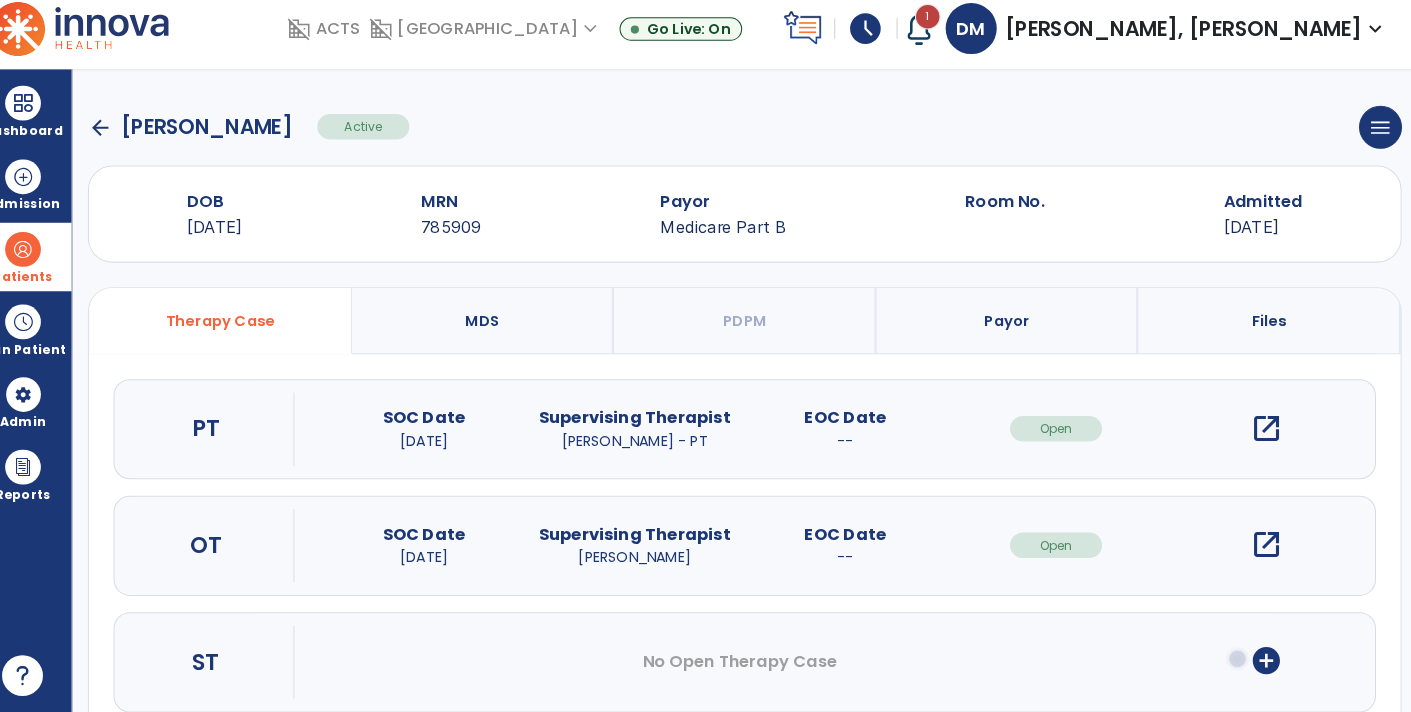 click on "open_in_new" at bounding box center [1264, 548] 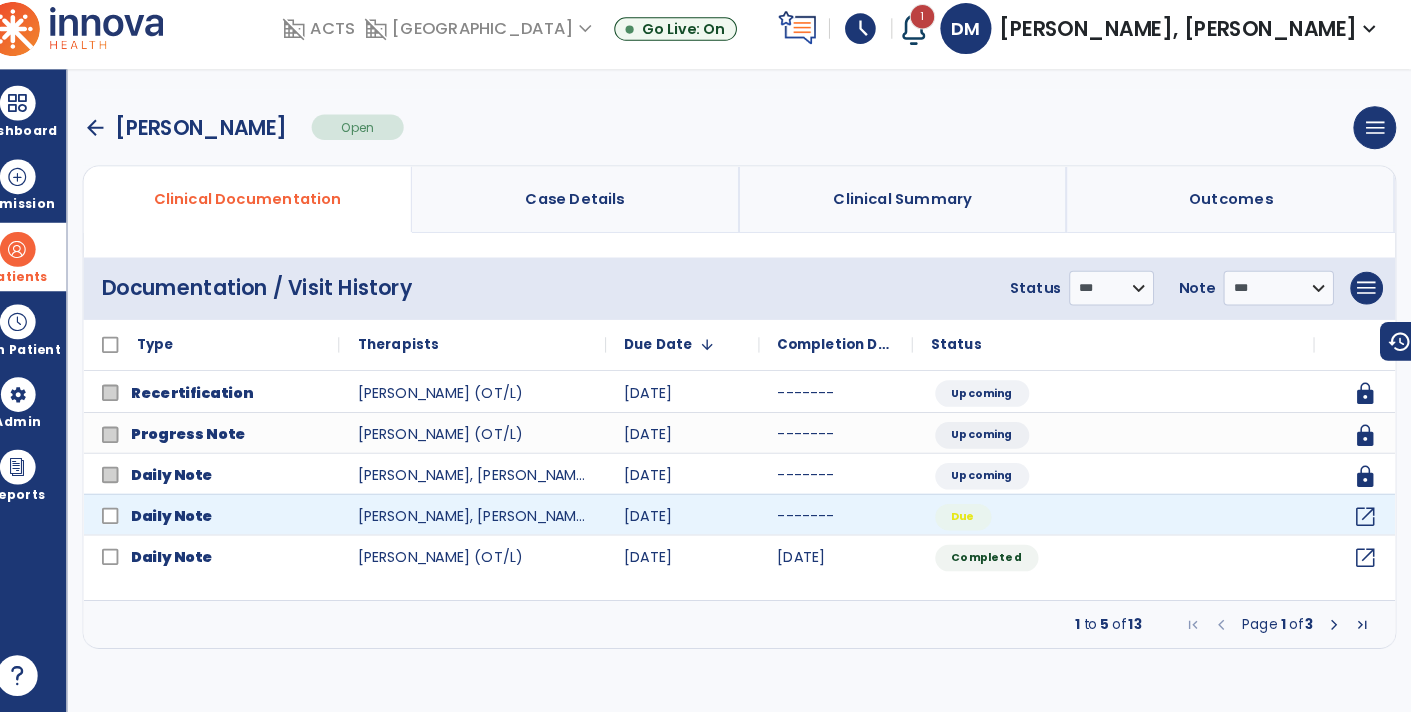 scroll, scrollTop: 0, scrollLeft: 0, axis: both 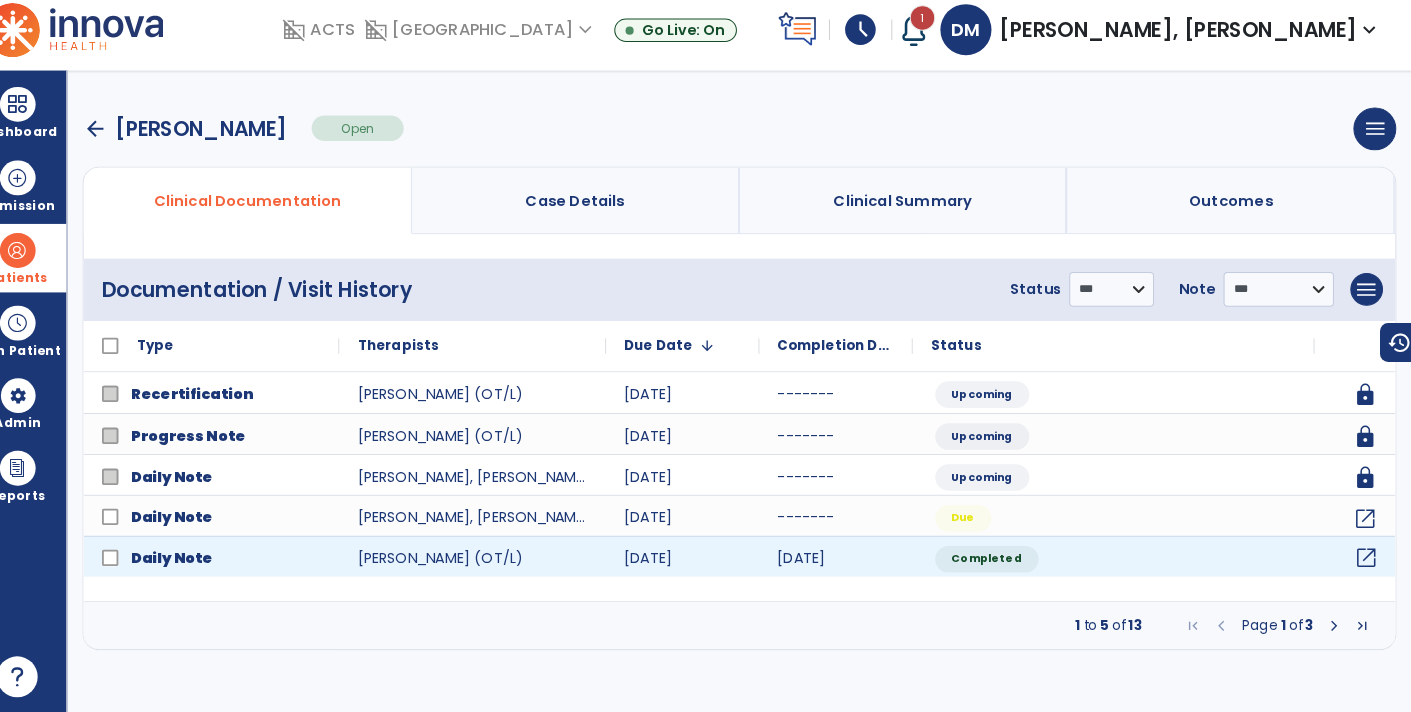 click on "open_in_new" 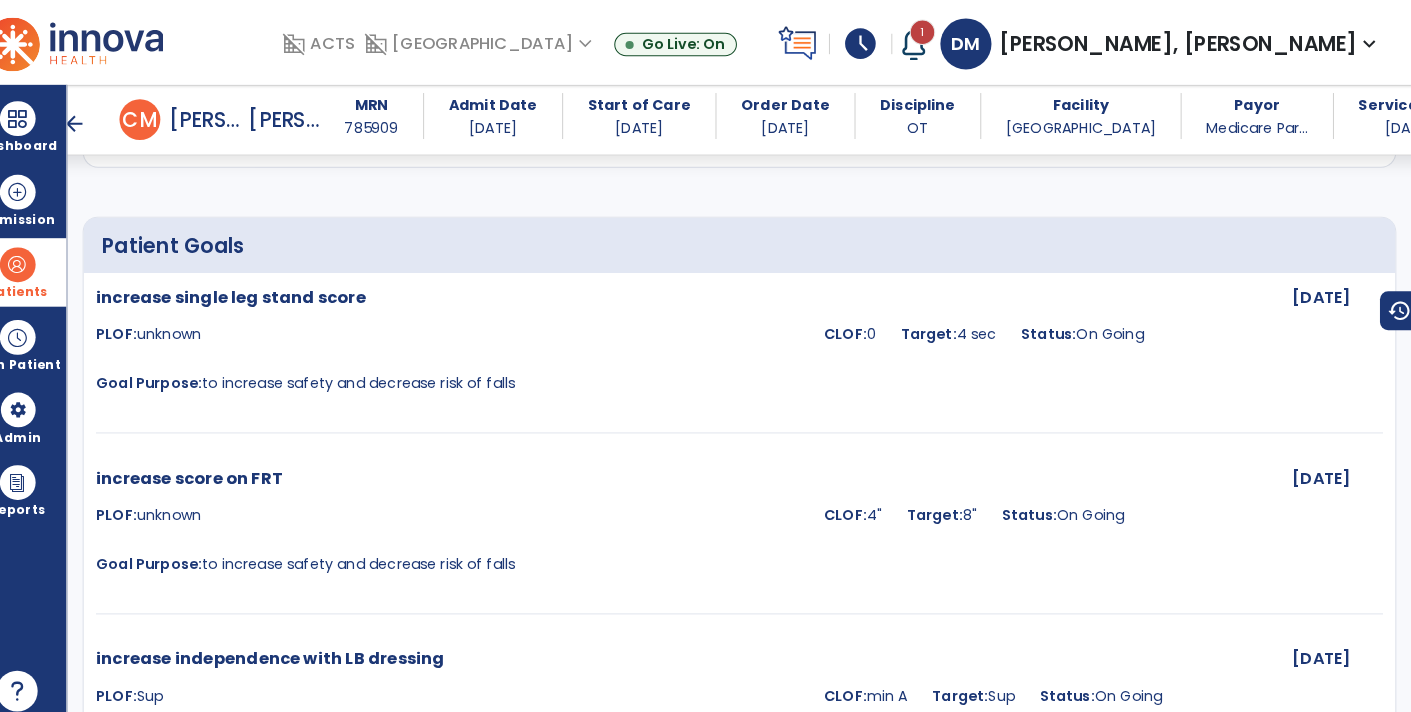 scroll, scrollTop: 2287, scrollLeft: 0, axis: vertical 